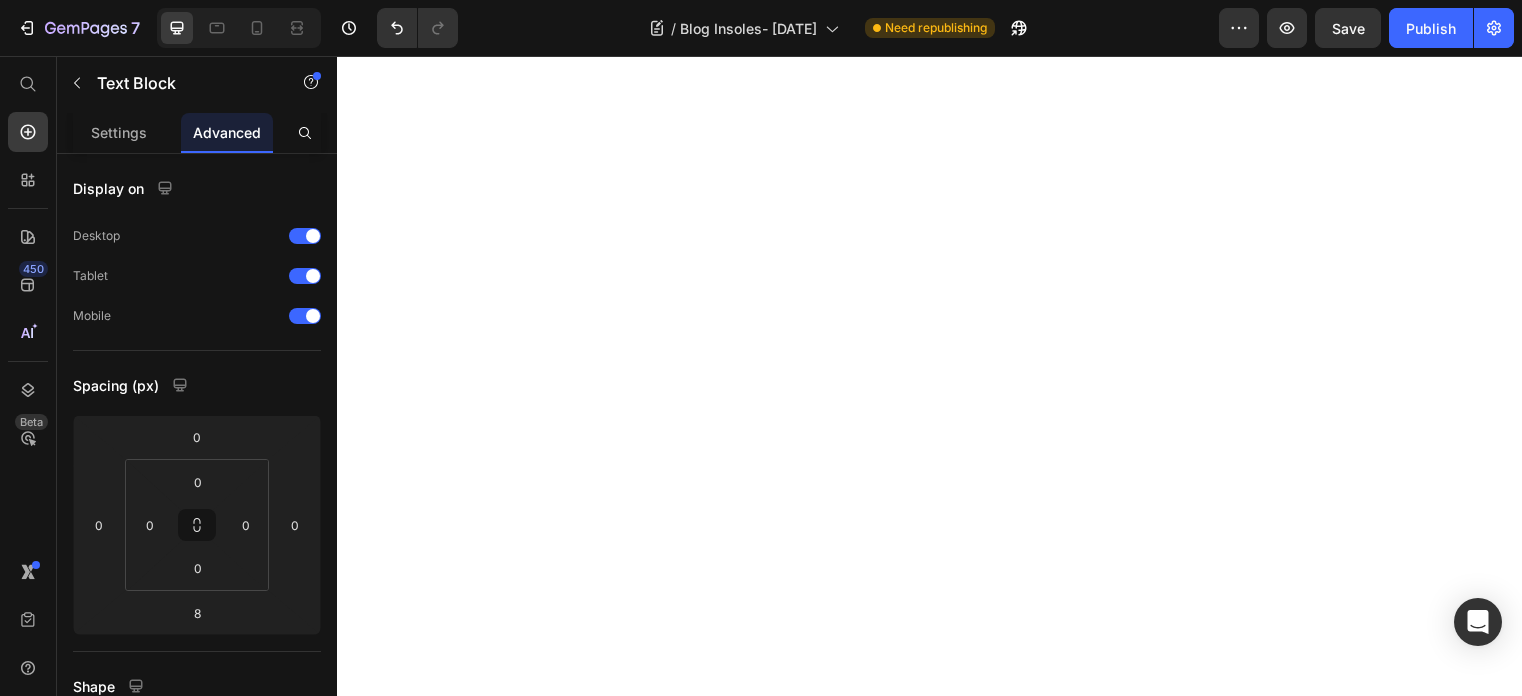 scroll, scrollTop: 0, scrollLeft: 0, axis: both 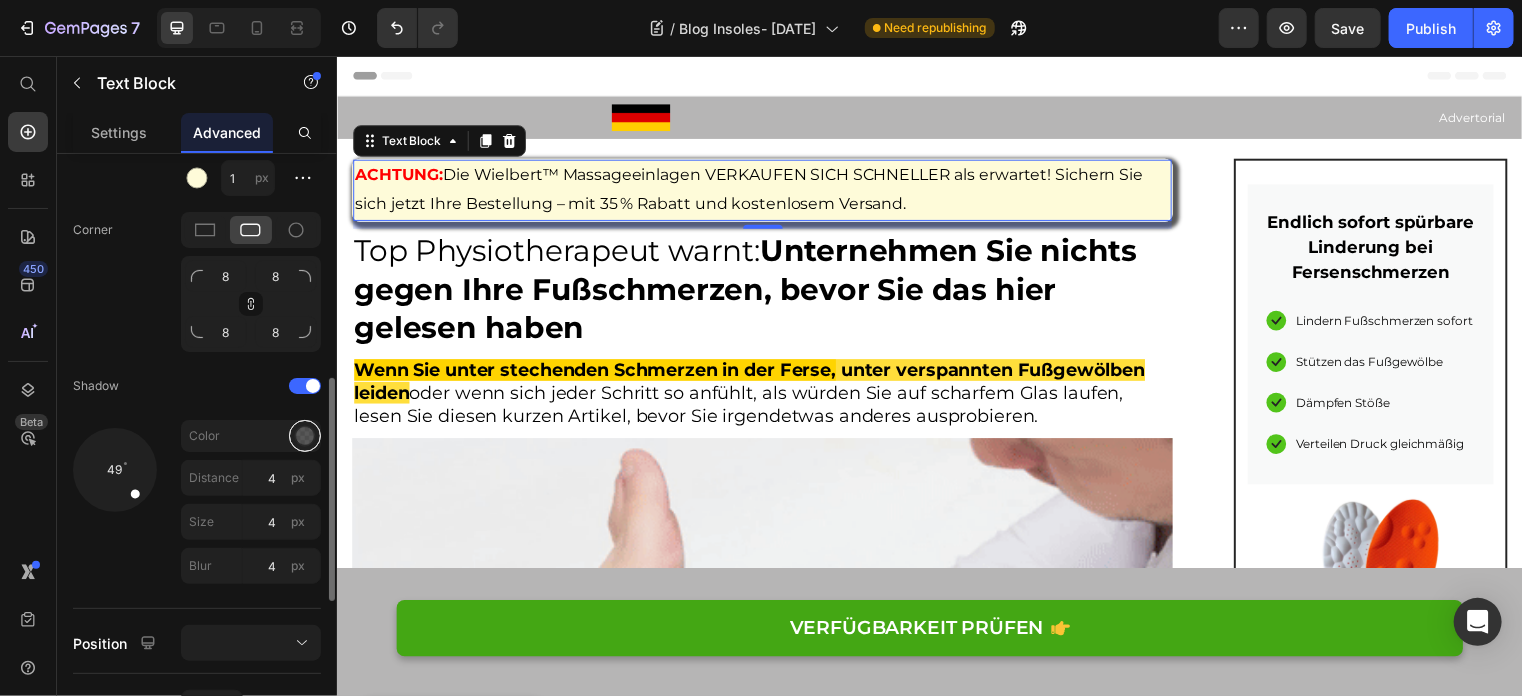 click at bounding box center (305, 436) 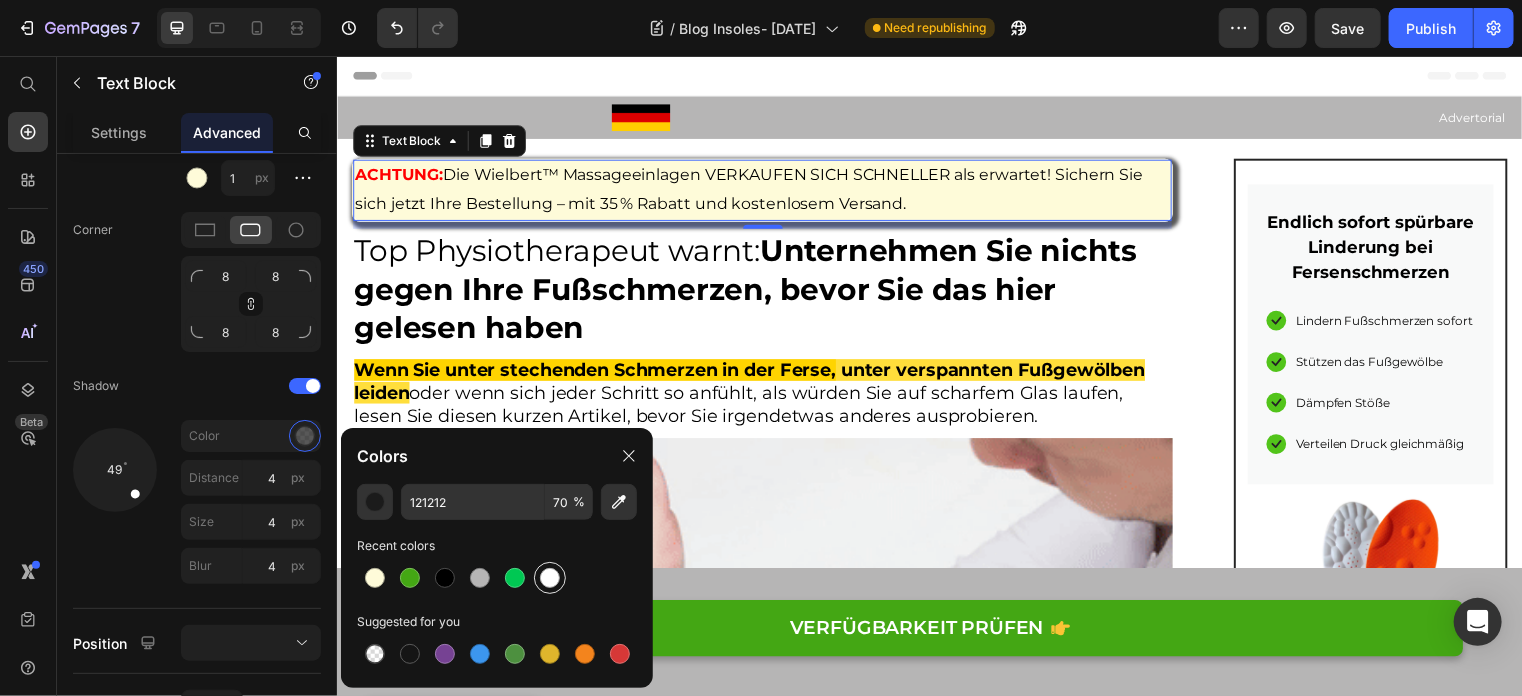 click at bounding box center (550, 578) 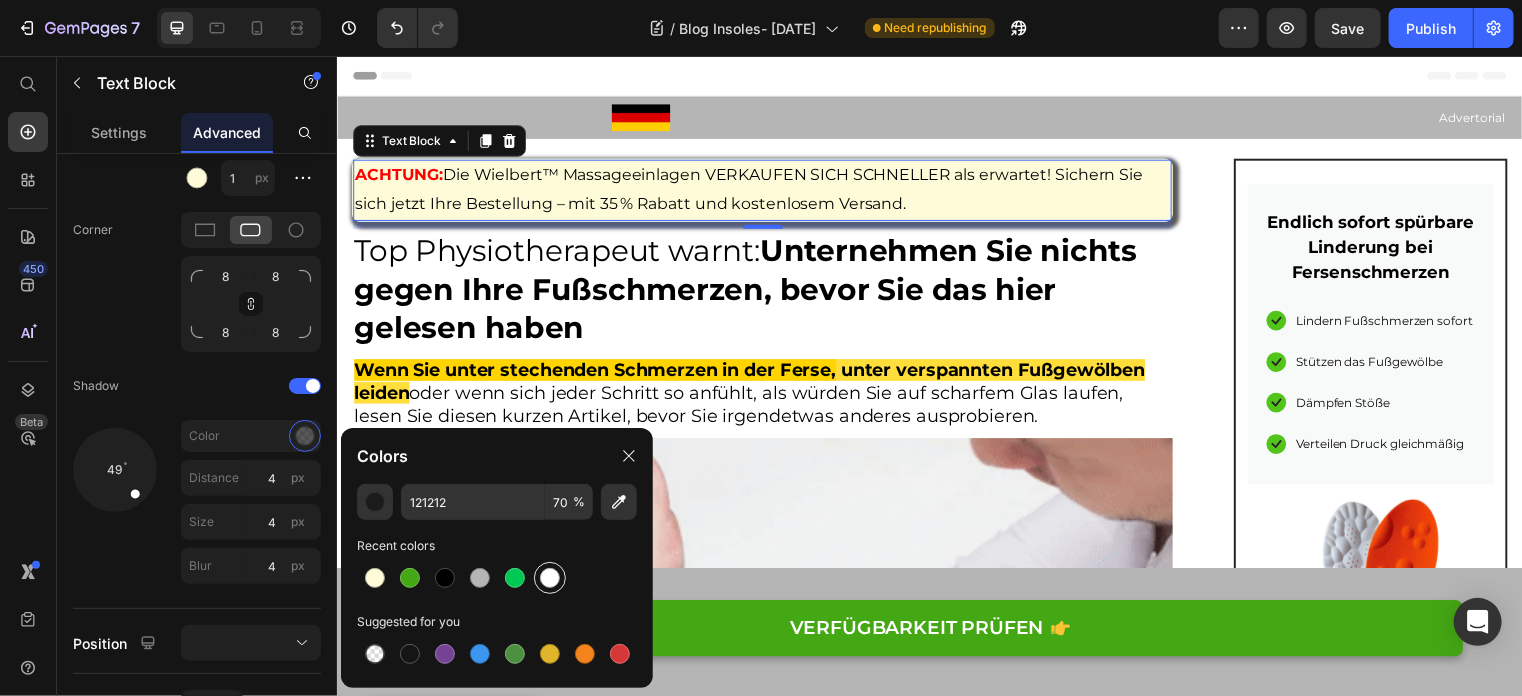 type on "FFFFFF" 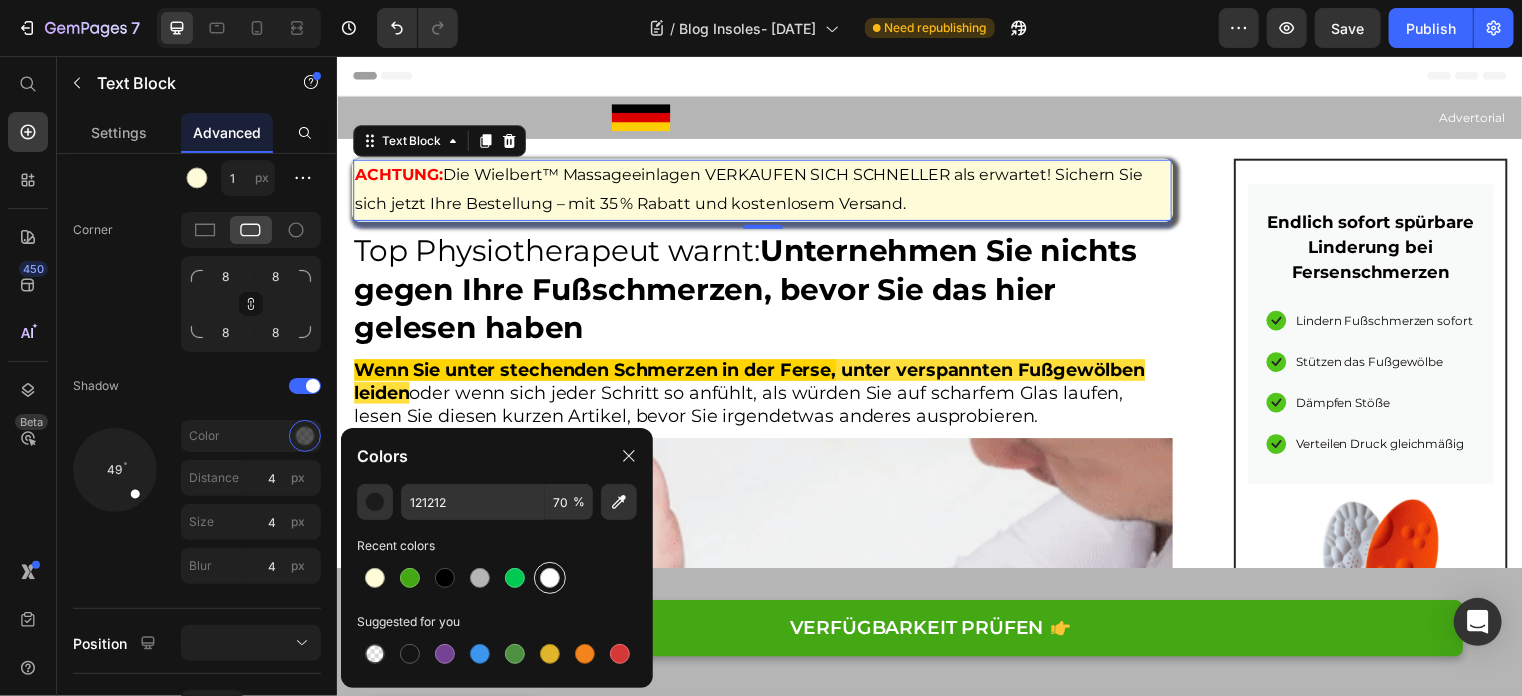 type on "100" 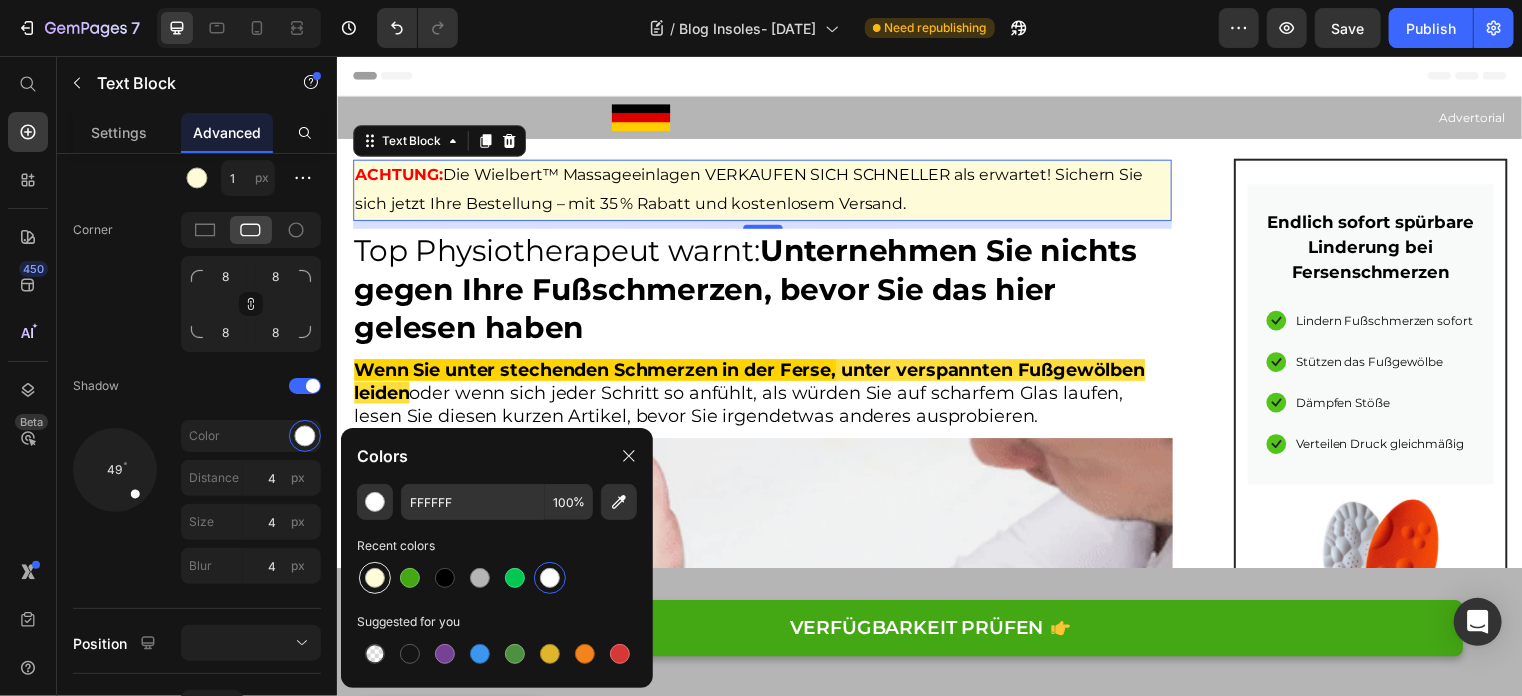 click at bounding box center (375, 578) 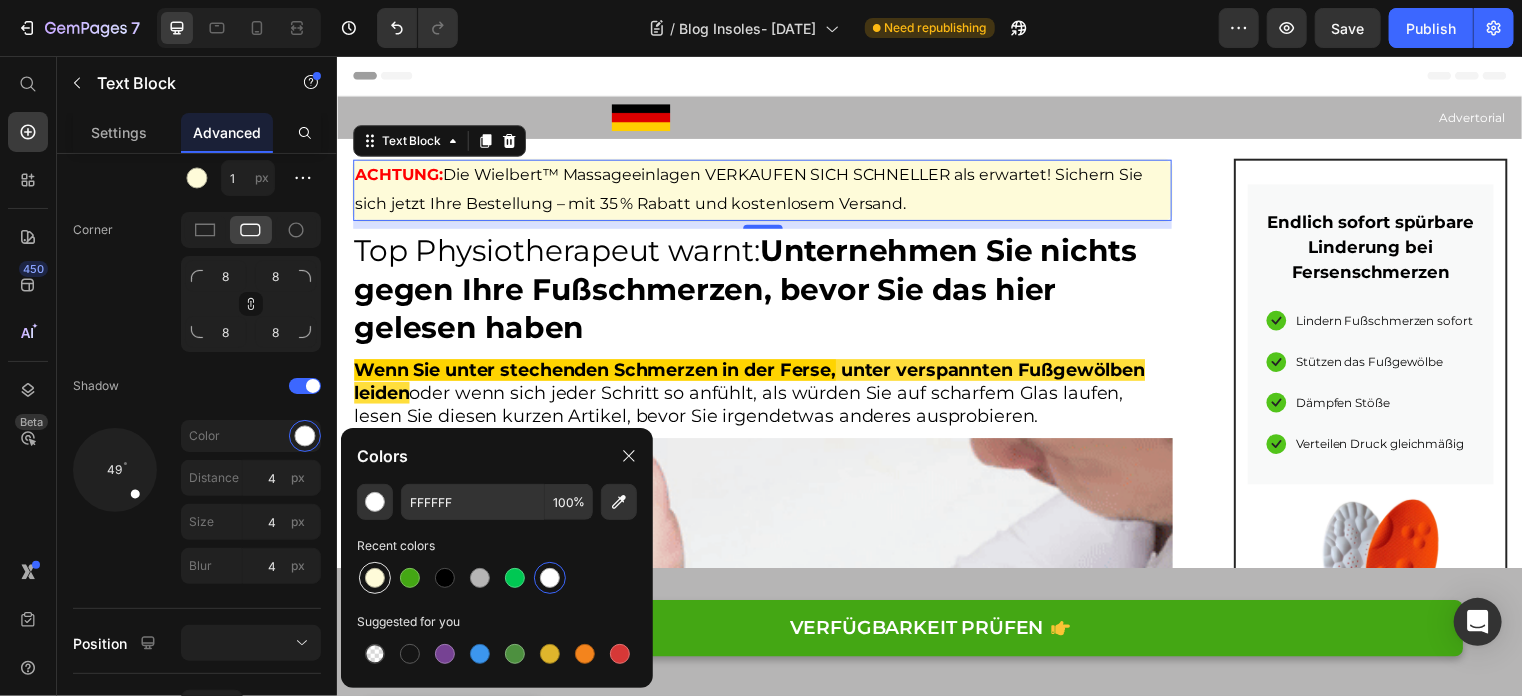 type on "FEFBD9" 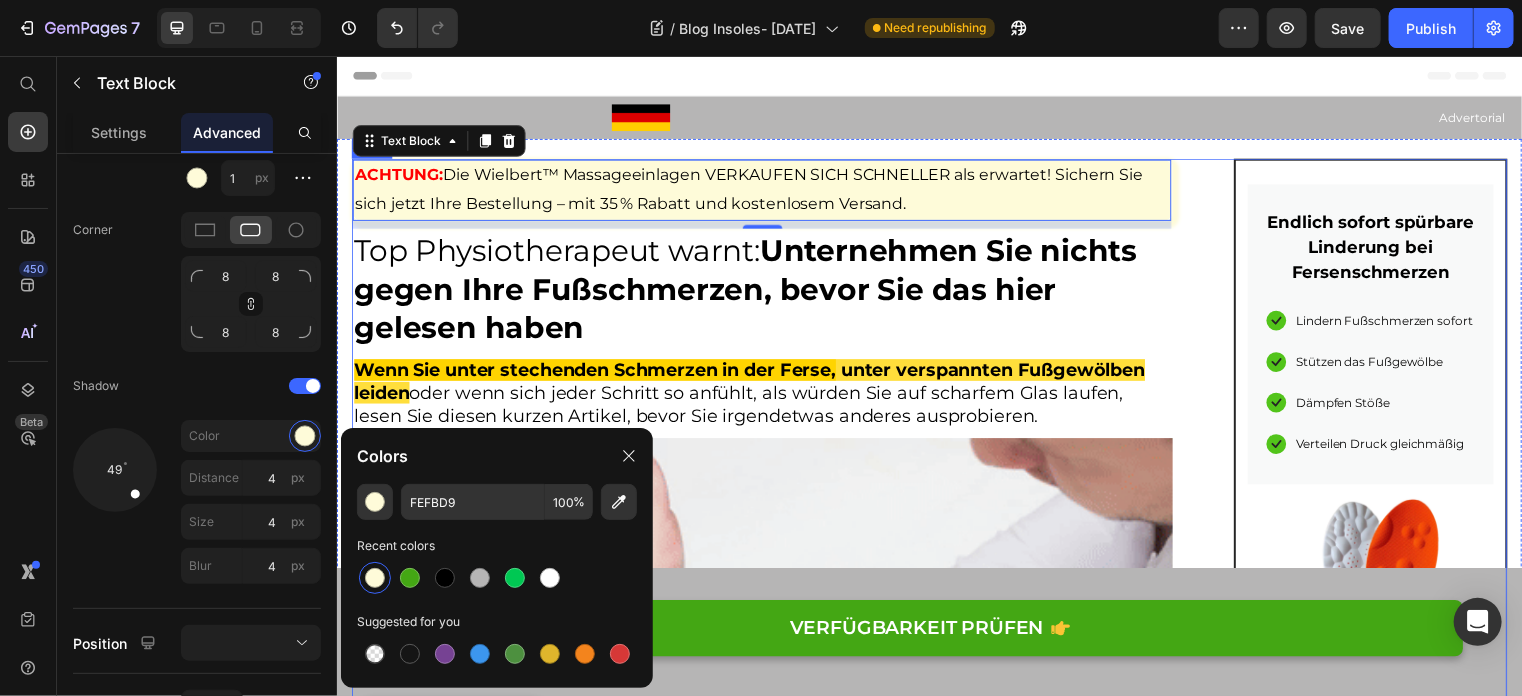 click on "ACHTUNG:  Die Wielbert™ Massageeinlagen VERKAUFEN SICH SCHNELLER als erwartet! Sichern Sie sich jetzt Ihre Bestellung – mit 35 % Rabatt und kostenlosem Versand.  Text Block   8 Top Physiotherapeut warnt:  Unternehmen Sie nichts gegen Ihre Fußschmerzen, bevor Sie das hier gelesen haben Heading Wenn Sie unter stechenden Schmerzen in der Ferse,   unter verspannten Fußgewölben leiden  oder wenn sich jeder Schritt so anfühlt, als würden Sie auf scharfem Glas laufen, lesen Sie diesen kurzen Artikel, bevor Sie irgendetwas anderes ausprobieren. Heading Image Geschrieben von  [PERSON_NAME]   Text block veröffentlich  [DATE] Text block Row Hallo, ich bin [PERSON_NAME], Physiotherapeut aus [GEOGRAPHIC_DATA].    Mit 25 Jahren Berufserfahrung und über 30.000 Behandlungsstunden habe ich bereits mehr als 1.100 Patienten mit den unterschiedlichsten Fußproblemen erfolgreich therapiert: Text block
Plantarfasziitis (Fersenschmerzen)
Neuropathie
Heading" at bounding box center [936, 5982] 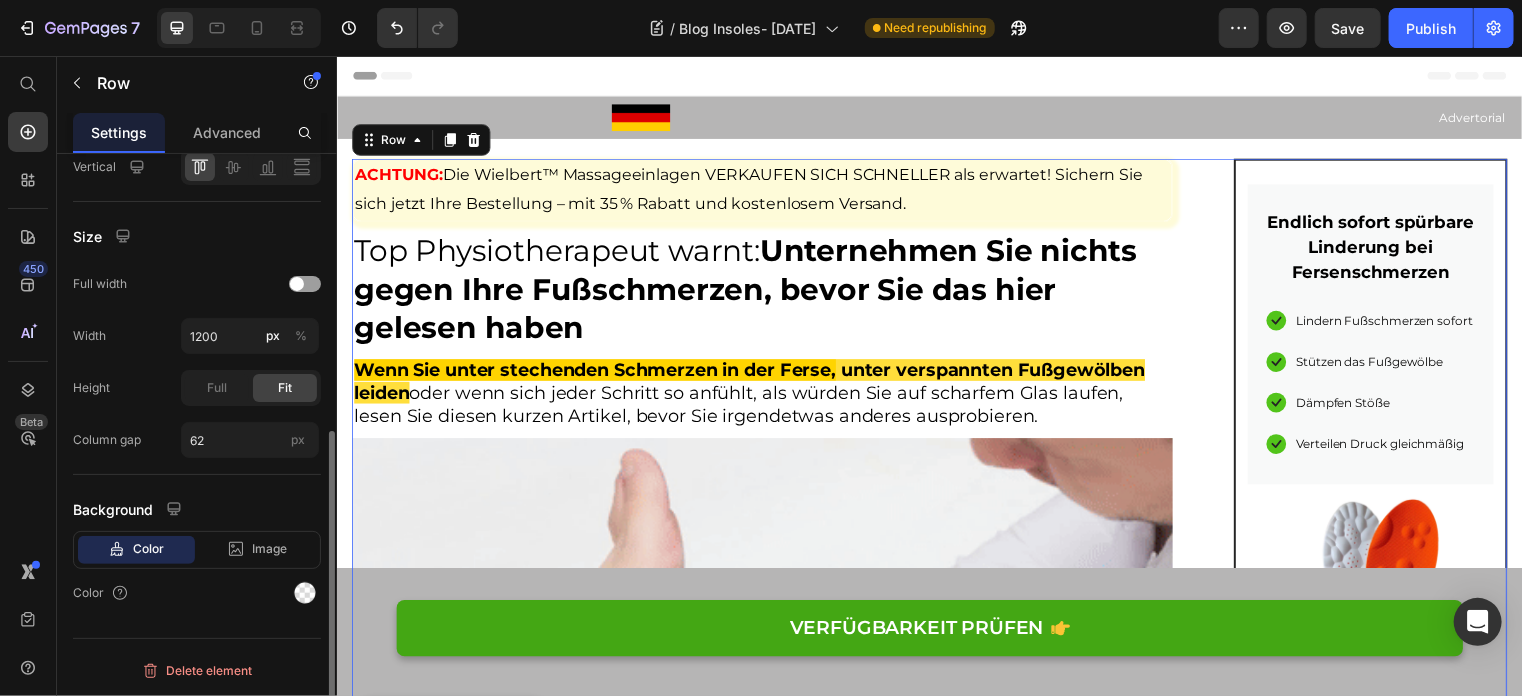 scroll, scrollTop: 0, scrollLeft: 0, axis: both 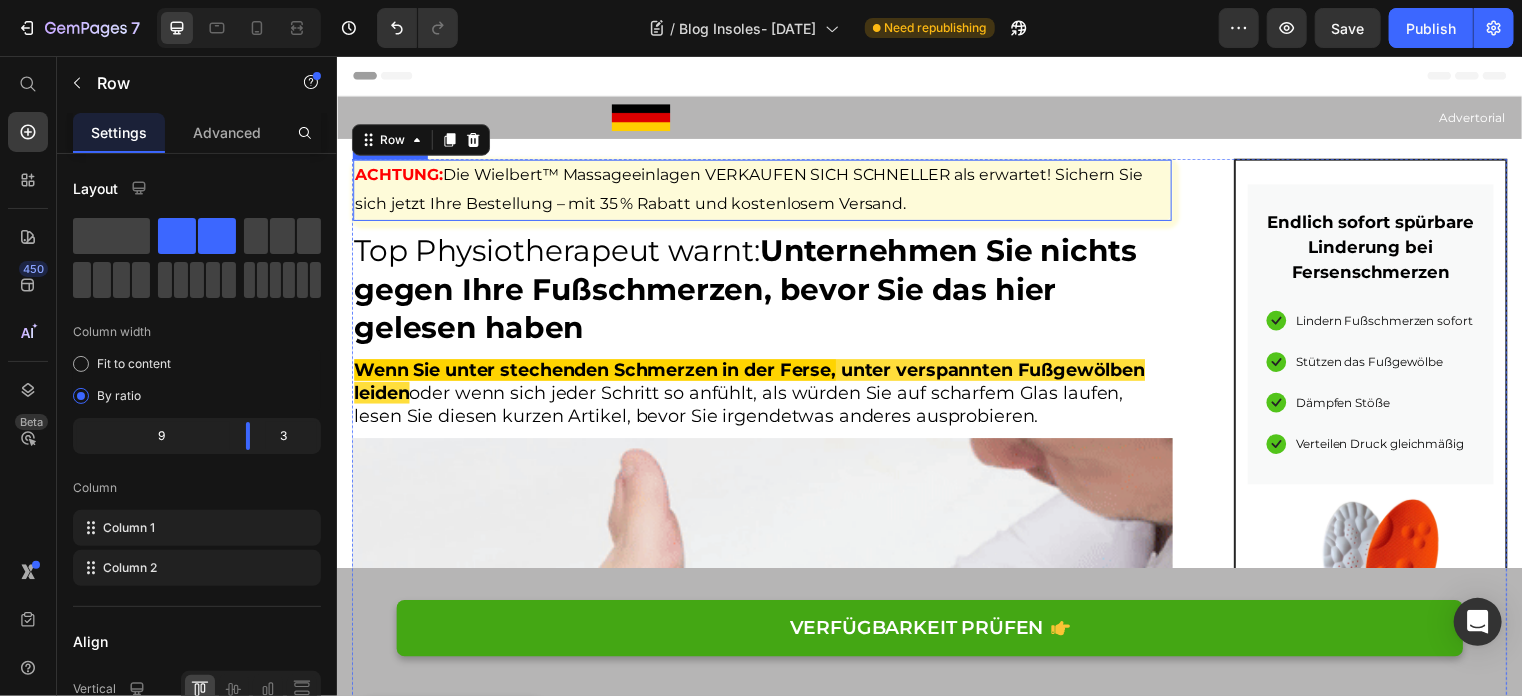 click on "ACHTUNG:  Die Wielbert™ Massageeinlagen VERKAUFEN SICH SCHNELLER als erwartet! Sichern Sie sich jetzt Ihre Bestellung – mit 35 % Rabatt und kostenlosem Versand." at bounding box center (766, 191) 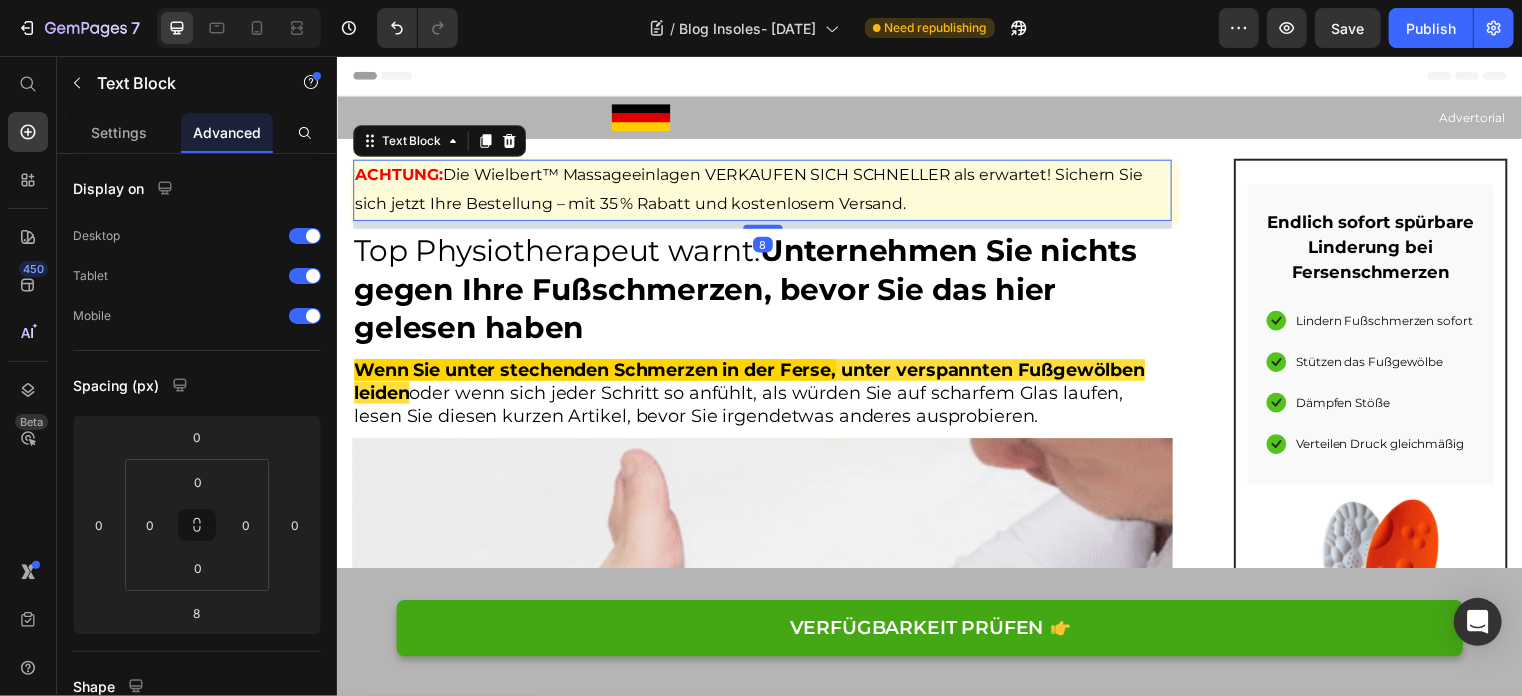 click on "8" at bounding box center [766, 226] 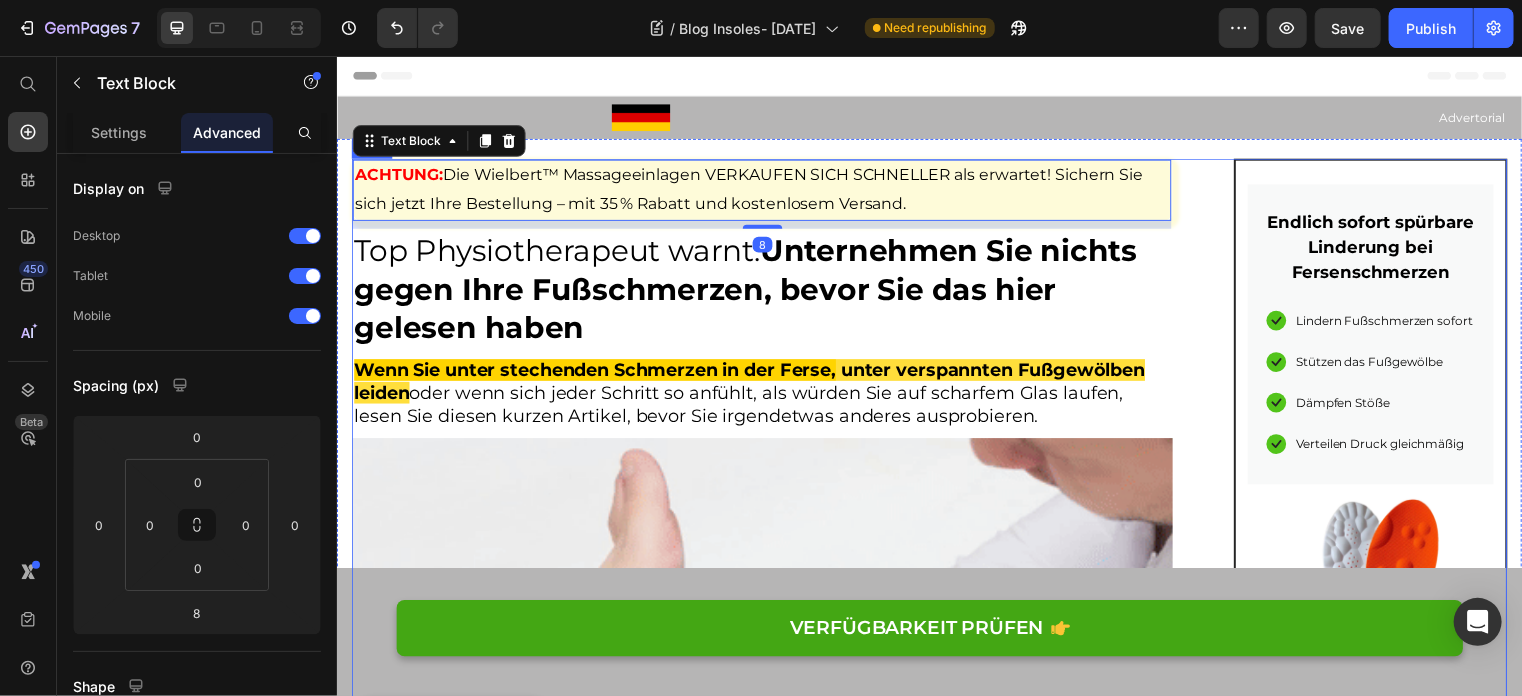 click on "ACHTUNG:  Die Wielbert™ Massageeinlagen VERKAUFEN SICH SCHNELLER als erwartet! Sichern Sie sich jetzt Ihre Bestellung – mit 35 % Rabatt und kostenlosem Versand.  Text Block   8 Top Physiotherapeut warnt:  Unternehmen Sie nichts gegen Ihre Fußschmerzen, bevor Sie das hier gelesen haben Heading Wenn Sie unter stechenden Schmerzen in der Ferse,   unter verspannten Fußgewölben leiden  oder wenn sich jeder Schritt so anfühlt, als würden Sie auf scharfem Glas laufen, lesen Sie diesen kurzen Artikel, bevor Sie irgendetwas anderes ausprobieren. Heading Image Geschrieben von  [PERSON_NAME]   Text block veröffentlich  [DATE] Text block Row Hallo, ich bin [PERSON_NAME], Physiotherapeut aus [GEOGRAPHIC_DATA].    Mit 25 Jahren Berufserfahrung und über 30.000 Behandlungsstunden habe ich bereits mehr als 1.100 Patienten mit den unterschiedlichsten Fußproblemen erfolgreich therapiert: Text block
Plantarfasziitis (Fersenschmerzen)
Neuropathie
Heading" at bounding box center [936, 5982] 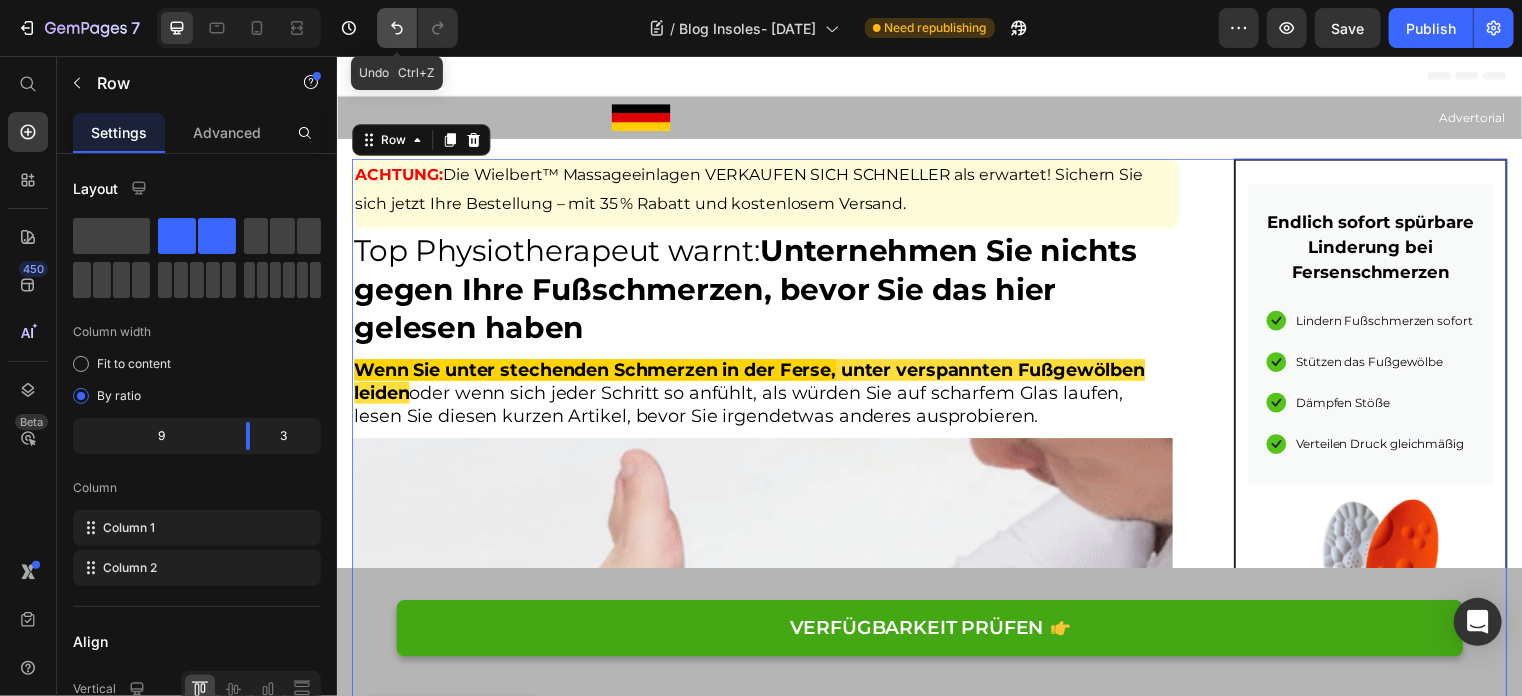 click 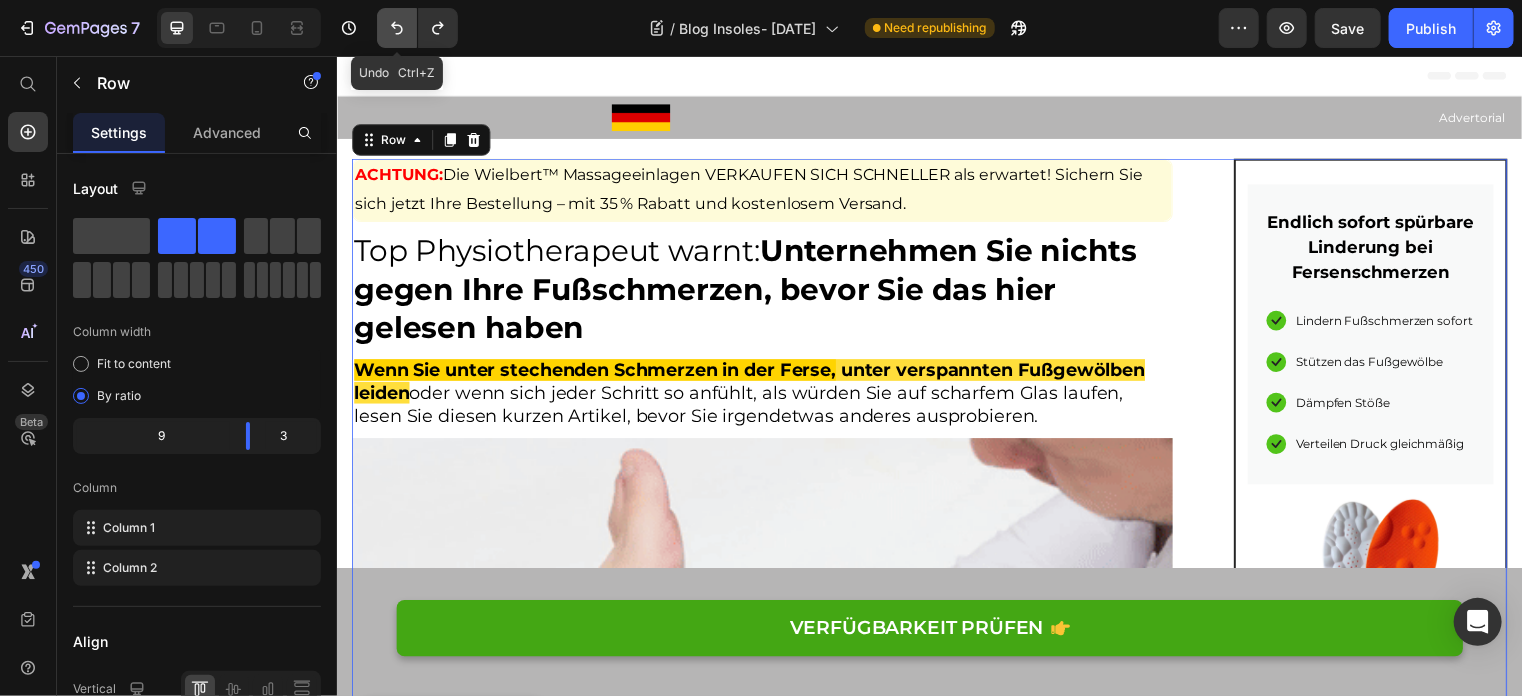 click 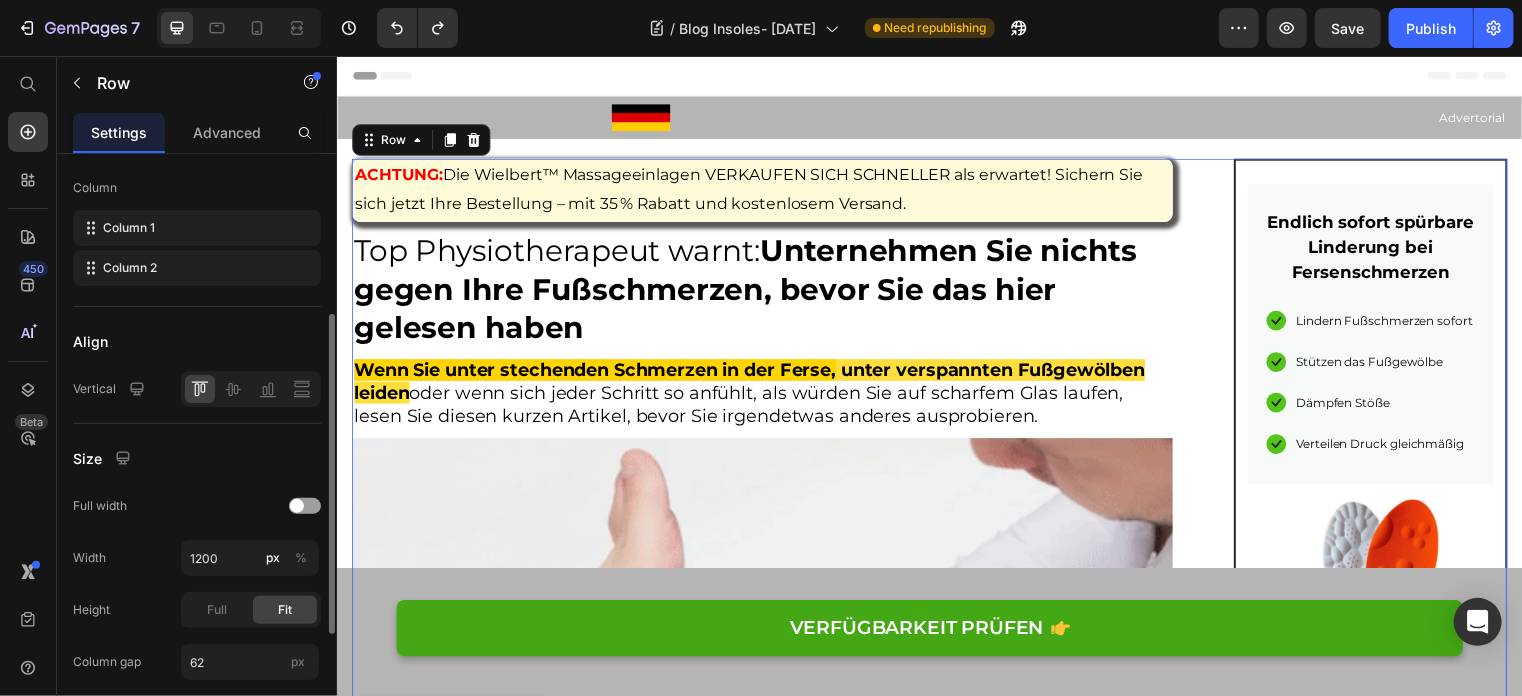 scroll, scrollTop: 520, scrollLeft: 0, axis: vertical 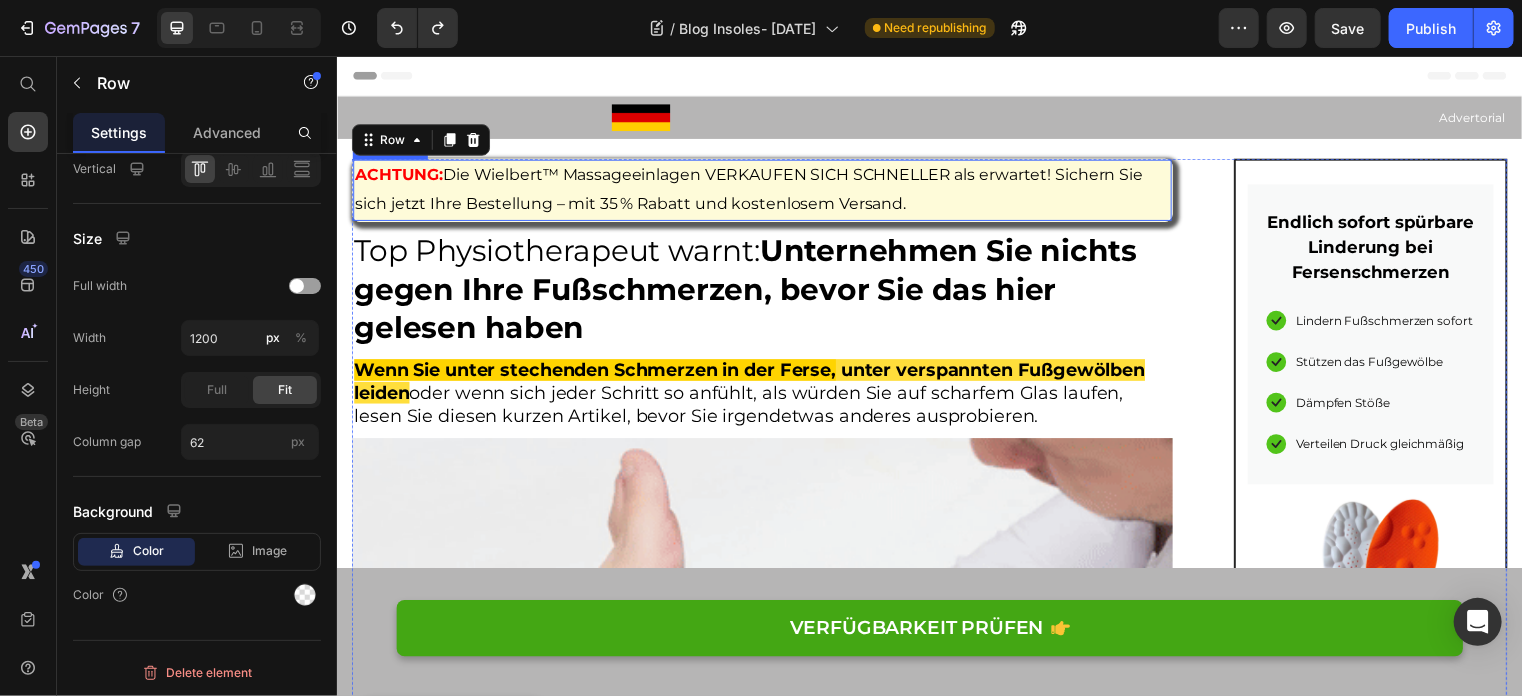 click on "ACHTUNG:  Die Wielbert™ Massageeinlagen VERKAUFEN SICH SCHNELLER als erwartet! Sichern Sie sich jetzt Ihre Bestellung – mit 35 % Rabatt und kostenlosem Versand." at bounding box center (766, 191) 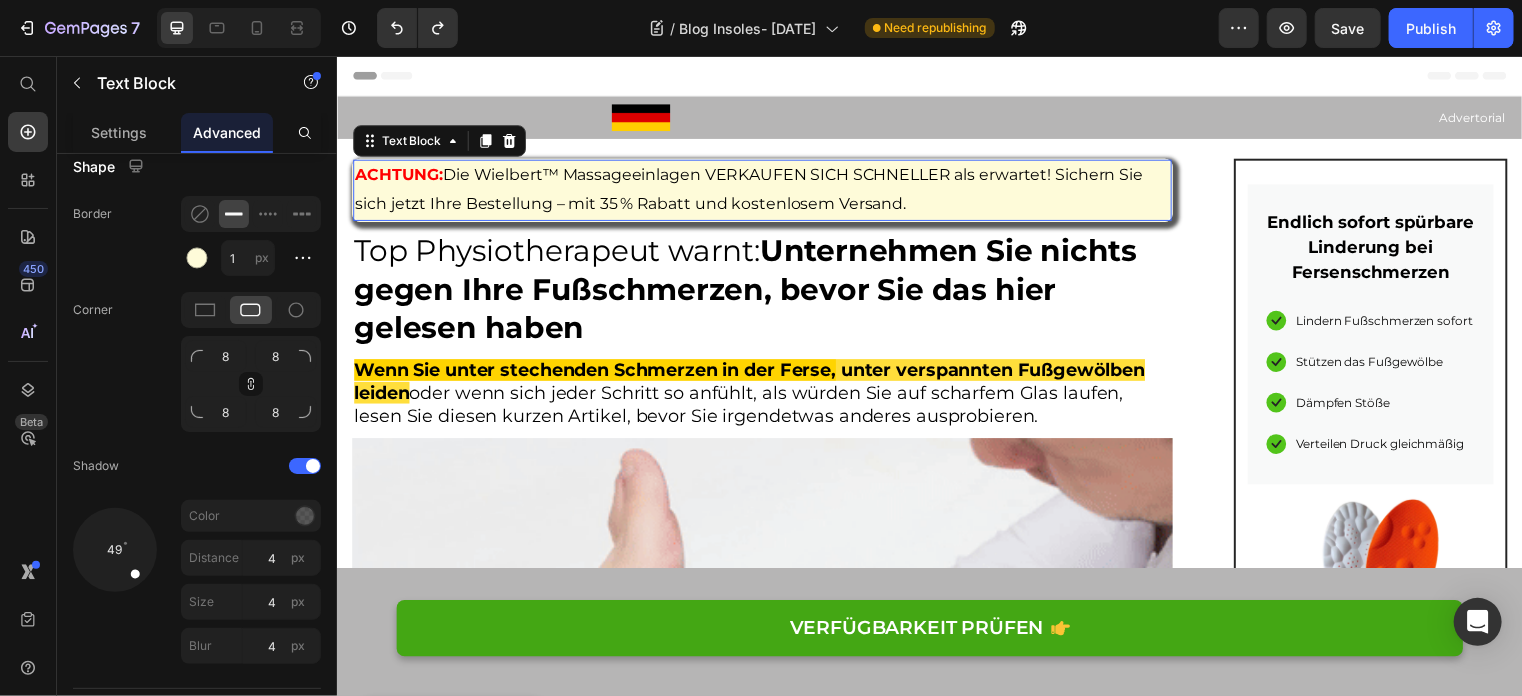 scroll, scrollTop: 0, scrollLeft: 0, axis: both 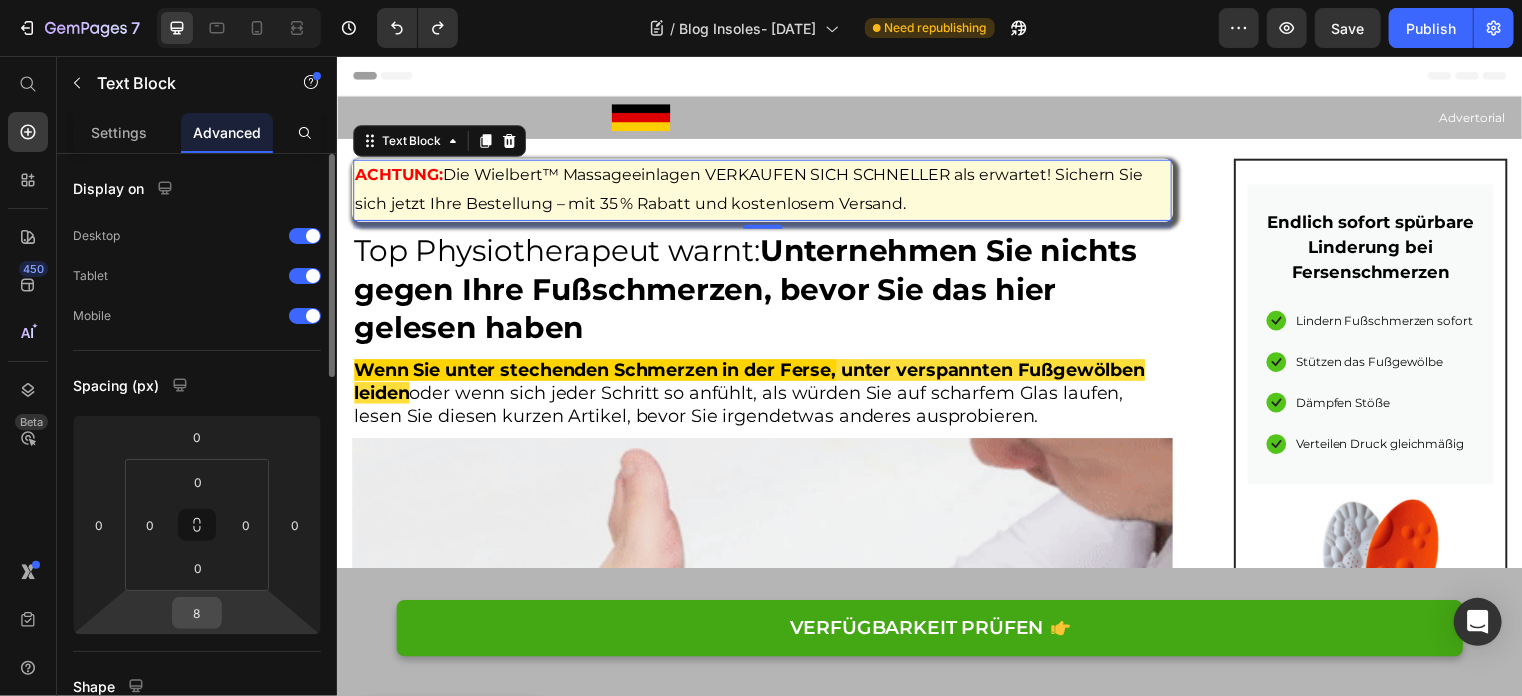 click on "8" at bounding box center (197, 613) 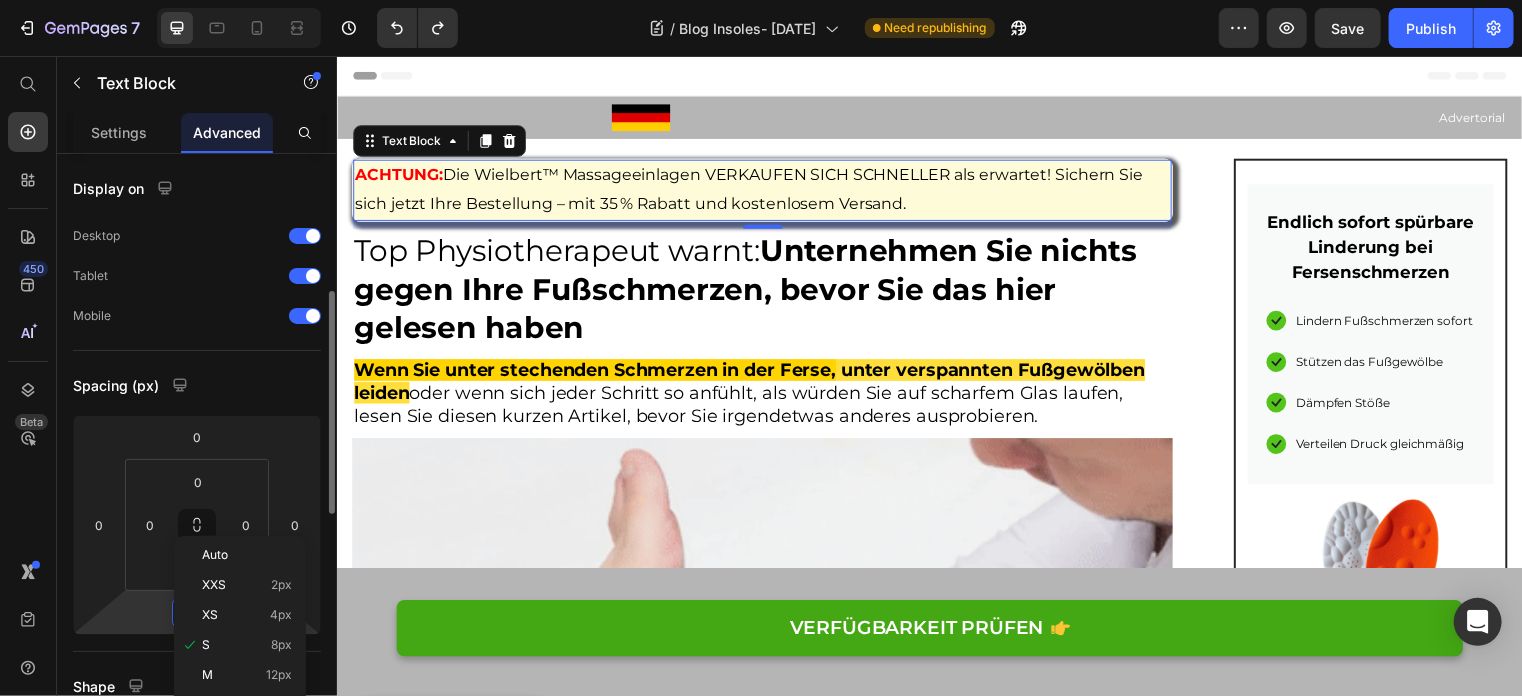 scroll, scrollTop: 100, scrollLeft: 0, axis: vertical 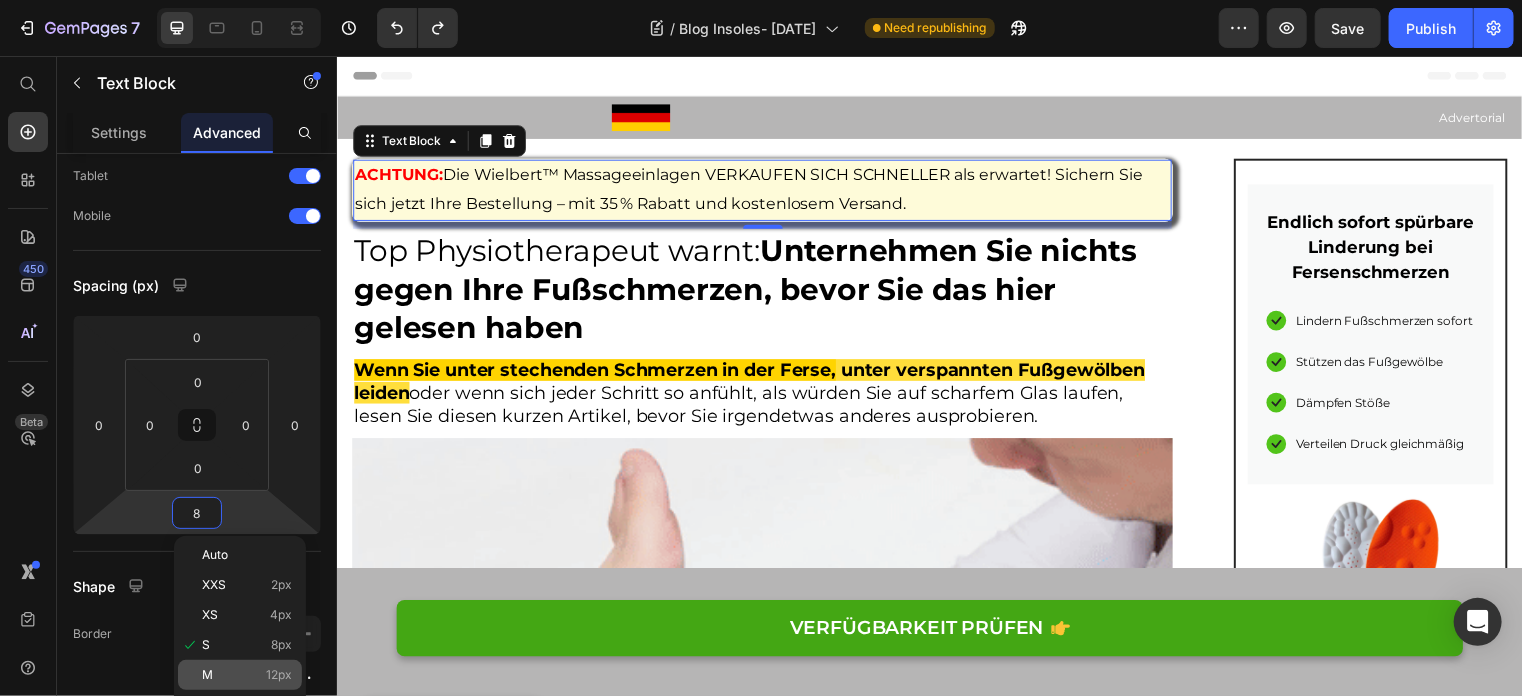 click on "M 12px" at bounding box center [247, 675] 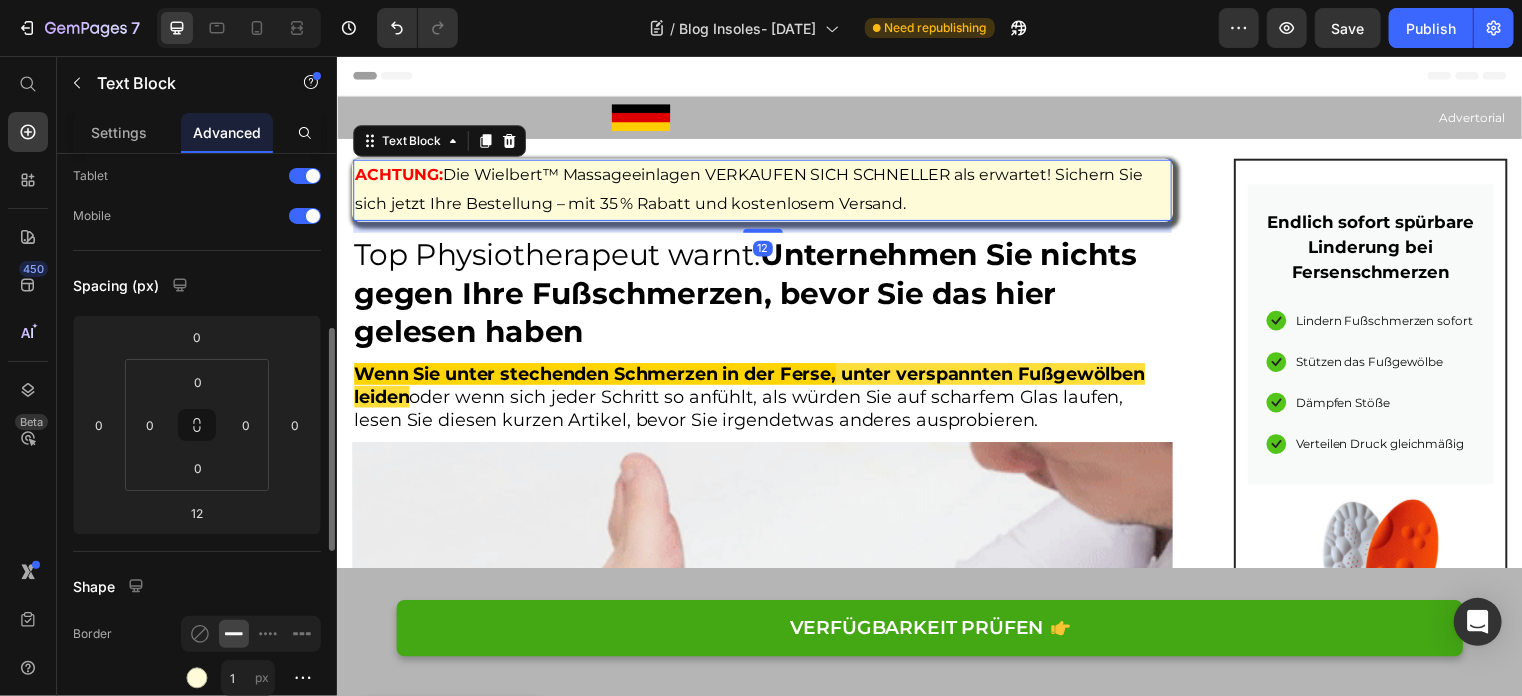 scroll, scrollTop: 300, scrollLeft: 0, axis: vertical 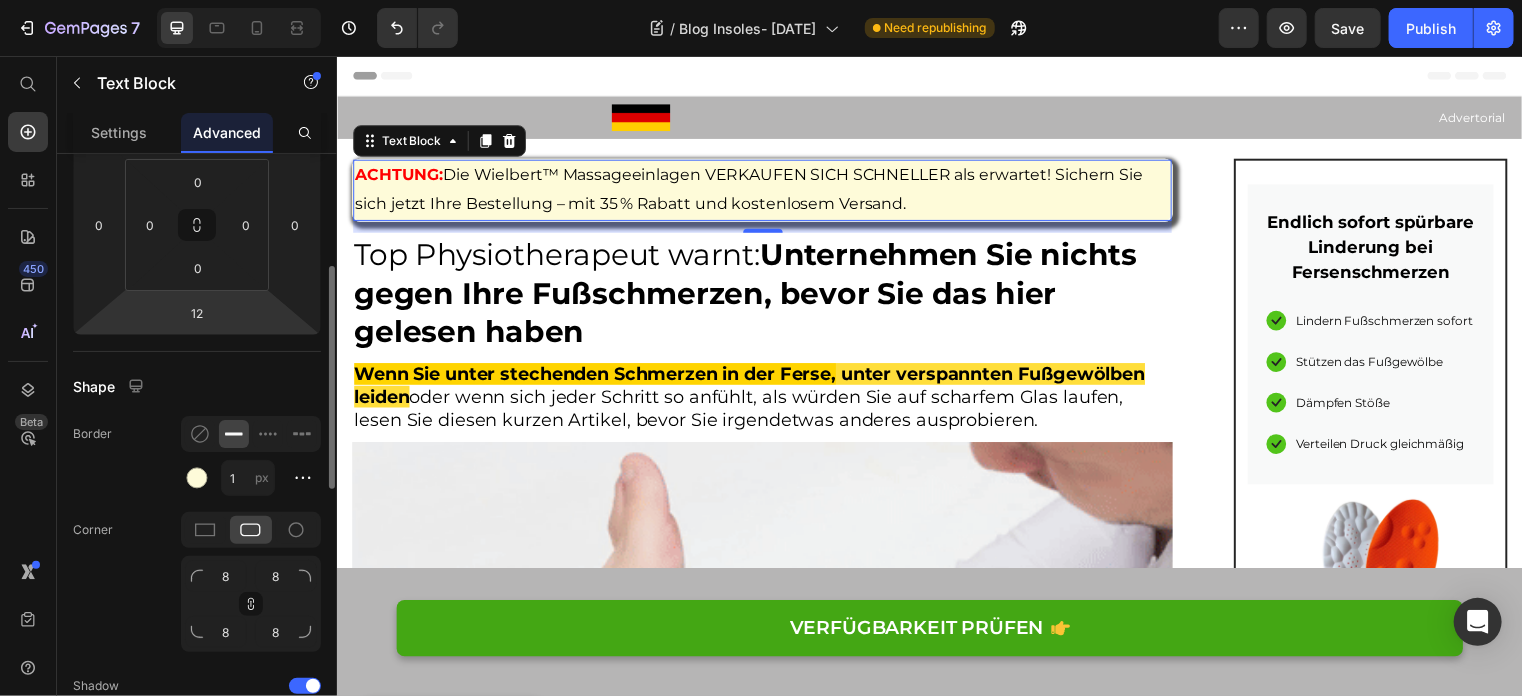 click on "7  Version history  /  Blog Insoles- [DATE] Need republishing Preview  Save   Publish  450 Beta Start with Sections Elements Hero Section Product Detail Brands Trusted Badges Guarantee Product Breakdown How to use Testimonials Compare Bundle FAQs Social Proof Brand Story Product List Collection Blog List Contact Sticky Add to Cart Custom Footer Browse Library 450 Layout
Row
Row
Row
Row Text
Heading
Text Block Button
Button
Button
Sticky Back to top Media
Image" at bounding box center (761, 0) 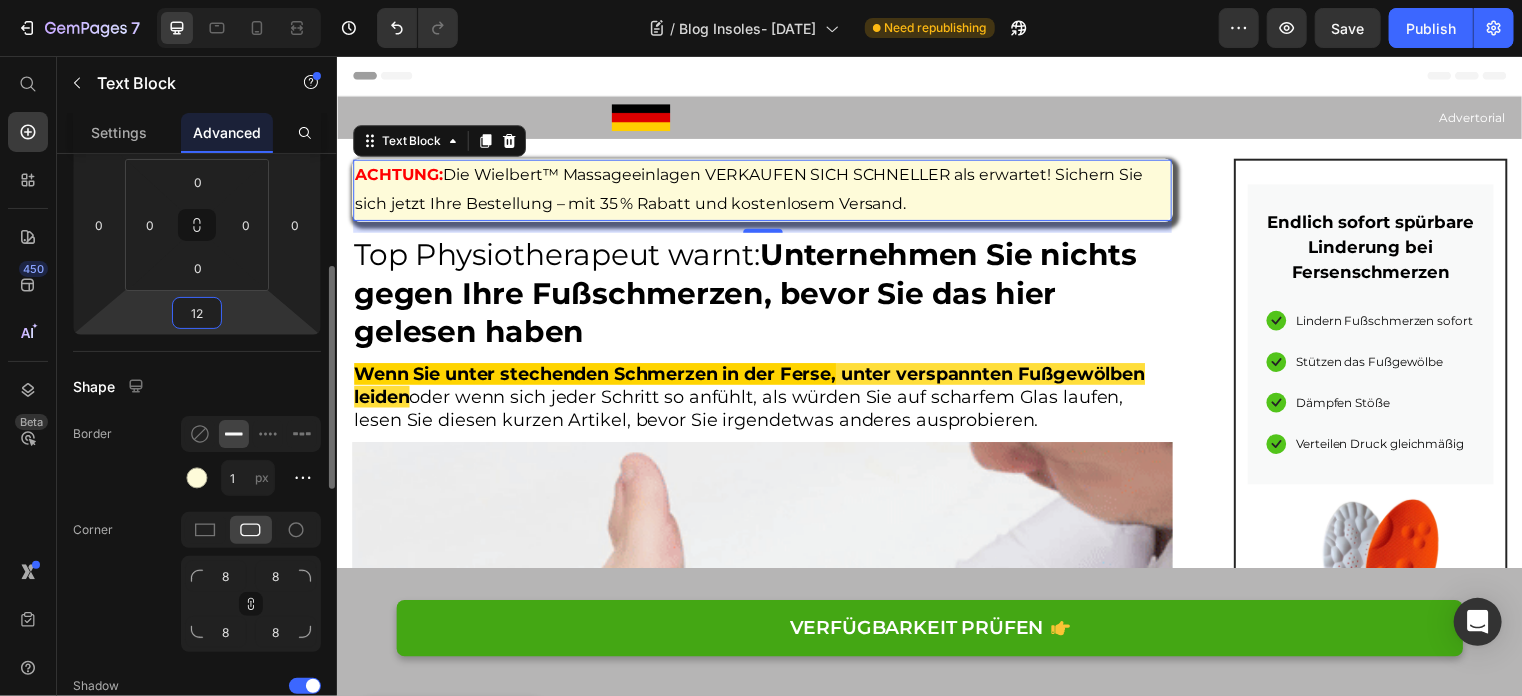 click on "12" at bounding box center (197, 313) 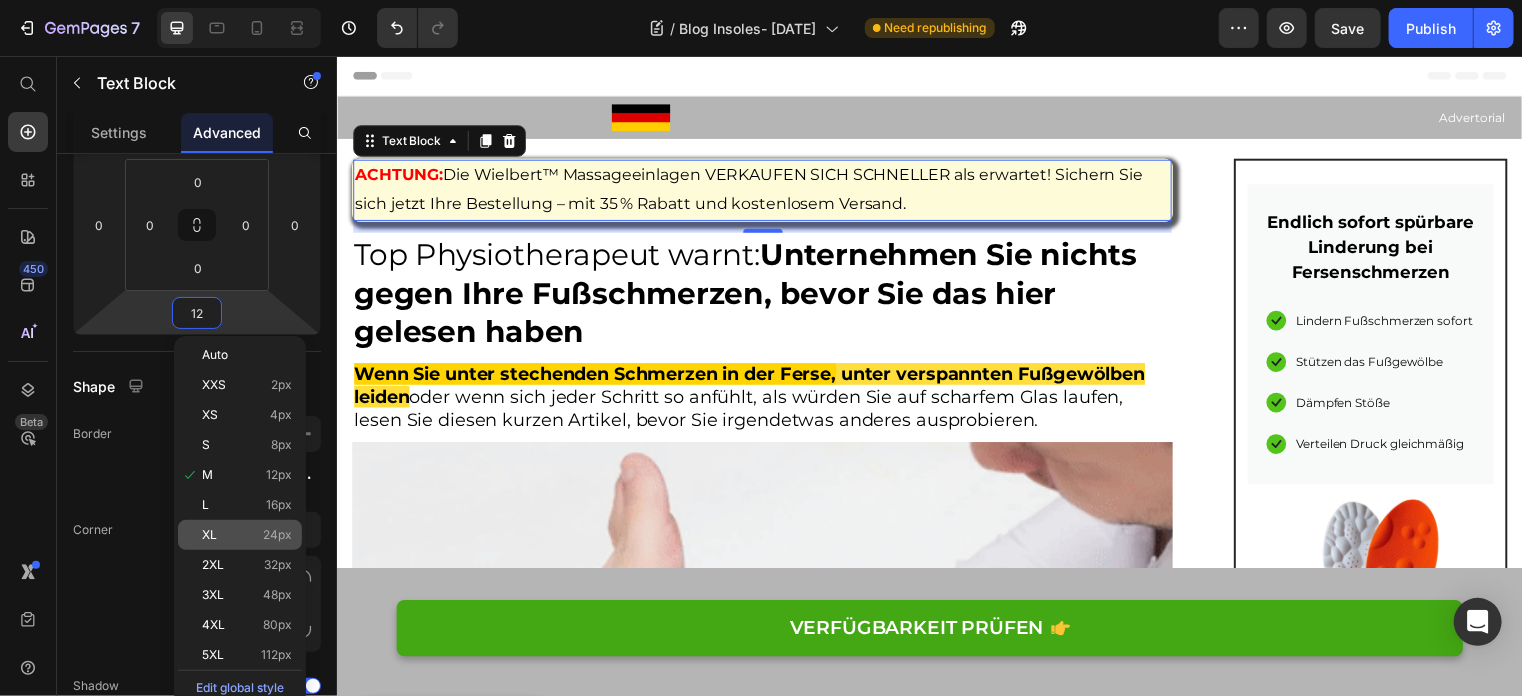 click on "XL 24px" at bounding box center [247, 535] 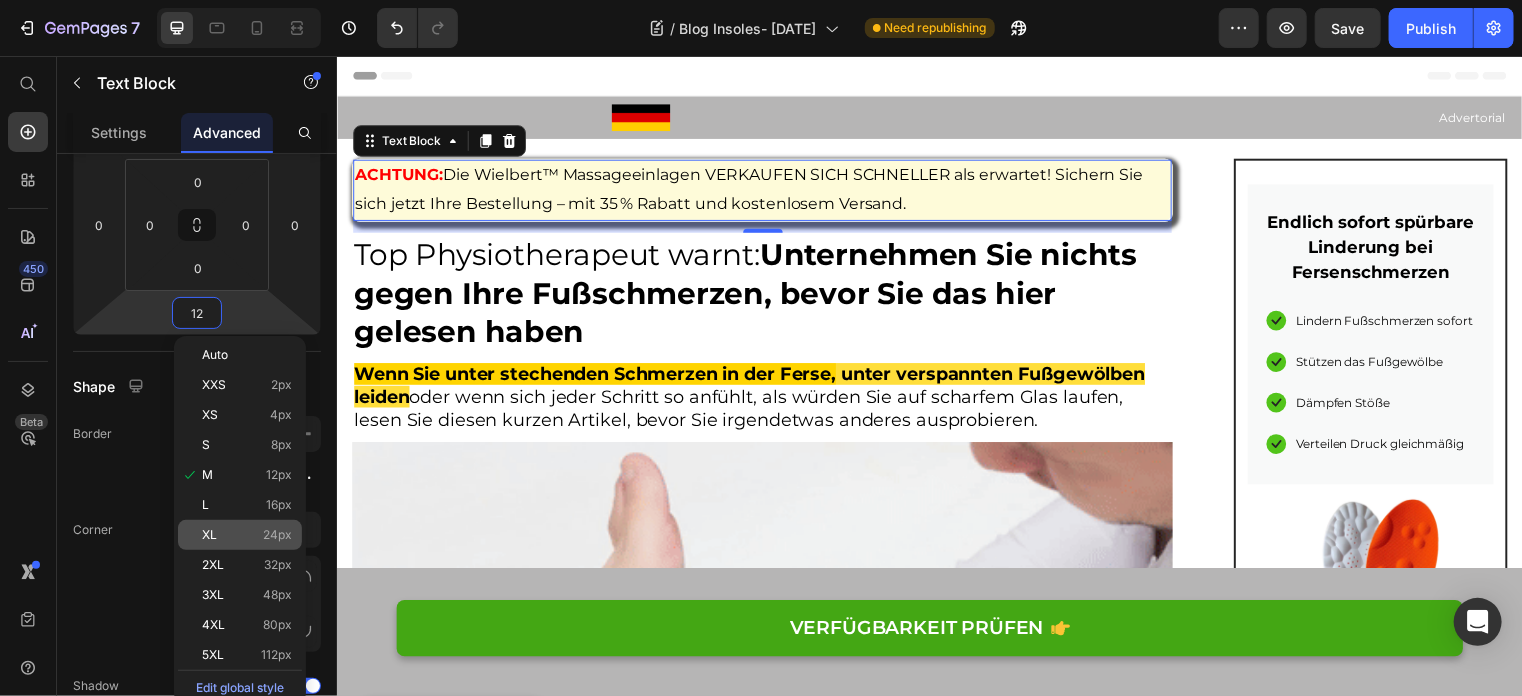 type on "24" 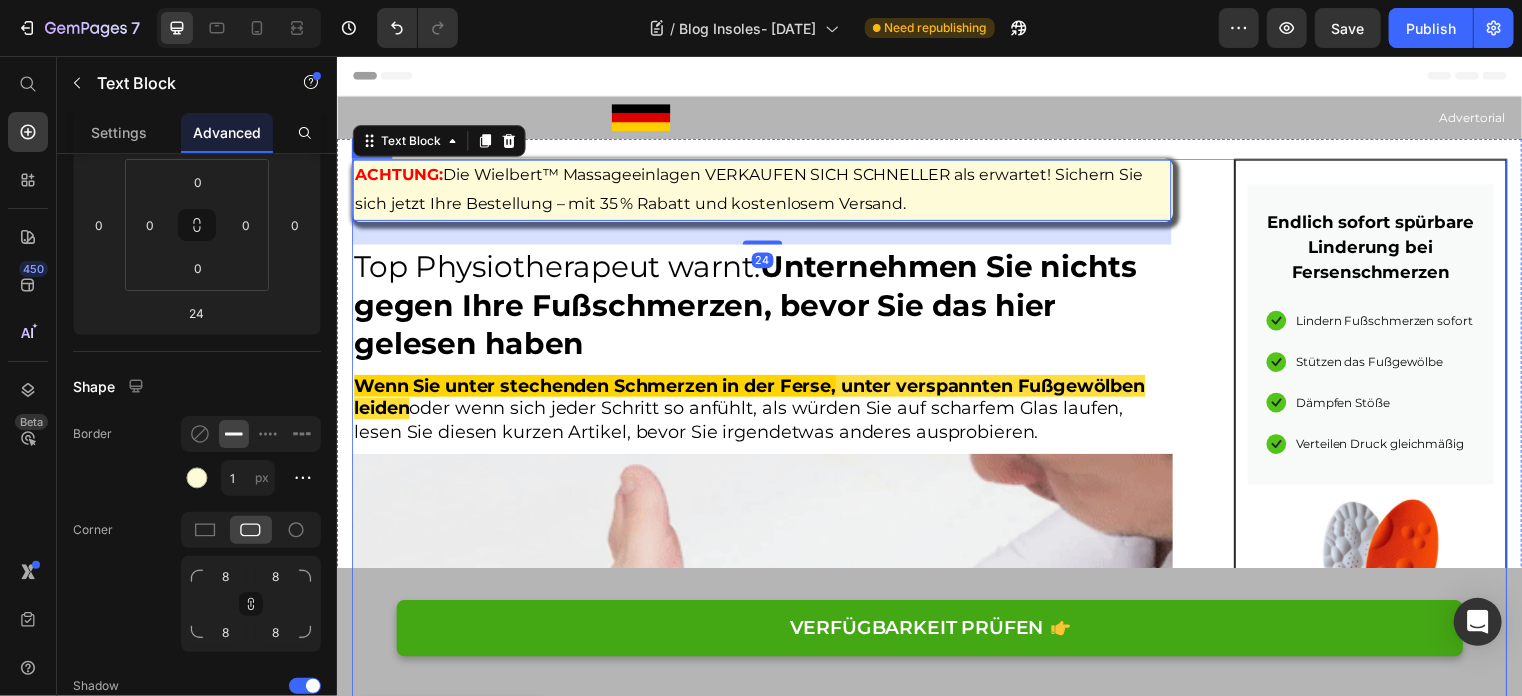 click on "ACHTUNG:  Die Wielbert™ Massageeinlagen VERKAUFEN SICH SCHNELLER als erwartet! Sichern Sie sich jetzt Ihre Bestellung – mit 35 % Rabatt und kostenlosem Versand.  Text Block   24 Top Physiotherapeut warnt:  Unternehmen Sie nichts gegen Ihre Fußschmerzen, bevor Sie das hier gelesen haben Heading Wenn Sie unter stechenden Schmerzen in der Ferse,   unter verspannten Fußgewölben leiden  oder wenn sich jeder Schritt so anfühlt, als würden Sie auf scharfem Glas laufen, lesen Sie diesen kurzen Artikel, bevor Sie irgendetwas anderes ausprobieren. Heading Image Geschrieben von  [PERSON_NAME]   Text block veröffentlich  [DATE] Text block Row Hallo, ich bin [PERSON_NAME], Physiotherapeut aus [GEOGRAPHIC_DATA].    Mit 25 Jahren Berufserfahrung und über 30.000 Behandlungsstunden habe ich bereits mehr als 1.100 Patienten mit den unterschiedlichsten Fußproblemen erfolgreich therapiert: Text block
Plantarfasziitis (Fersenschmerzen)
Neuropathie
Image" at bounding box center [936, 5990] 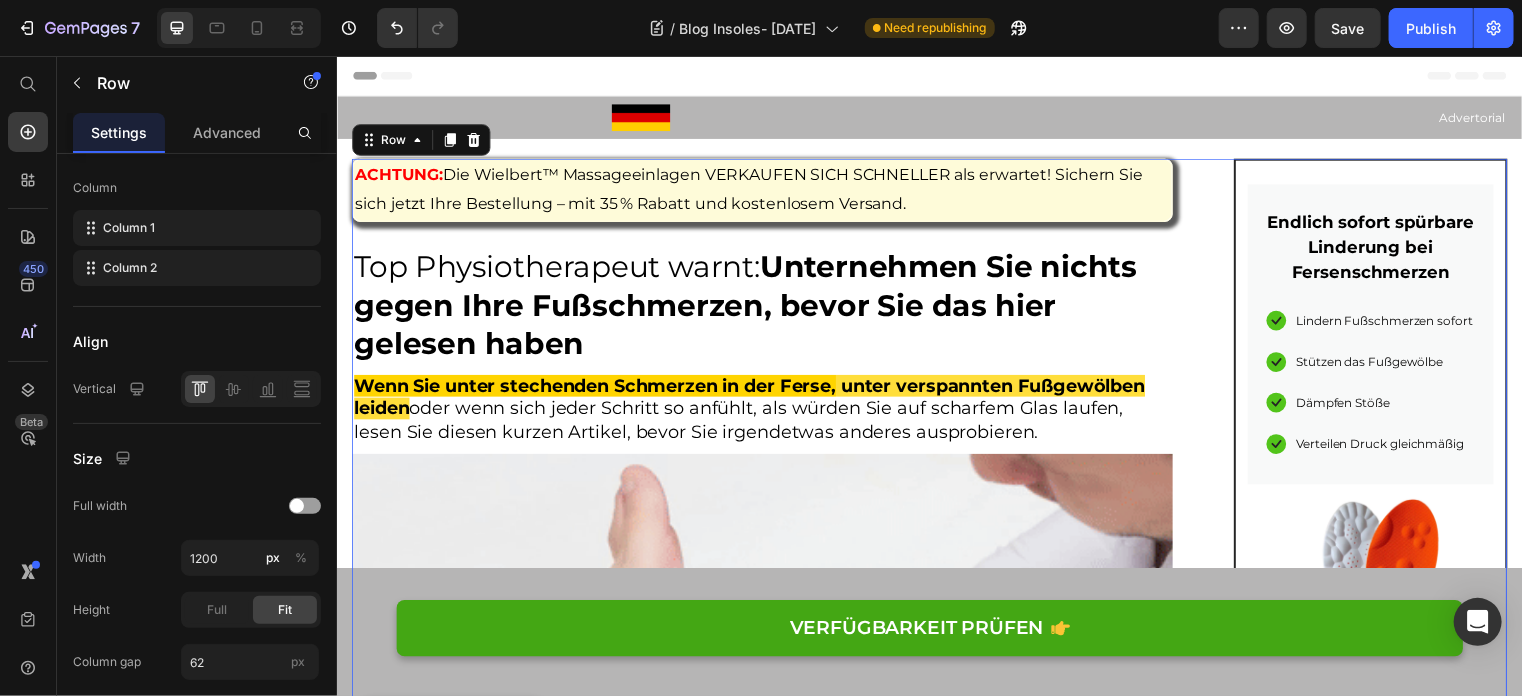 scroll, scrollTop: 0, scrollLeft: 0, axis: both 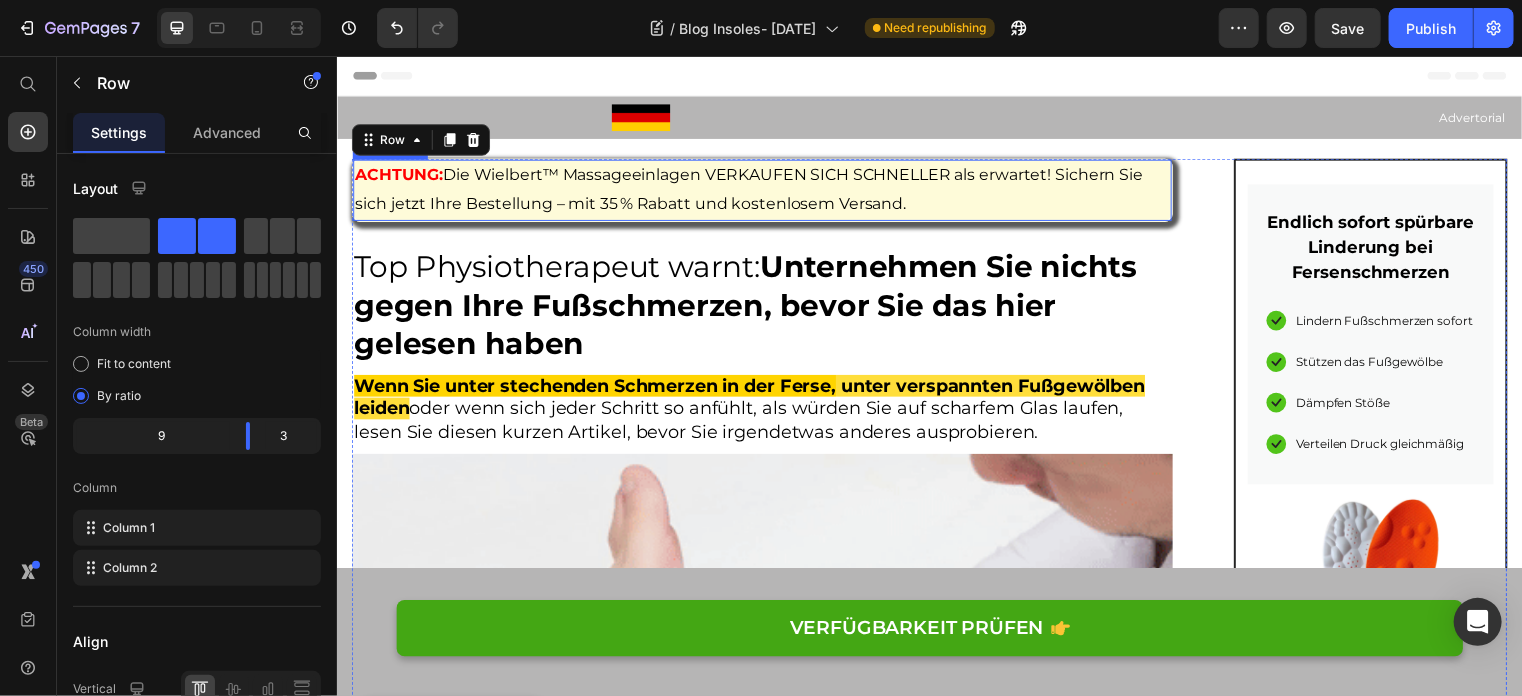 click on "ACHTUNG:  Die Wielbert™ Massageeinlagen VERKAUFEN SICH SCHNELLER als erwartet! Sichern Sie sich jetzt Ihre Bestellung – mit 35 % Rabatt und kostenlosem Versand." at bounding box center [766, 191] 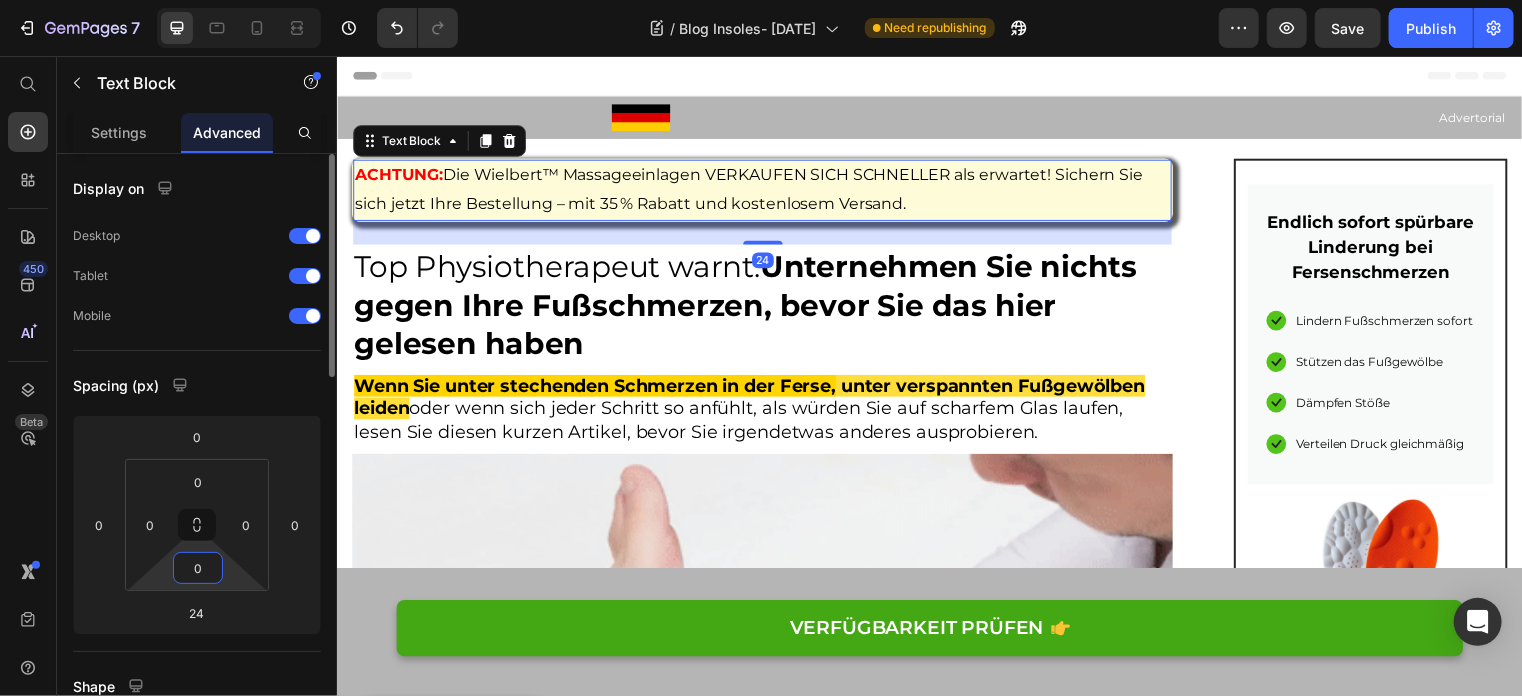 click on "0" at bounding box center (198, 568) 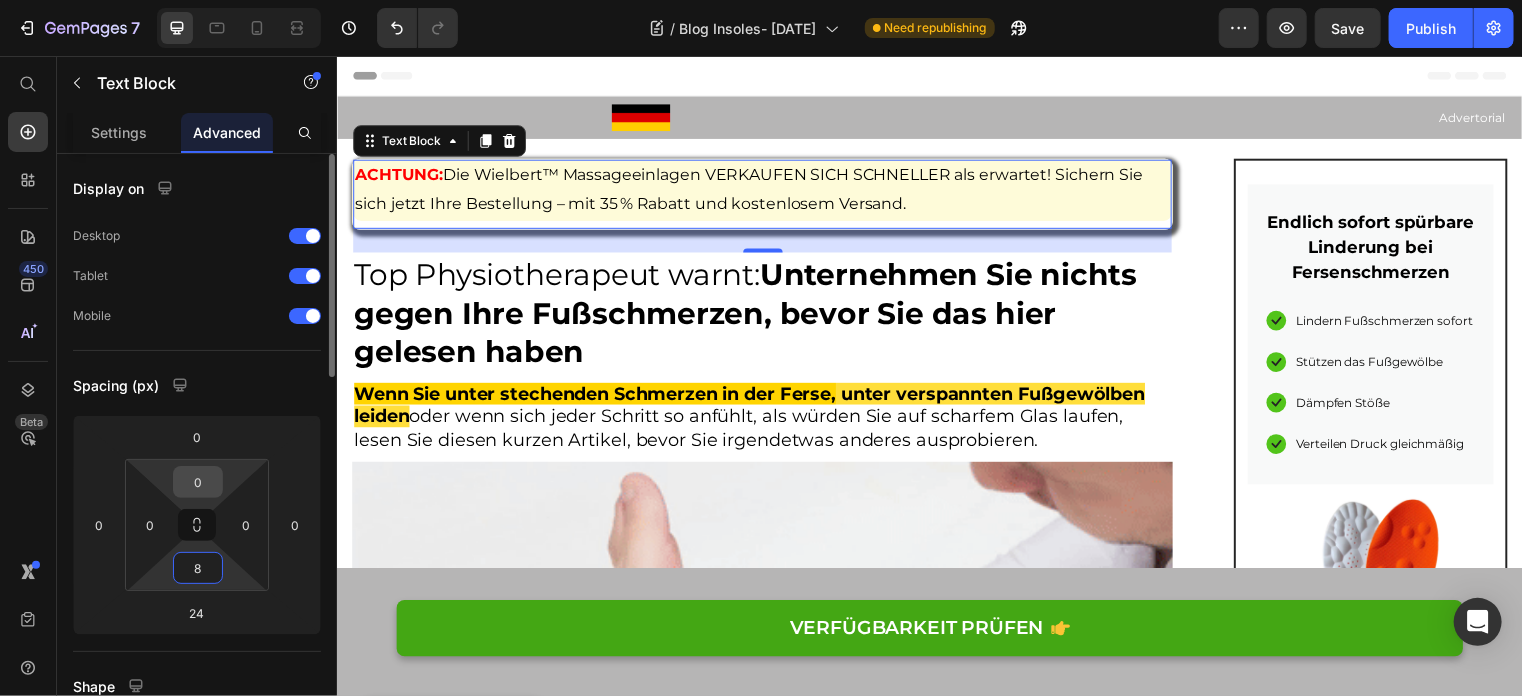type on "8" 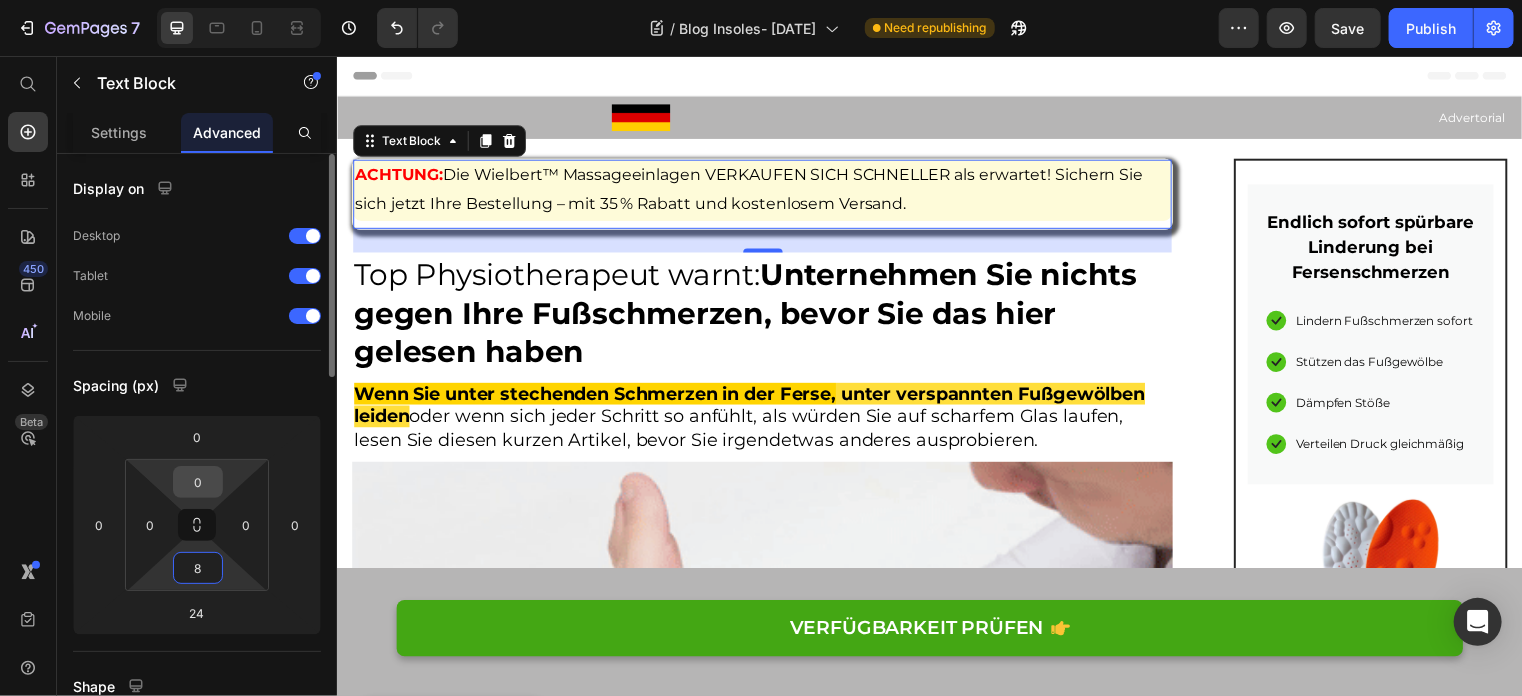 click on "0" at bounding box center (198, 482) 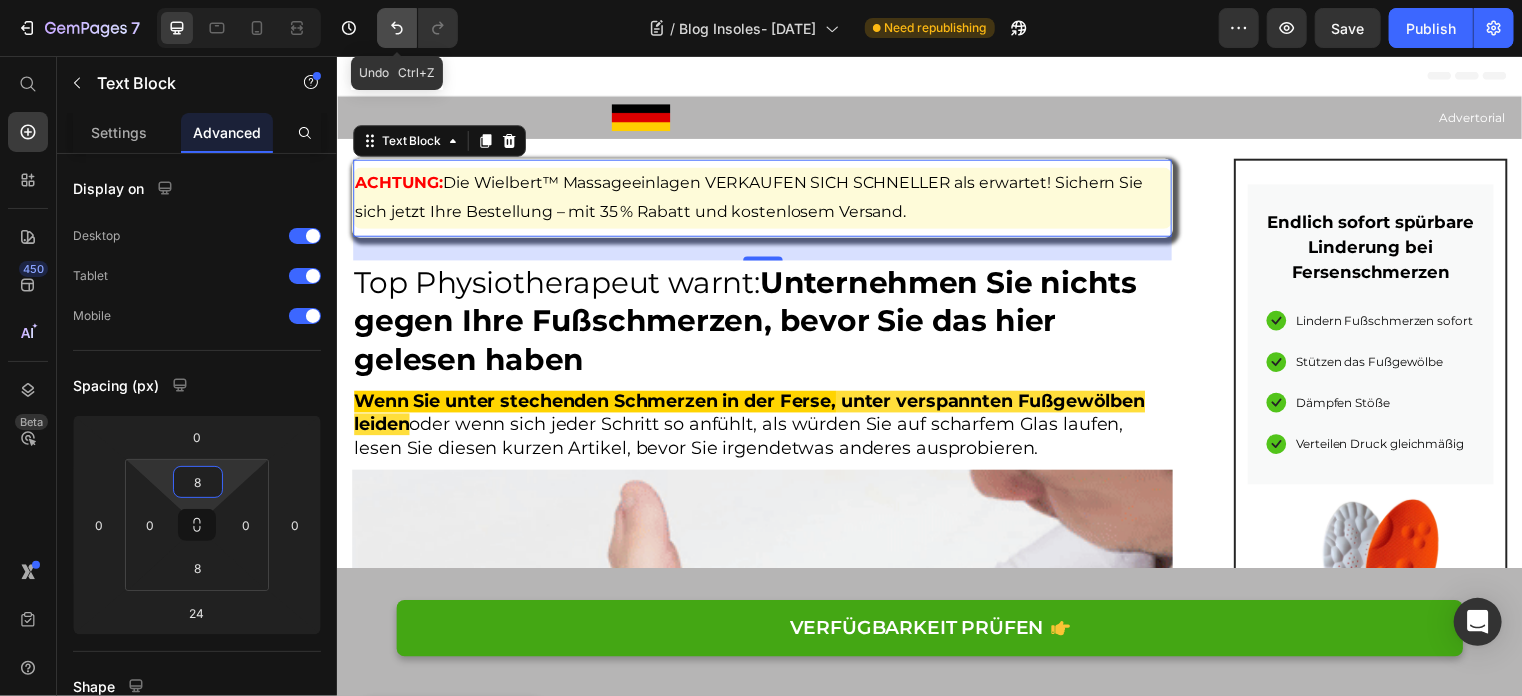 click 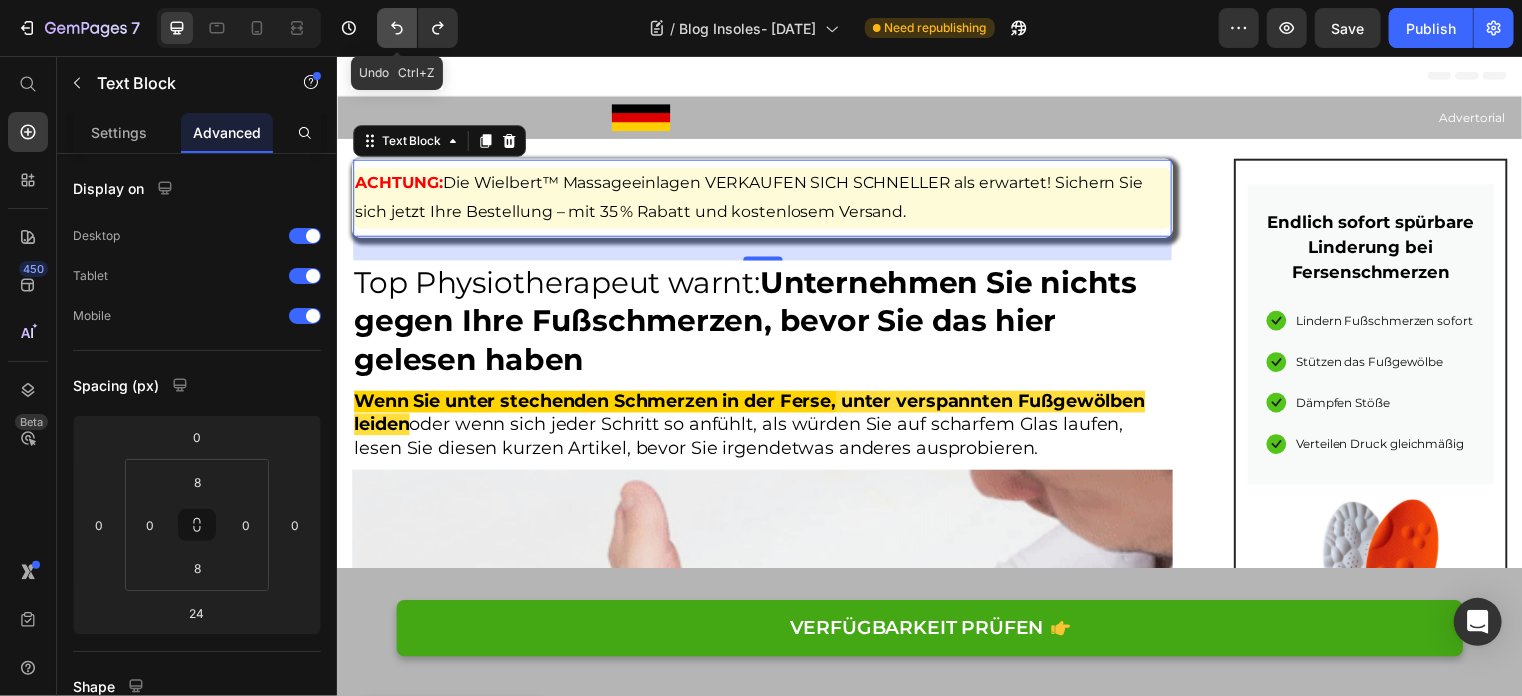 click 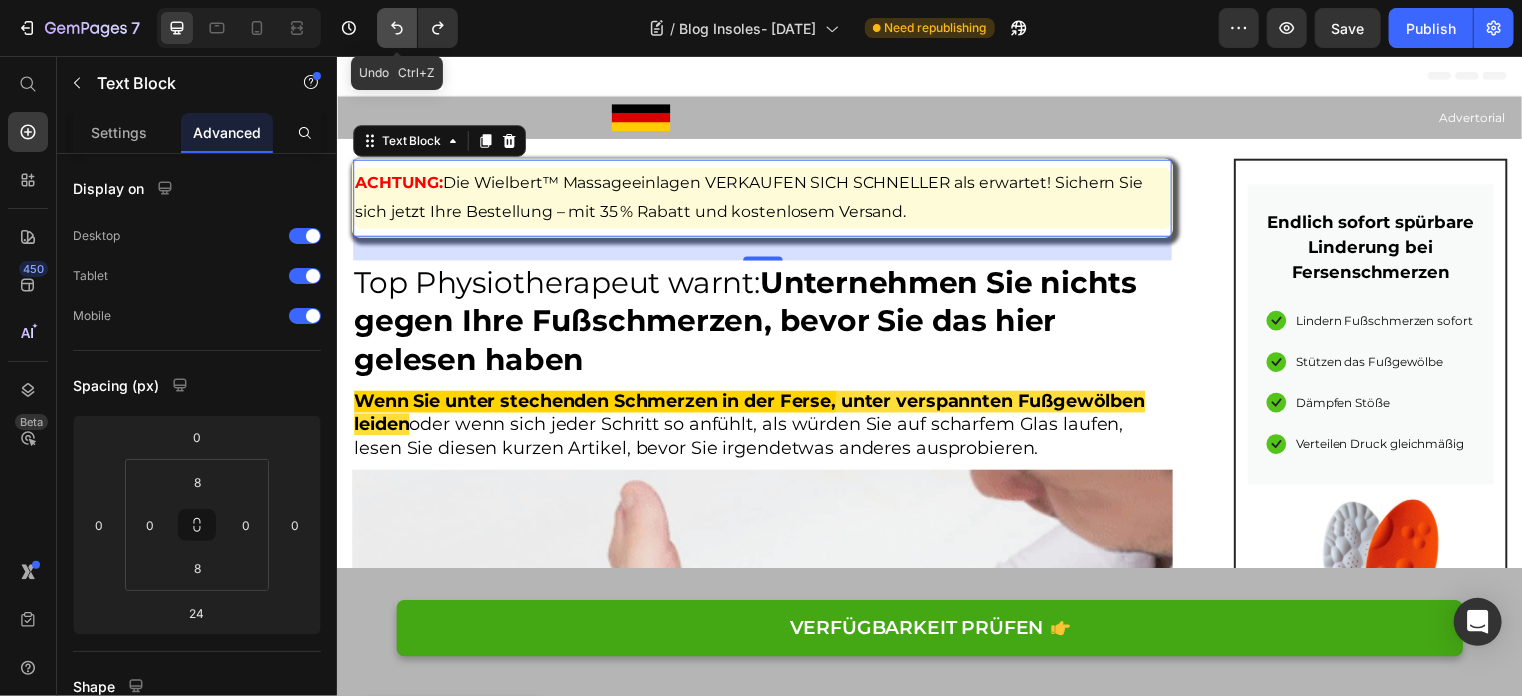 type on "0" 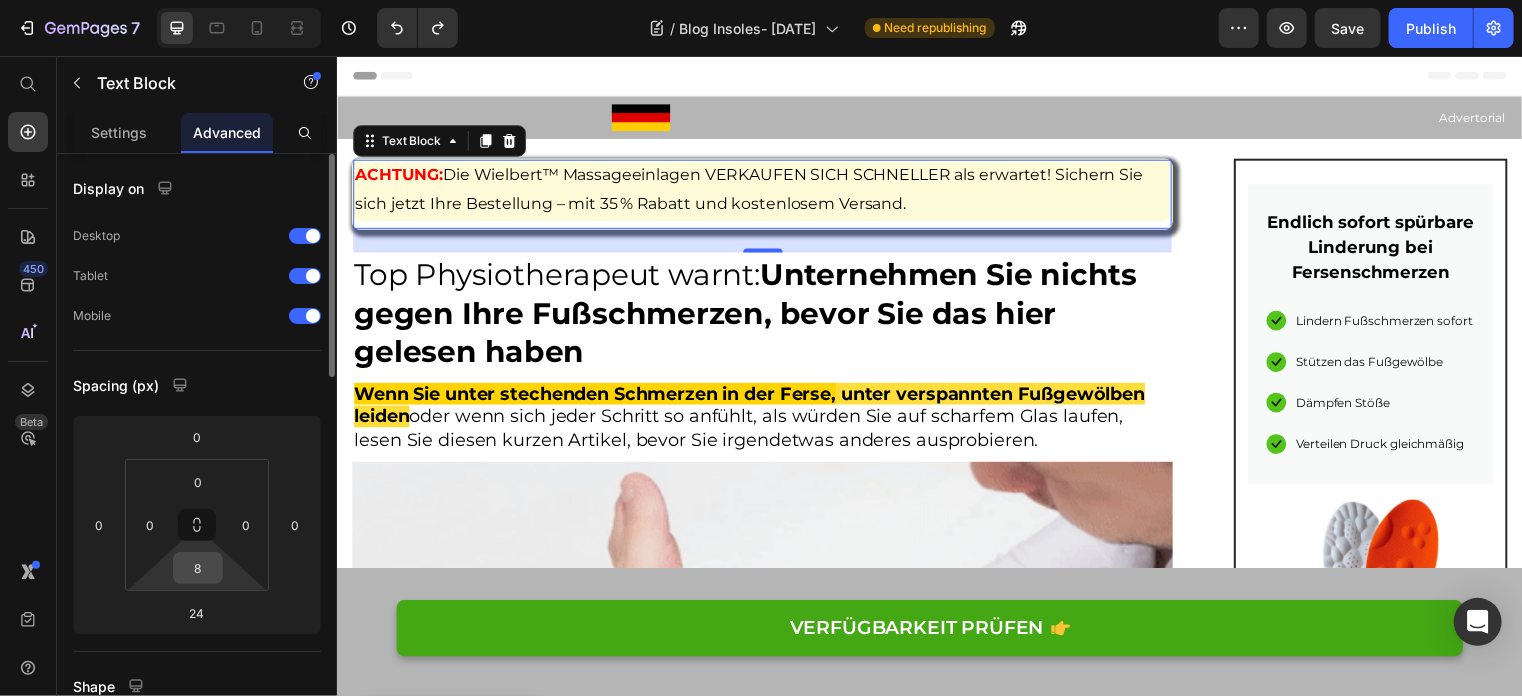 click on "8" at bounding box center (198, 568) 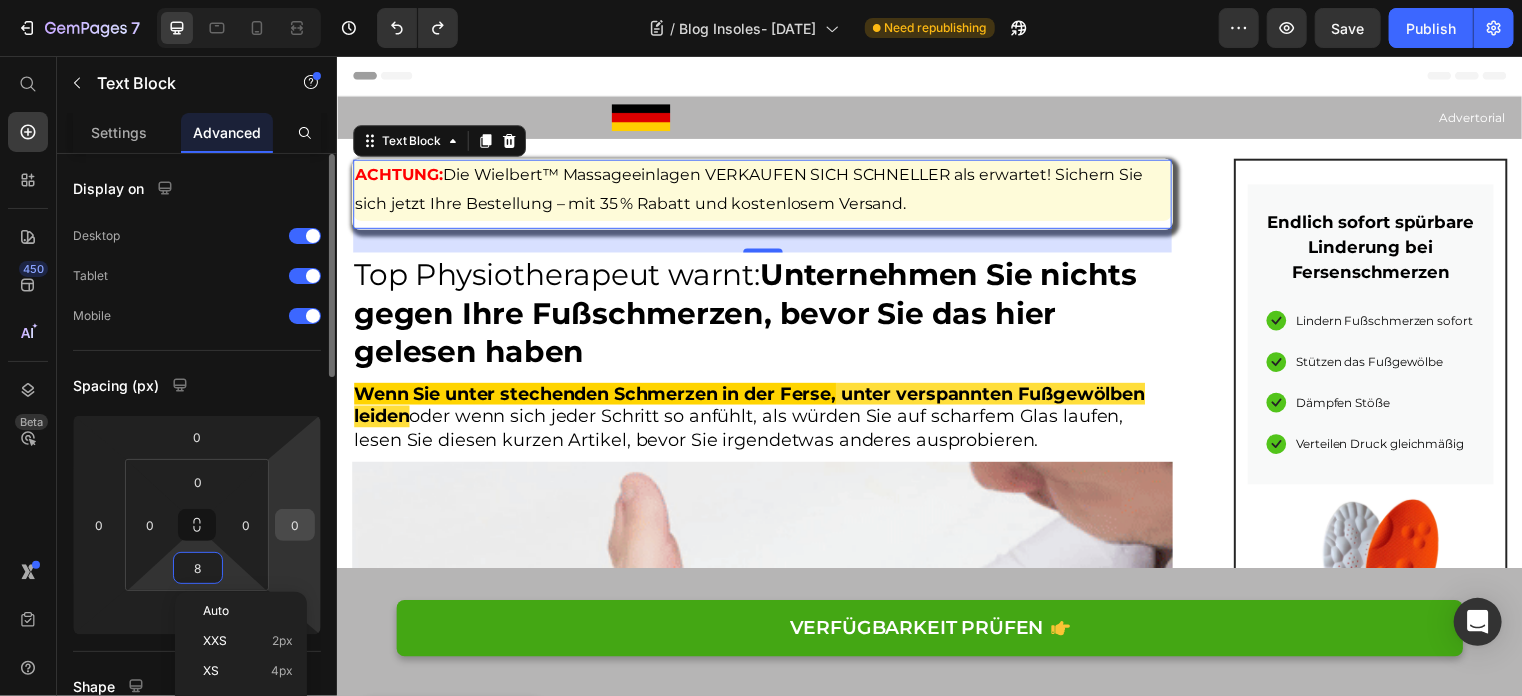 type on "0" 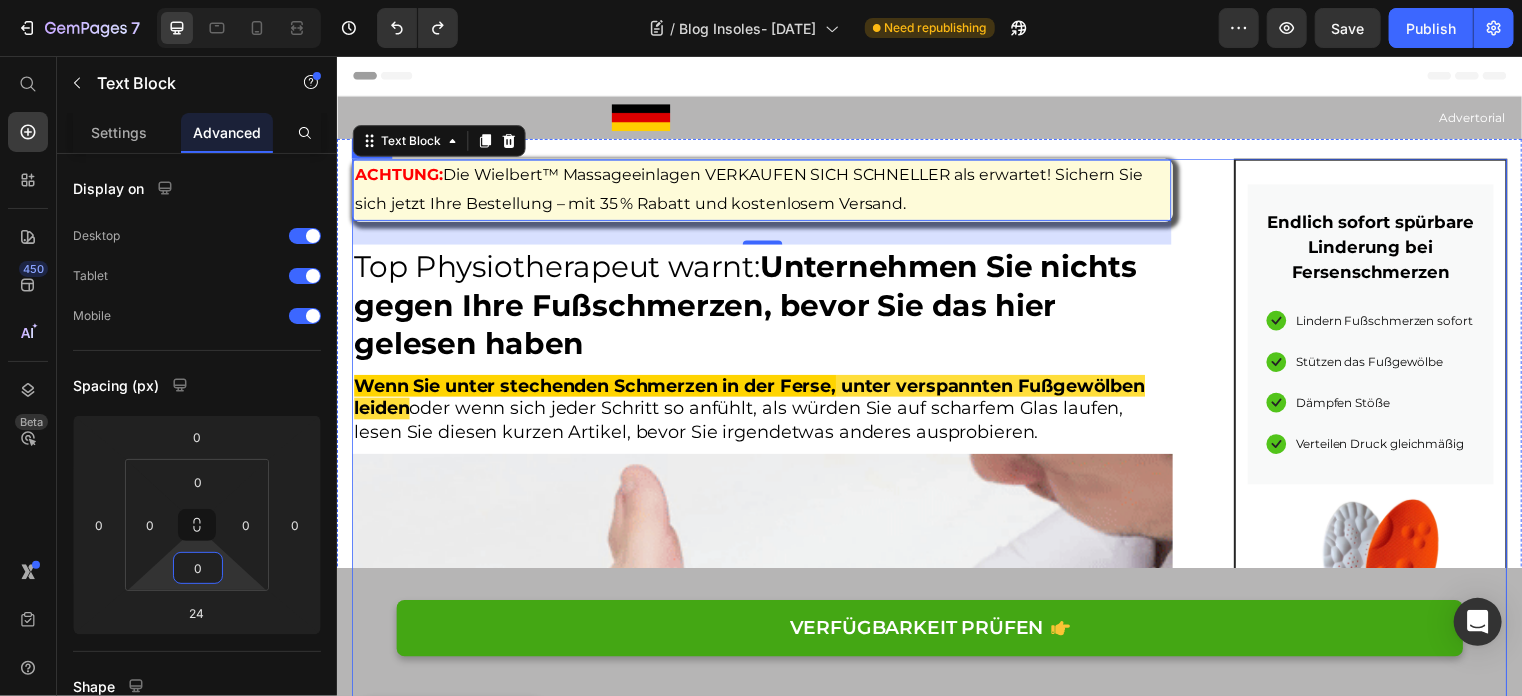 click on "ACHTUNG:  Die Wielbert™ Massageeinlagen VERKAUFEN SICH SCHNELLER als erwartet! Sichern Sie sich jetzt Ihre Bestellung – mit 35 % Rabatt und kostenlosem Versand.  Text Block   24 Top Physiotherapeut warnt:  Unternehmen Sie nichts gegen Ihre Fußschmerzen, bevor Sie das hier gelesen haben Heading Wenn Sie unter stechenden Schmerzen in der Ferse,   unter verspannten Fußgewölben leiden  oder wenn sich jeder Schritt so anfühlt, als würden Sie auf scharfem Glas laufen, lesen Sie diesen kurzen Artikel, bevor Sie irgendetwas anderes ausprobieren. Heading Image Geschrieben von  [PERSON_NAME]   Text block veröffentlich  [DATE] Text block Row Hallo, ich bin [PERSON_NAME], Physiotherapeut aus [GEOGRAPHIC_DATA].    Mit 25 Jahren Berufserfahrung und über 30.000 Behandlungsstunden habe ich bereits mehr als 1.100 Patienten mit den unterschiedlichsten Fußproblemen erfolgreich therapiert: Text block
Plantarfasziitis (Fersenschmerzen)
Neuropathie
Image" at bounding box center [936, 5990] 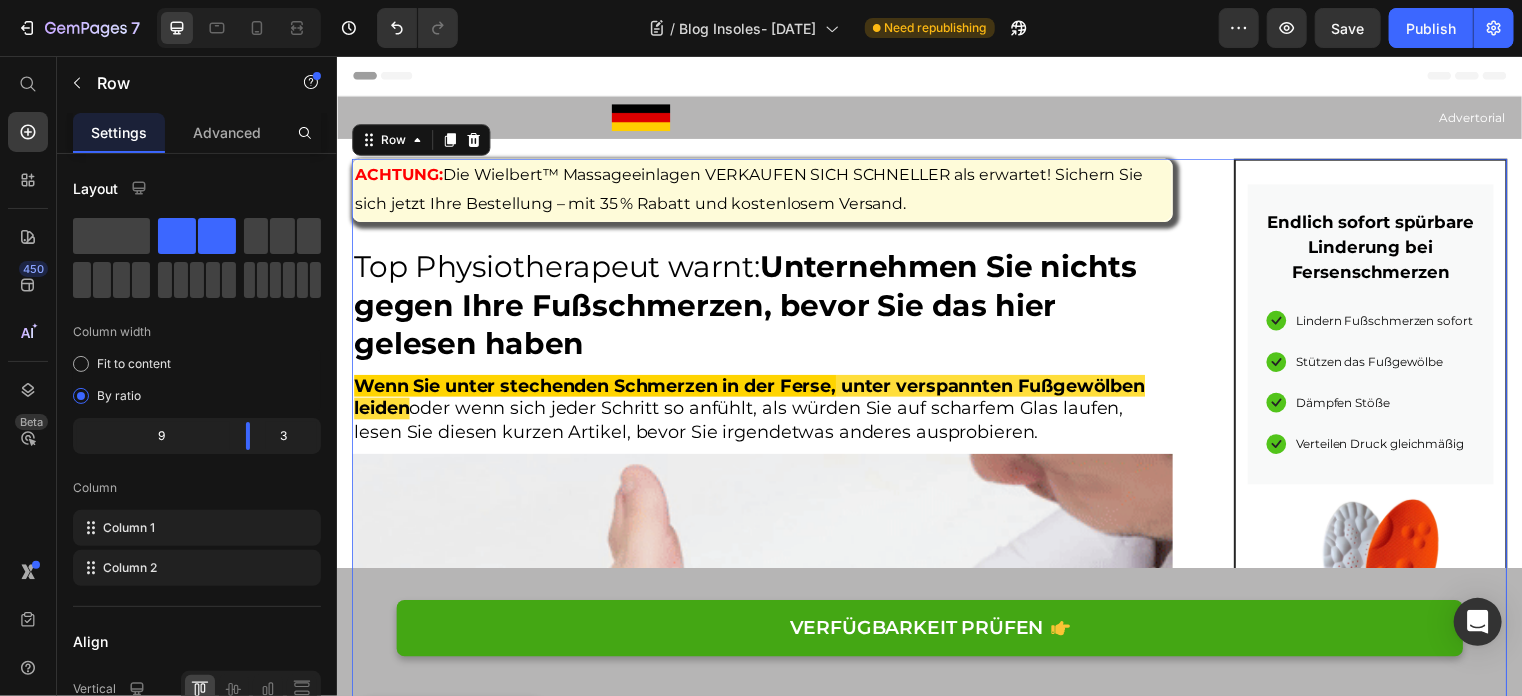 click on "ACHTUNG:  Die Wielbert™ Massageeinlagen VERKAUFEN SICH SCHNELLER als erwartet! Sichern Sie sich jetzt Ihre Bestellung – mit 35 % Rabatt und kostenlosem Versand.  Text Block Top Physiotherapeut warnt:  Unternehmen Sie nichts gegen Ihre Fußschmerzen, bevor Sie das hier gelesen haben Heading Wenn Sie unter stechenden Schmerzen in der Ferse,   unter verspannten Fußgewölben leiden  oder wenn sich jeder Schritt so anfühlt, als würden Sie auf scharfem Glas laufen, lesen Sie diesen kurzen Artikel, bevor Sie irgendetwas anderes ausprobieren. Heading Image Geschrieben von  [PERSON_NAME]   Text block veröffentlich  [DATE] Text block Row Hallo, ich bin [PERSON_NAME], Physiotherapeut aus [GEOGRAPHIC_DATA].    Mit 25 Jahren Berufserfahrung und über 30.000 Behandlungsstunden habe ich bereits mehr als 1.100 Patienten mit den unterschiedlichsten Fußproblemen erfolgreich therapiert: Text block
Plantarfasziitis (Fersenschmerzen)
Neuropathie
Fersensporn" at bounding box center [936, 5990] 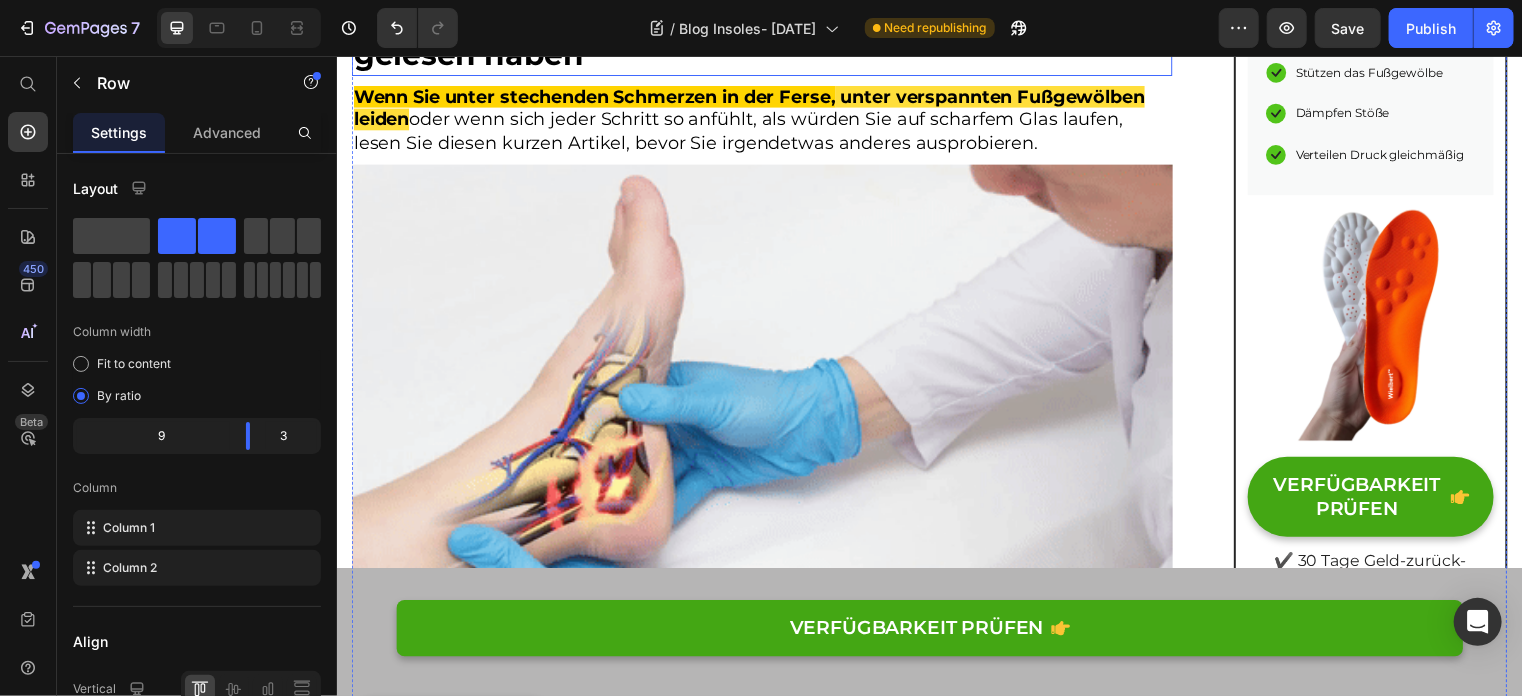 scroll, scrollTop: 0, scrollLeft: 0, axis: both 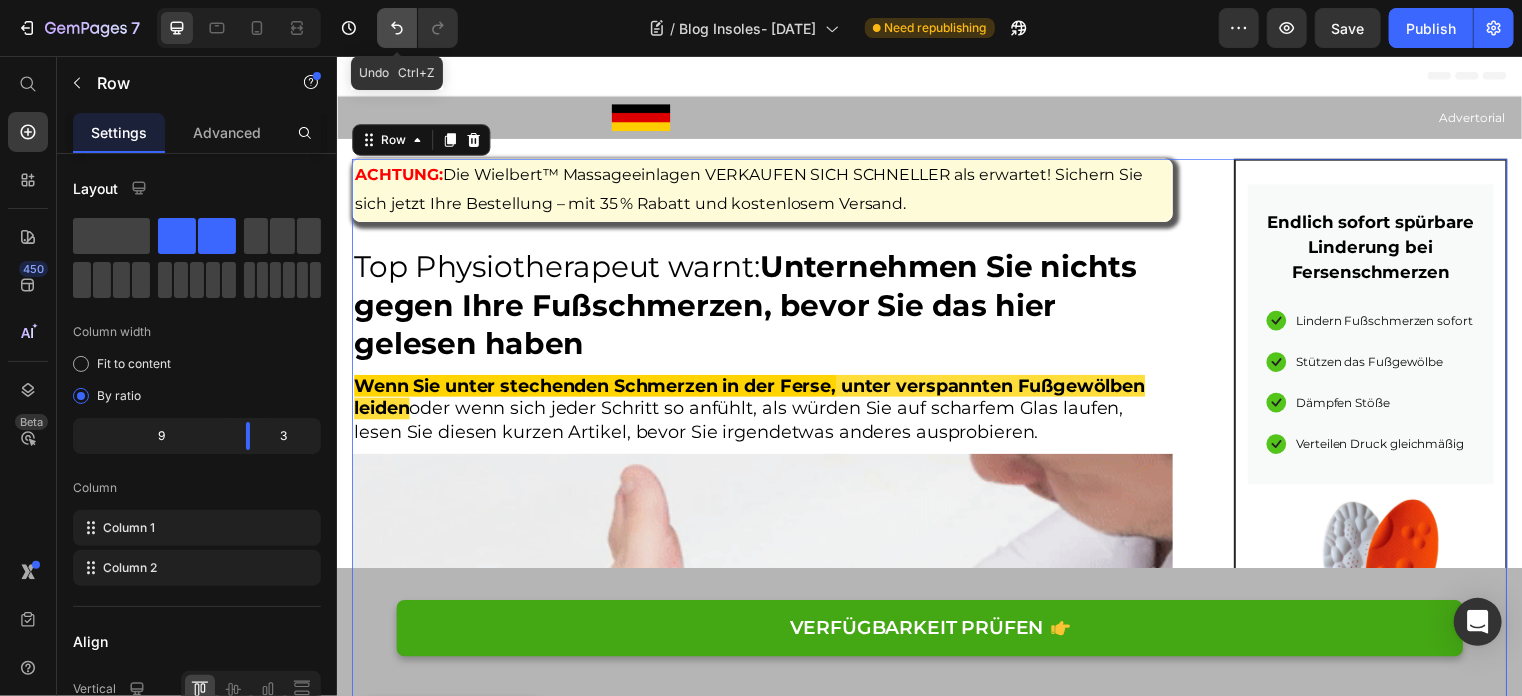 click 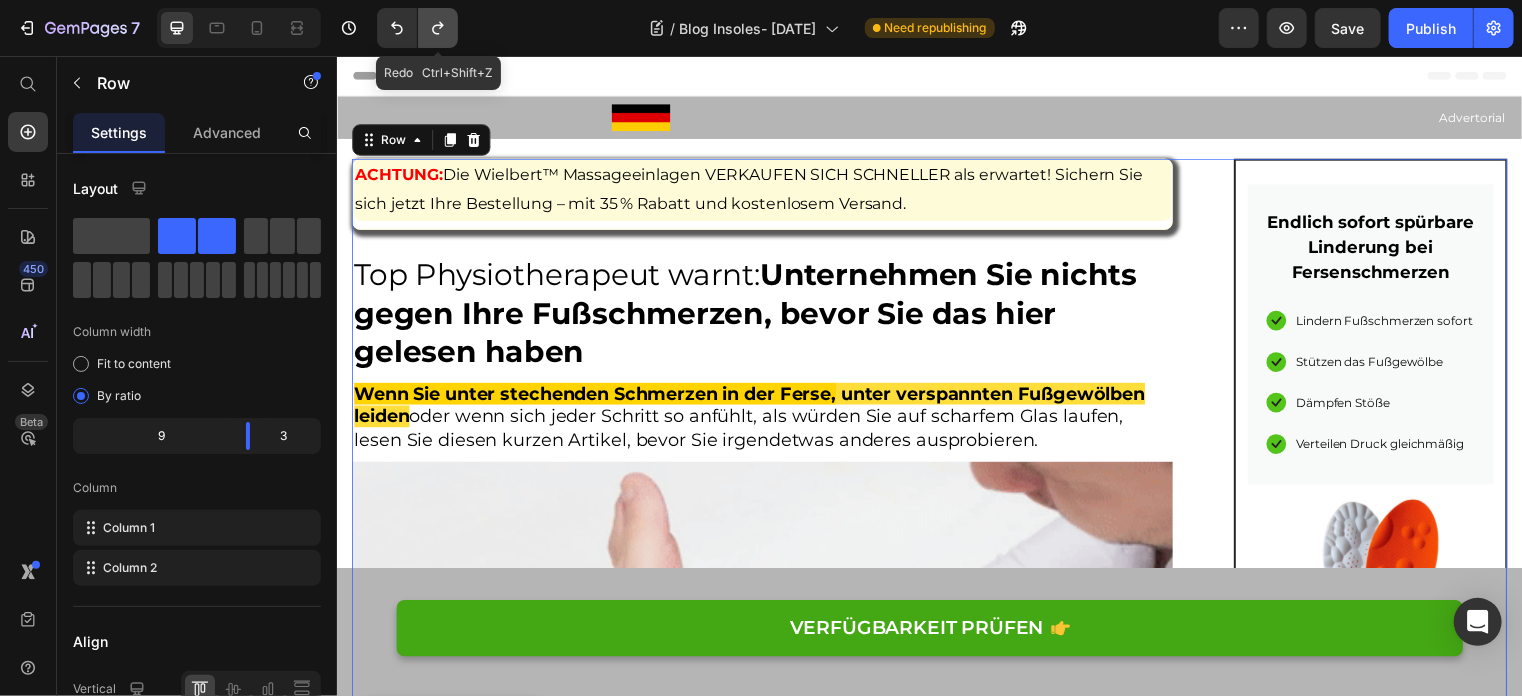 click 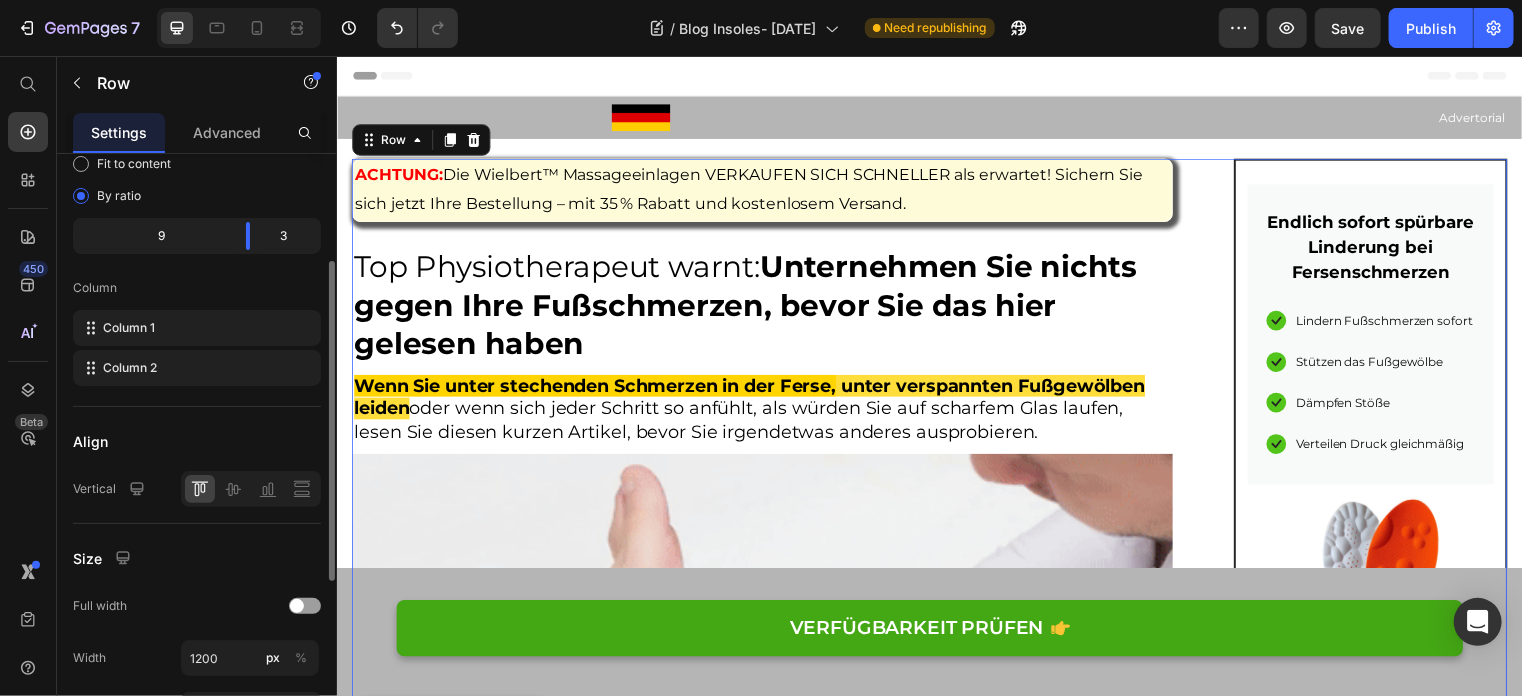 scroll, scrollTop: 0, scrollLeft: 0, axis: both 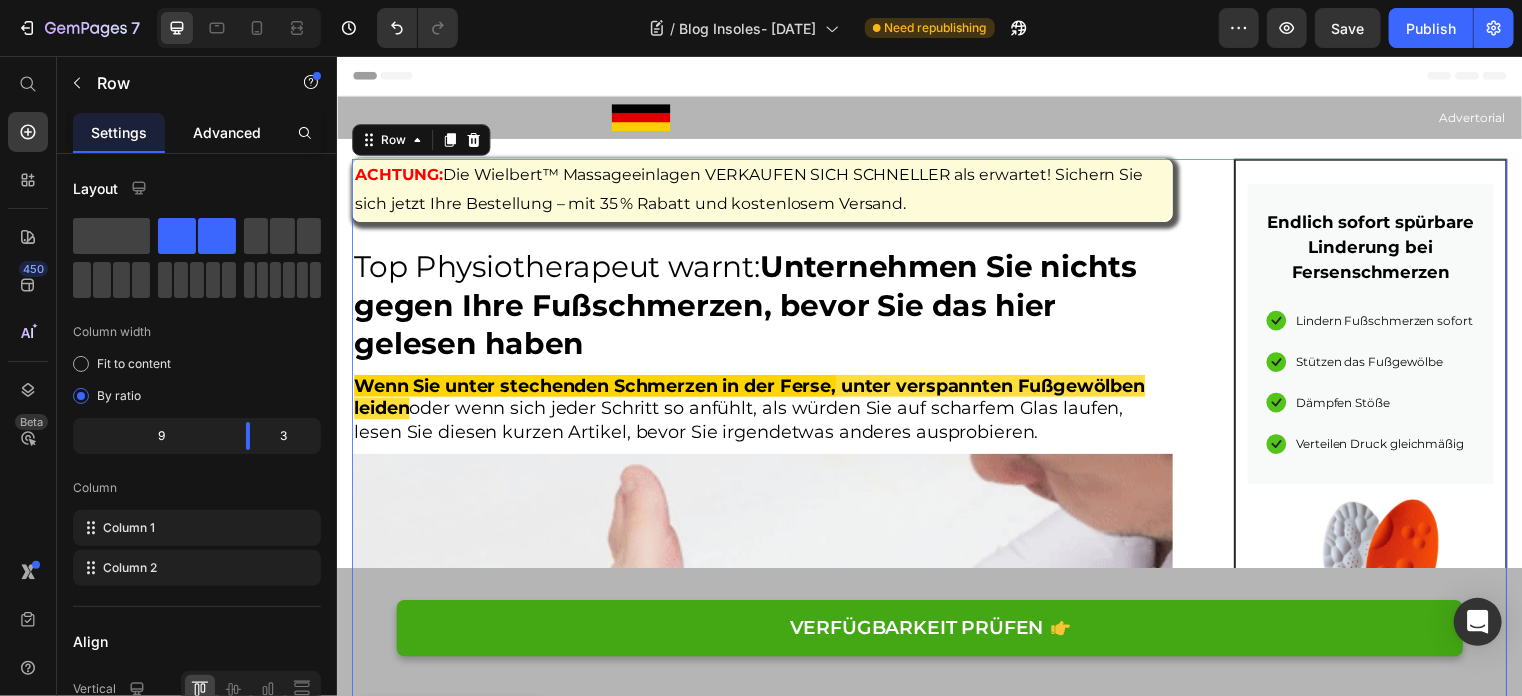 click on "Advanced" at bounding box center (227, 132) 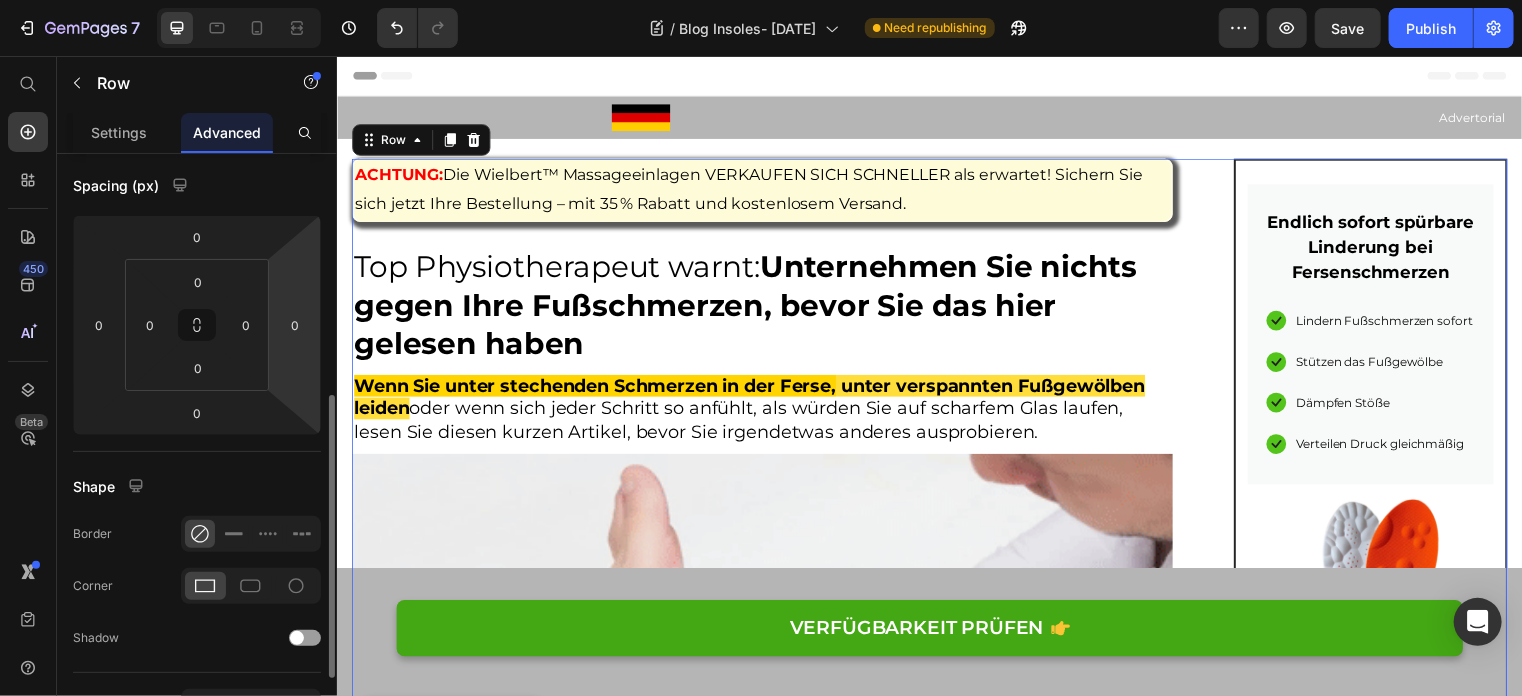 scroll, scrollTop: 300, scrollLeft: 0, axis: vertical 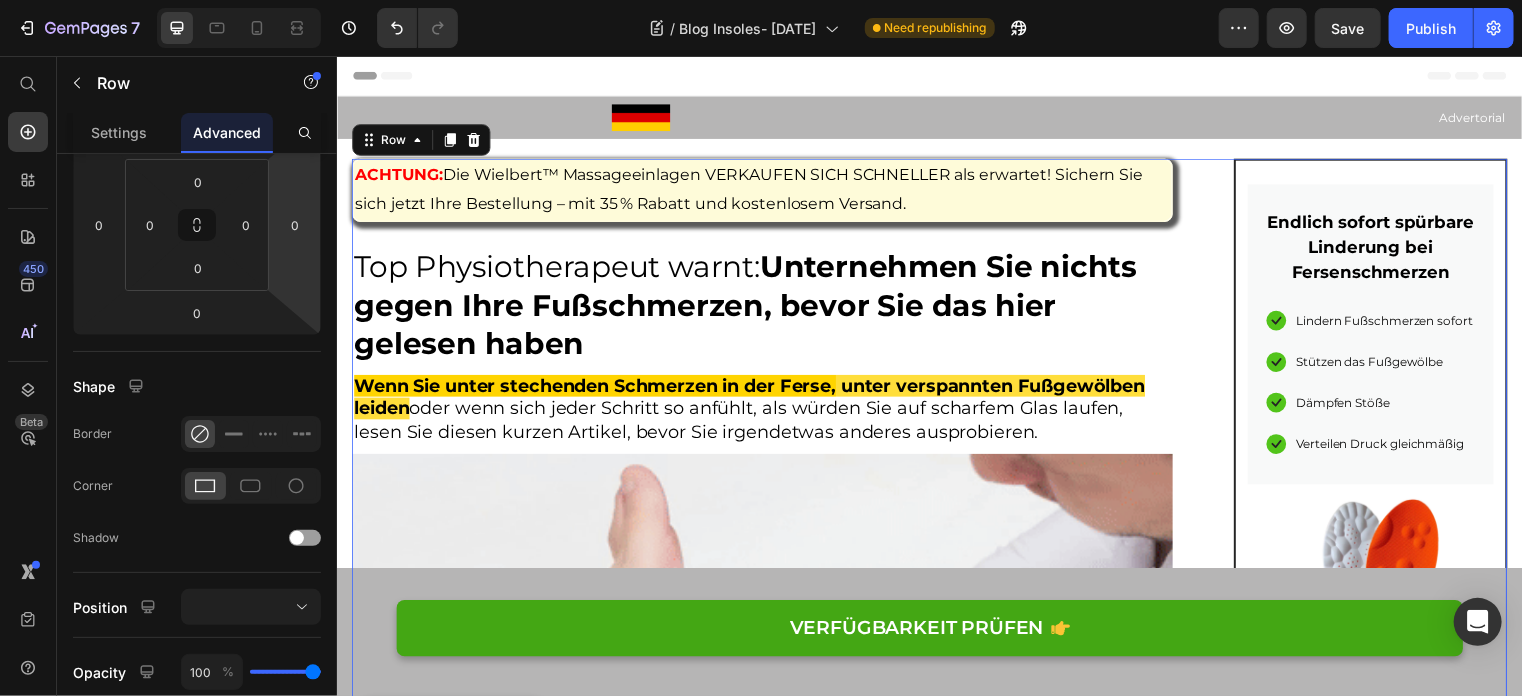 click on "ACHTUNG:  Die Wielbert™ Massageeinlagen VERKAUFEN SICH SCHNELLER als erwartet! Sichern Sie sich jetzt Ihre Bestellung – mit 35 % Rabatt und kostenlosem Versand.  Text Block Top Physiotherapeut warnt:  Unternehmen Sie nichts gegen Ihre Fußschmerzen, bevor Sie das hier gelesen haben Heading Wenn Sie unter stechenden Schmerzen in der Ferse,   unter verspannten Fußgewölben leiden  oder wenn sich jeder Schritt so anfühlt, als würden Sie auf scharfem Glas laufen, lesen Sie diesen kurzen Artikel, bevor Sie irgendetwas anderes ausprobieren. Heading Image Geschrieben von  [PERSON_NAME]   Text block veröffentlich  [DATE] Text block Row Hallo, ich bin [PERSON_NAME], Physiotherapeut aus [GEOGRAPHIC_DATA].    Mit 25 Jahren Berufserfahrung und über 30.000 Behandlungsstunden habe ich bereits mehr als 1.100 Patienten mit den unterschiedlichsten Fußproblemen erfolgreich therapiert: Text block
Plantarfasziitis (Fersenschmerzen)
Neuropathie
Fersensporn" at bounding box center [936, 5990] 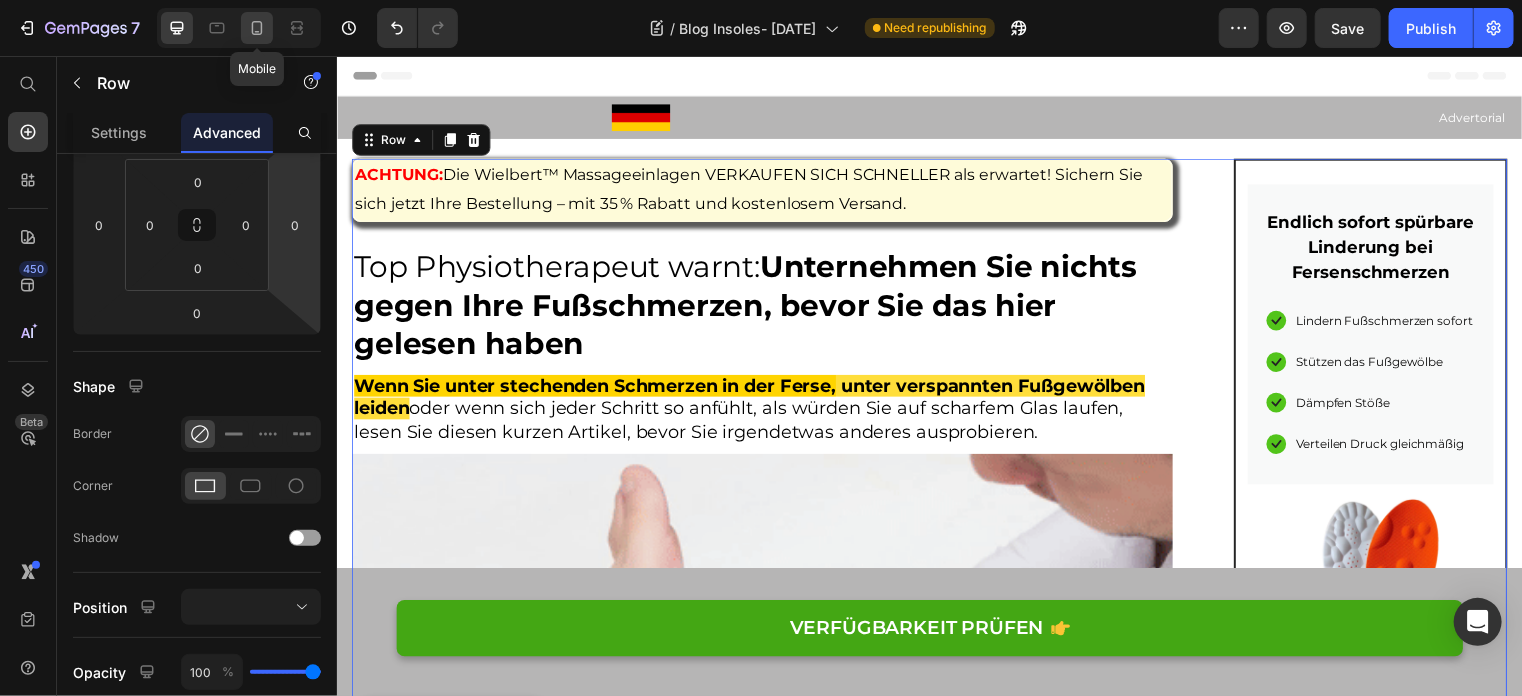 click 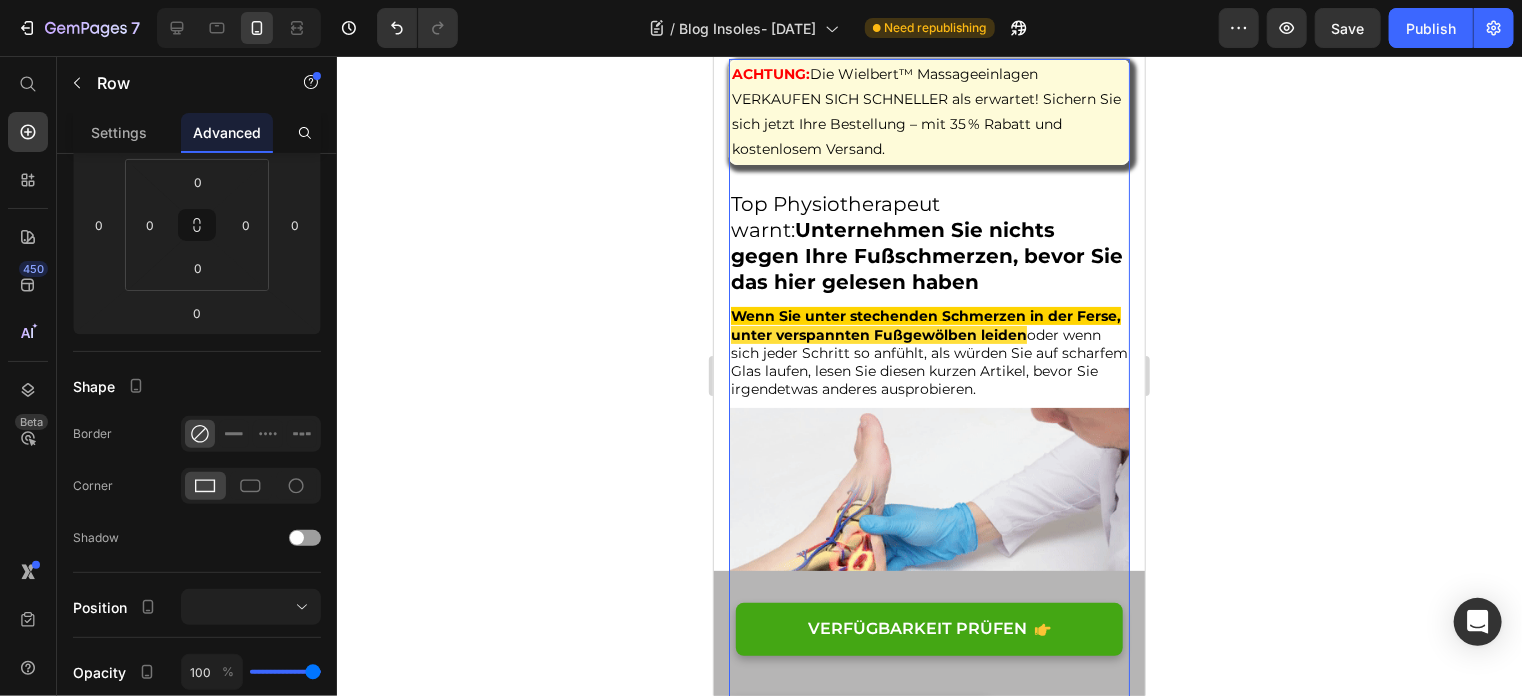 scroll, scrollTop: 0, scrollLeft: 0, axis: both 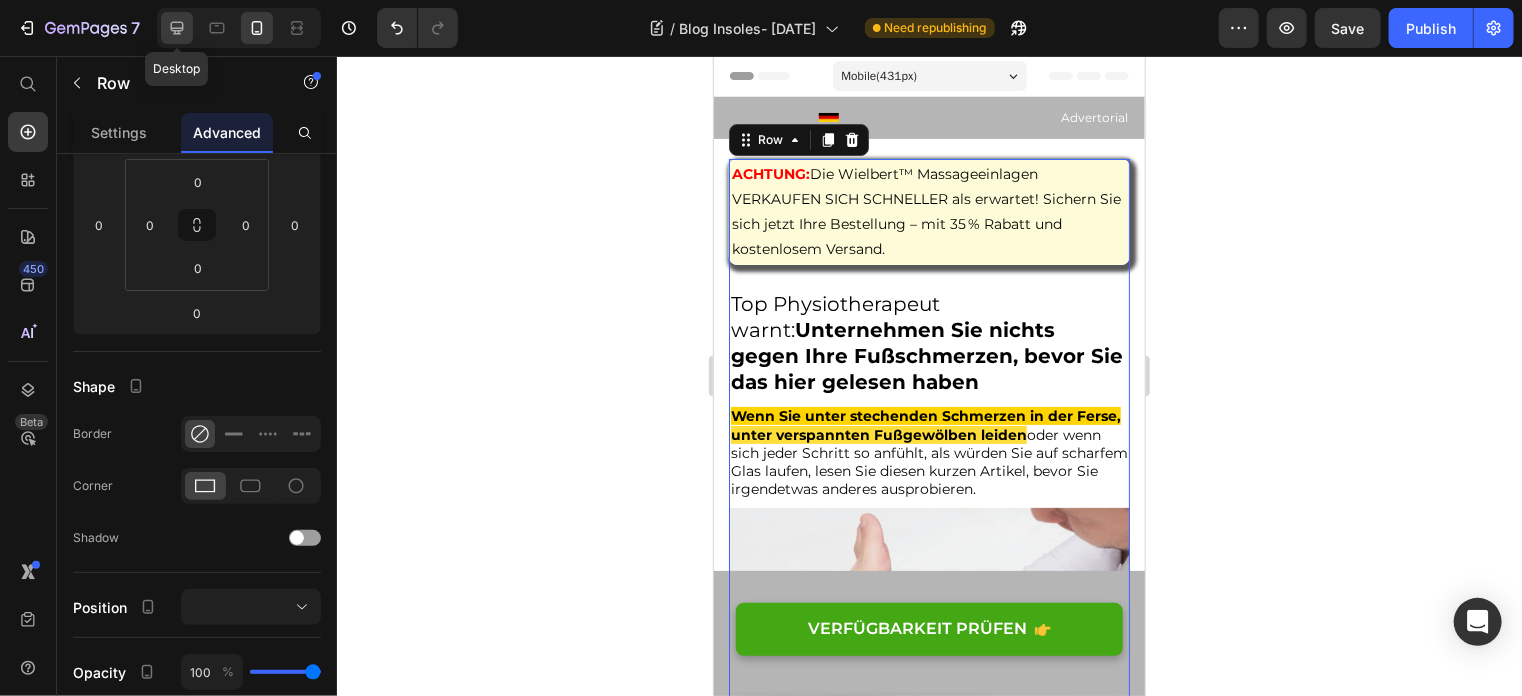 click 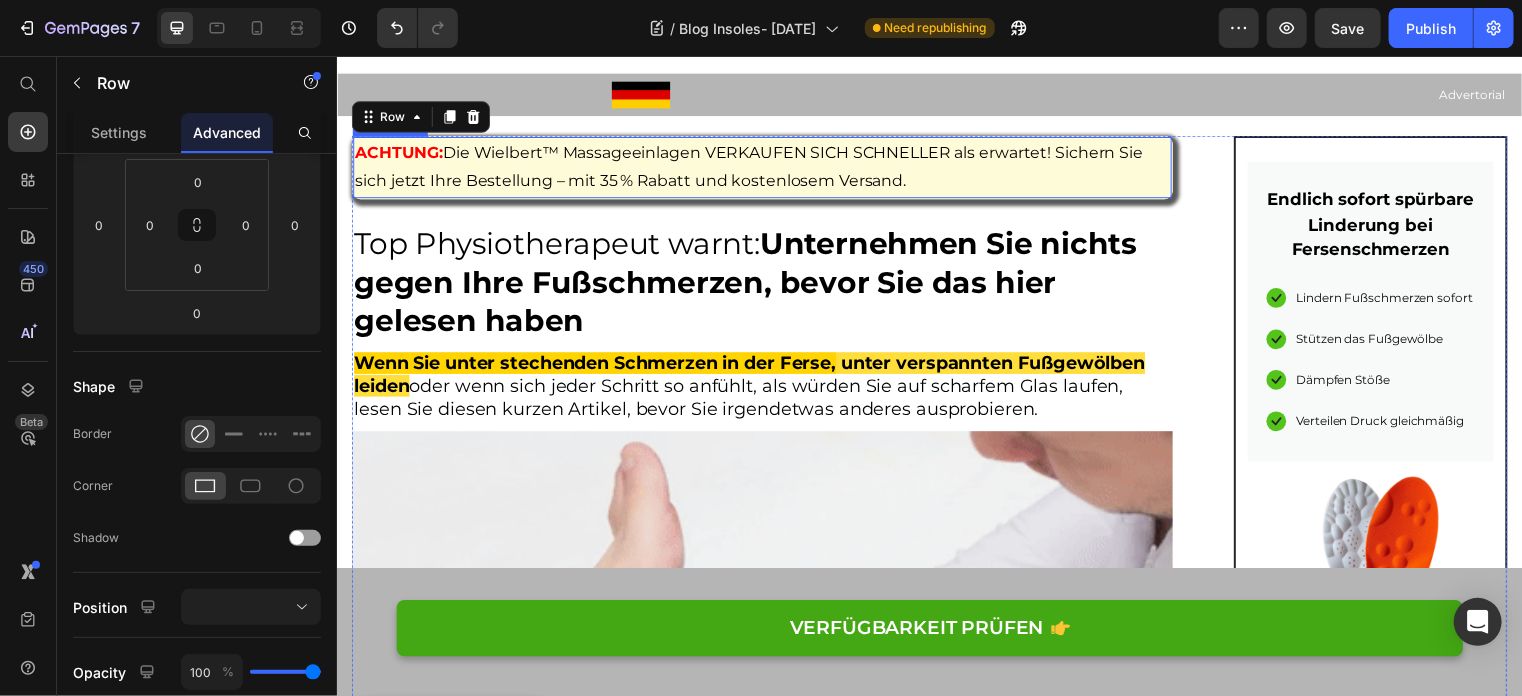 scroll, scrollTop: 33, scrollLeft: 0, axis: vertical 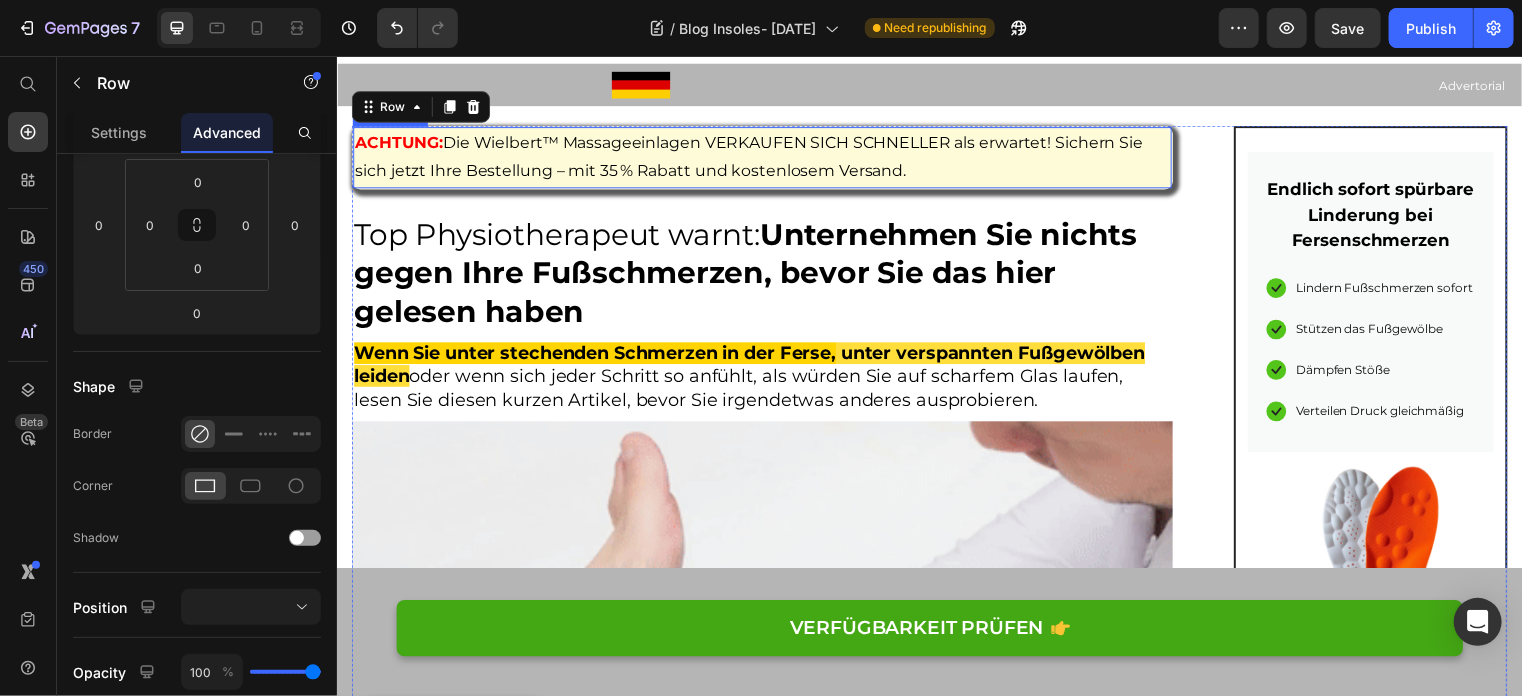 click on "ACHTUNG:  Die Wielbert™ Massageeinlagen VERKAUFEN SICH SCHNELLER als erwartet! Sichern Sie sich jetzt Ihre Bestellung – mit 35 % Rabatt und kostenlosem Versand." at bounding box center [766, 158] 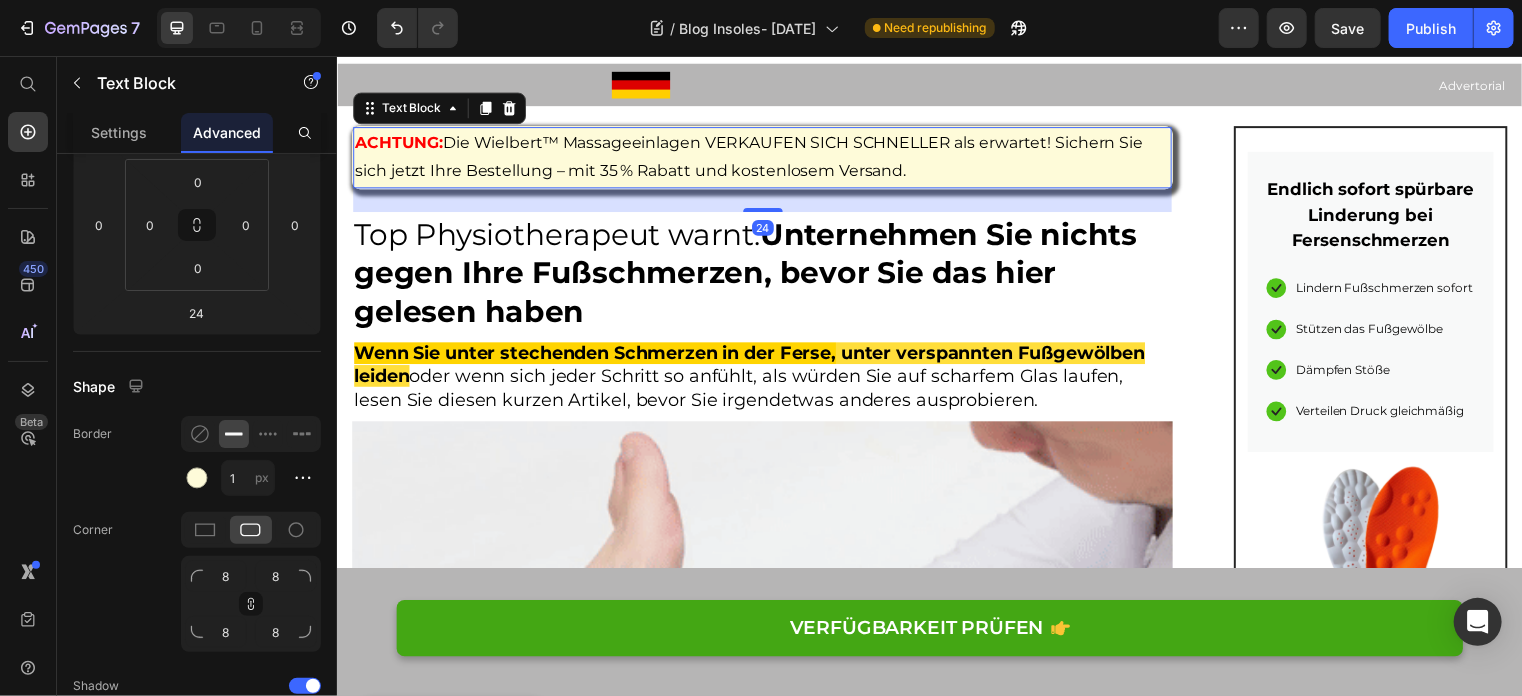 scroll, scrollTop: 0, scrollLeft: 0, axis: both 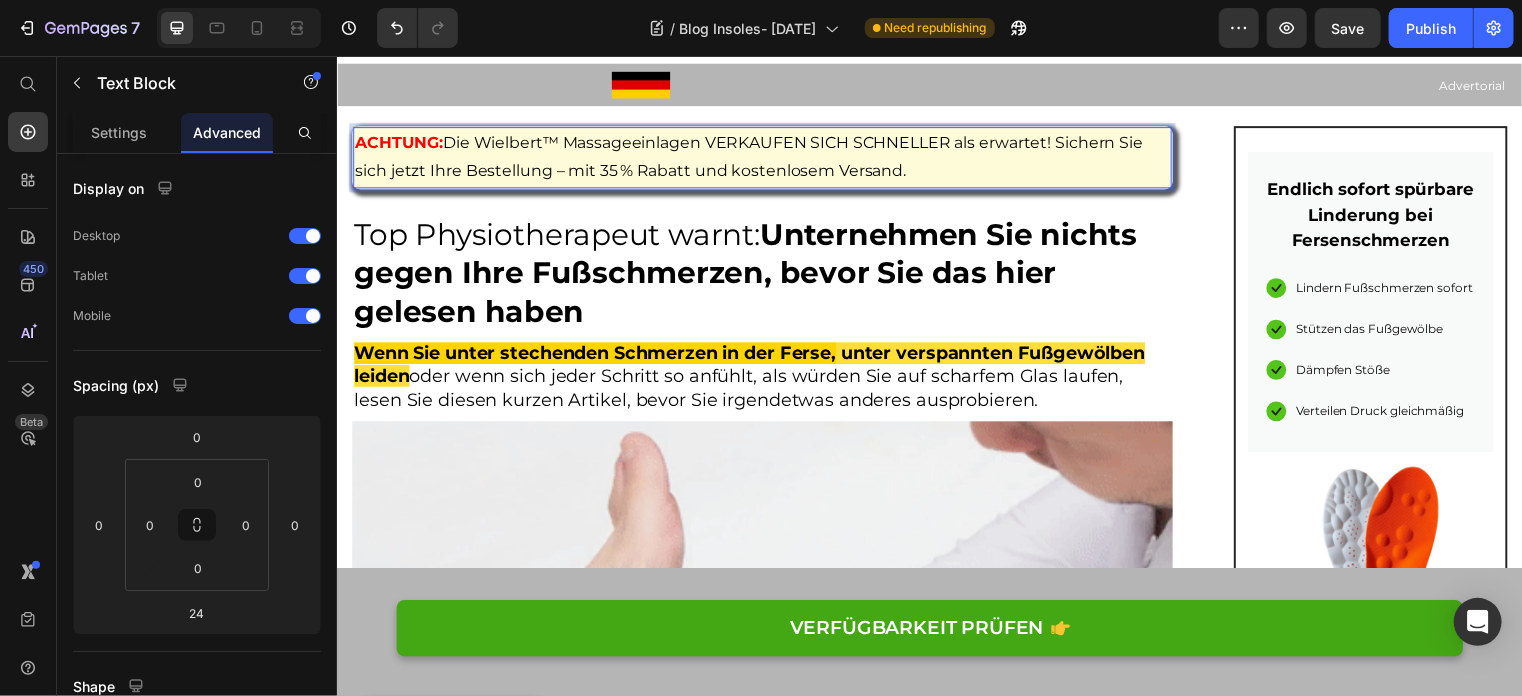 click on "ACHTUNG:  Die Wielbert™ Massageeinlagen VERKAUFEN SICH SCHNELLER als erwartet! Sichern Sie sich jetzt Ihre Bestellung – mit 35 % Rabatt und kostenlosem Versand." at bounding box center [766, 158] 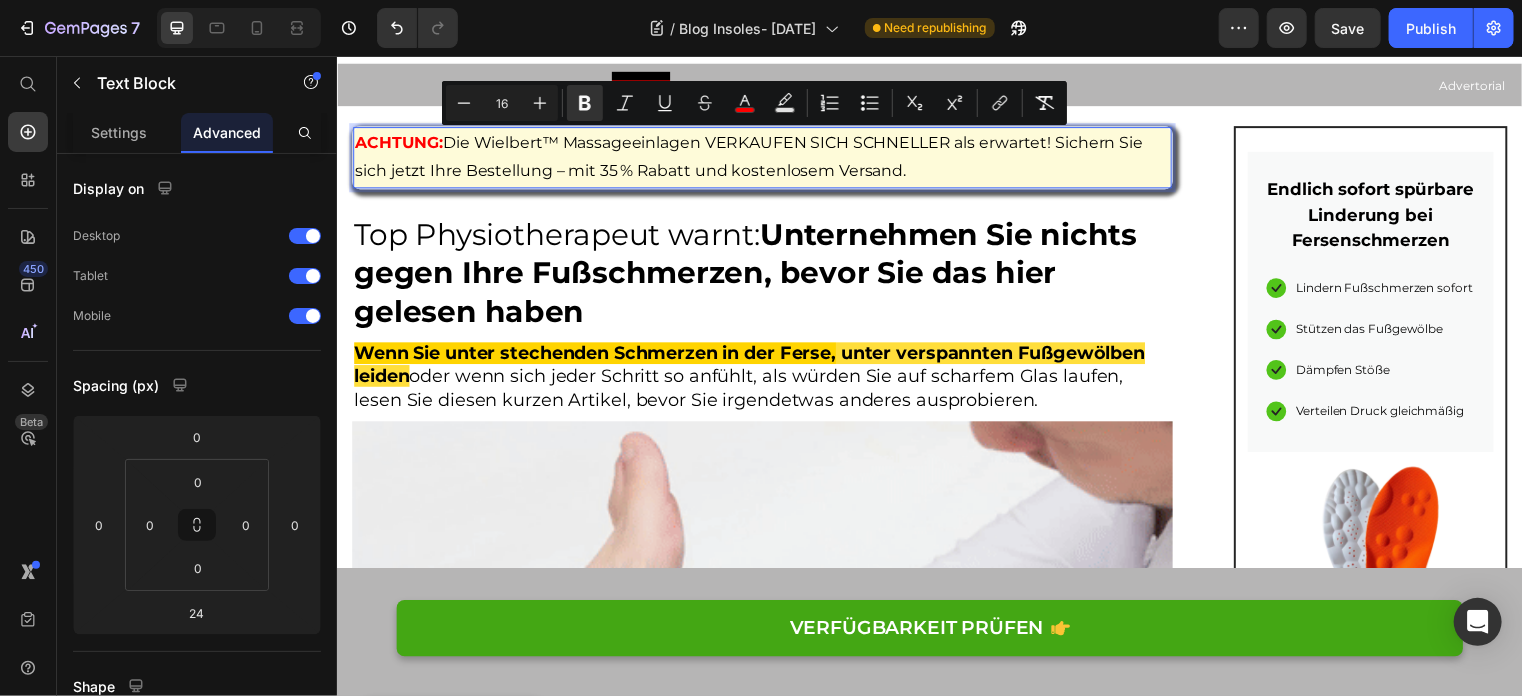 drag, startPoint x: 915, startPoint y: 174, endPoint x: 671, endPoint y: 198, distance: 245.17749 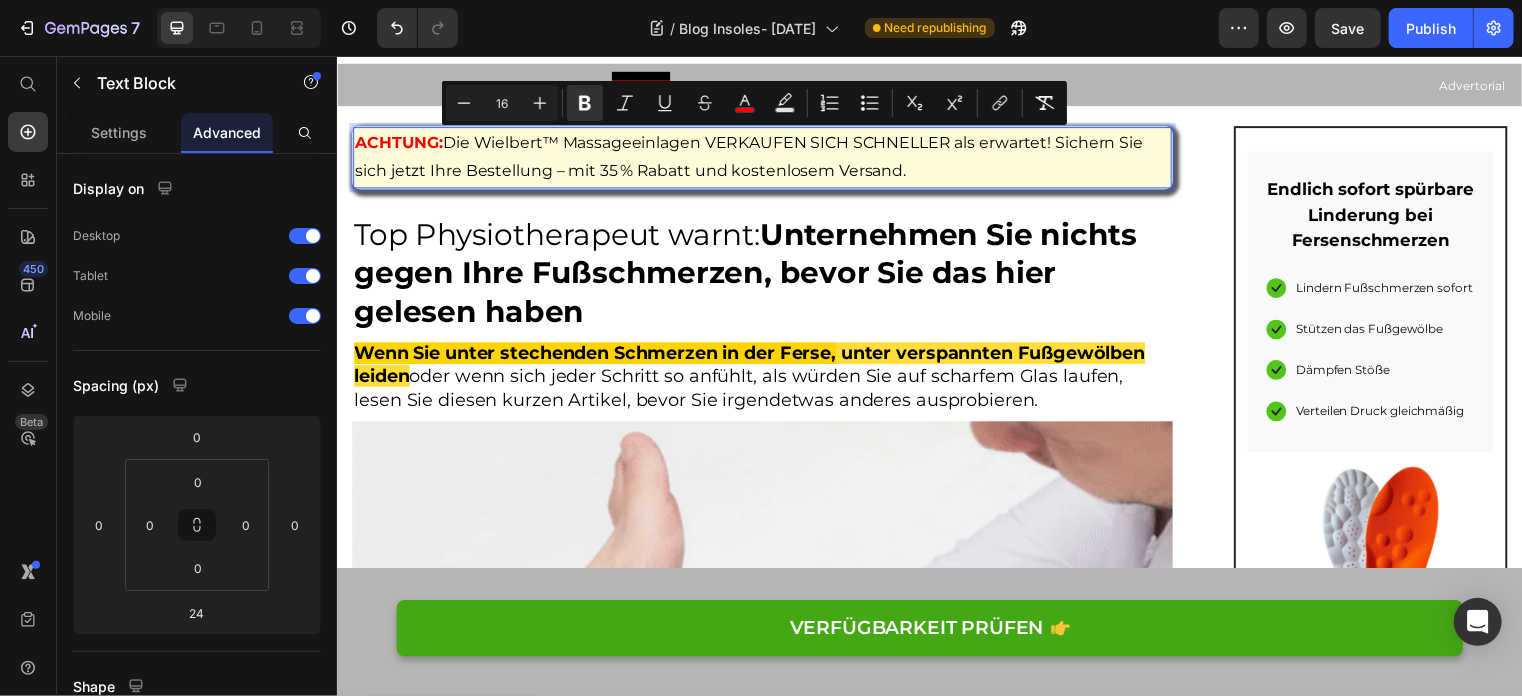 click on "Header  	   VERFÜGBARKEIT PRÜFEN Button Sticky Image Advertorial Text block Row Section 2 ACHTUNG:  Die Wielbert™ Massageeinlagen VERKAUFEN SICH SCHNELLER als erwartet! Sichern Sie sich jetzt Ihre Bestellung – mit 35 % Rabatt und kostenlosem Versand.  Text Block   24 Top Physiotherapeut warnt:  Unternehmen Sie nichts gegen Ihre Fußschmerzen, bevor Sie das hier gelesen haben Heading Wenn Sie unter stechenden Schmerzen in der Ferse,   unter verspannten Fußgewölben leiden  oder wenn sich jeder Schritt so anfühlt, als würden Sie auf scharfem Glas laufen, lesen Sie diesen kurzen Artikel, bevor Sie irgendetwas anderes ausprobieren. Heading Image Geschrieben von  [PERSON_NAME]   Text block veröffentlich  [DATE] Text block Row Hallo, ich bin [PERSON_NAME], Physiotherapeut aus [GEOGRAPHIC_DATA].    Mit 25 Jahren Berufserfahrung und über 30.000 Behandlungsstunden habe ich bereits mehr als 1.100 Patienten mit den unterschiedlichsten Fußproblemen erfolgreich therapiert: Text block
Item List" at bounding box center (936, 6428) 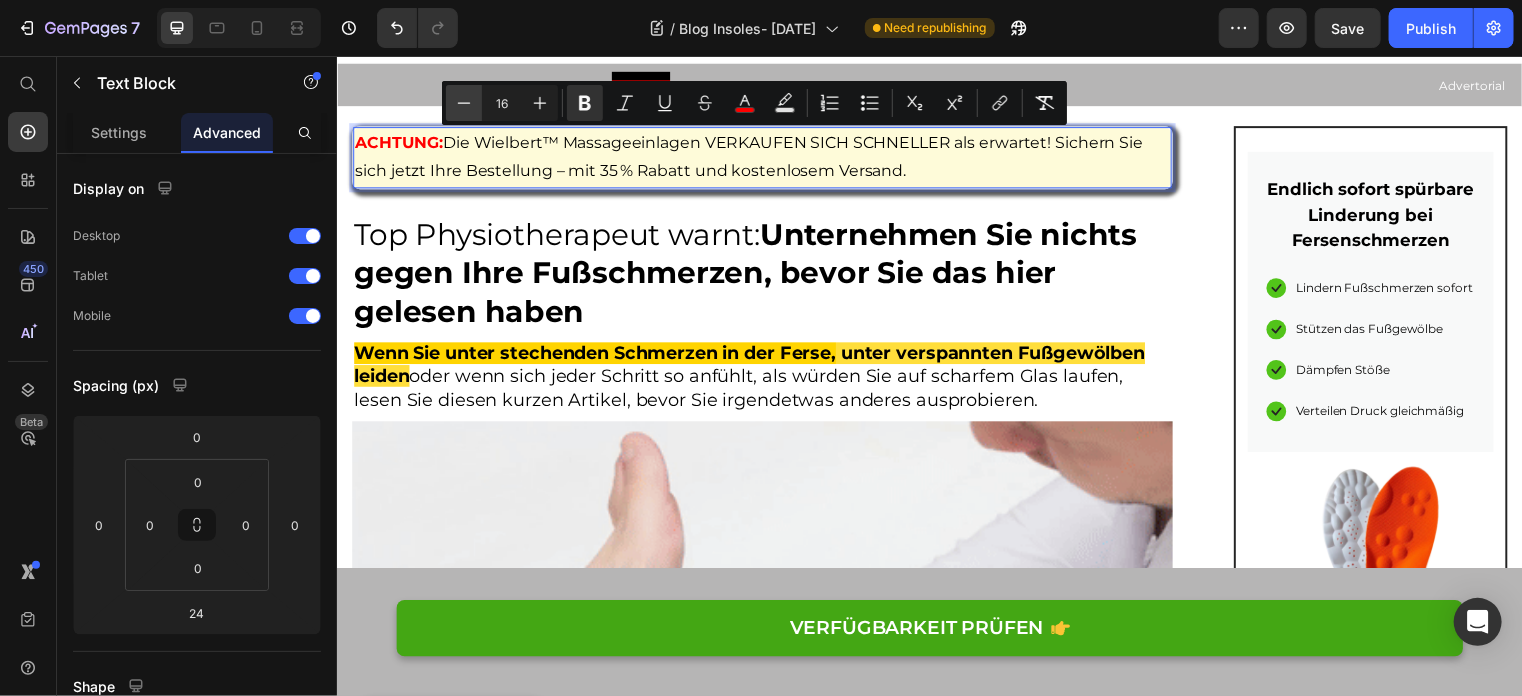 click 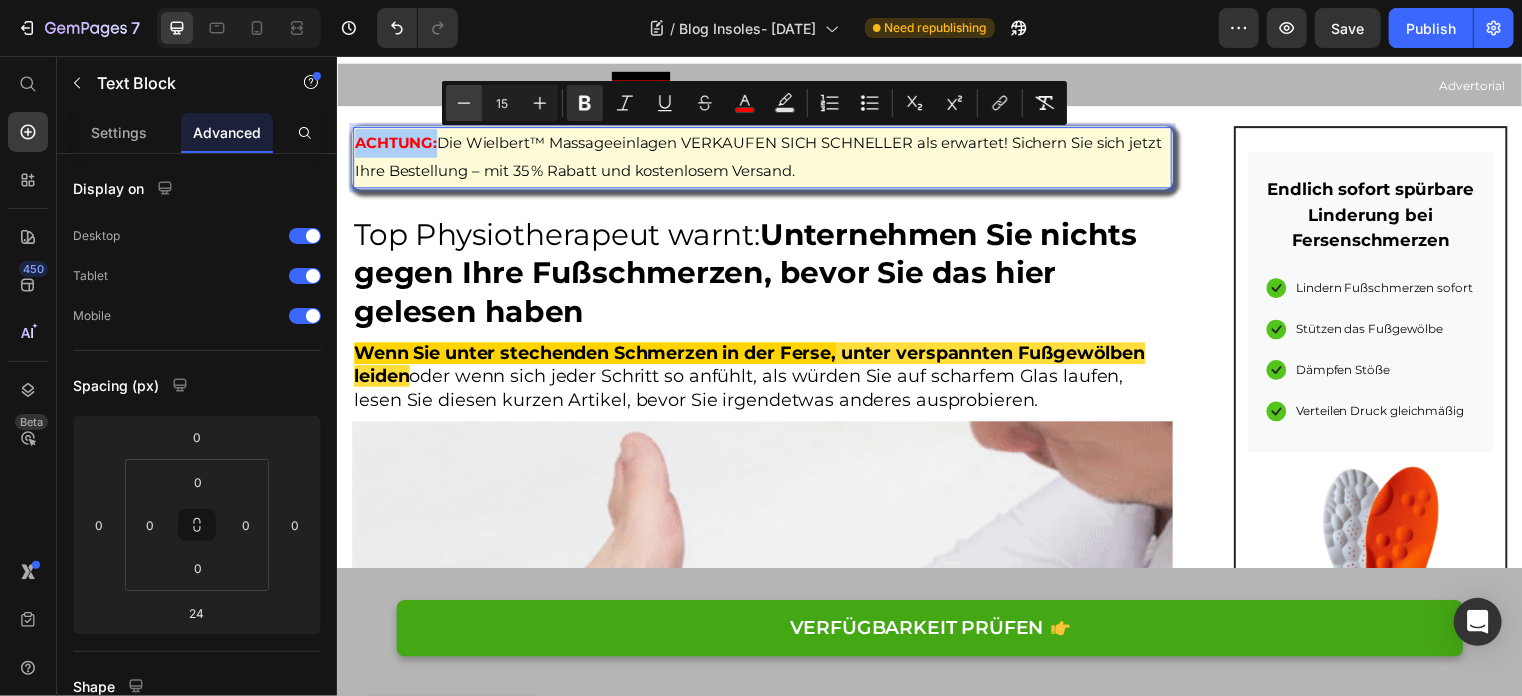 click 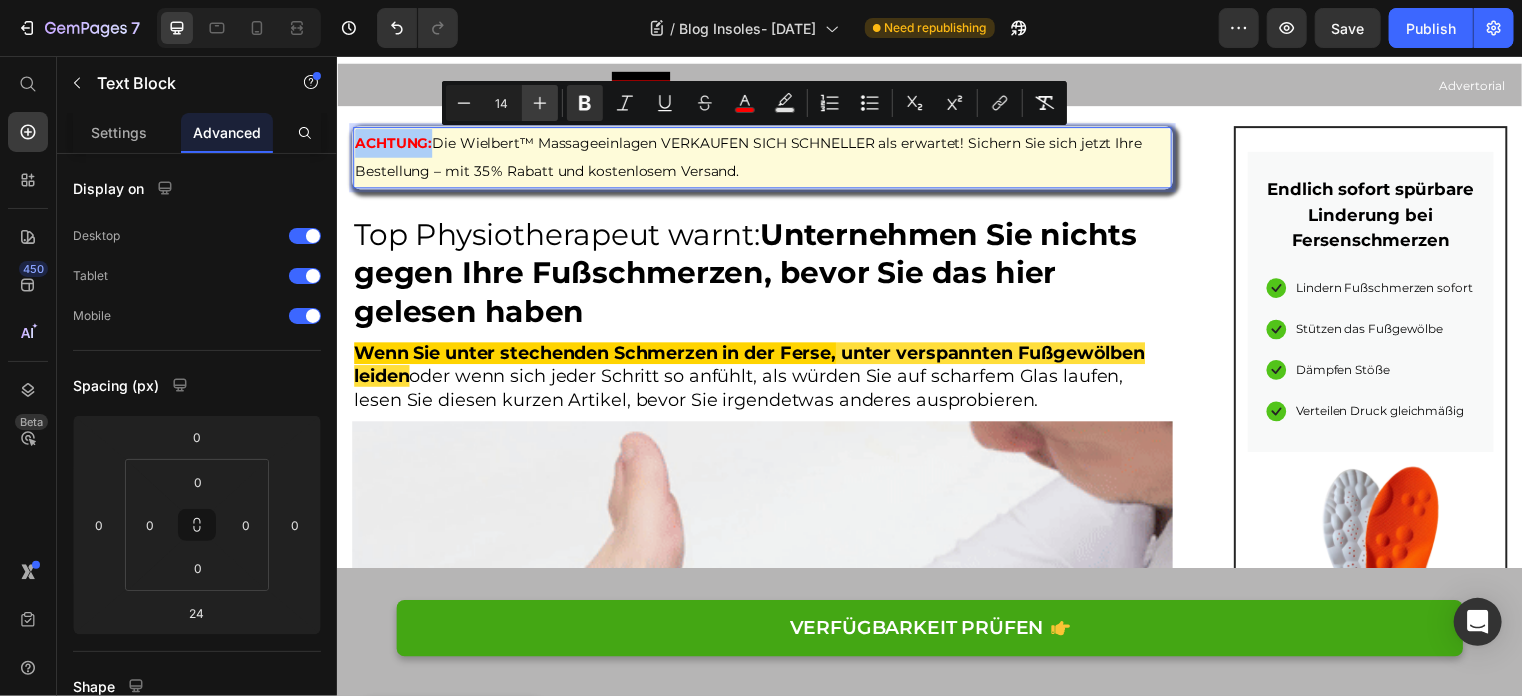 click 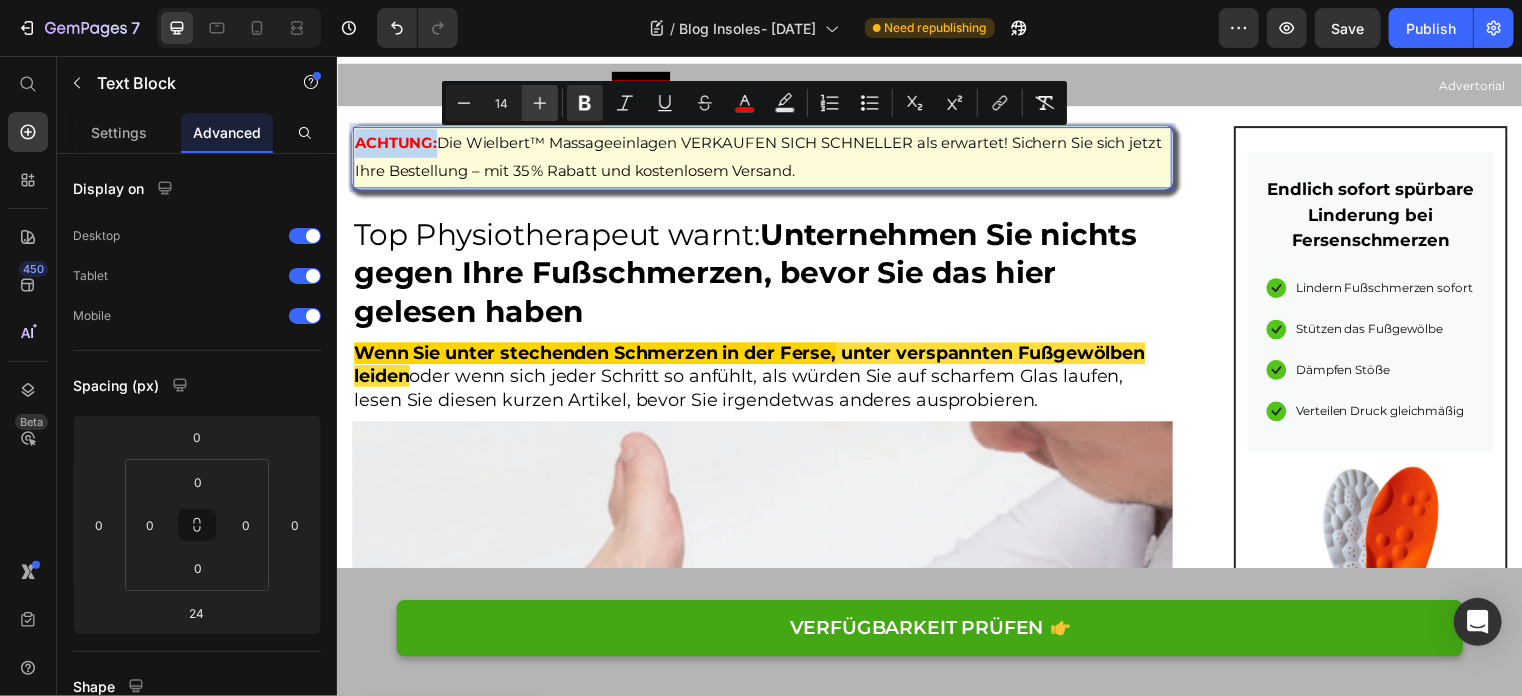 type on "15" 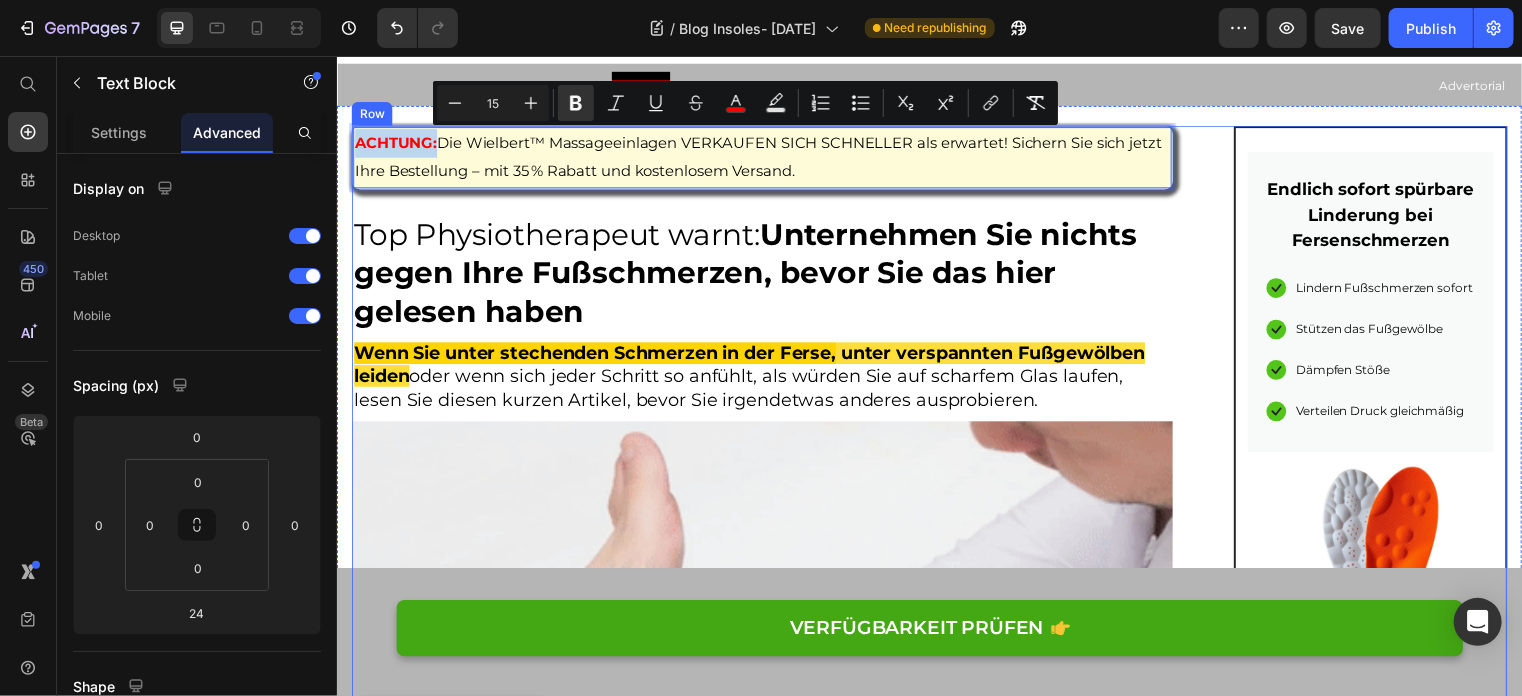 click on "ACHTUNG:  Die Wielbert™ Massageeinlagen VERKAUFEN SICH SCHNELLER als erwartet! Sichern Sie sich jetzt Ihre Bestellung – mit 35 % Rabatt und kostenlosem Versand.  Text Block   24 Top Physiotherapeut warnt:  Unternehmen Sie nichts gegen Ihre Fußschmerzen, bevor Sie das hier gelesen haben Heading Wenn Sie unter stechenden Schmerzen in der Ferse,   unter verspannten Fußgewölben leiden  oder wenn sich jeder Schritt so anfühlt, als würden Sie auf scharfem Glas laufen, lesen Sie diesen kurzen Artikel, bevor Sie irgendetwas anderes ausprobieren. Heading Image Geschrieben von  [PERSON_NAME]   Text block veröffentlich  [DATE] Text block Row Hallo, ich bin [PERSON_NAME], Physiotherapeut aus [GEOGRAPHIC_DATA].    Mit 25 Jahren Berufserfahrung und über 30.000 Behandlungsstunden habe ich bereits mehr als 1.100 Patienten mit den unterschiedlichsten Fußproblemen erfolgreich therapiert: Text block
Plantarfasziitis (Fersenschmerzen)
Neuropathie
Image" at bounding box center [936, 5957] 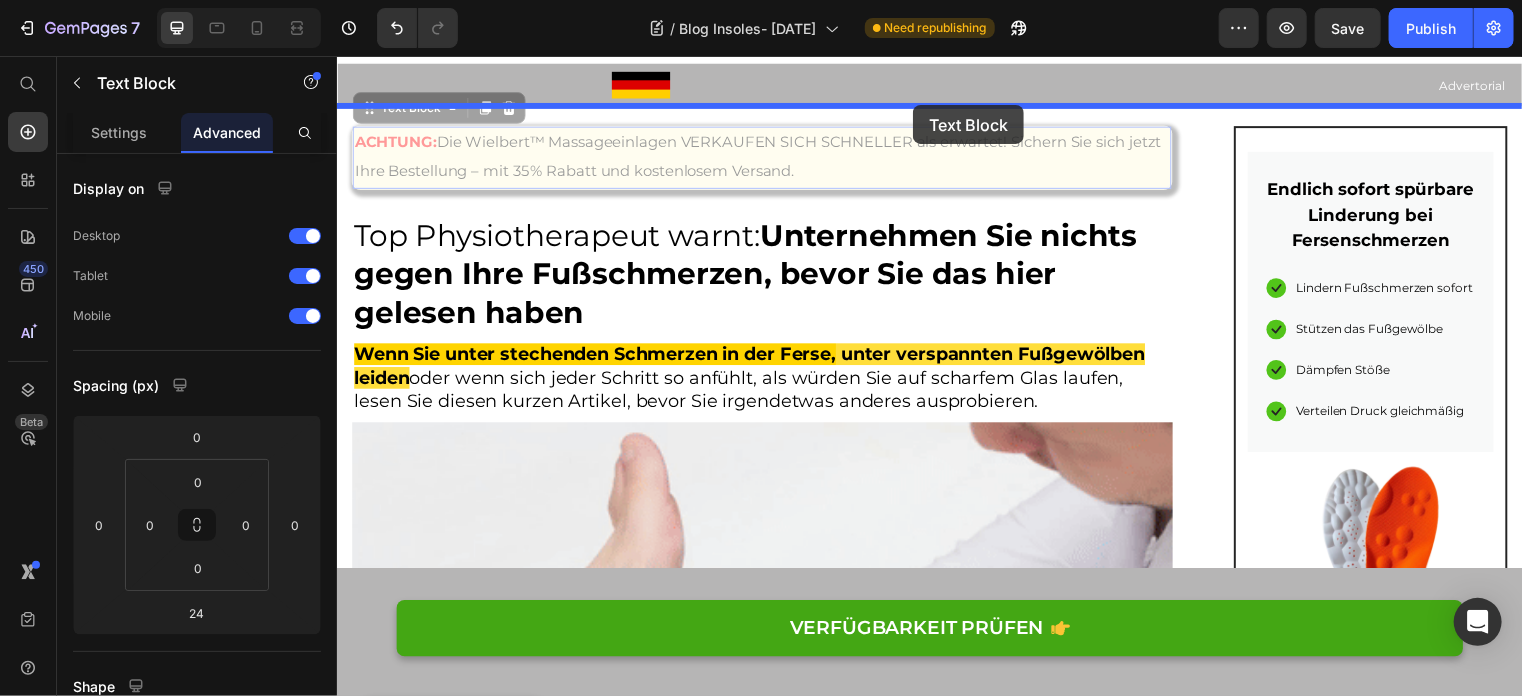 scroll, scrollTop: 0, scrollLeft: 0, axis: both 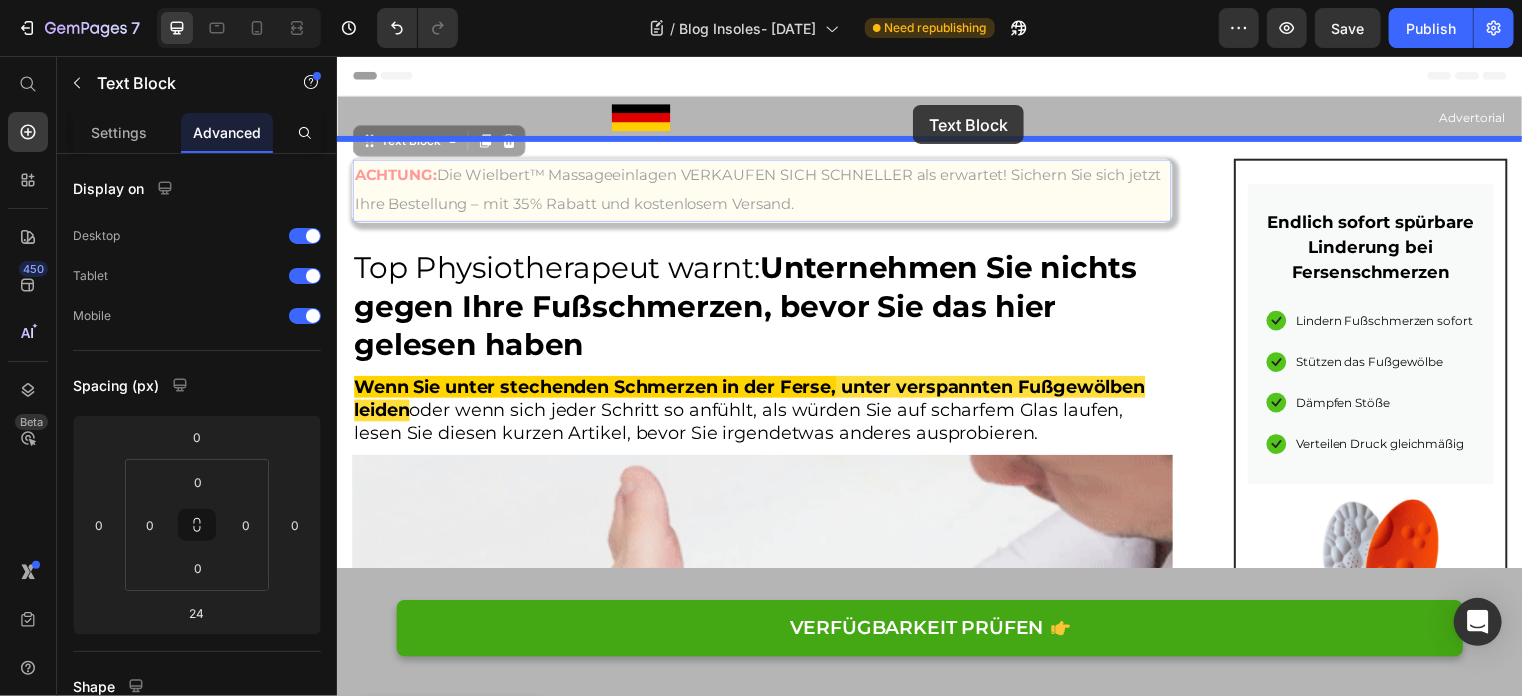 drag, startPoint x: 918, startPoint y: 164, endPoint x: 939, endPoint y: 150, distance: 25.23886 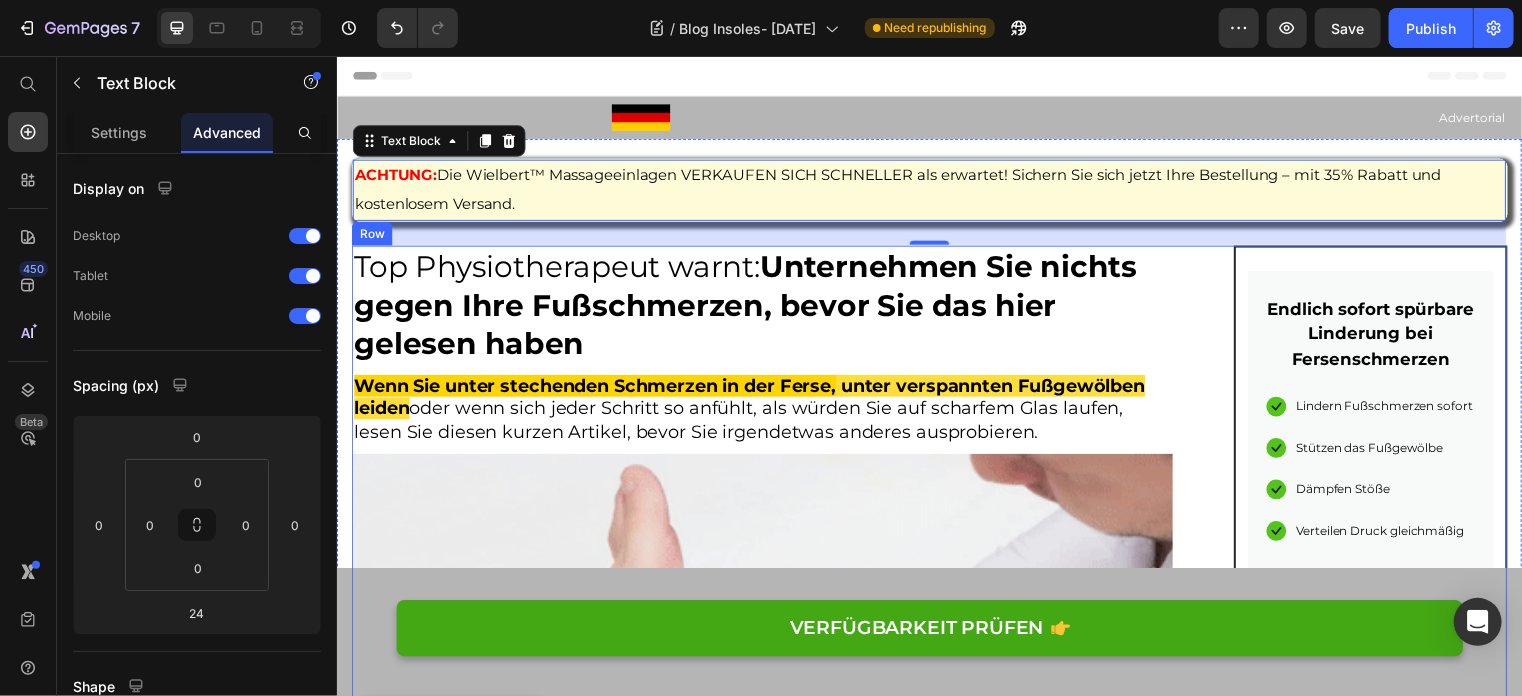 click on "Top Physiotherapeut warnt:  Unternehmen Sie nichts gegen Ihre Fußschmerzen, bevor Sie das hier gelesen haben Heading Wenn Sie unter stechenden Schmerzen in der Ferse,   unter verspannten Fußgewölben leiden  oder wenn sich jeder Schritt so anfühlt, als würden Sie auf scharfem Glas laufen, lesen Sie diesen kurzen Artikel, bevor Sie irgendetwas anderes ausprobieren. Heading Image Geschrieben von  [PERSON_NAME]   Text block veröffentlich  [DATE] Text block Row Hallo, ich bin [PERSON_NAME], Physiotherapeut aus [GEOGRAPHIC_DATA].    Mit 25 Jahren Berufserfahrung und über 30.000 Behandlungsstunden habe ich bereits mehr als 1.100 Patienten mit den unterschiedlichsten Fußproblemen erfolgreich therapiert: Text block
Plantarfasziitis (Fersenschmerzen)
Neuropathie
Senk-/Spreizfüße & Hohlfüße
Fersensporn Item List Es gibt kaum ein Fußproblem, das ich nicht kenne. Text block Heading Image Fersenschmerzen-Patienten  endlich  wirksame Linderung" at bounding box center [936, 6035] 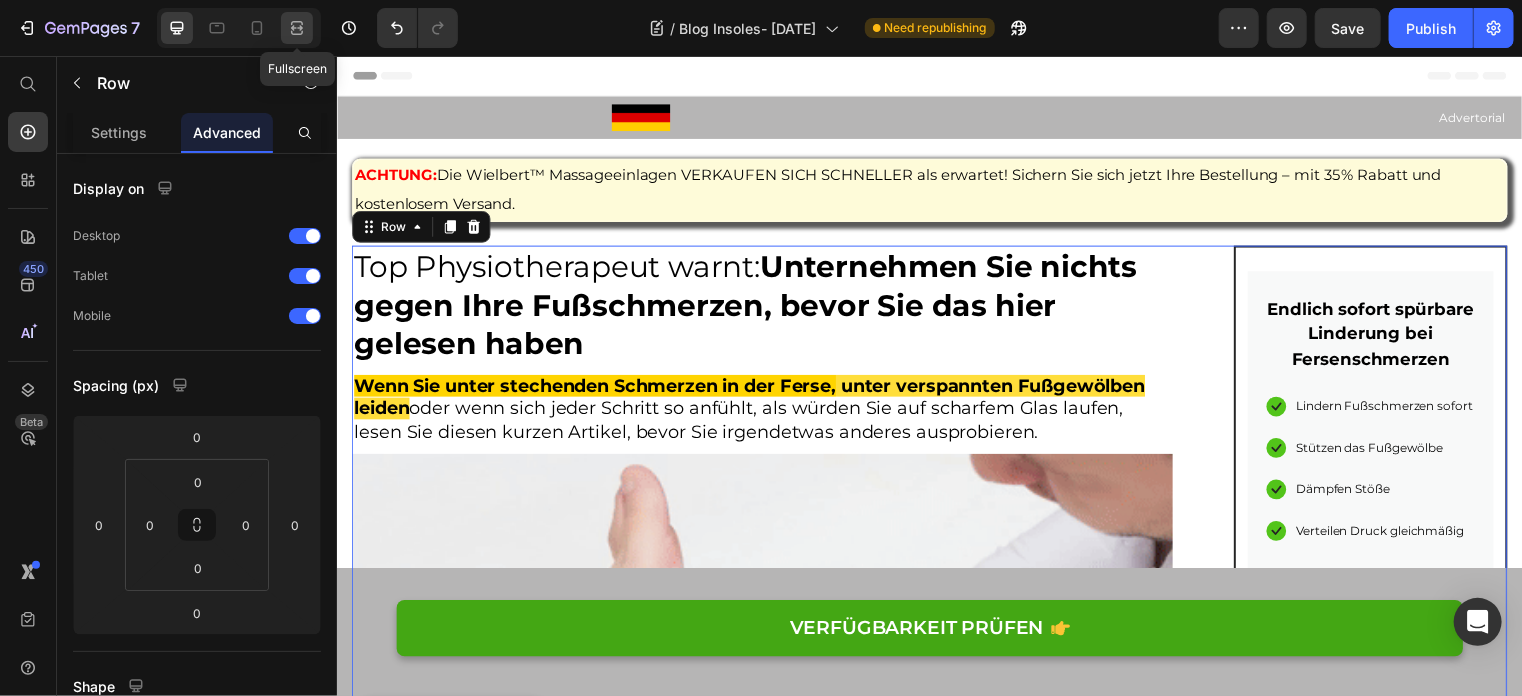 click 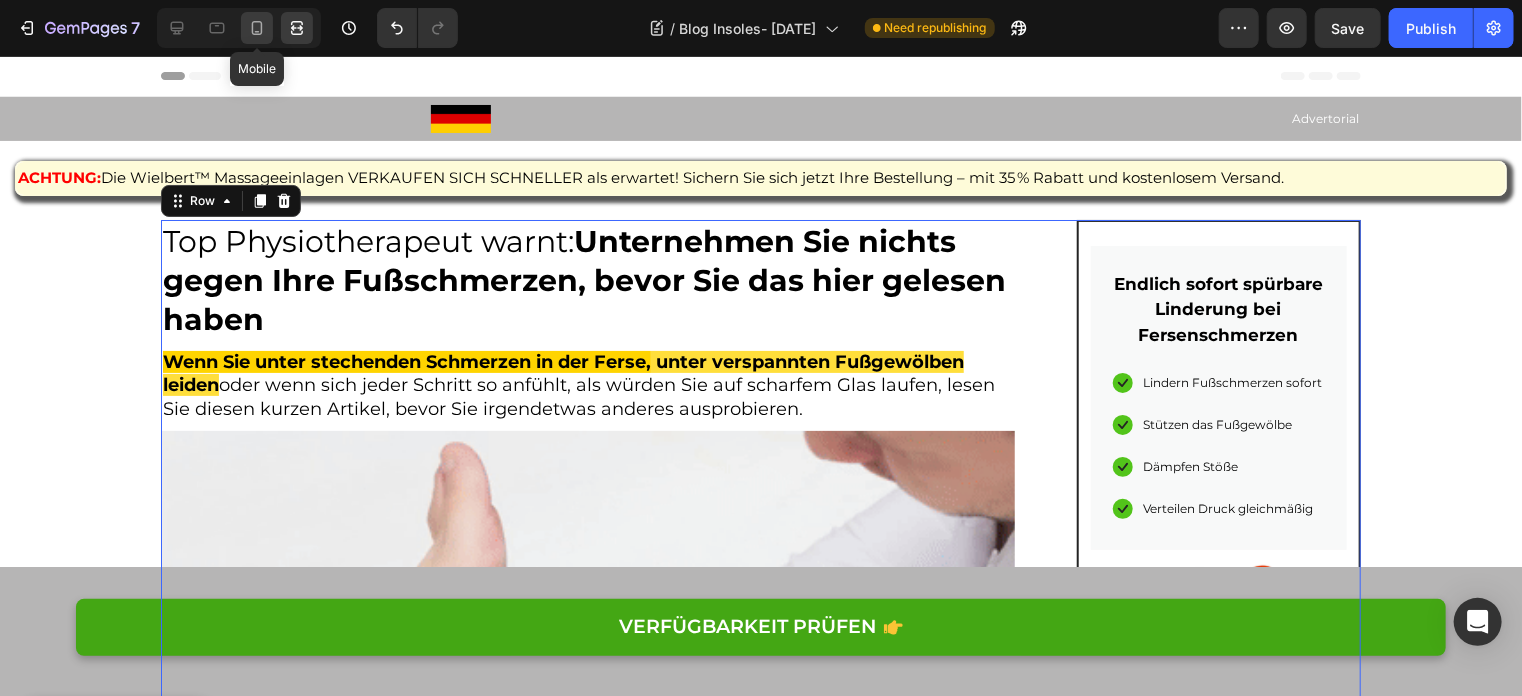 drag, startPoint x: 258, startPoint y: 30, endPoint x: 313, endPoint y: 29, distance: 55.00909 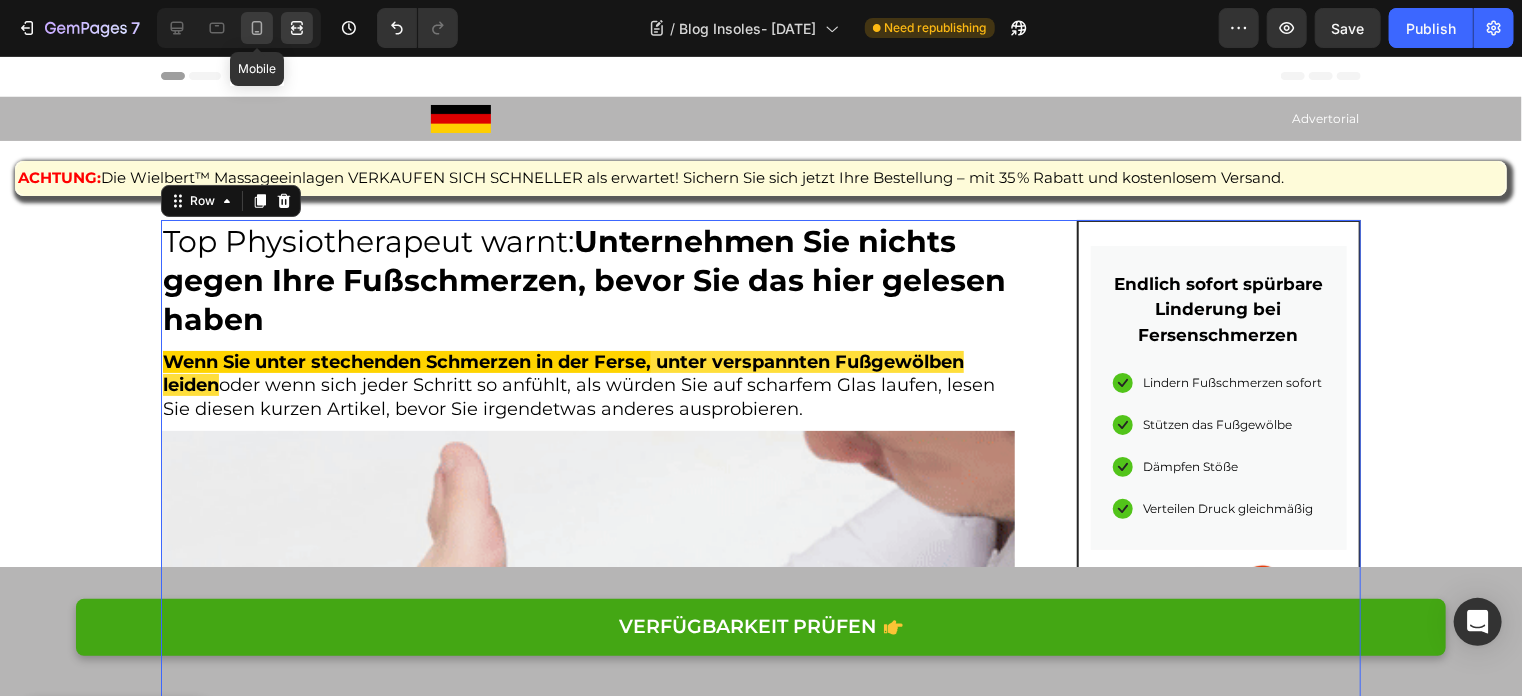 click 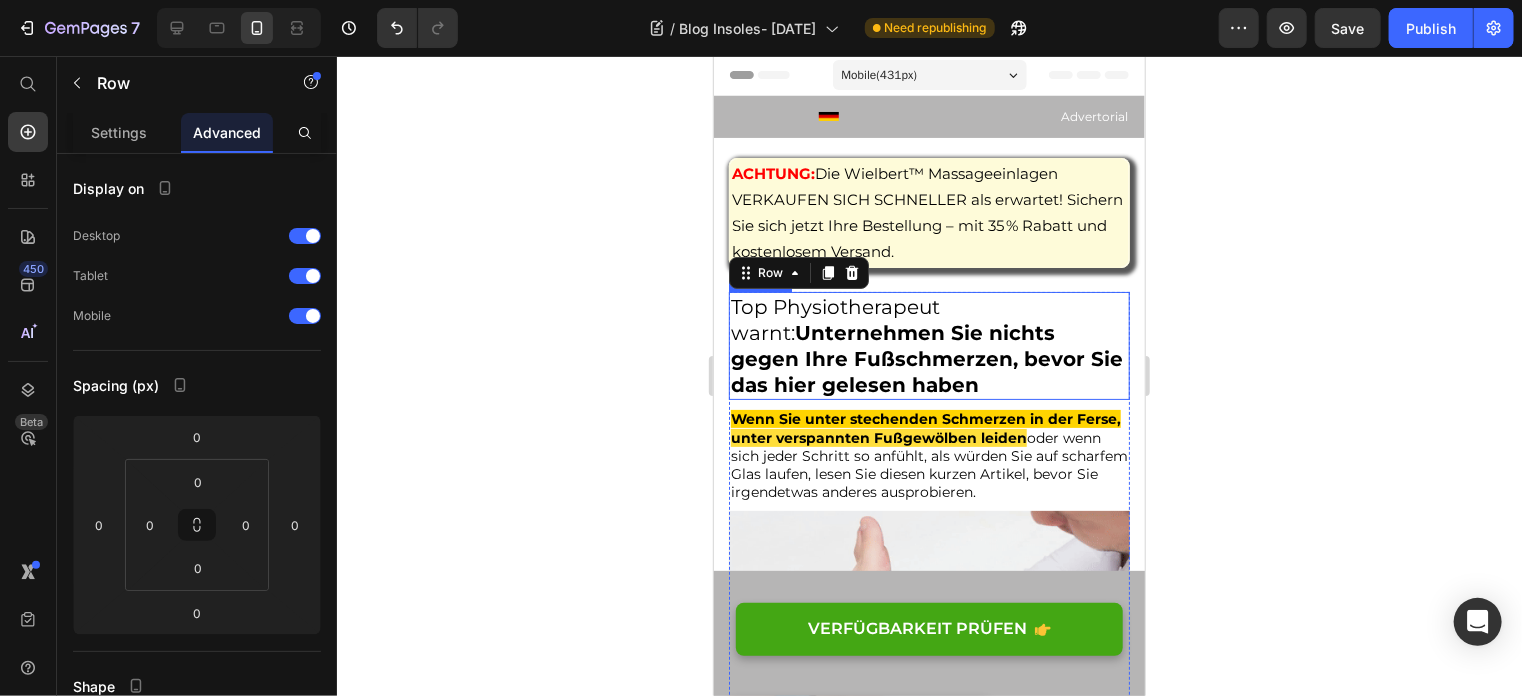 scroll, scrollTop: 0, scrollLeft: 0, axis: both 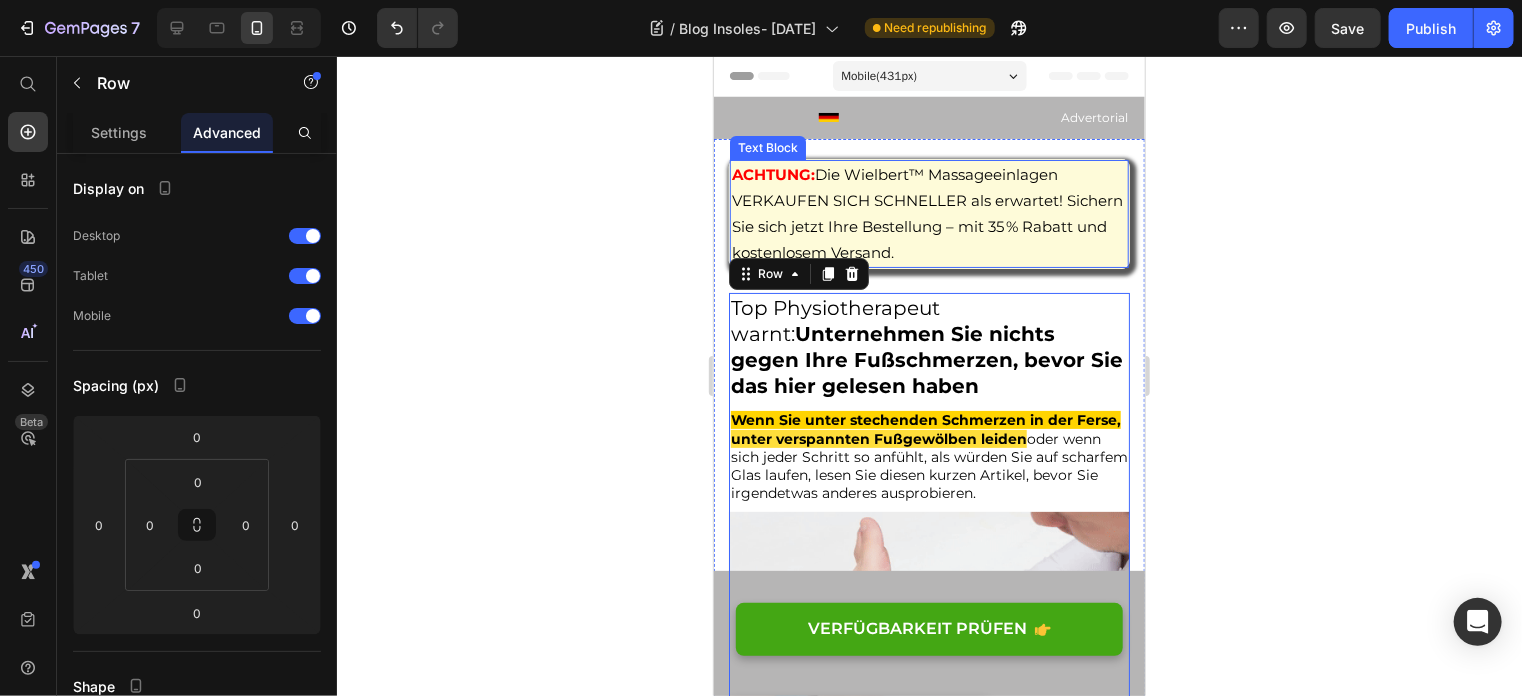 click on "ACHTUNG:  Die Wielbert™ Massageeinlagen VERKAUFEN SICH SCHNELLER als erwartet! Sichern Sie sich jetzt Ihre Bestellung – mit 35 % Rabatt und kostenlosem Versand." at bounding box center (928, 213) 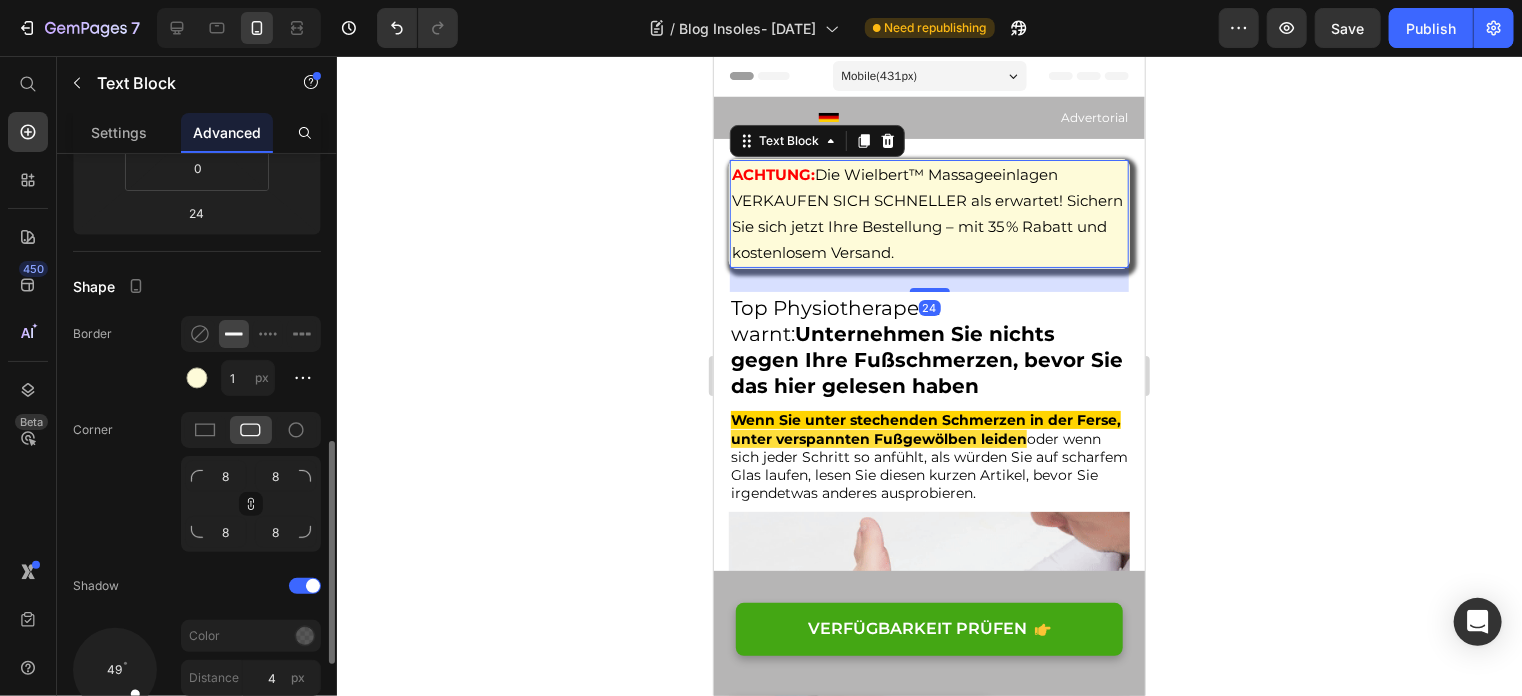 scroll, scrollTop: 500, scrollLeft: 0, axis: vertical 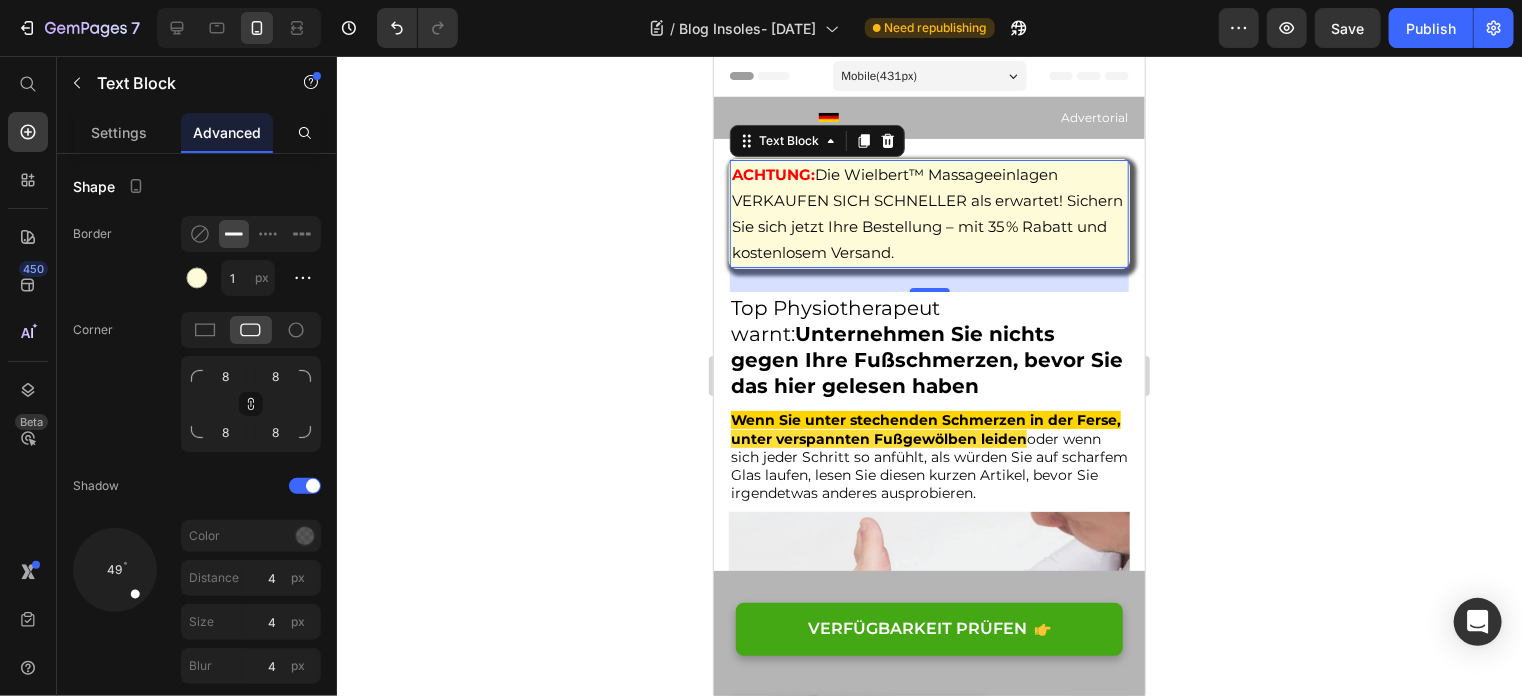 click on "Die Wielbert™ Massageeinlagen VERKAUFEN SICH SCHNELLER als erwartet! Sichern Sie sich jetzt Ihre Bestellung – mit 35 % Rabatt und kostenlosem Versand." at bounding box center [926, 213] 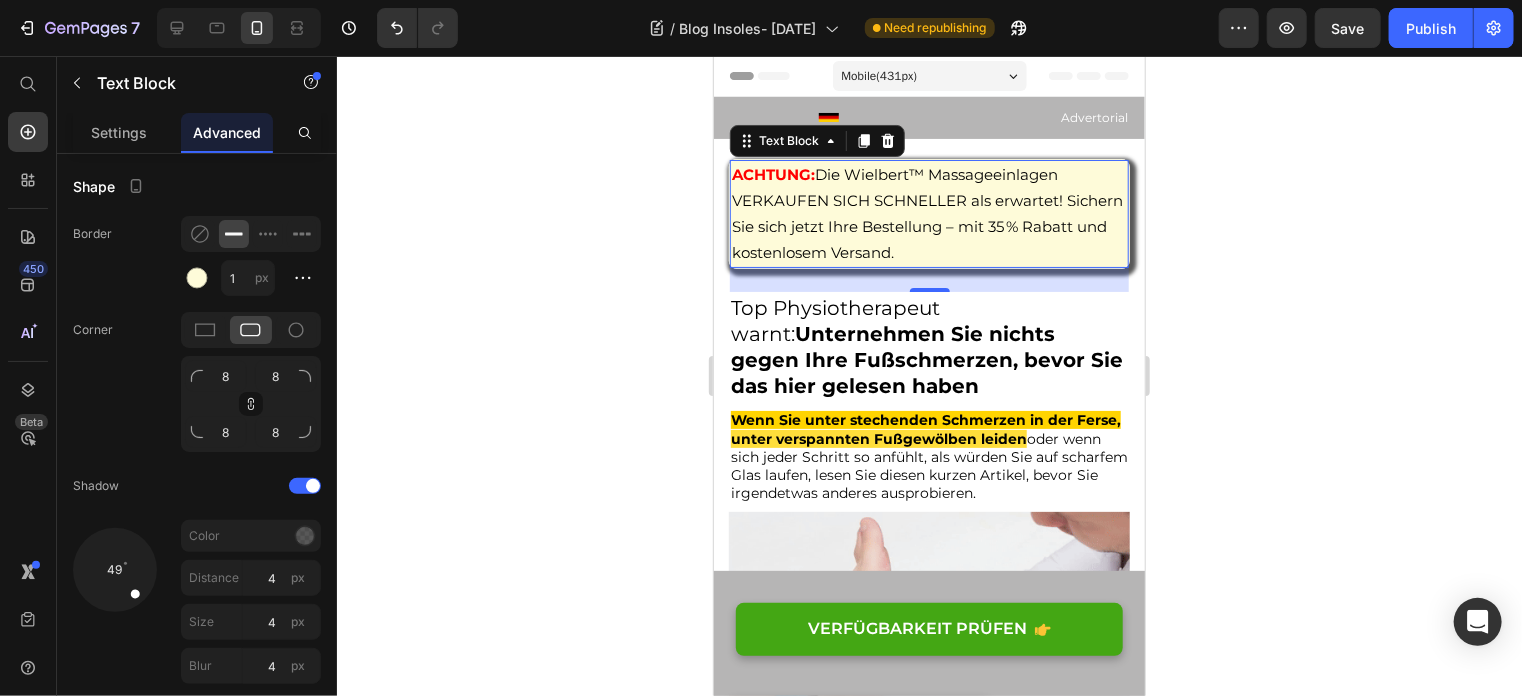 click on "Die Wielbert™ Massageeinlagen VERKAUFEN SICH SCHNELLER als erwartet! Sichern Sie sich jetzt Ihre Bestellung – mit 35 % Rabatt und kostenlosem Versand." at bounding box center (926, 213) 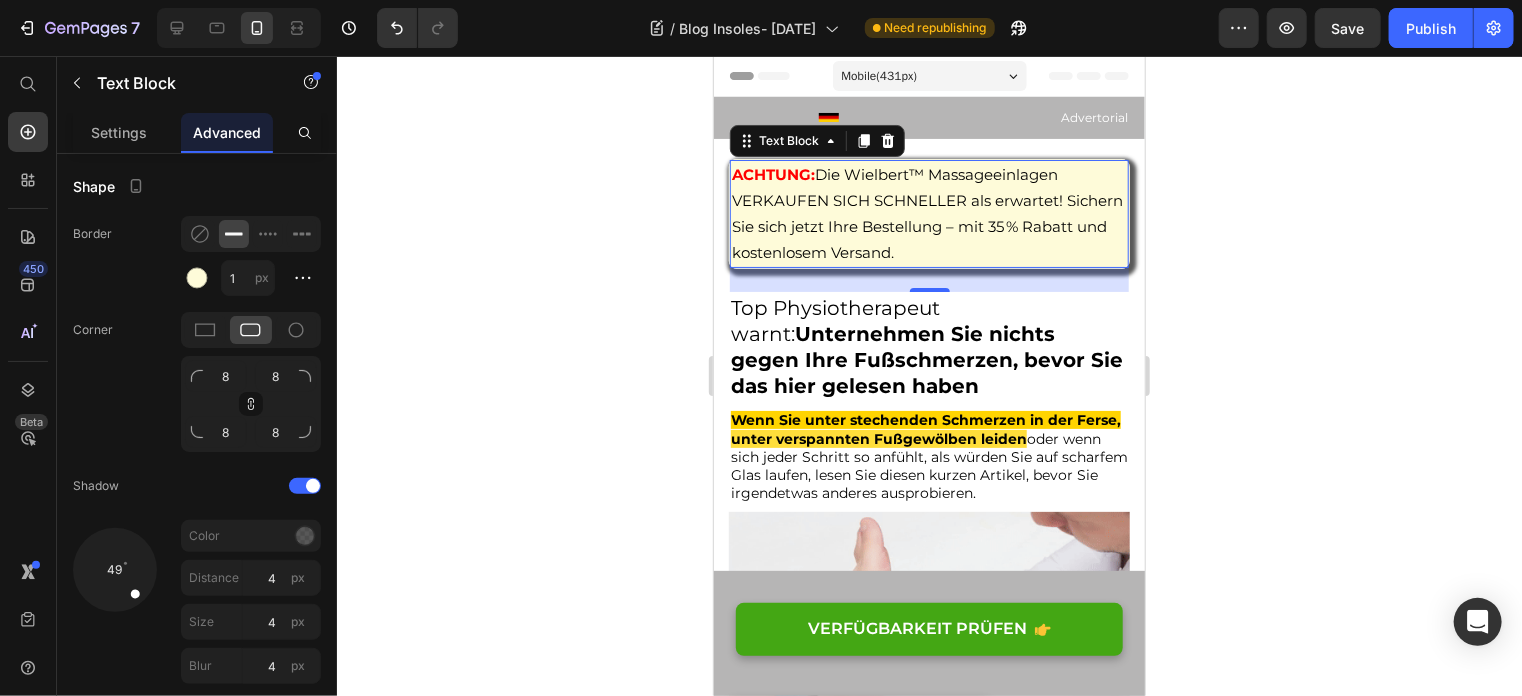 click on "ACHTUNG:  Die Wielbert™ Massageeinlagen VERKAUFEN SICH SCHNELLER als erwartet! Sichern Sie sich jetzt Ihre Bestellung – mit 35 % Rabatt und kostenlosem Versand." at bounding box center (928, 213) 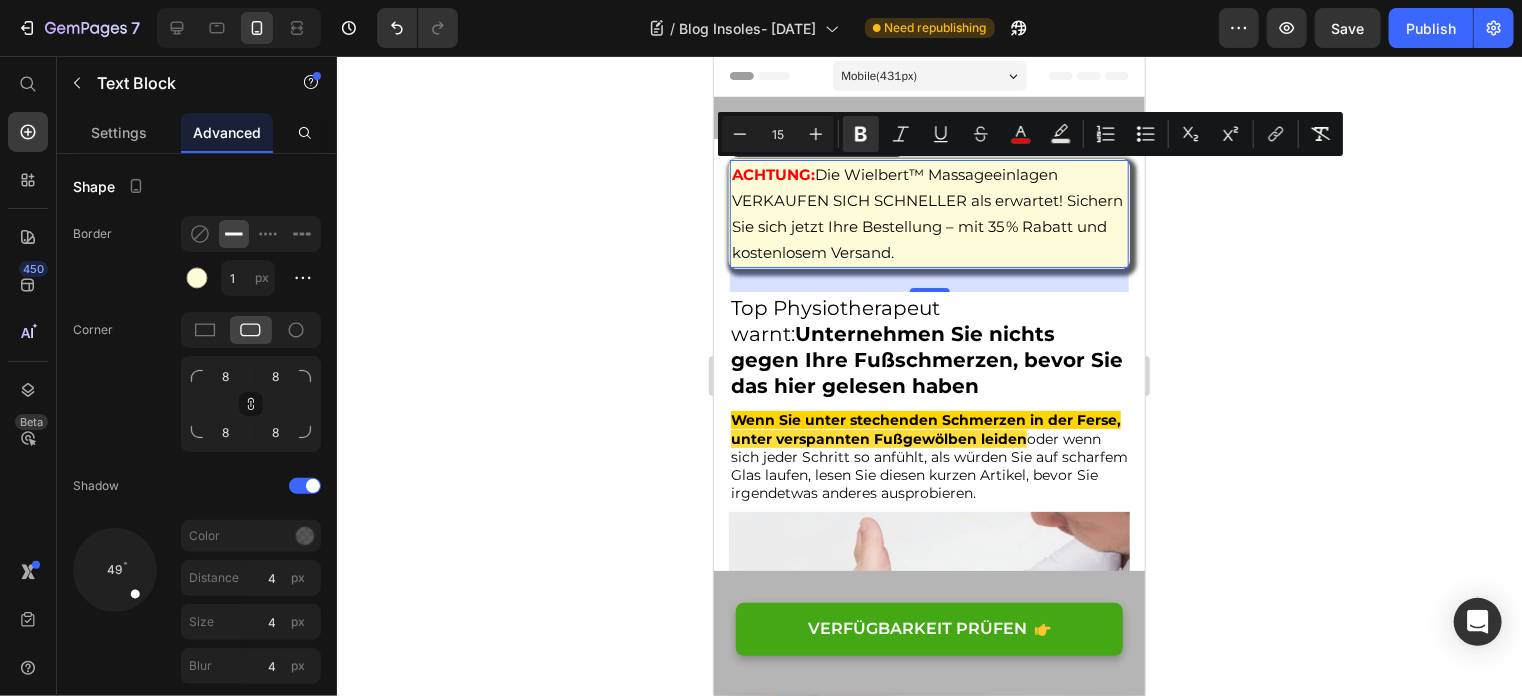 drag, startPoint x: 990, startPoint y: 249, endPoint x: 734, endPoint y: 178, distance: 265.66333 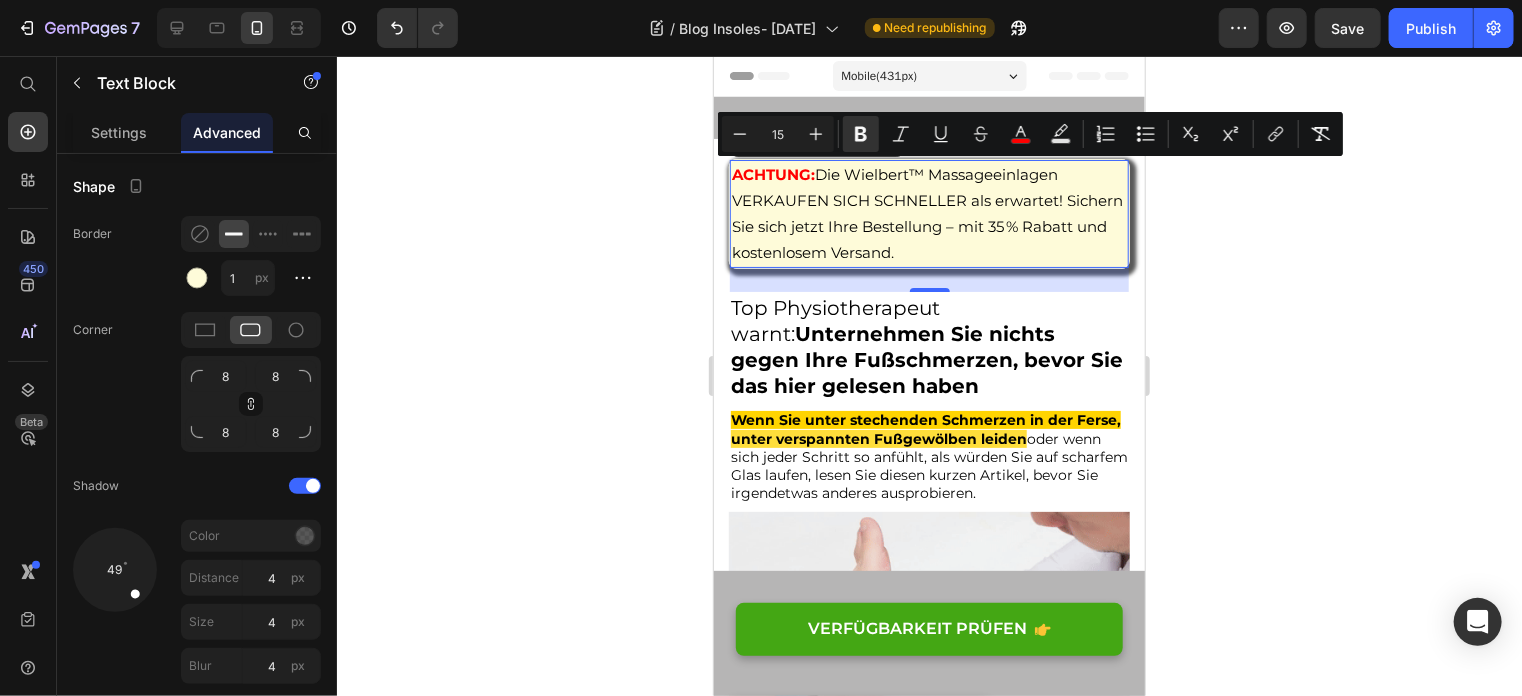 click on "ACHTUNG:  Die Wielbert™ Massageeinlagen VERKAUFEN SICH SCHNELLER als erwartet! Sichern Sie sich jetzt Ihre Bestellung – mit 35 % Rabatt und kostenlosem Versand." at bounding box center (928, 213) 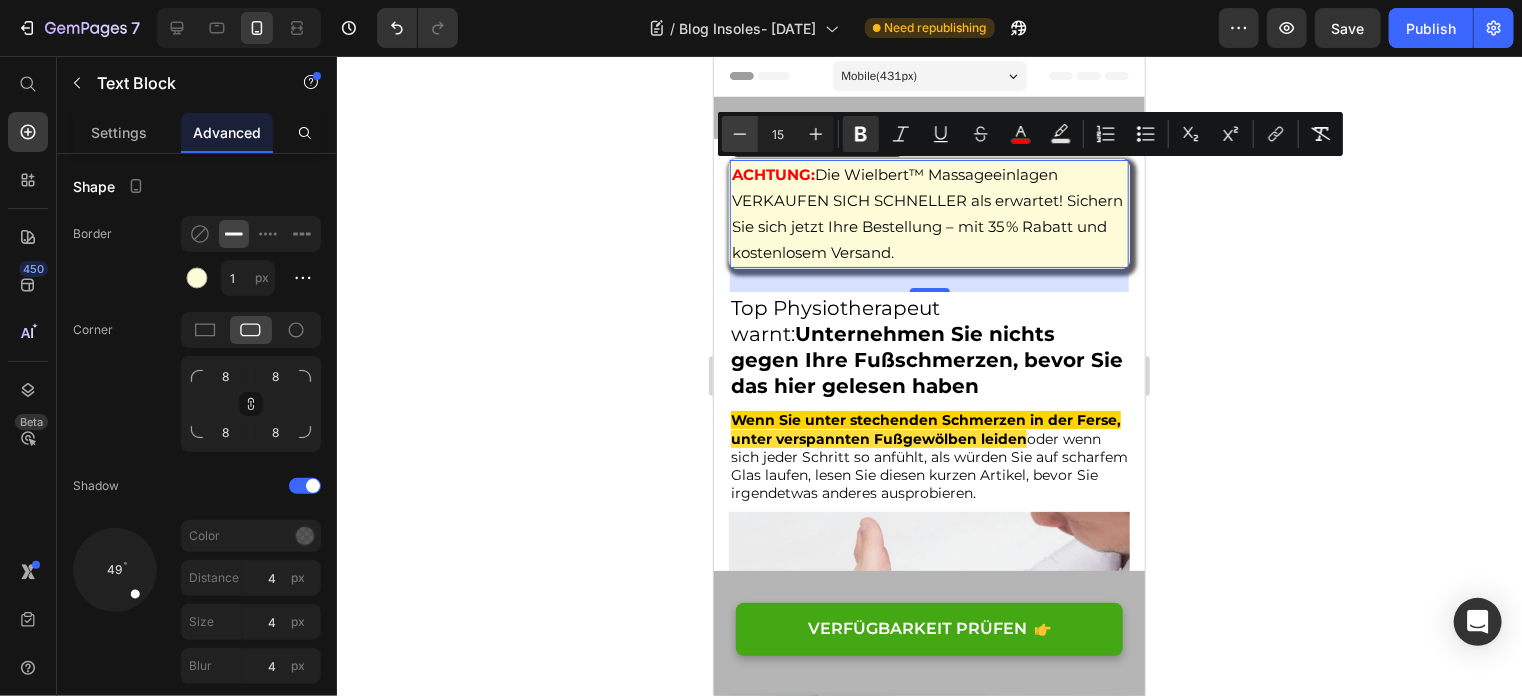 click 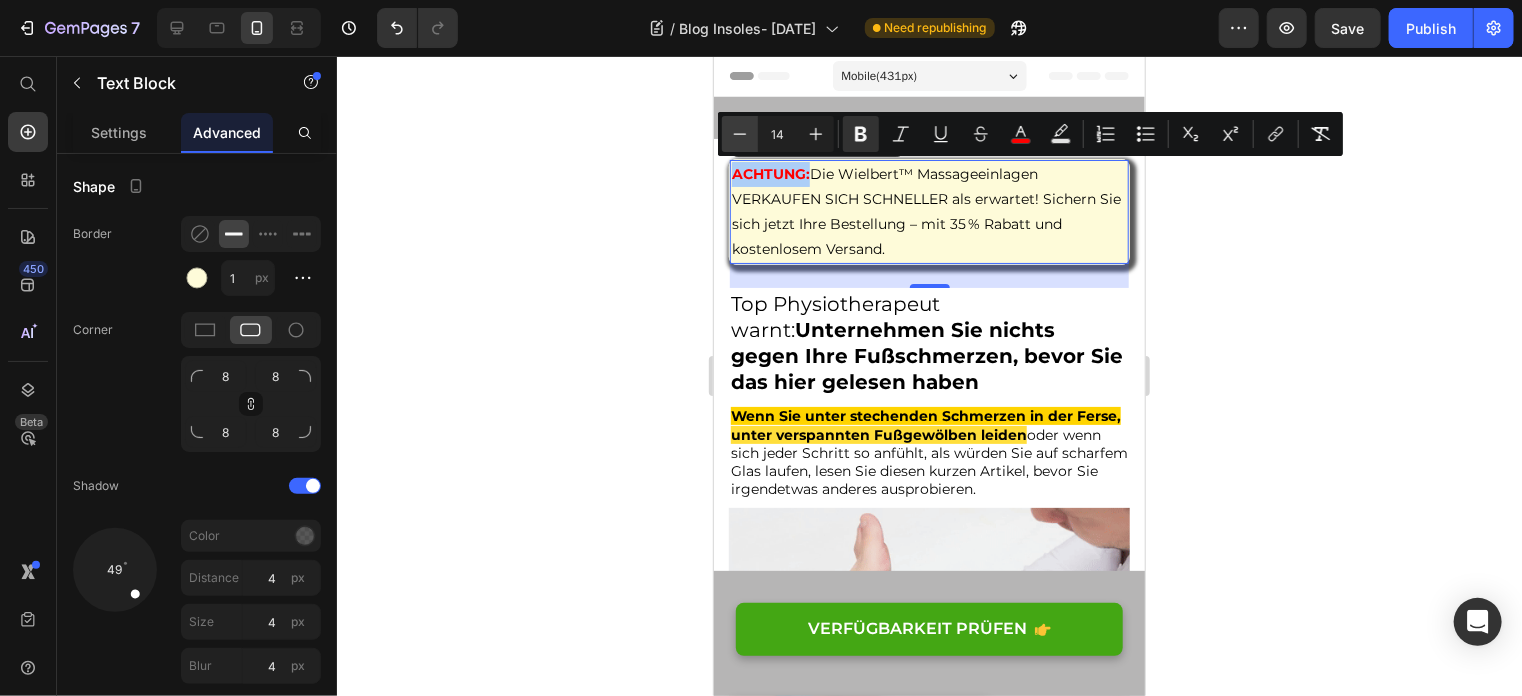 click 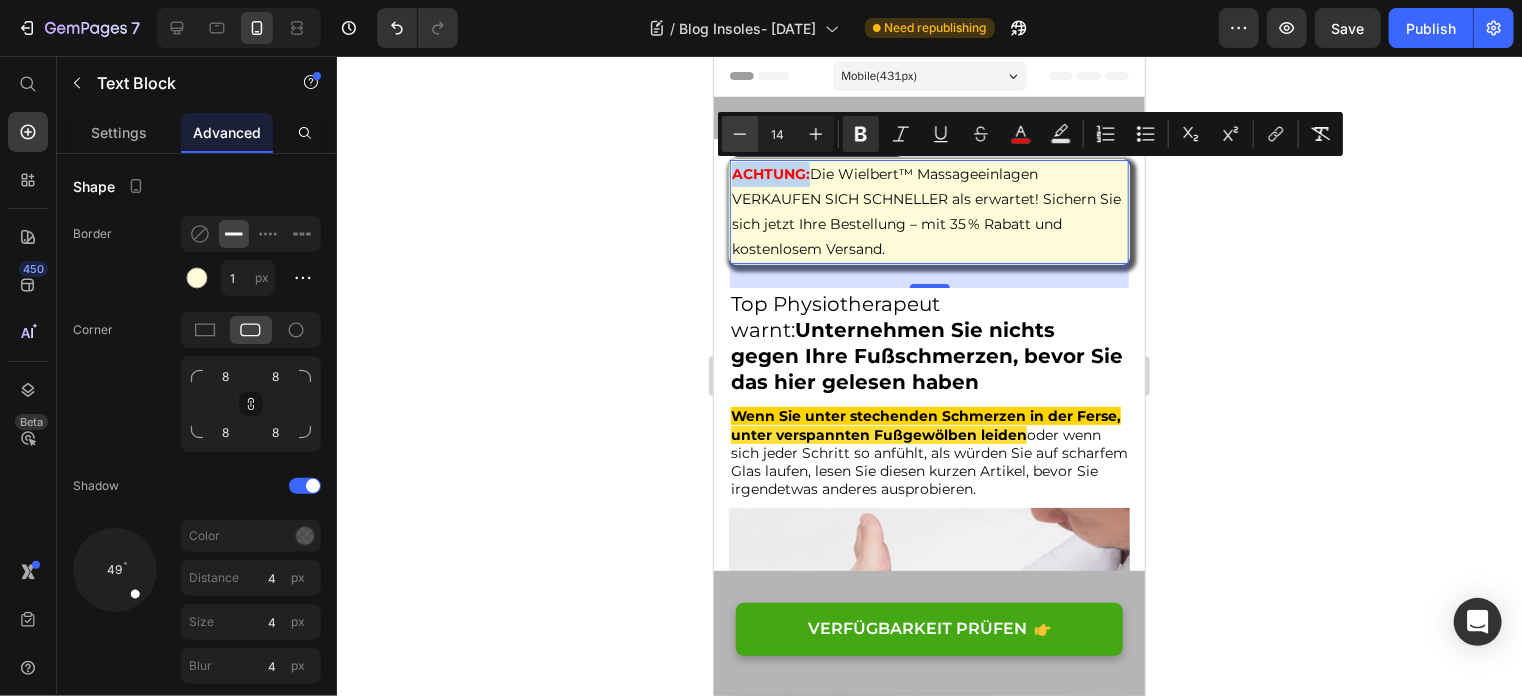 type on "13" 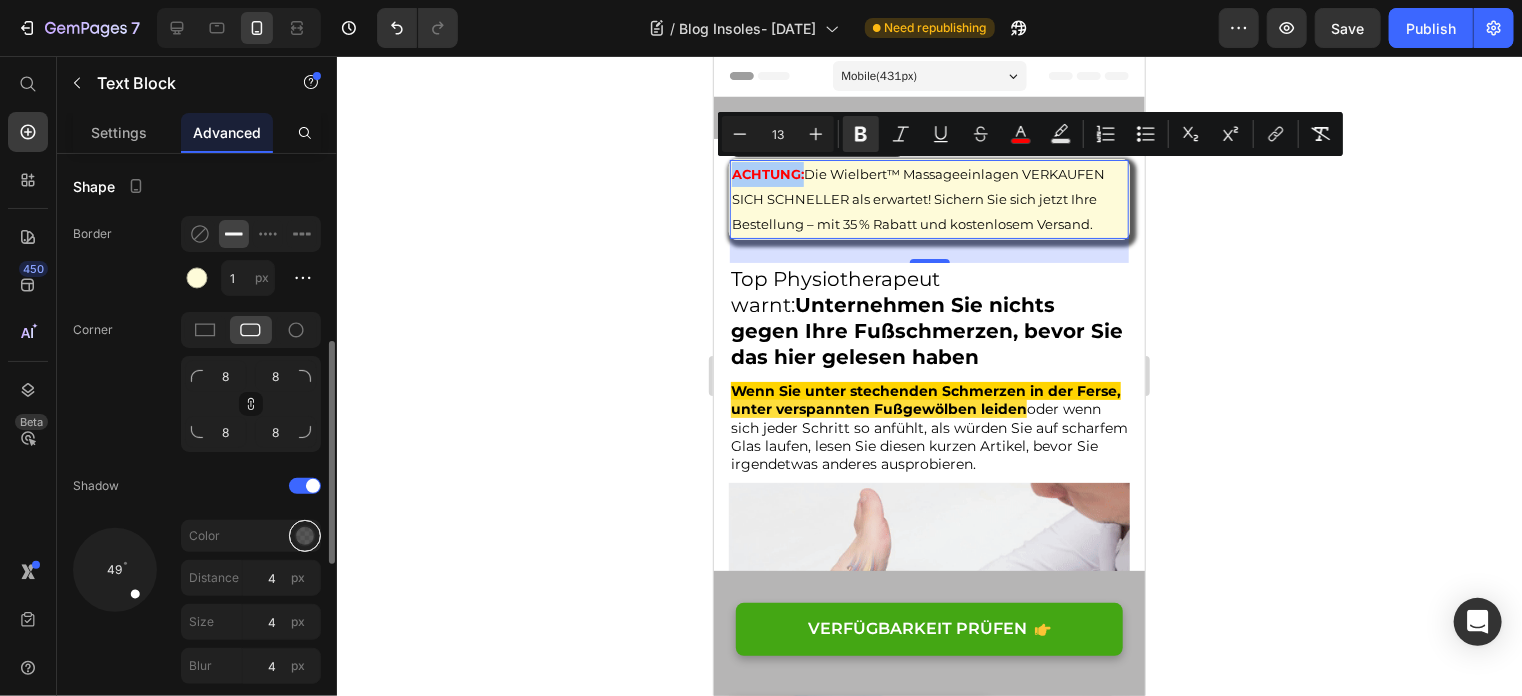click at bounding box center [305, 536] 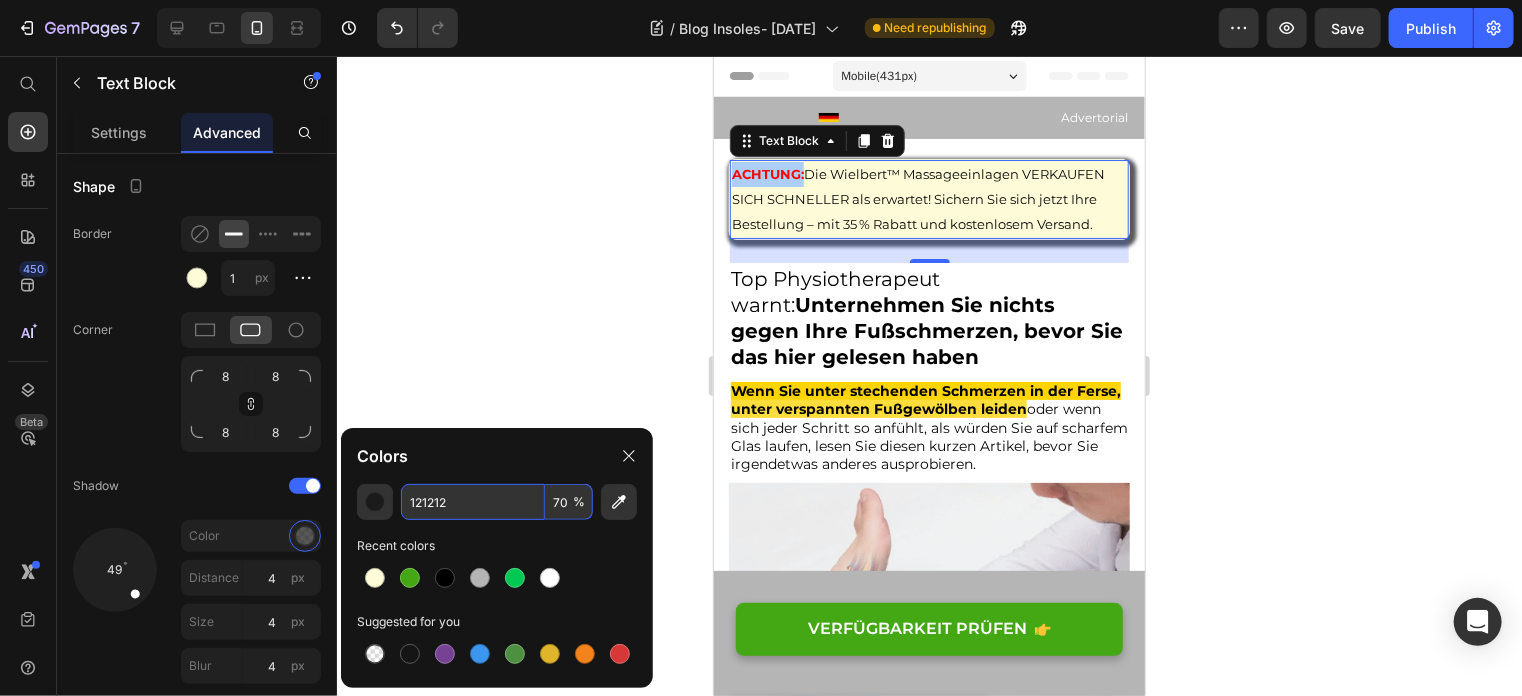 click on "121212" at bounding box center [473, 502] 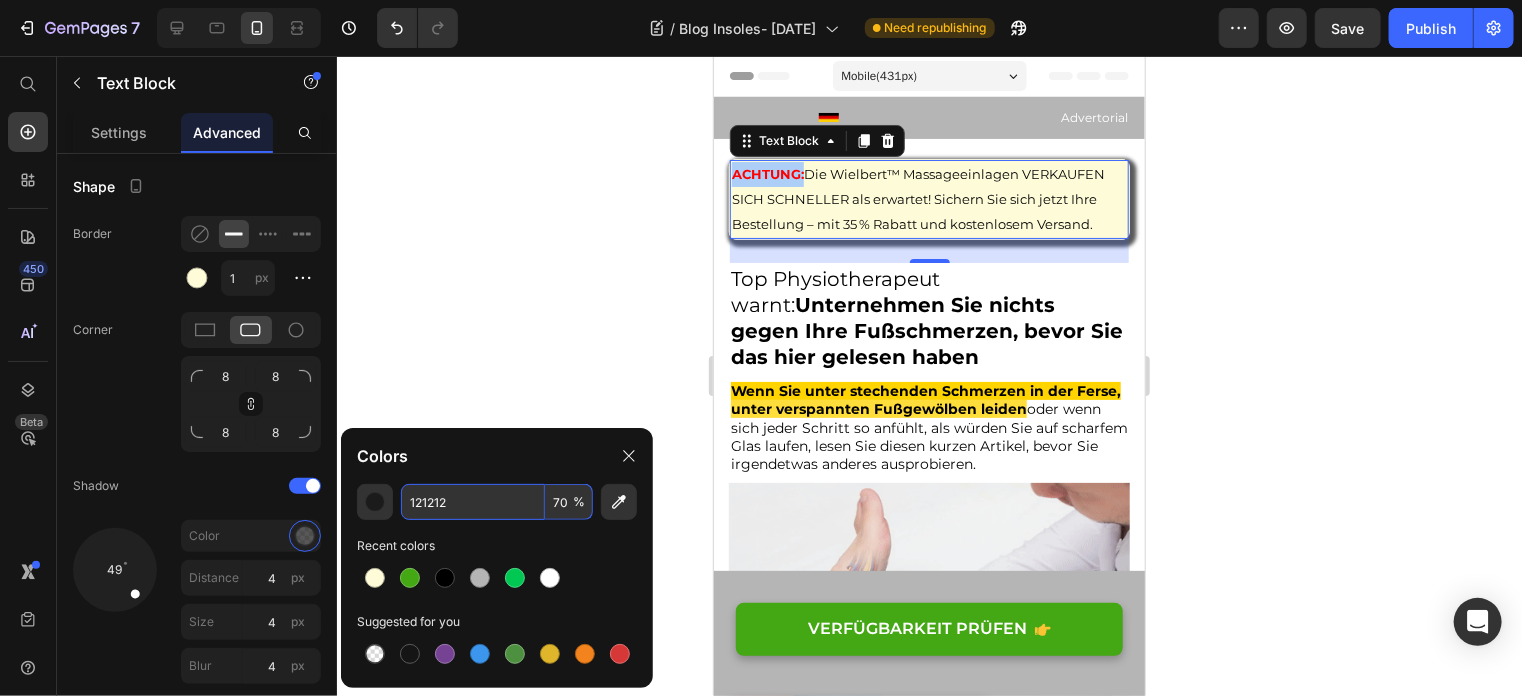 paste on "0, 0, 0, 0." 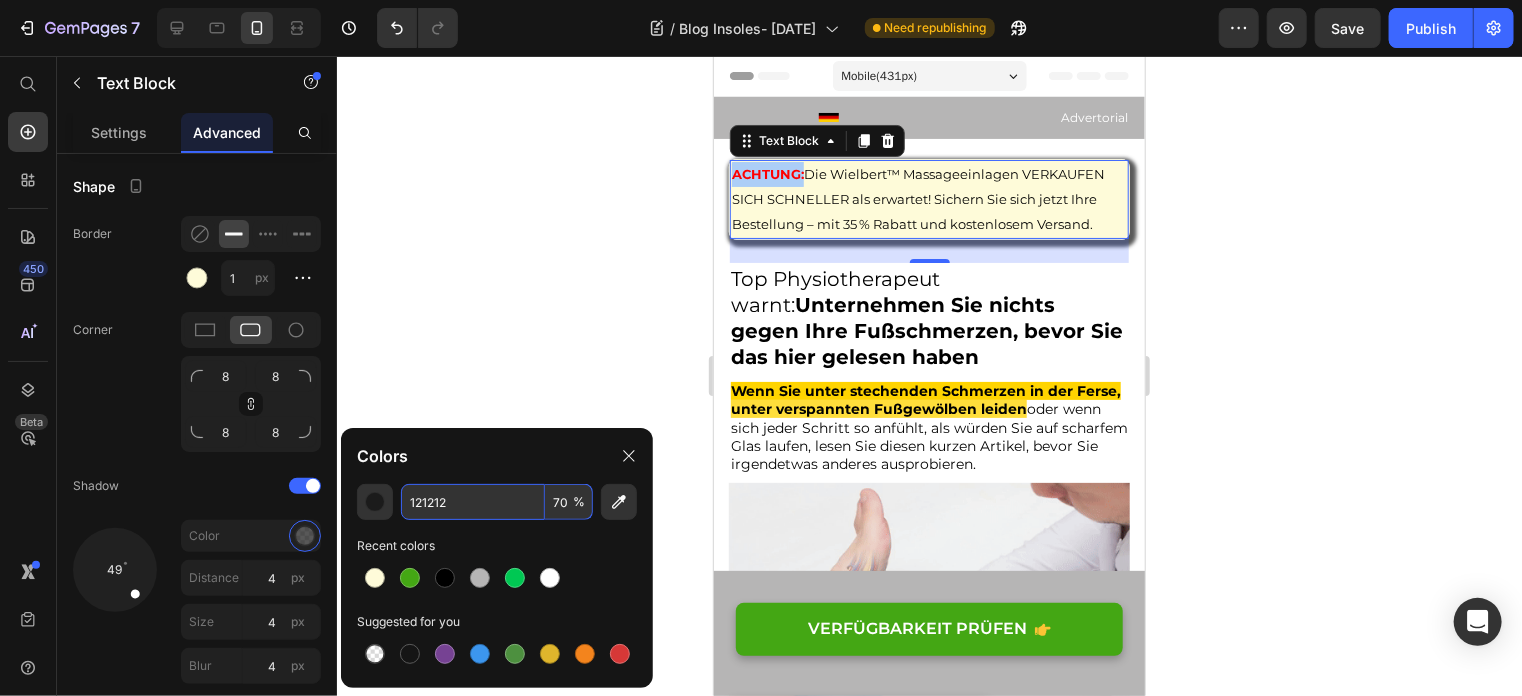 click on "121212 70 % Recent colors Suggested for you" 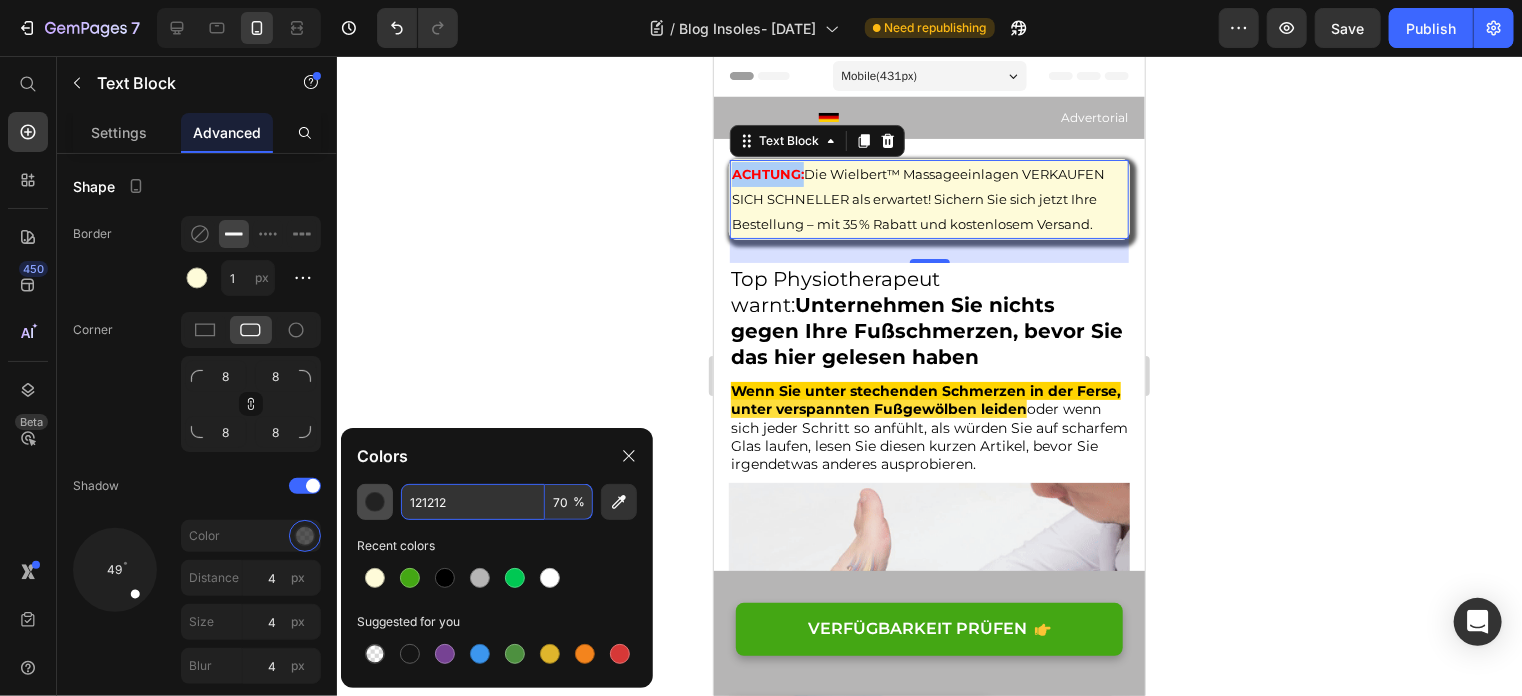 paste on "2a2a2a" 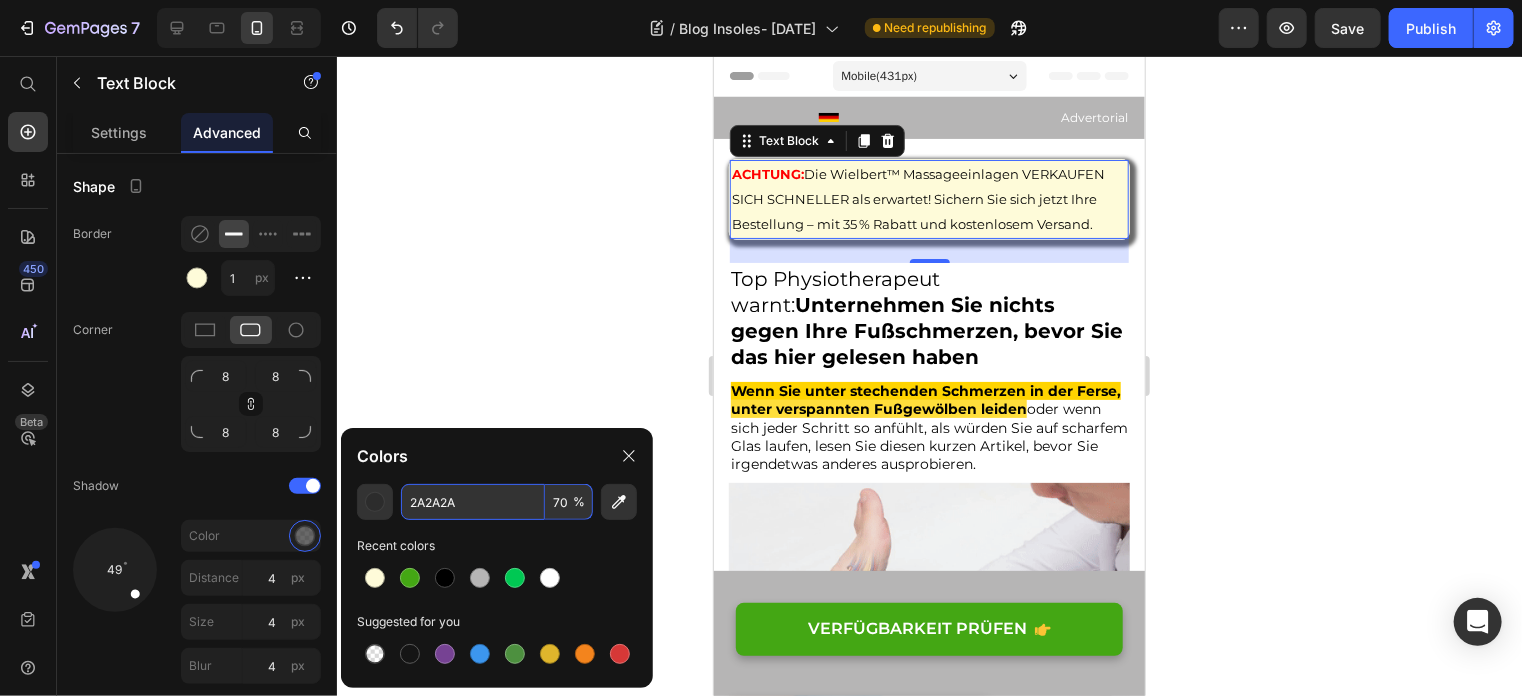 click on "2A2A2A" at bounding box center [473, 502] 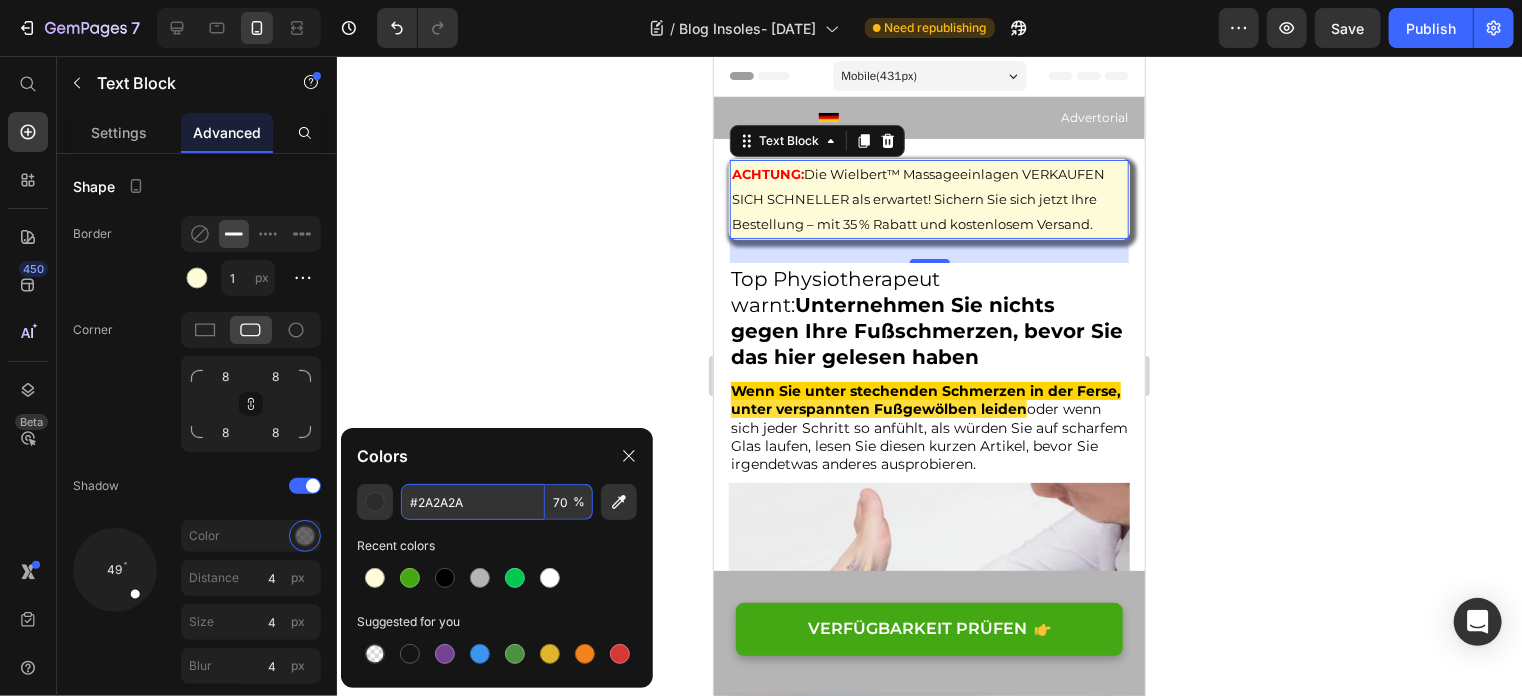 type on "2A2A2A" 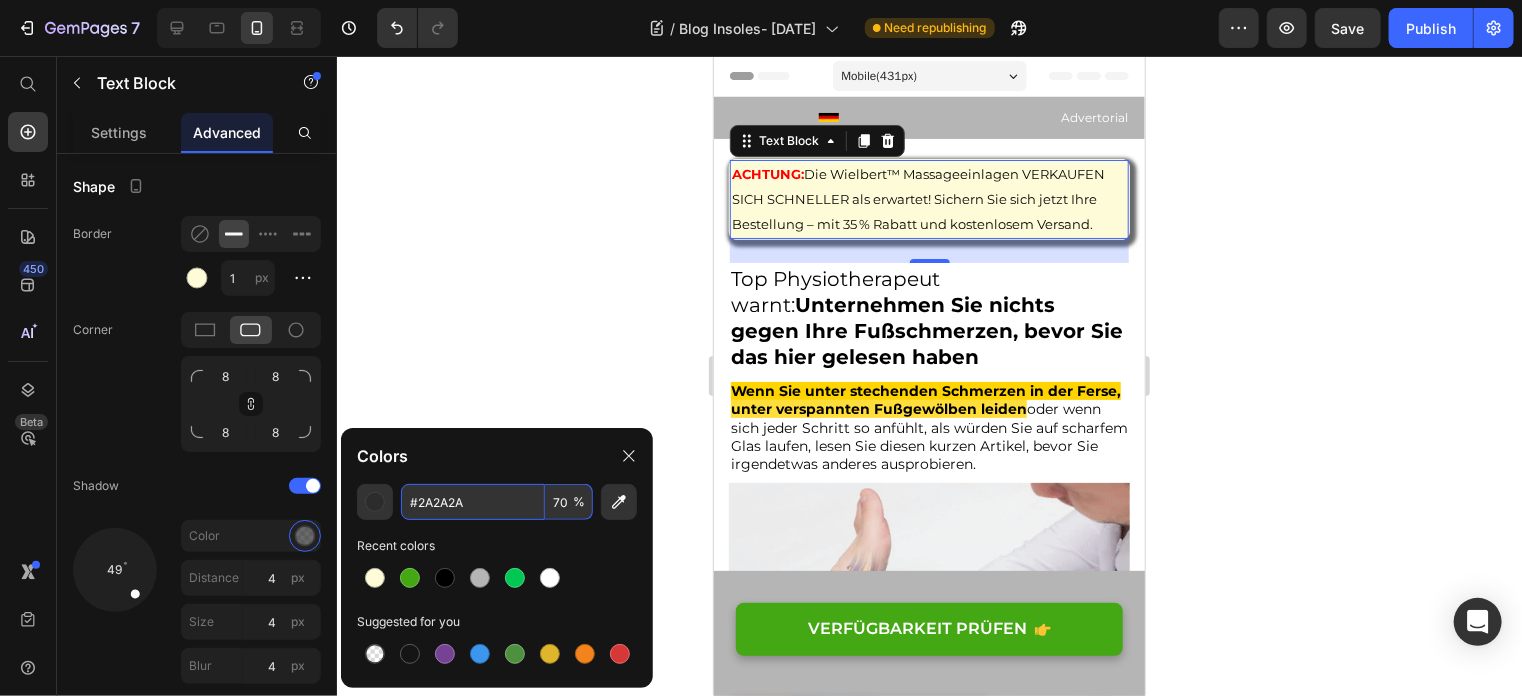 type on "100" 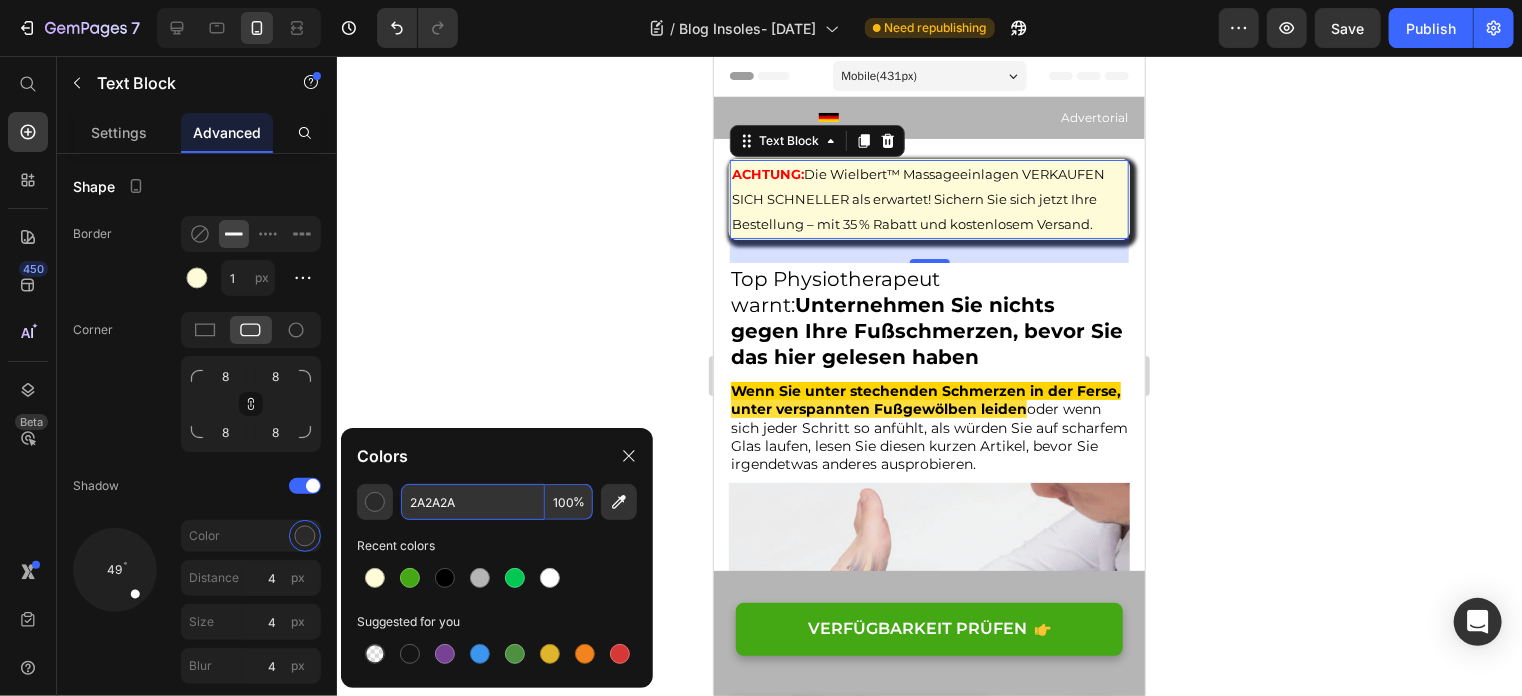 type on "2A2A2A" 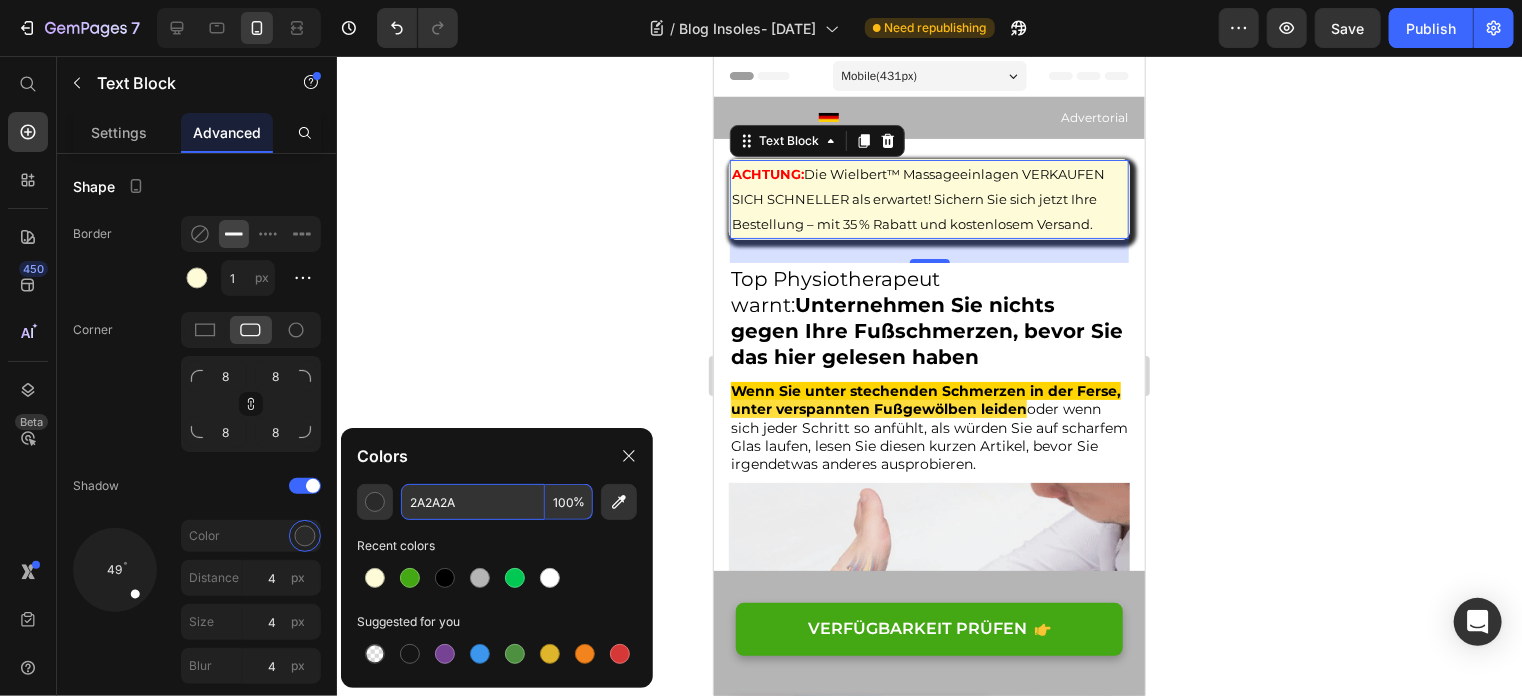 click 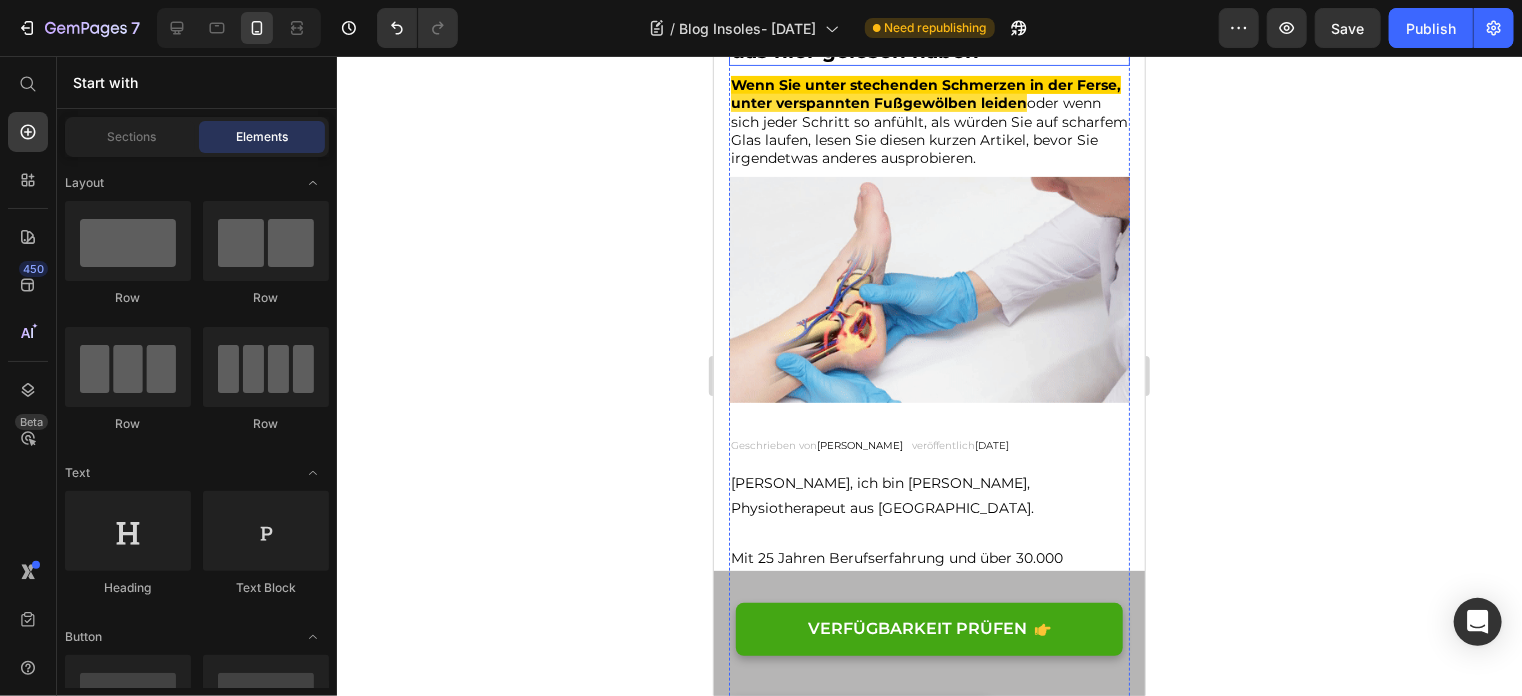 scroll, scrollTop: 100, scrollLeft: 0, axis: vertical 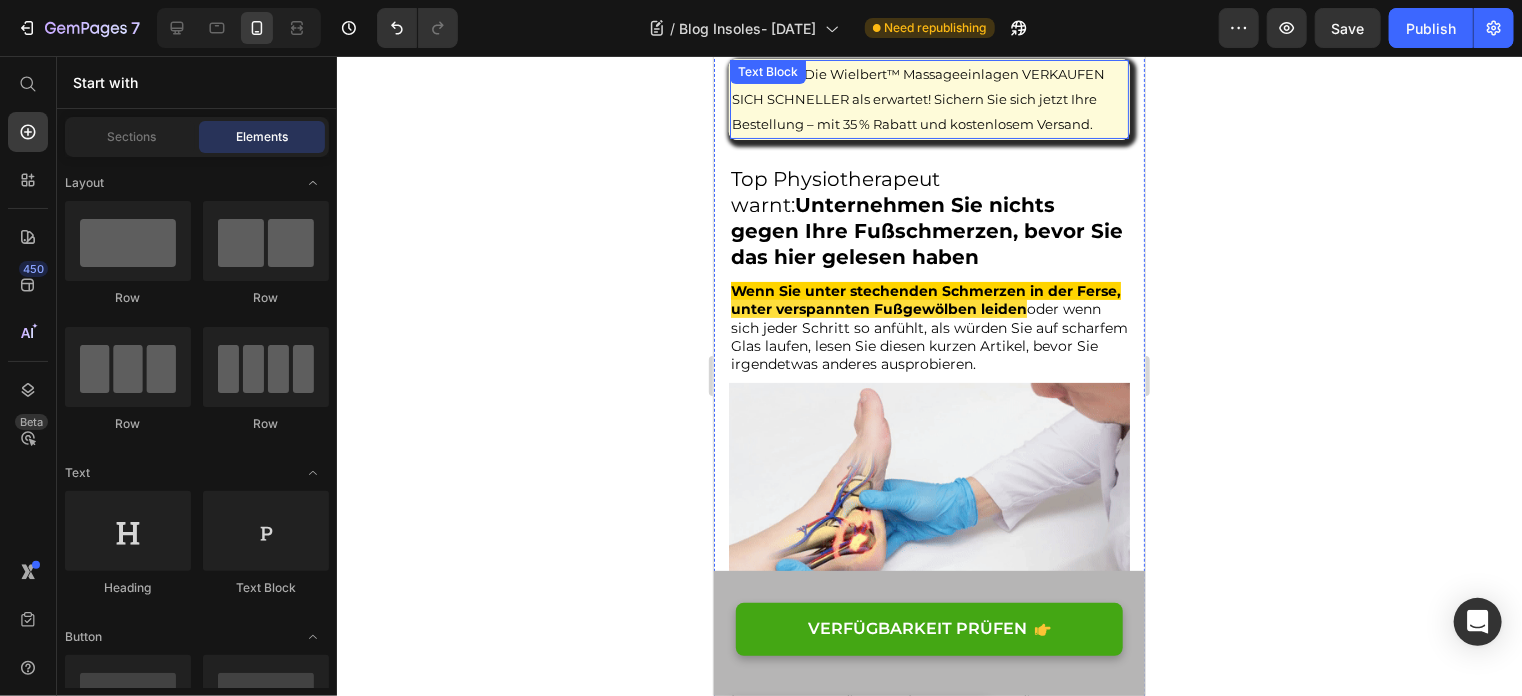 click on "ACHTUNG:  Die Wielbert™ Massageeinlagen VERKAUFEN SICH SCHNELLER als erwartet! Sichern Sie sich jetzt Ihre Bestellung – mit 35 % Rabatt und kostenlosem Versand." at bounding box center [928, 99] 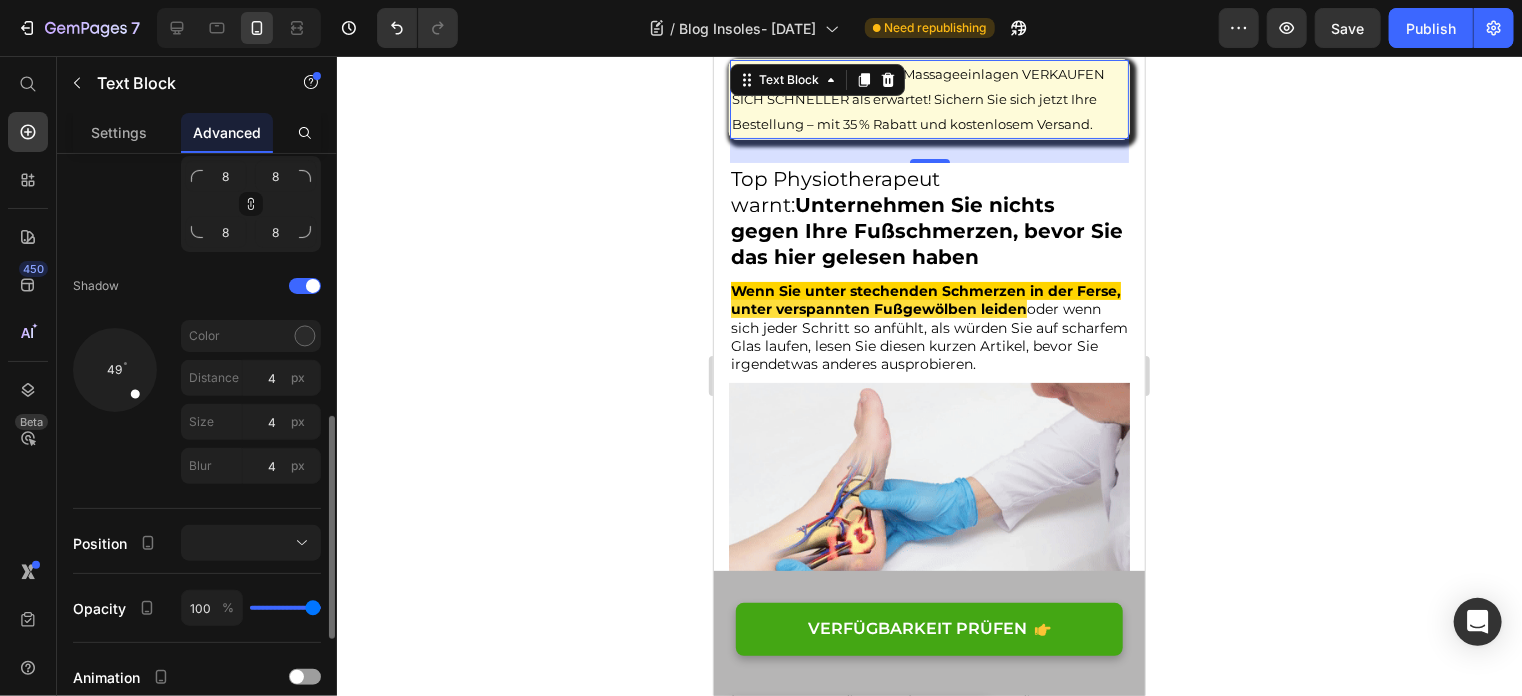 scroll, scrollTop: 600, scrollLeft: 0, axis: vertical 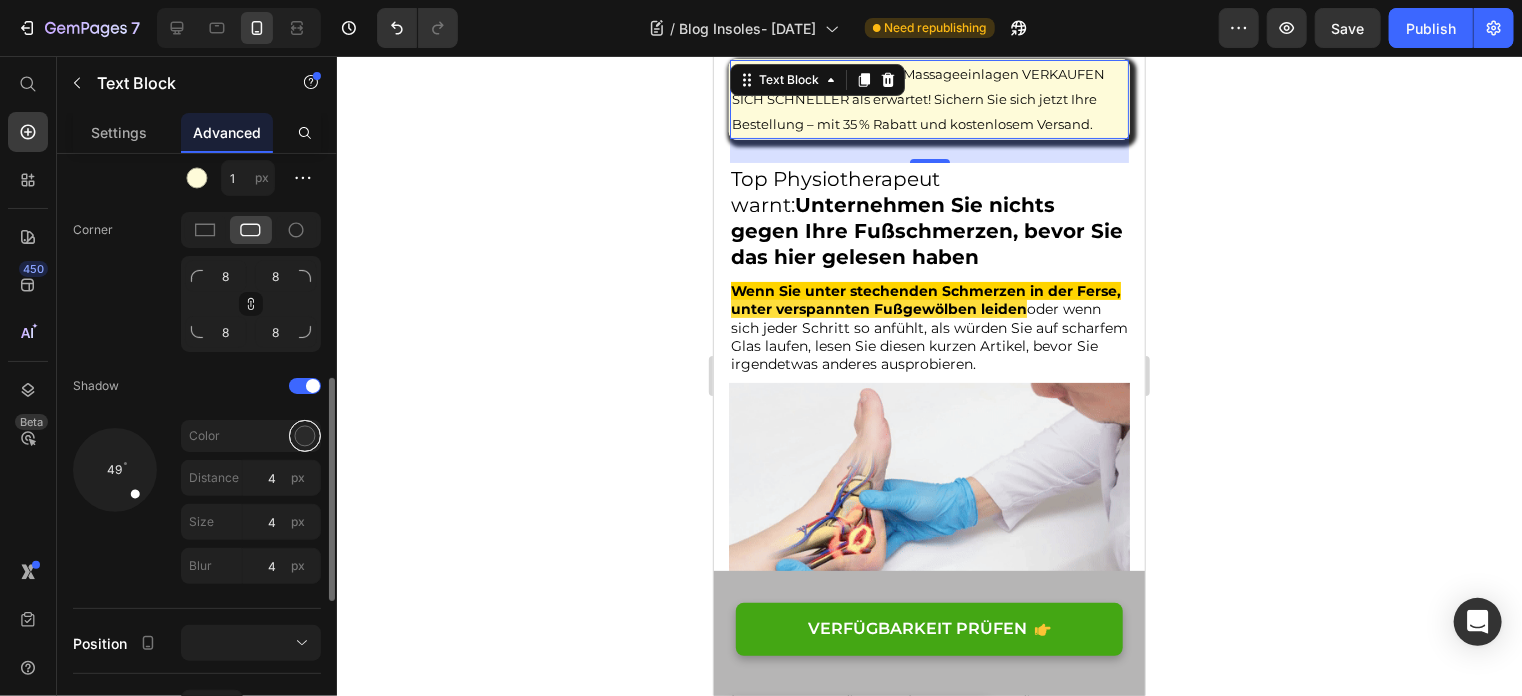 click at bounding box center (305, 436) 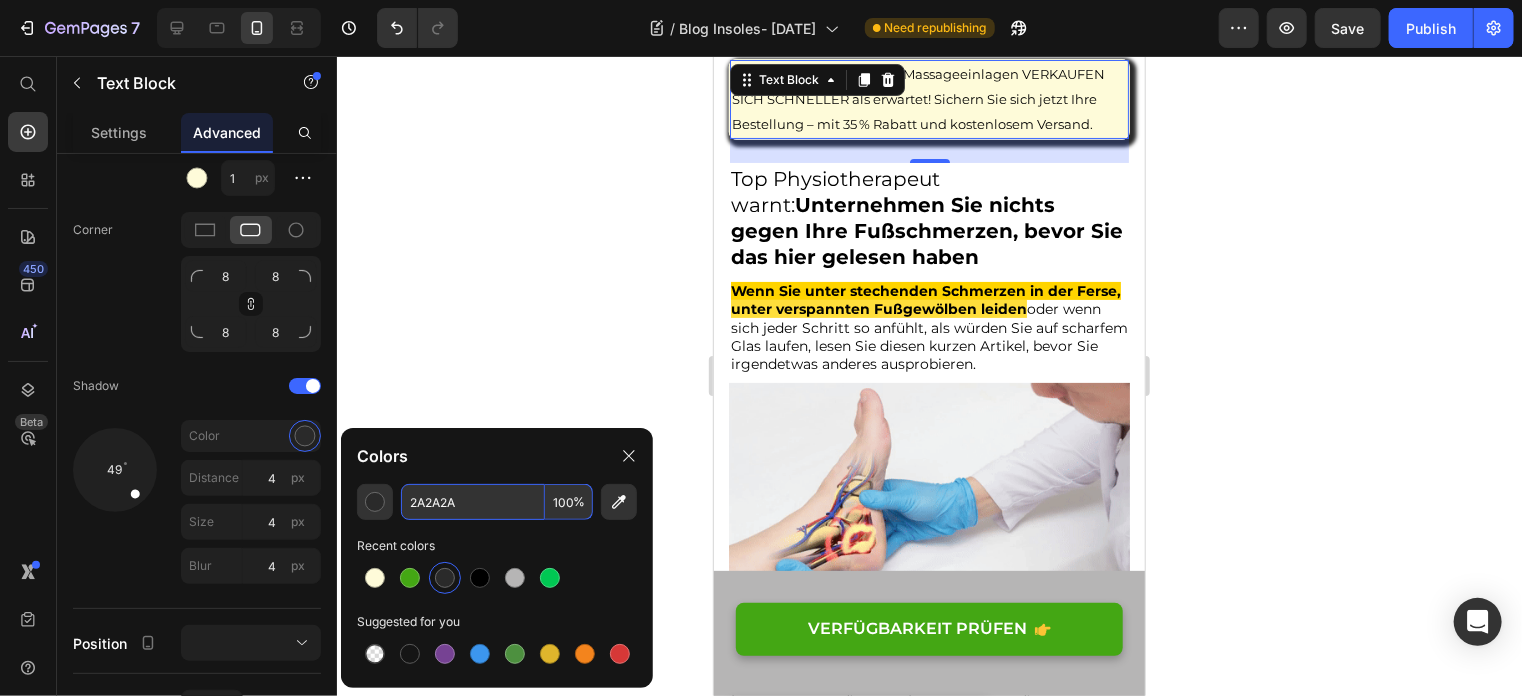 click on "2A2A2A" at bounding box center [473, 502] 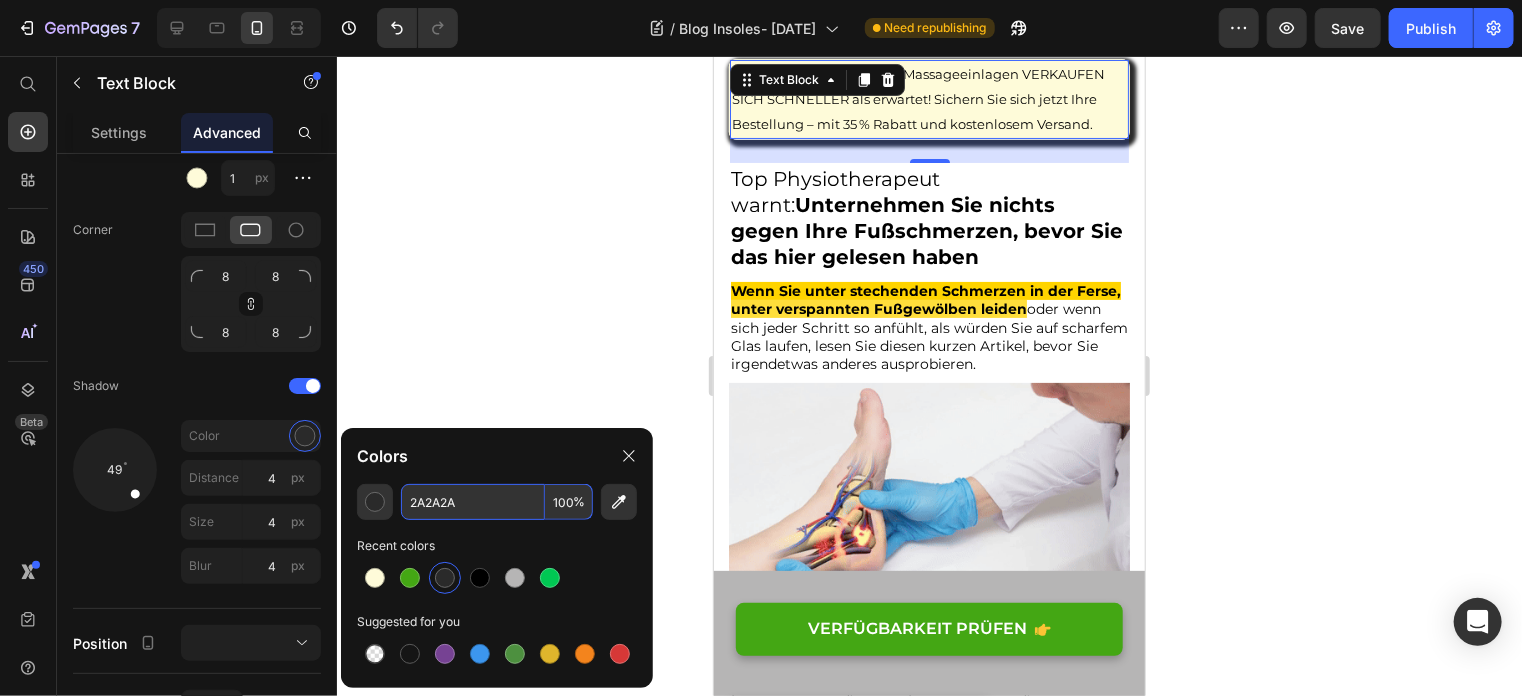paste on "#444444" 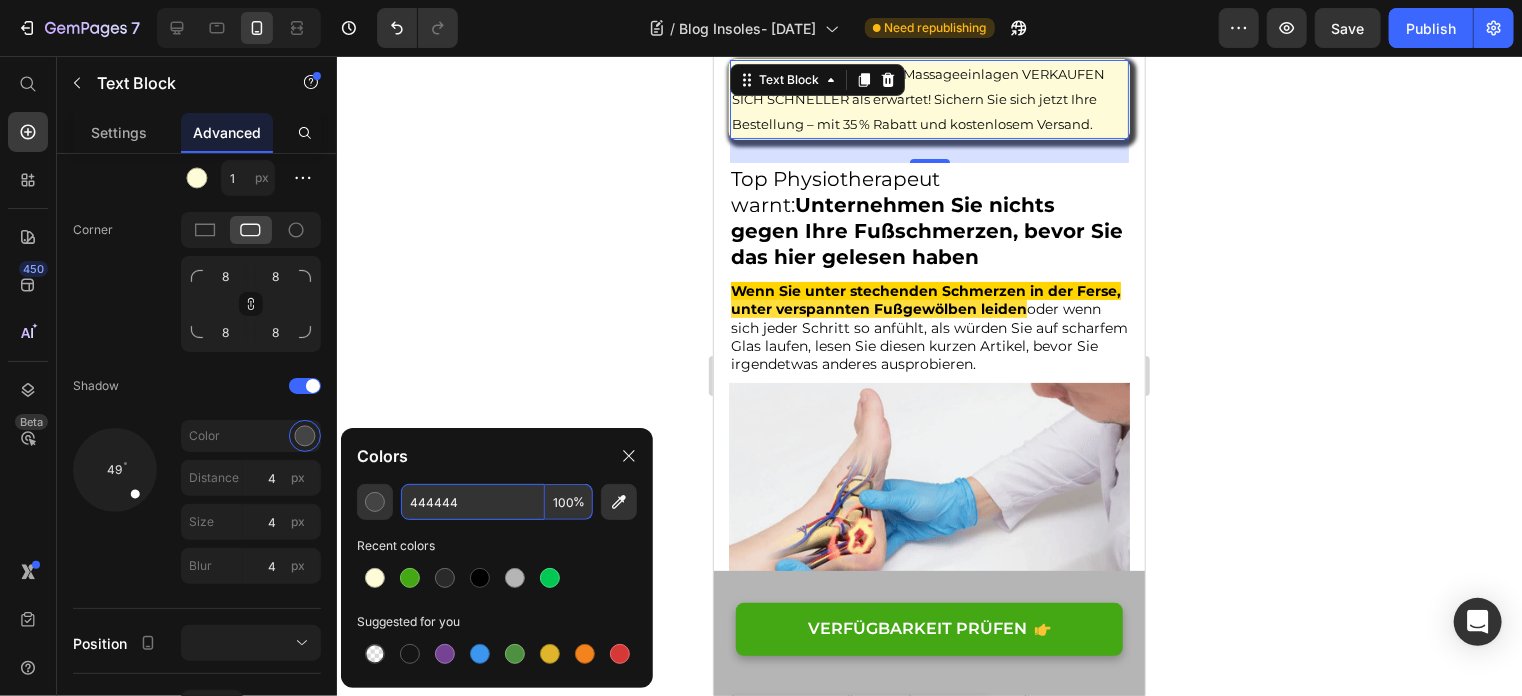 type on "444444" 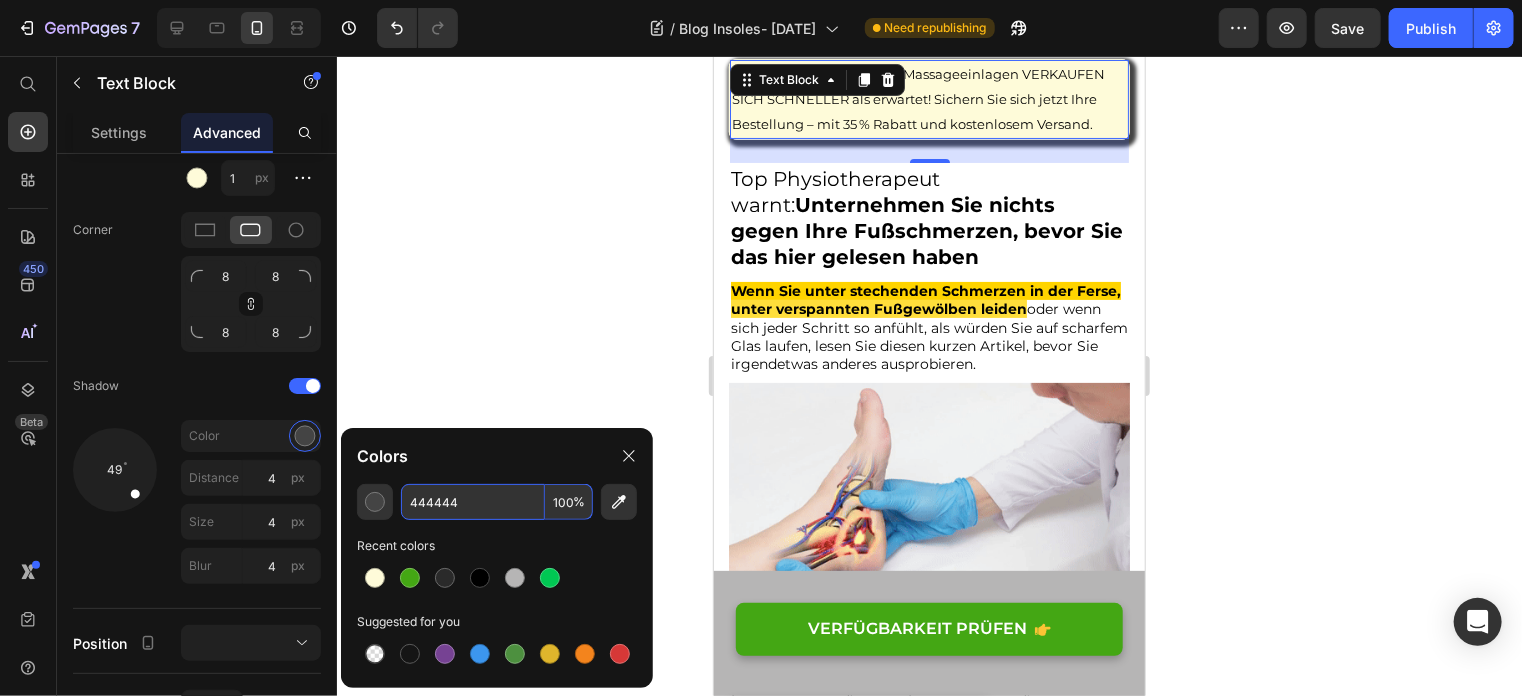 click 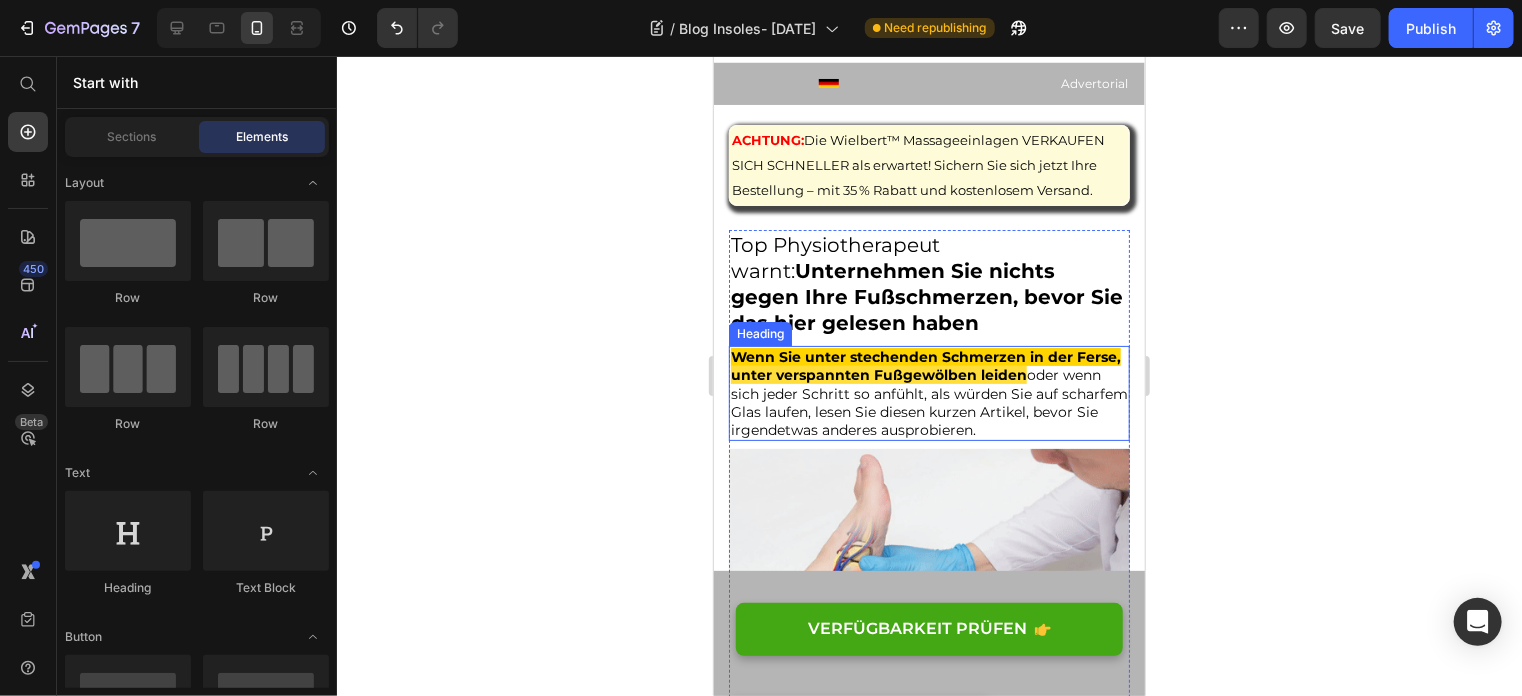 scroll, scrollTop: 0, scrollLeft: 0, axis: both 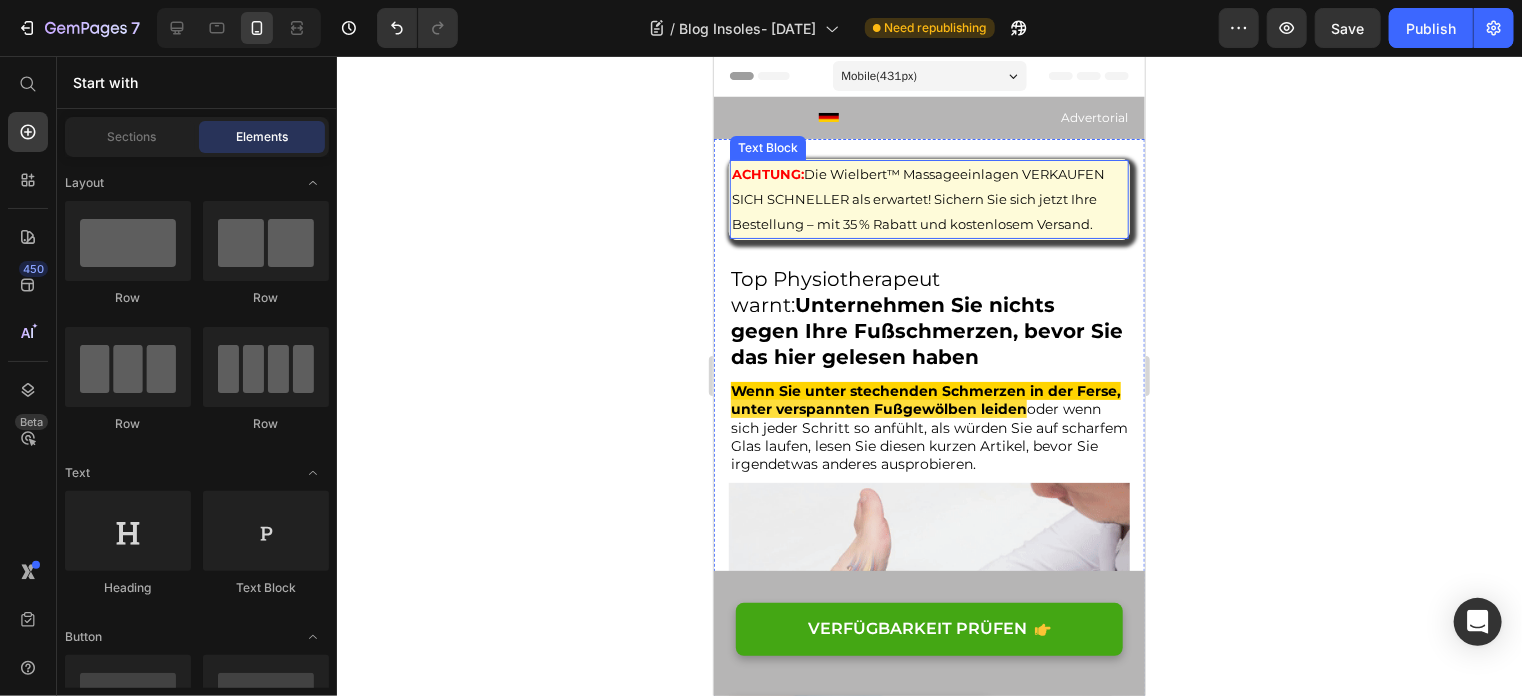 click on "ACHTUNG:  Die Wielbert™ Massageeinlagen VERKAUFEN SICH SCHNELLER als erwartet! Sichern Sie sich jetzt Ihre Bestellung – mit 35 % Rabatt und kostenlosem Versand." at bounding box center (928, 199) 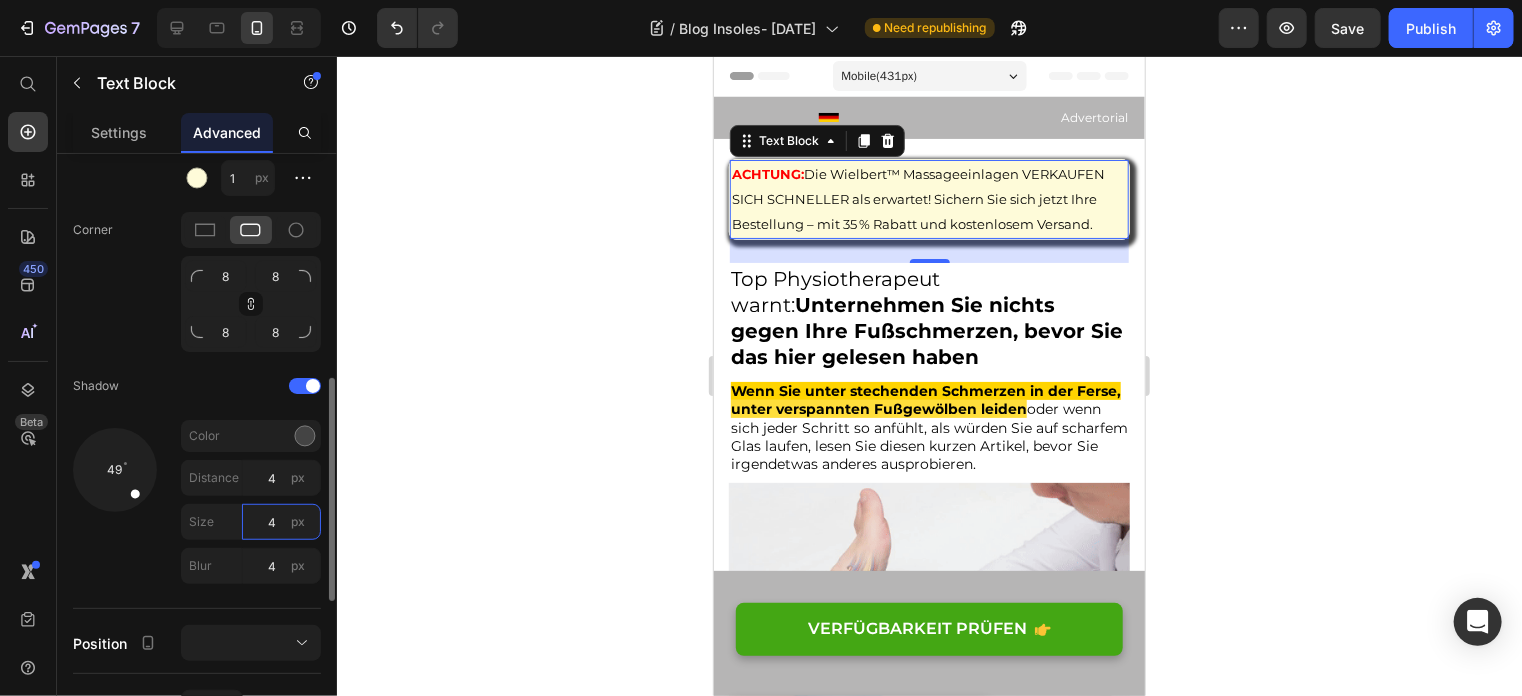 click on "4" at bounding box center (281, 522) 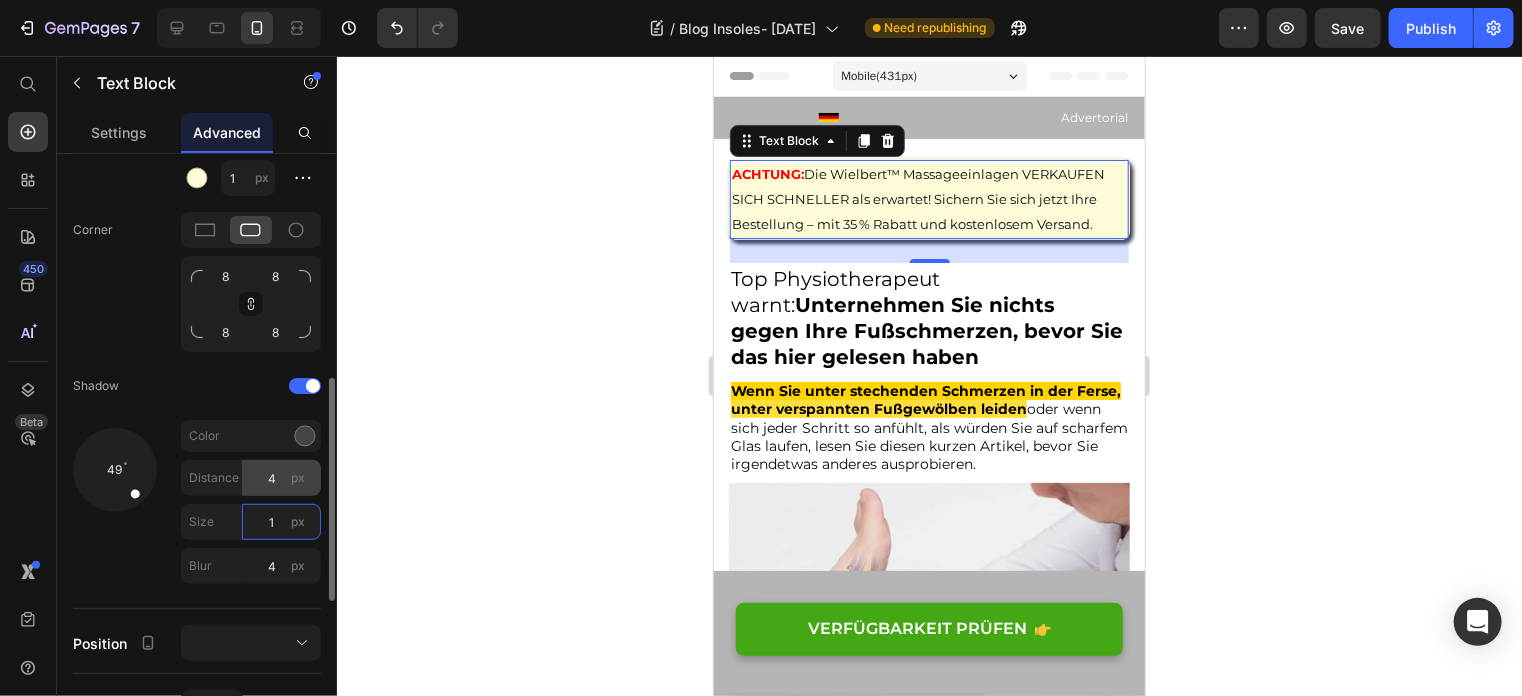 type on "1" 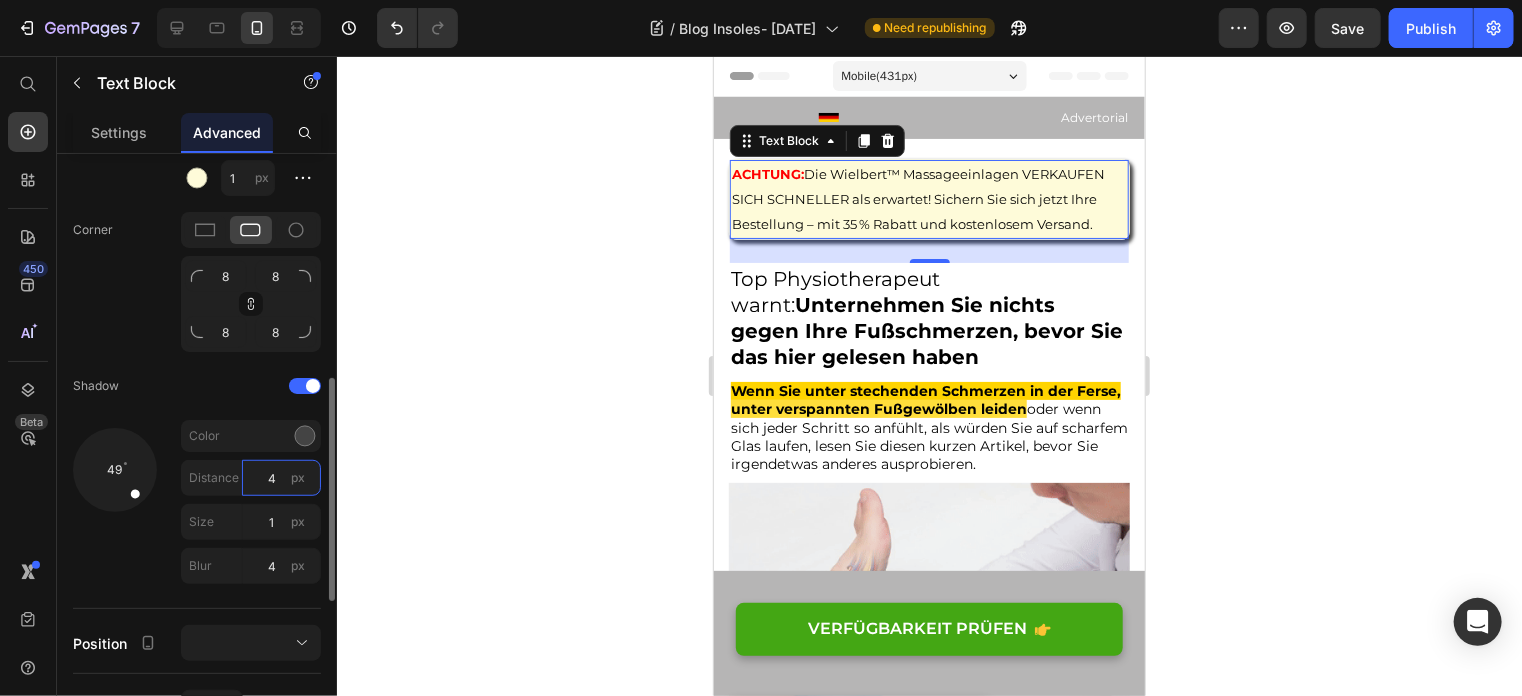 click on "4" at bounding box center (281, 478) 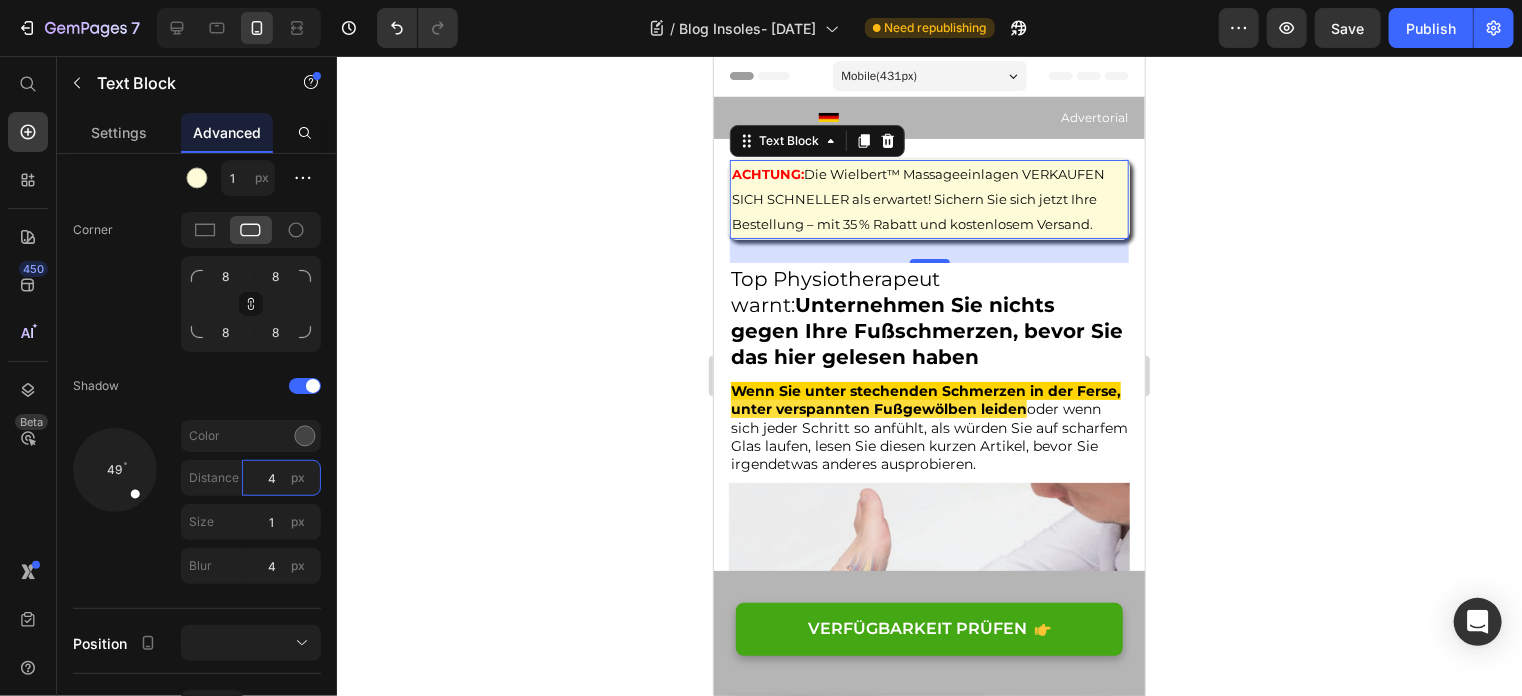 type on "1" 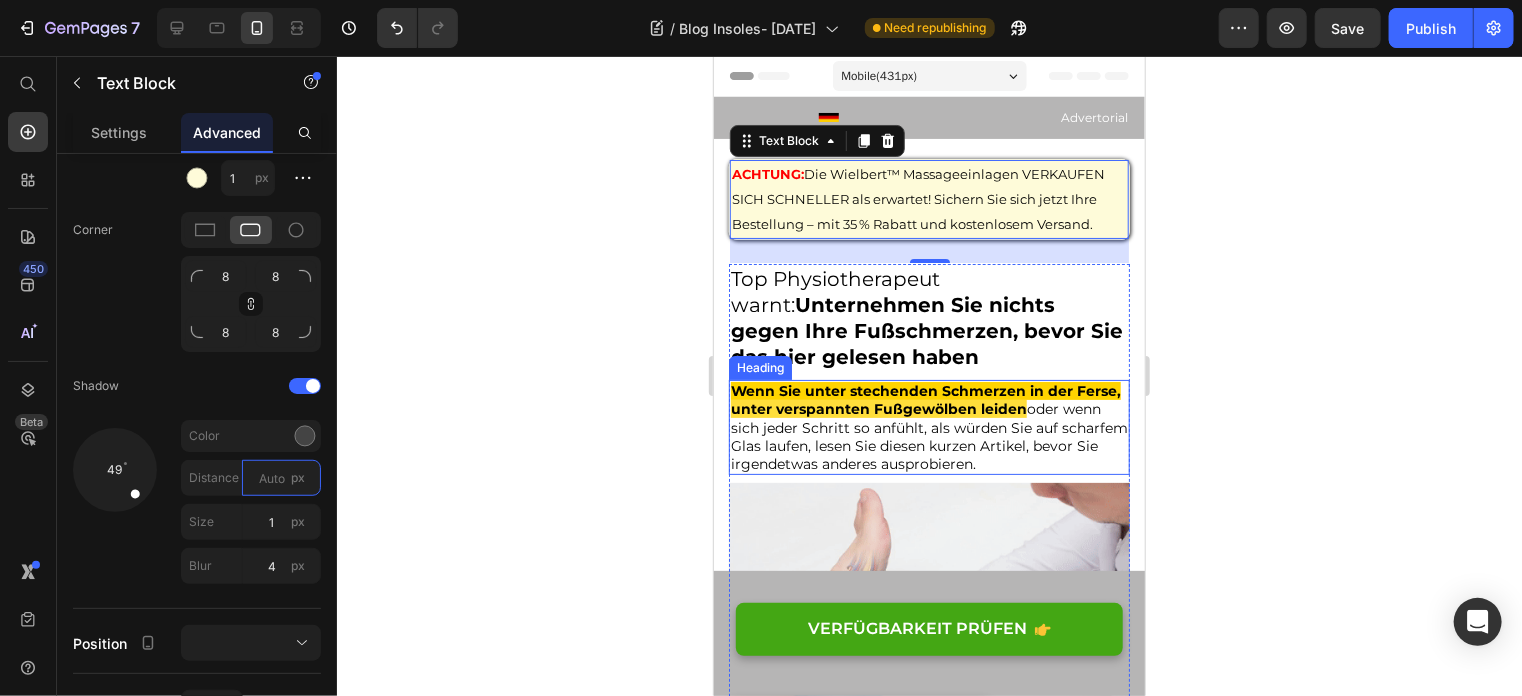 type on "2" 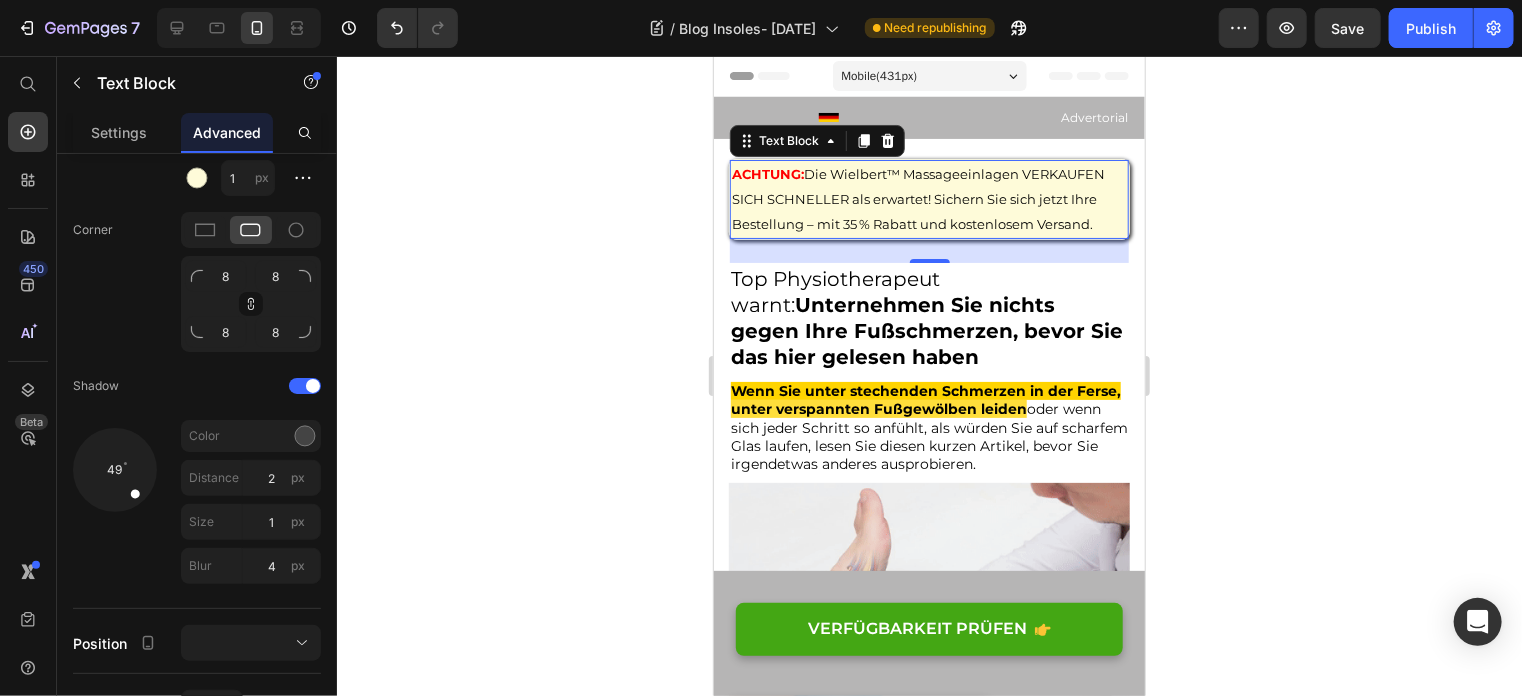 click 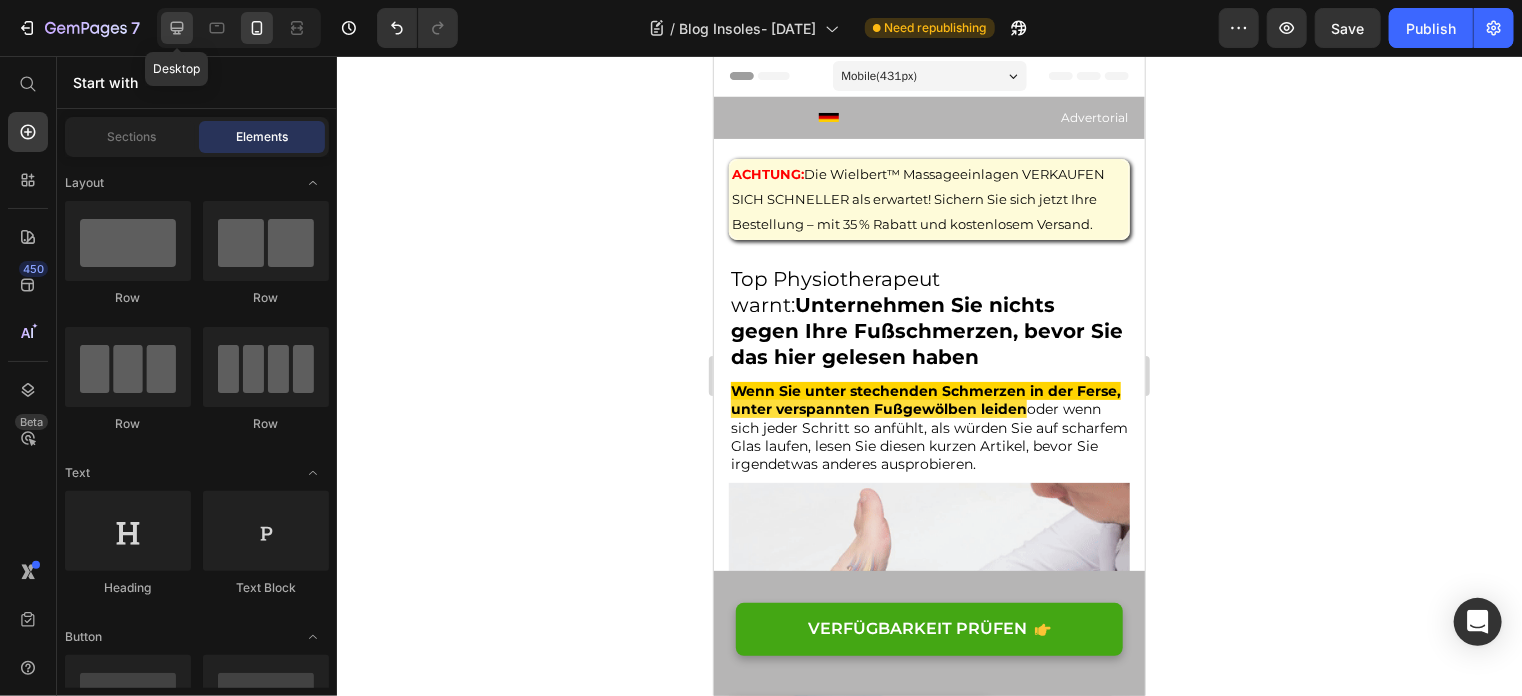 click 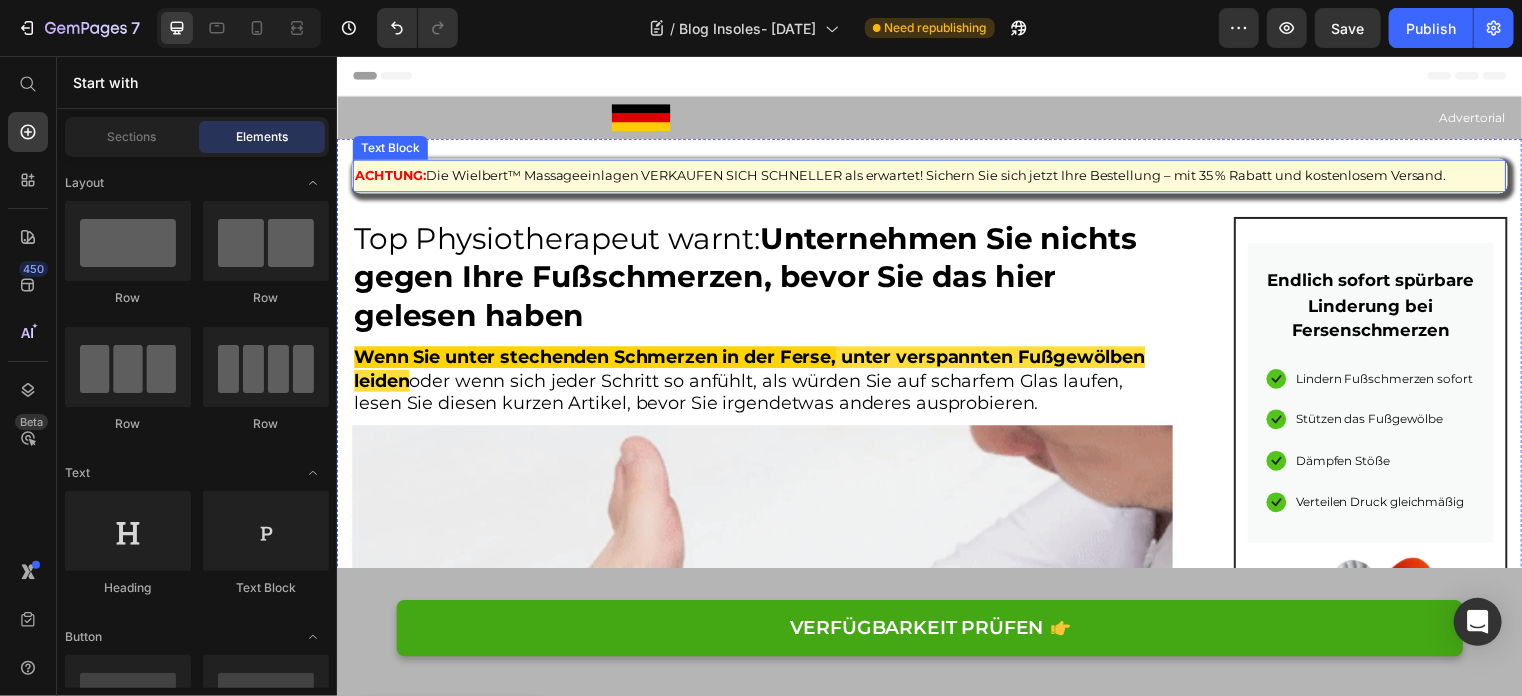 click on "ACHTUNG:  Die Wielbert™ Massageeinlagen VERKAUFEN SICH SCHNELLER als erwartet! Sichern Sie sich jetzt Ihre Bestellung – mit 35 % Rabatt und kostenlosem Versand." at bounding box center [936, 176] 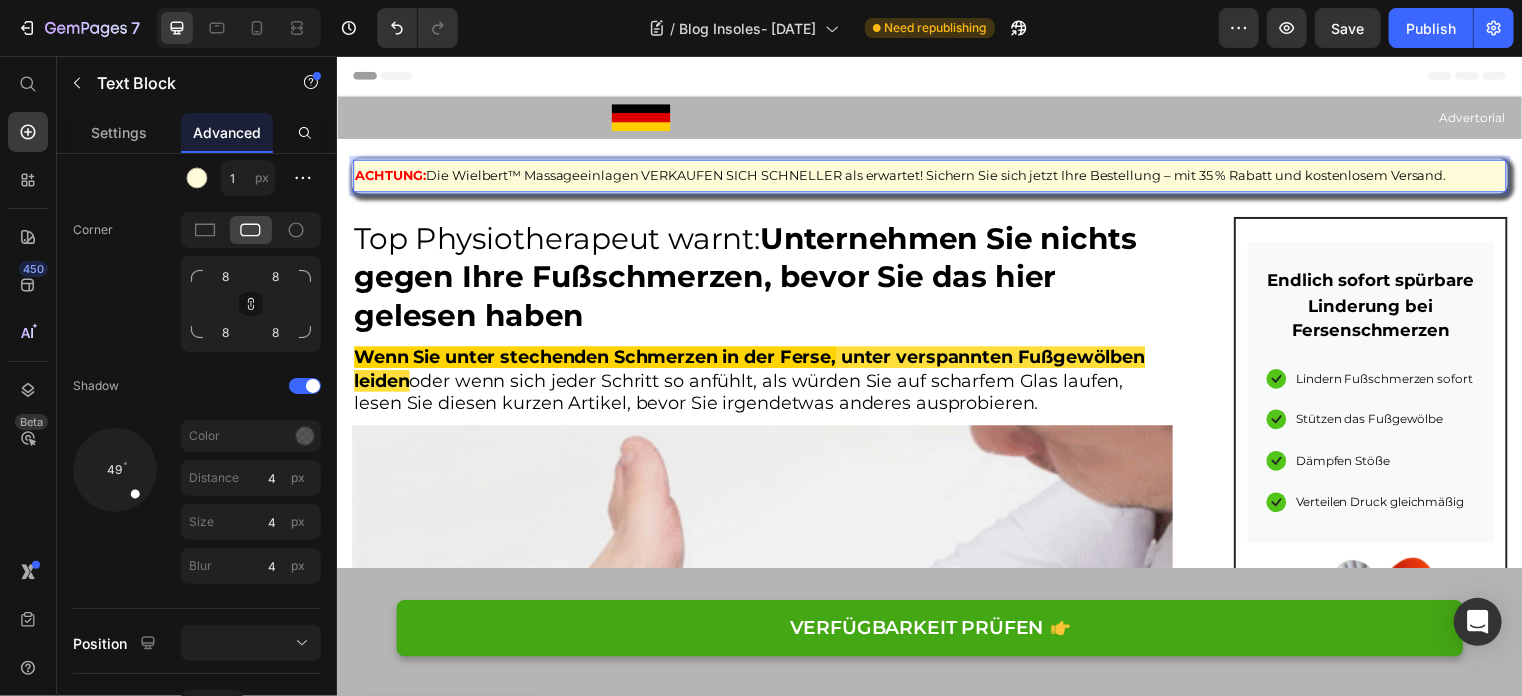 click on "Die Wielbert™ Massageeinlagen VERKAUFEN SICH SCHNELLER als erwartet! Sichern Sie sich jetzt Ihre Bestellung – mit 35 % Rabatt und kostenlosem Versand." at bounding box center [942, 176] 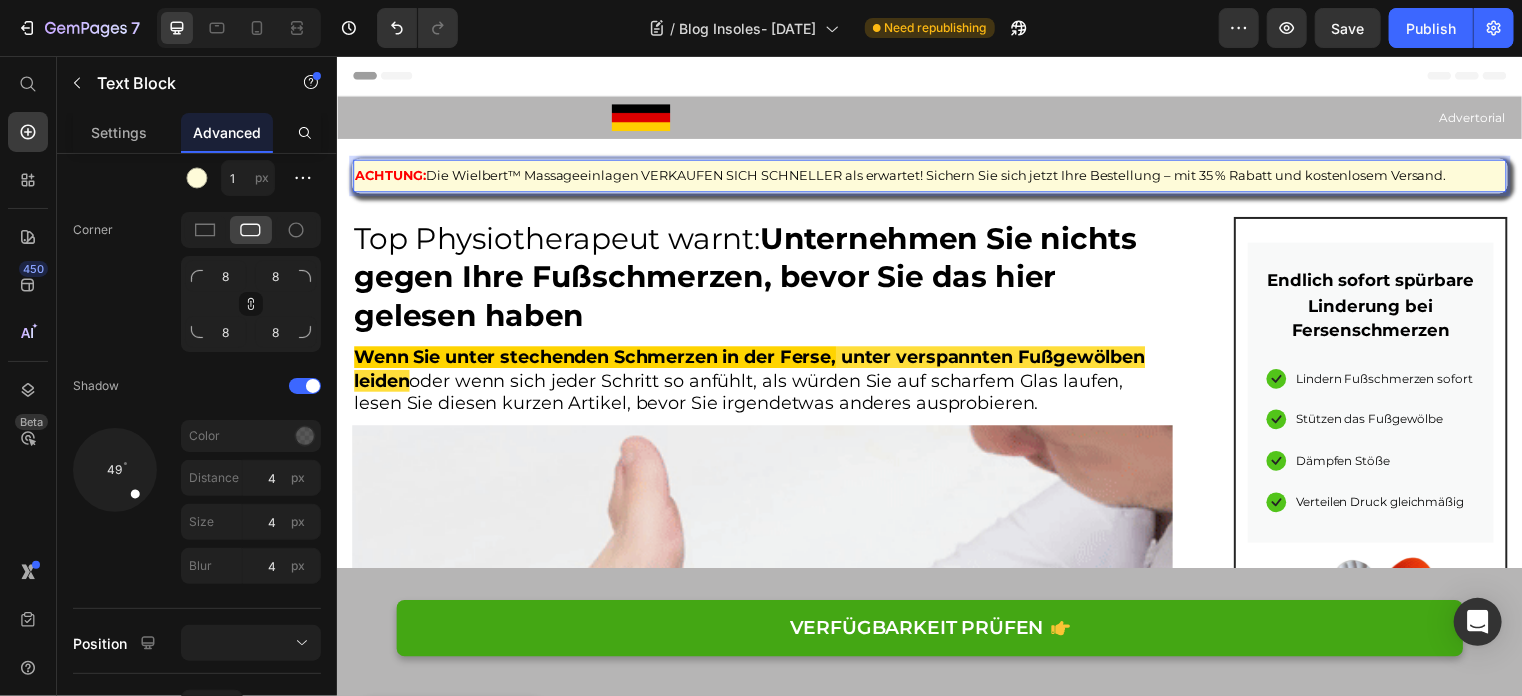 click on "Die Wielbert™ Massageeinlagen VERKAUFEN SICH SCHNELLER als erwartet! Sichern Sie sich jetzt Ihre Bestellung – mit 35 % Rabatt und kostenlosem Versand." at bounding box center [942, 176] 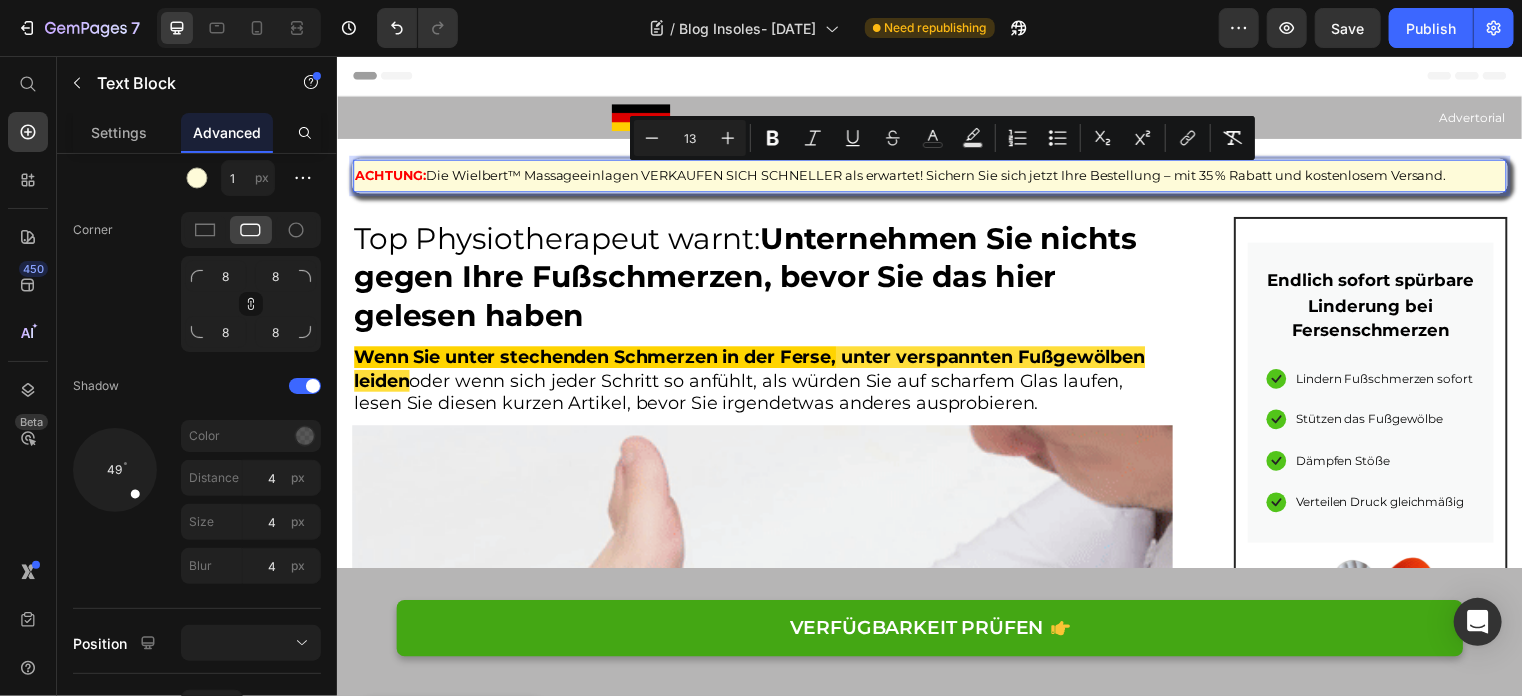 drag, startPoint x: 432, startPoint y: 177, endPoint x: 1473, endPoint y: 181, distance: 1041.0077 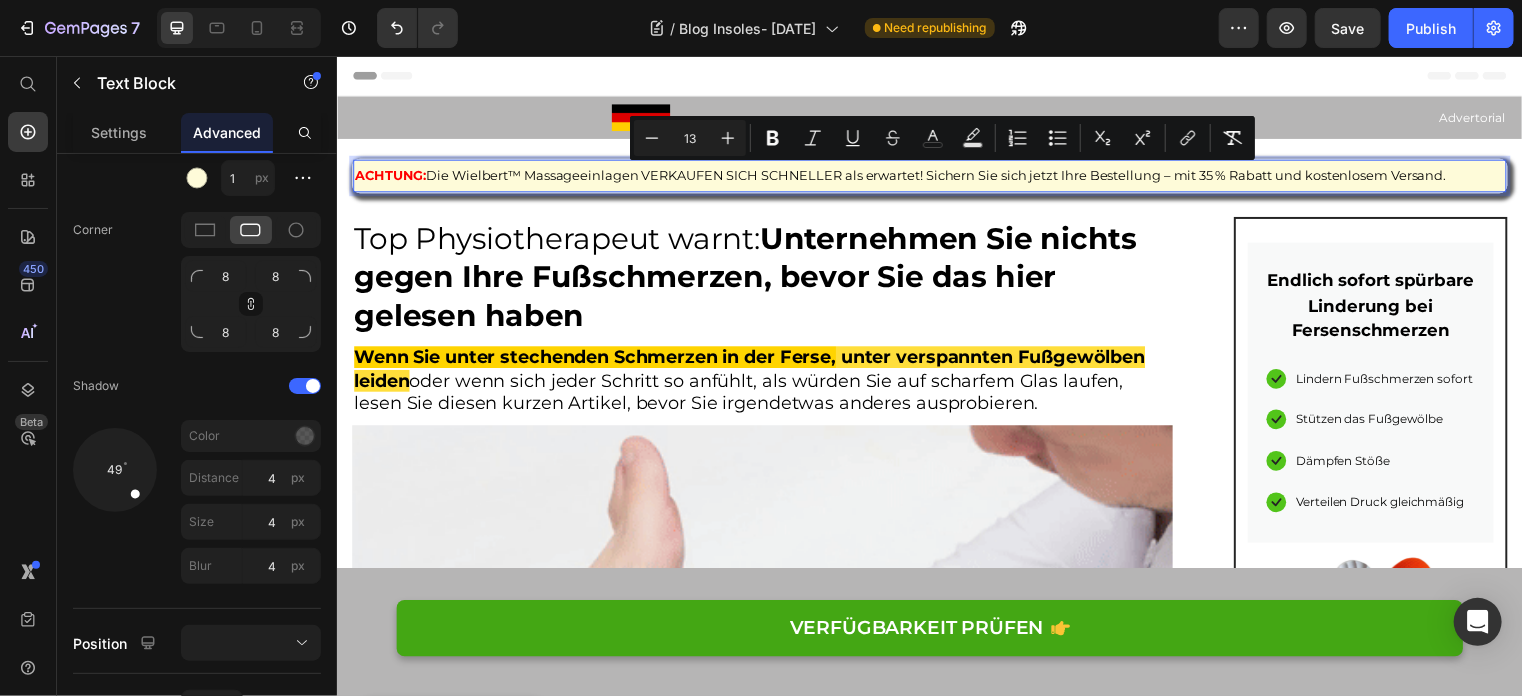 click on "ACHTUNG:  Die Wielbert™ Massageeinlagen VERKAUFEN SICH SCHNELLER als erwartet! Sichern Sie sich jetzt Ihre Bestellung – mit 35 % Rabatt und kostenlosem Versand." at bounding box center (936, 176) 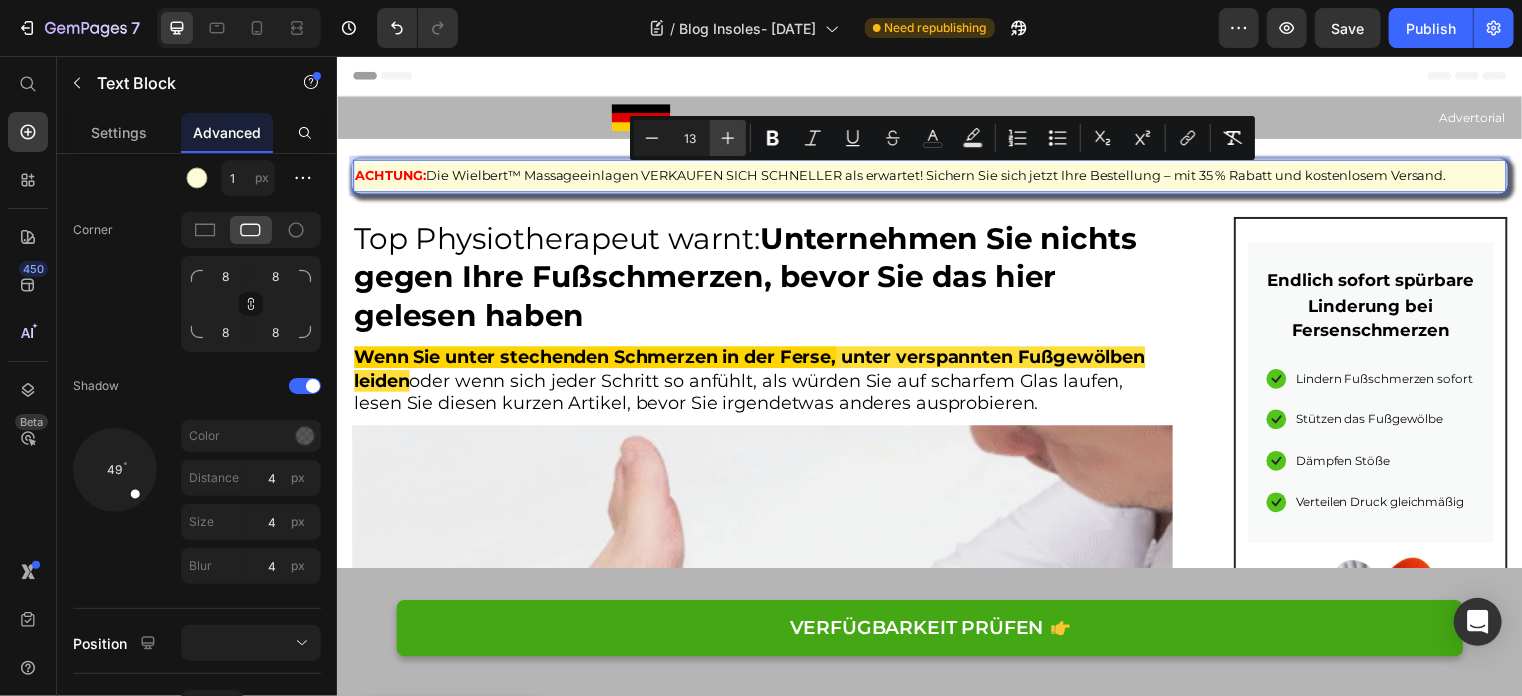 click 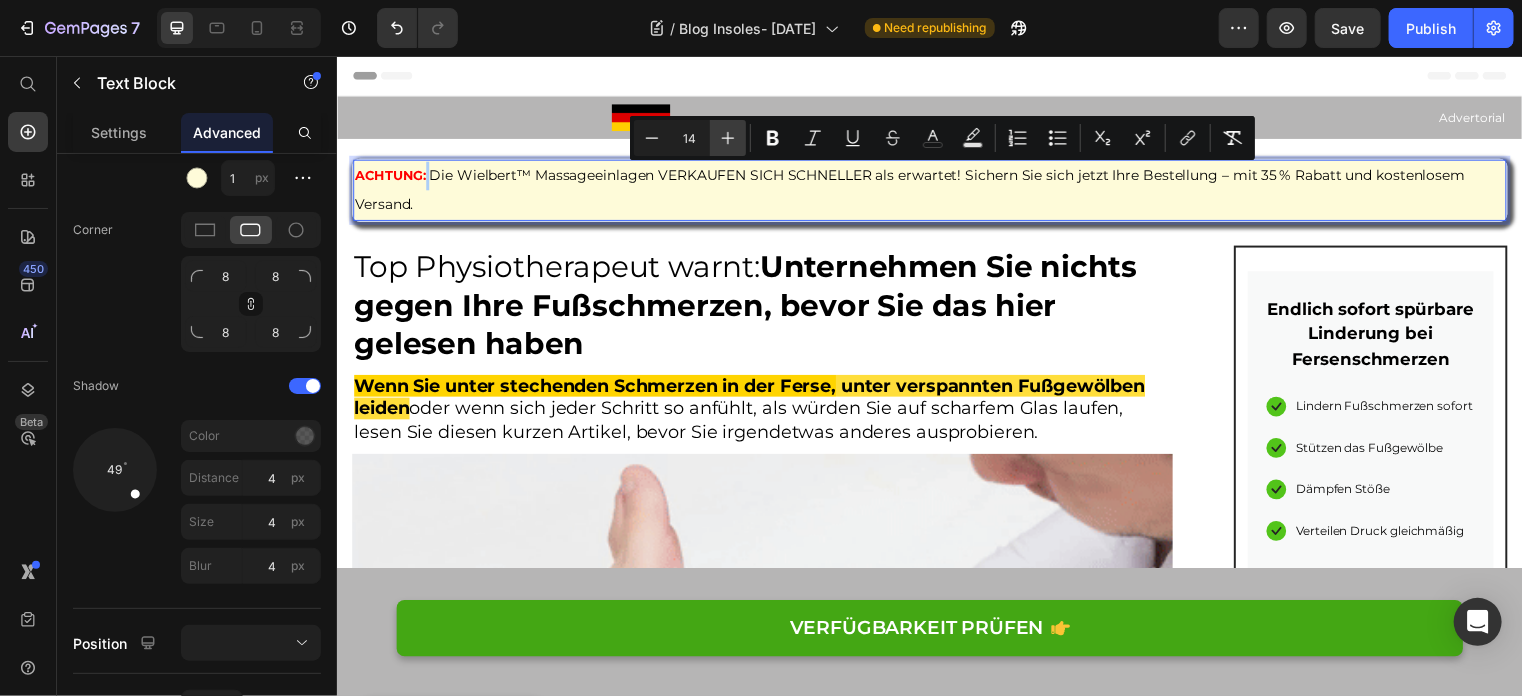 click 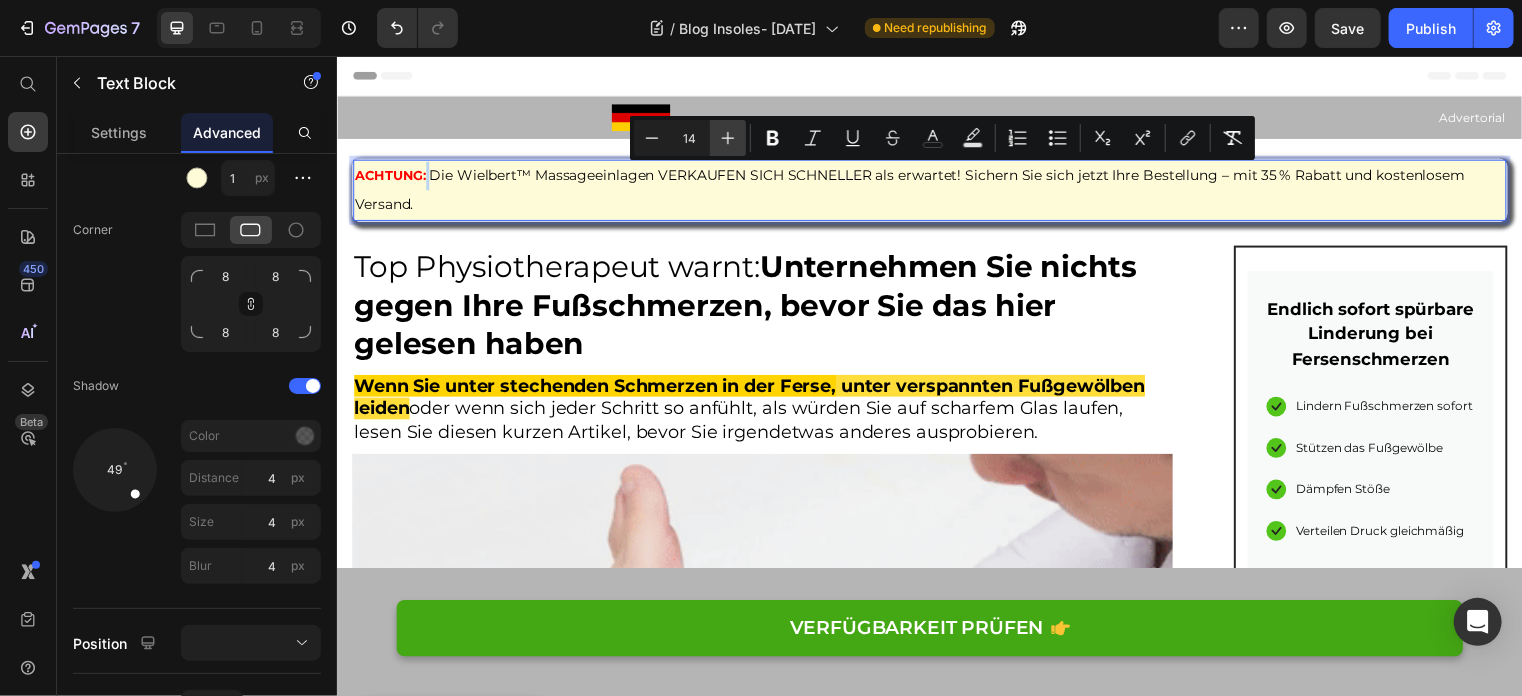 type on "15" 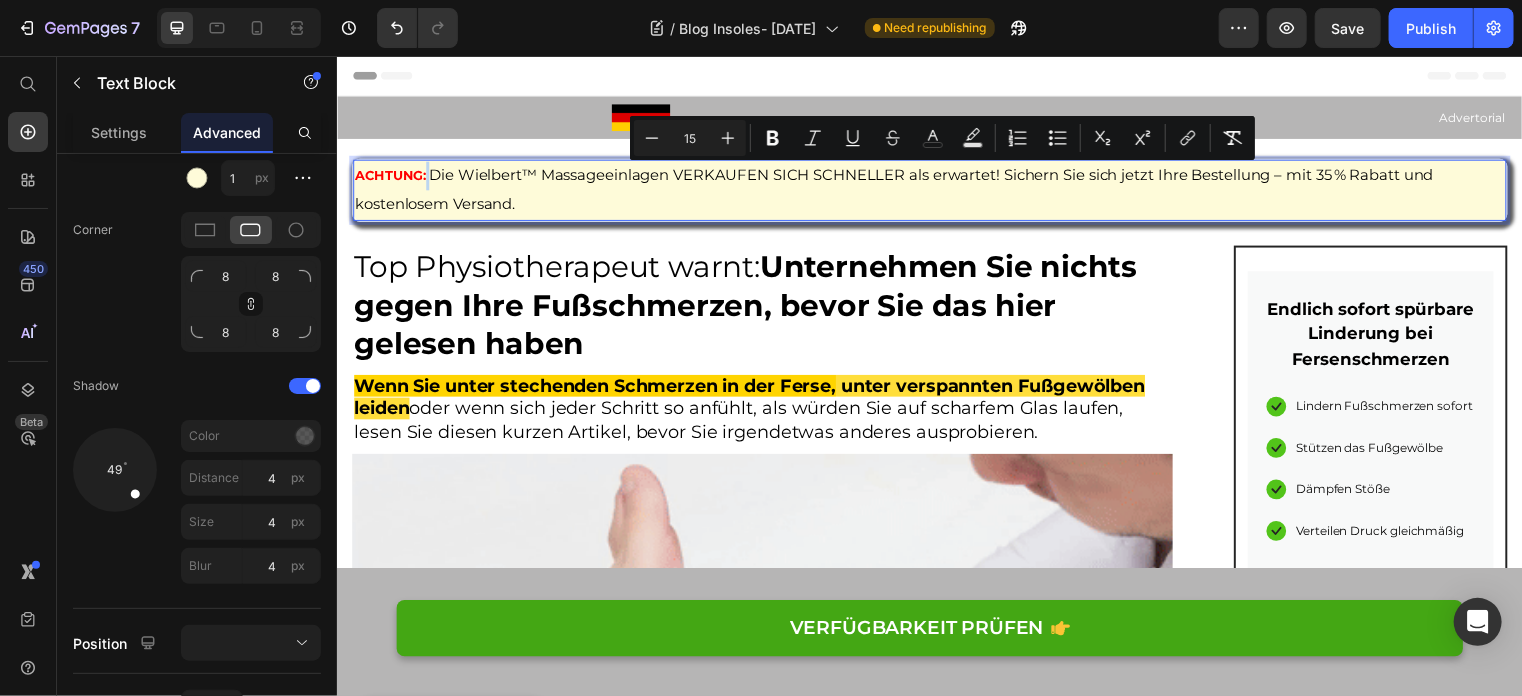 click on "Die Wielbert™ Massageeinlagen VERKAUFEN SICH SCHNELLER als erwartet! Sichern Sie sich jetzt Ihre Bestellung – mit 35 % Rabatt und kostenlosem Versand." at bounding box center [900, 190] 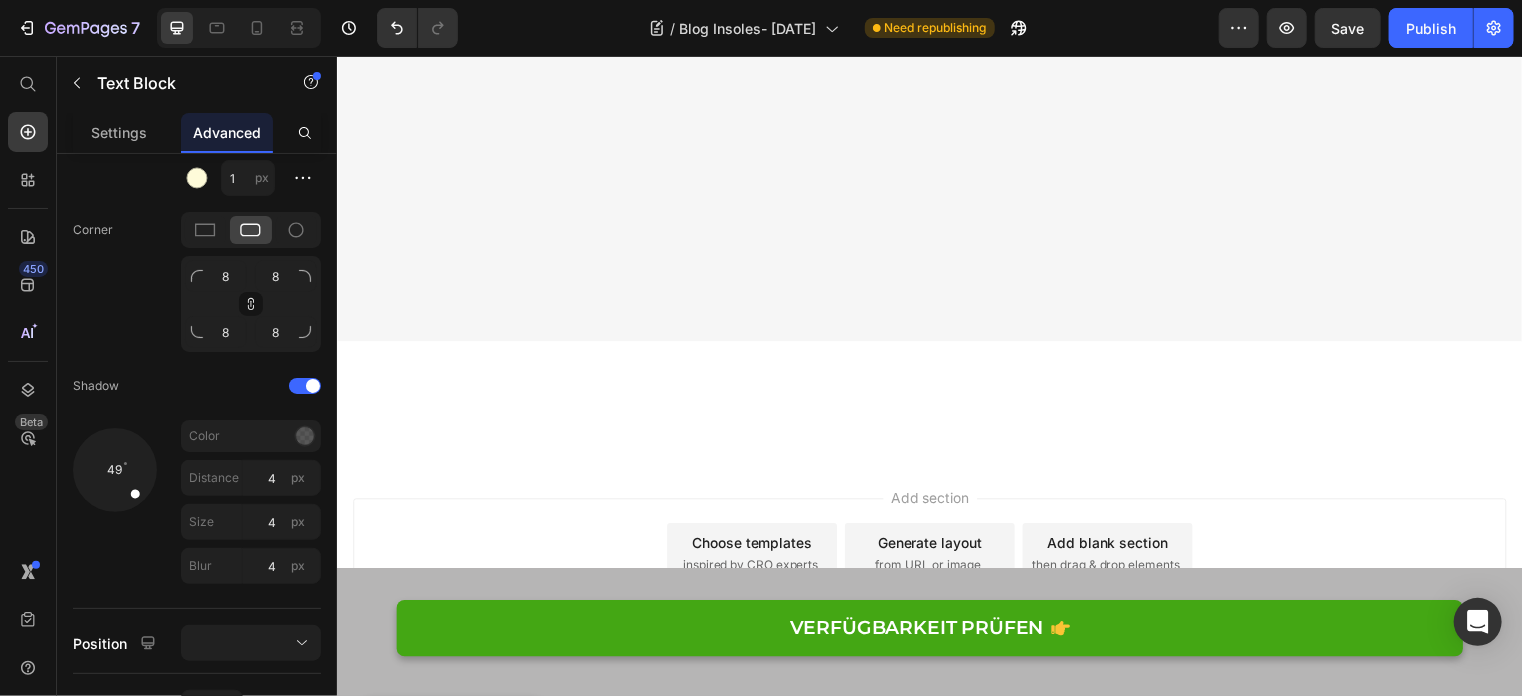 scroll, scrollTop: 12486, scrollLeft: 0, axis: vertical 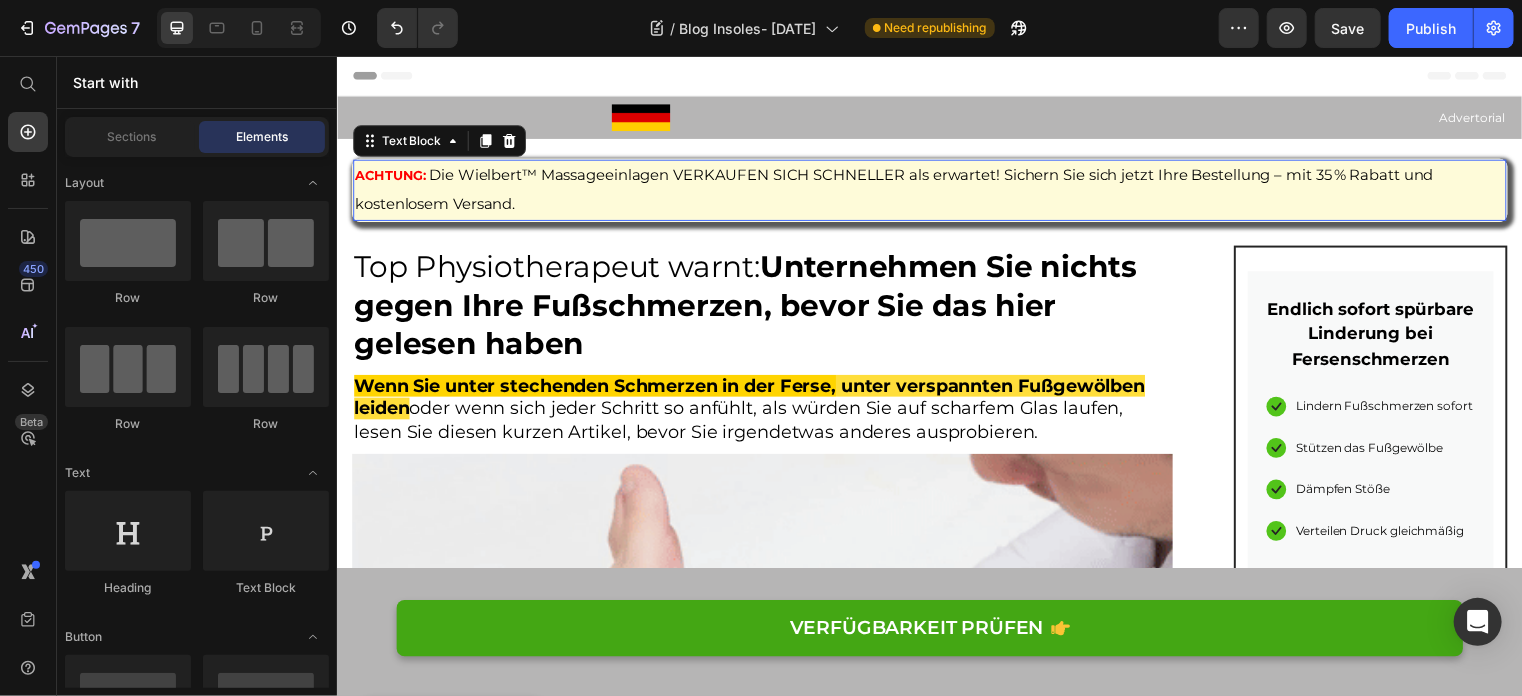drag, startPoint x: 531, startPoint y: 205, endPoint x: 388, endPoint y: 181, distance: 145 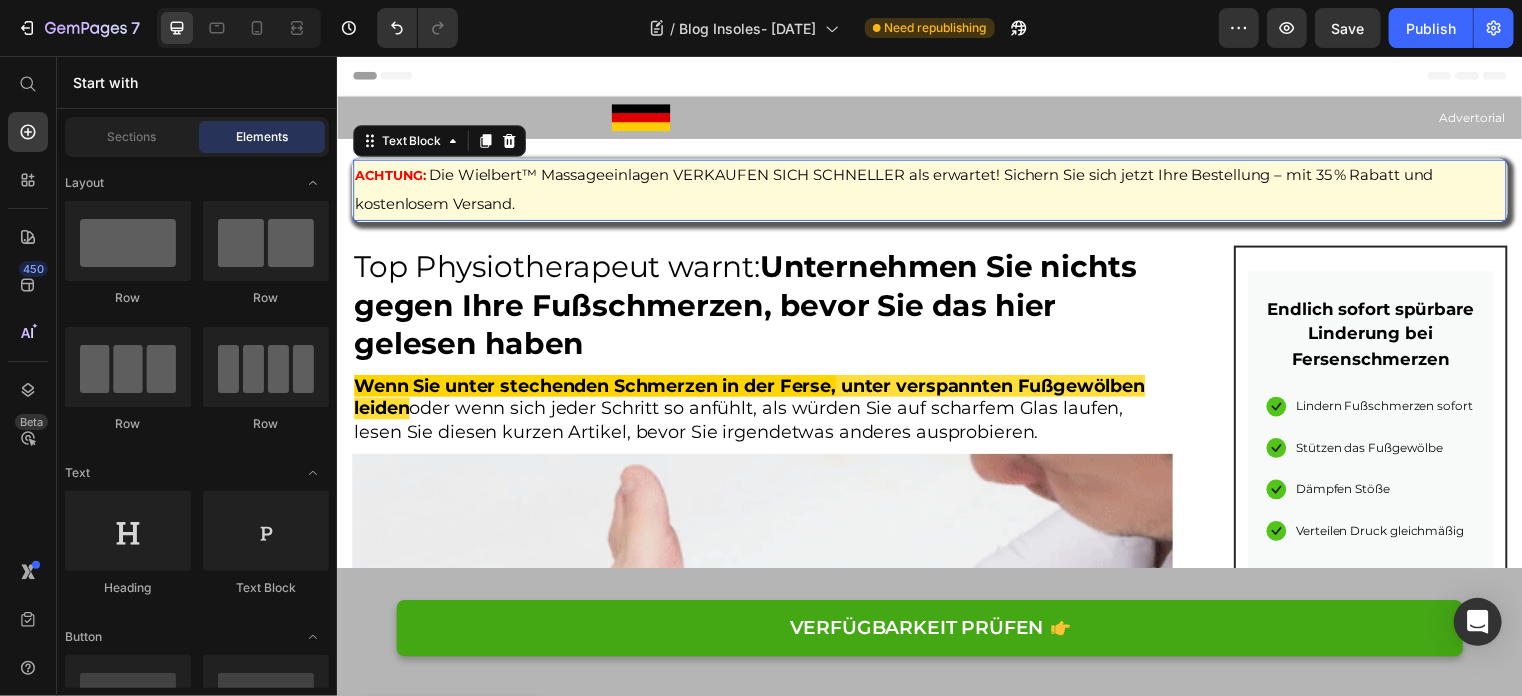 click on "ACHTUNG:   Die Wielbert™ Massageeinlagen VERKAUFEN SICH SCHNELLER als erwartet! Sichern Sie sich jetzt Ihre Bestellung – mit 35 % Rabatt und kostenlosem Versand." at bounding box center [936, 191] 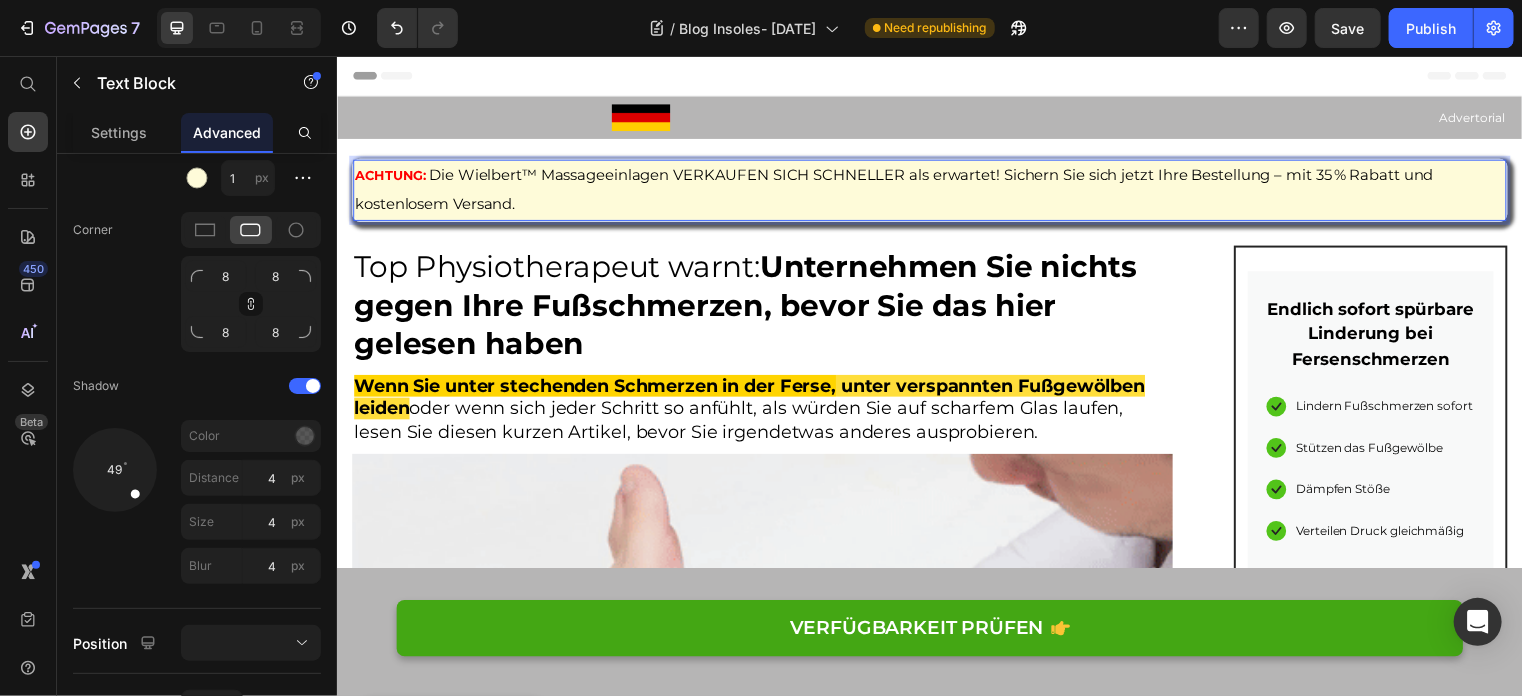 drag, startPoint x: 535, startPoint y: 199, endPoint x: 352, endPoint y: 173, distance: 184.83777 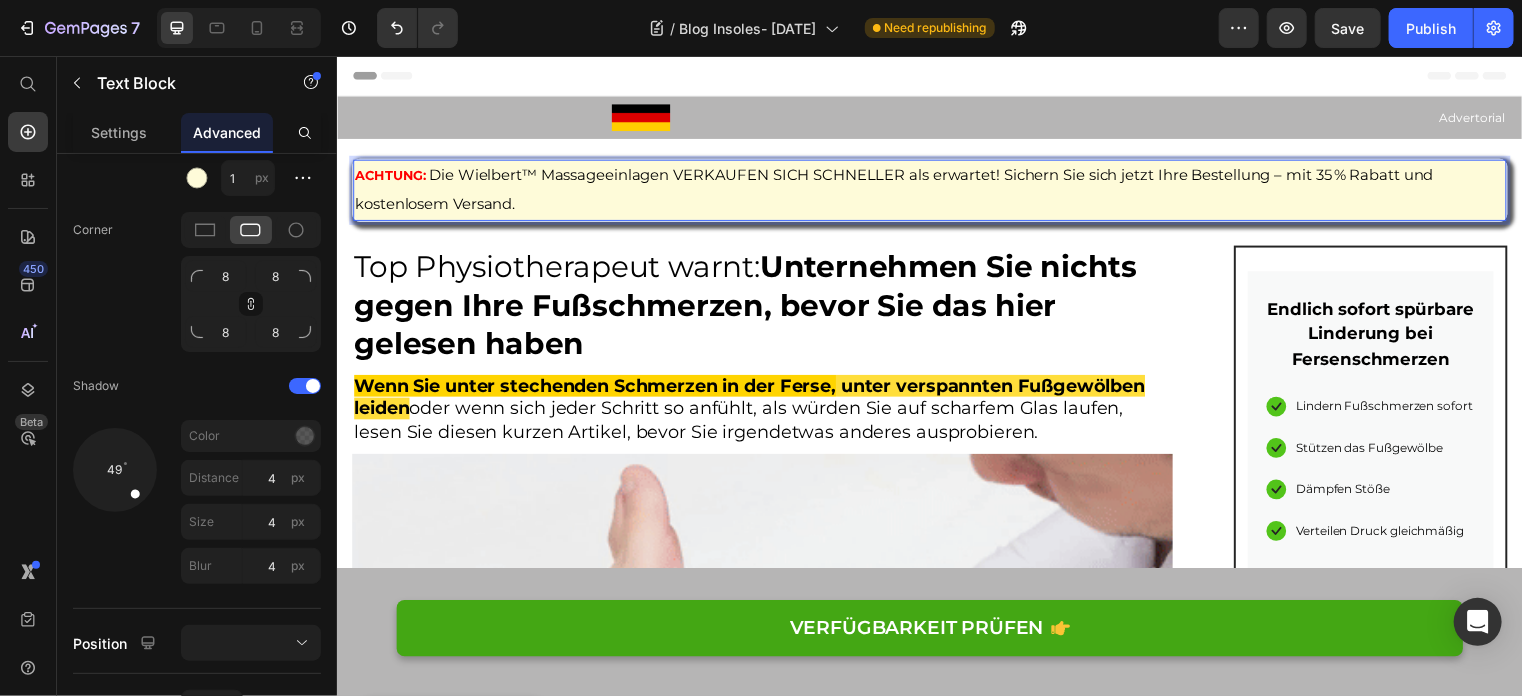click on "ACHTUNG:   Die Wielbert™ Massageeinlagen VERKAUFEN SICH SCHNELLER als erwartet! Sichern Sie sich jetzt Ihre Bestellung – mit 35 % Rabatt und kostenlosem Versand." at bounding box center [936, 191] 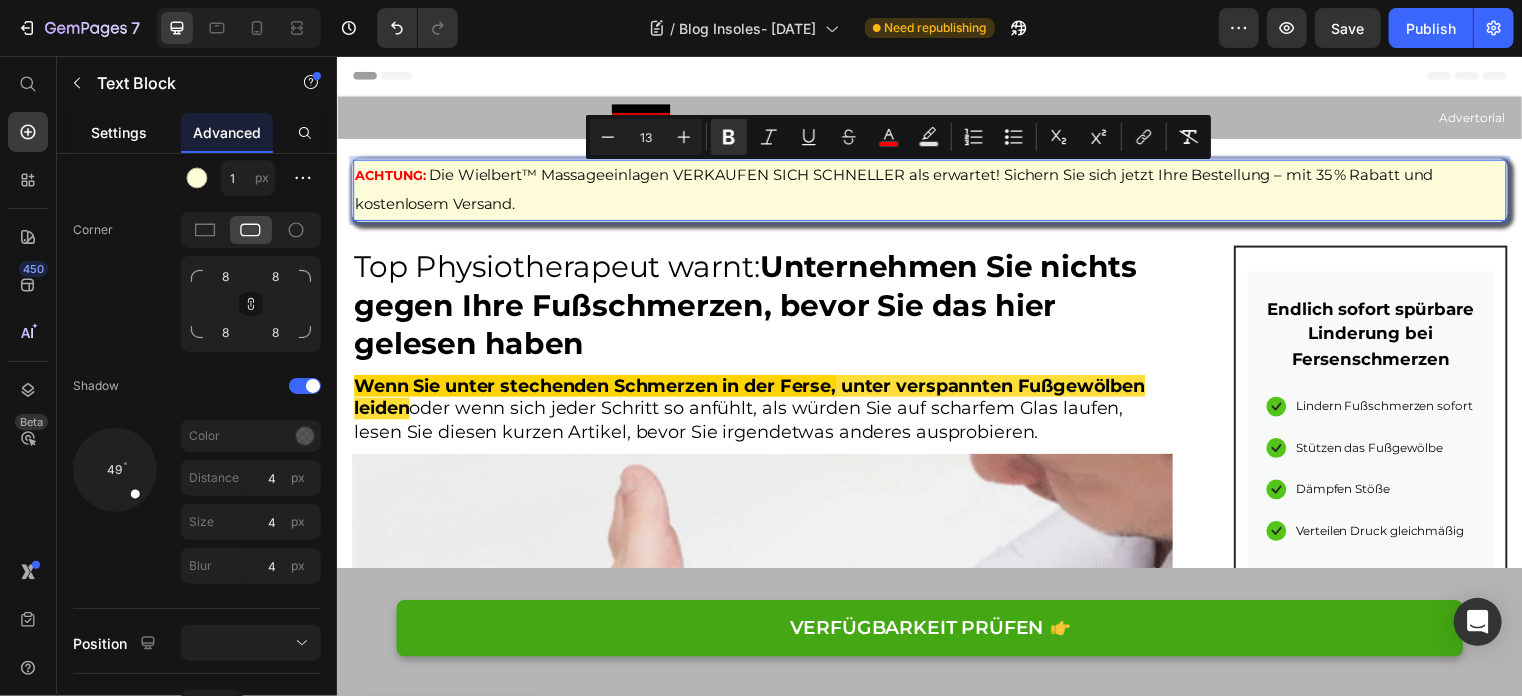 click on "Settings" at bounding box center [119, 132] 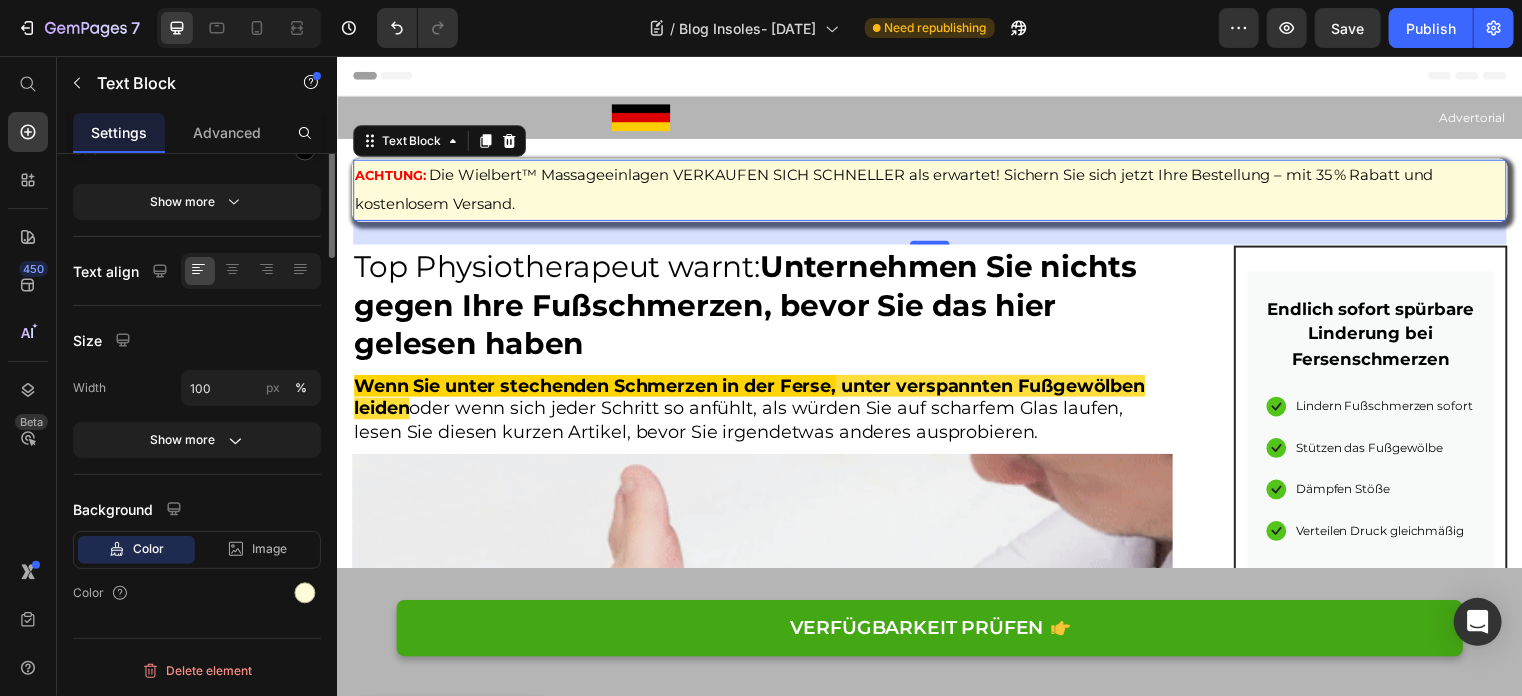 scroll, scrollTop: 0, scrollLeft: 0, axis: both 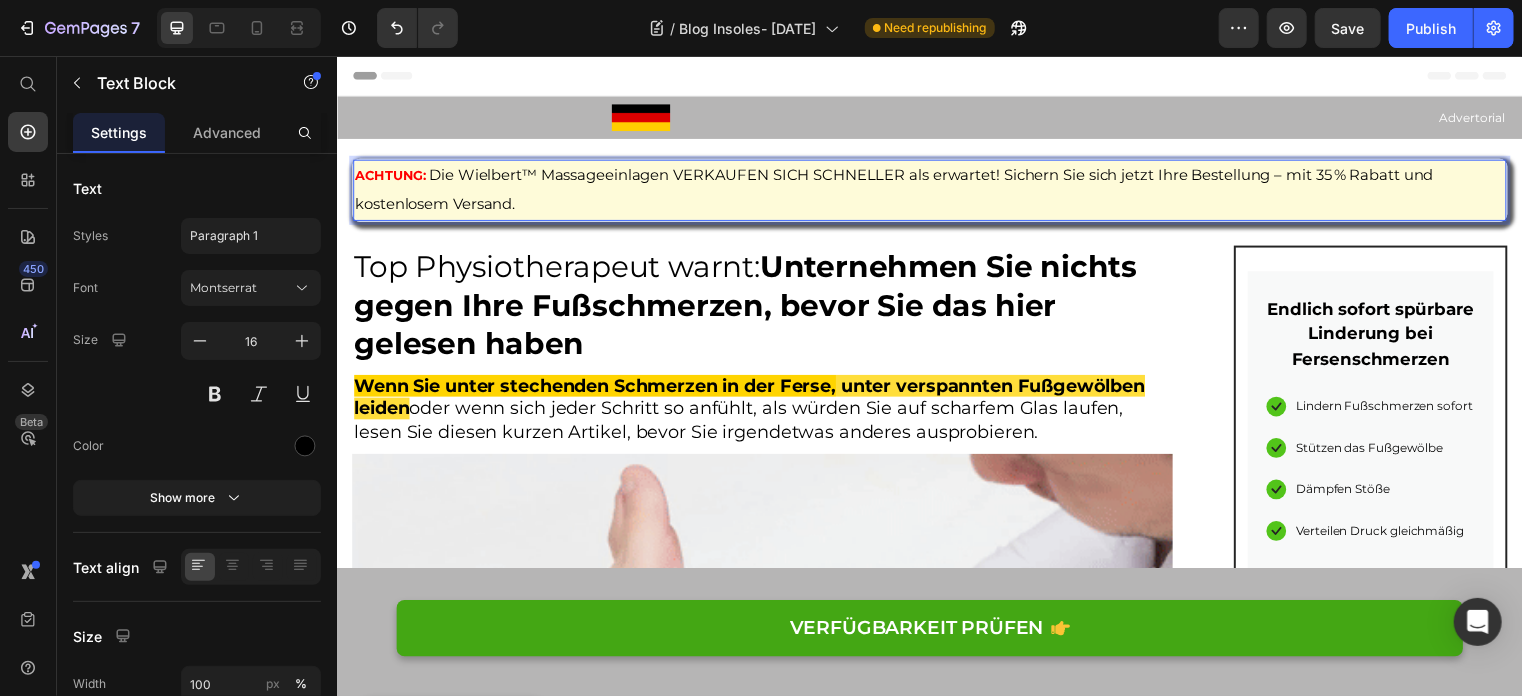 click on "Die Wielbert™ Massageeinlagen VERKAUFEN SICH SCHNELLER als erwartet! Sichern Sie sich jetzt Ihre Bestellung – mit 35 % Rabatt und kostenlosem Versand." at bounding box center [900, 190] 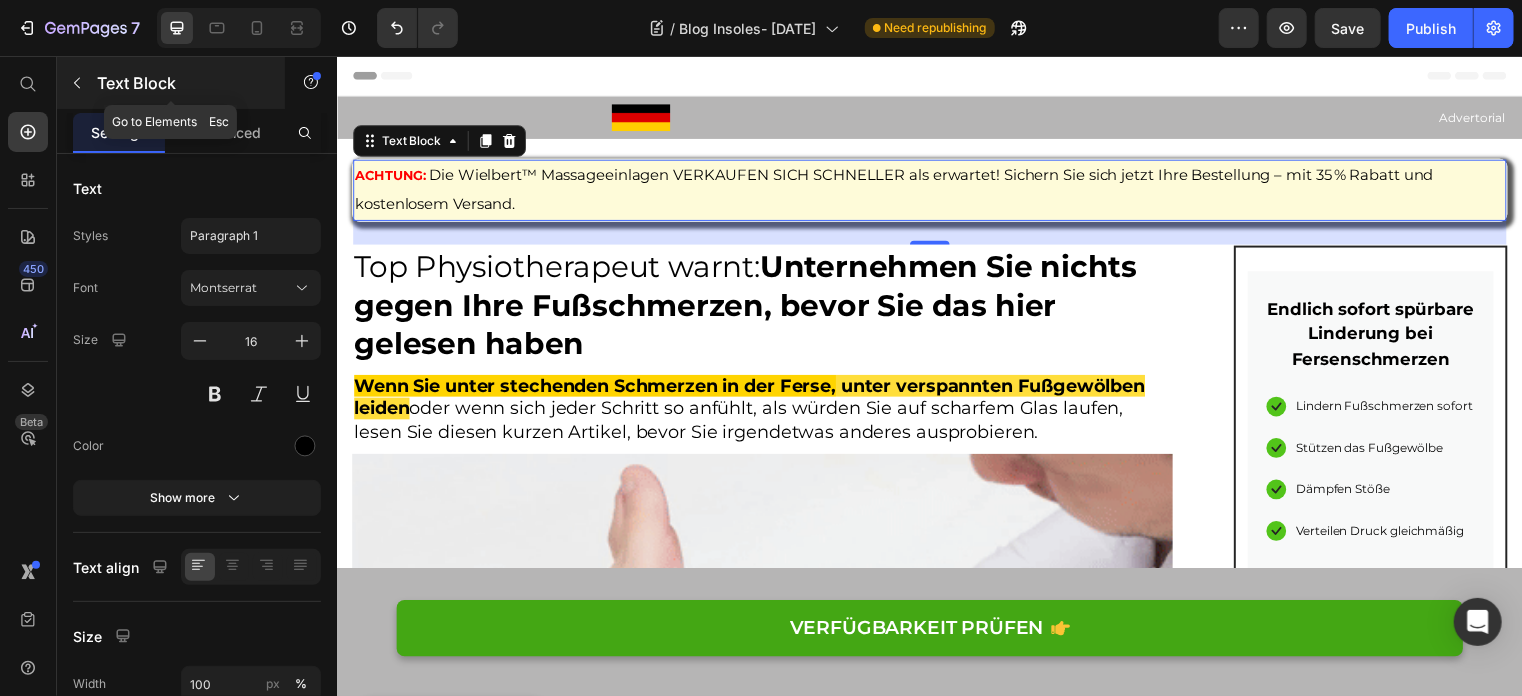 click 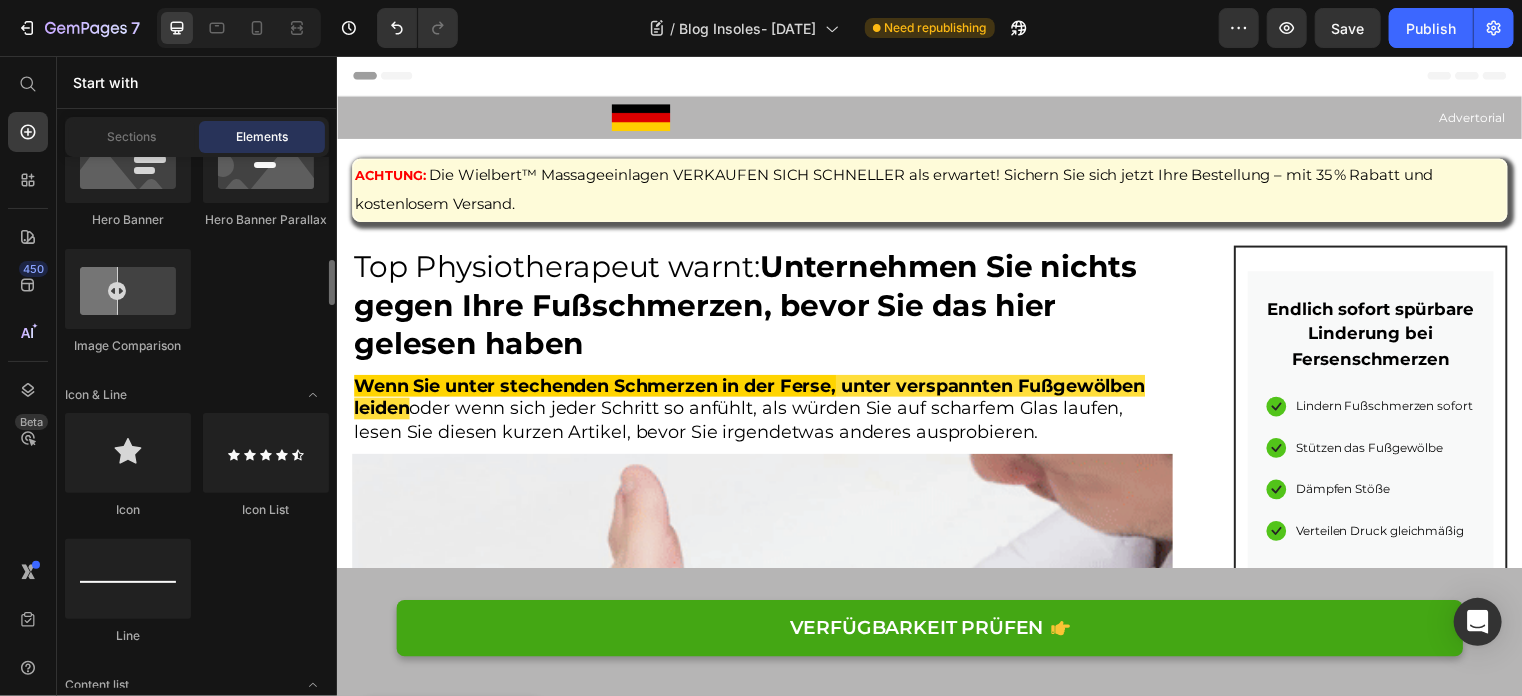 scroll, scrollTop: 1400, scrollLeft: 0, axis: vertical 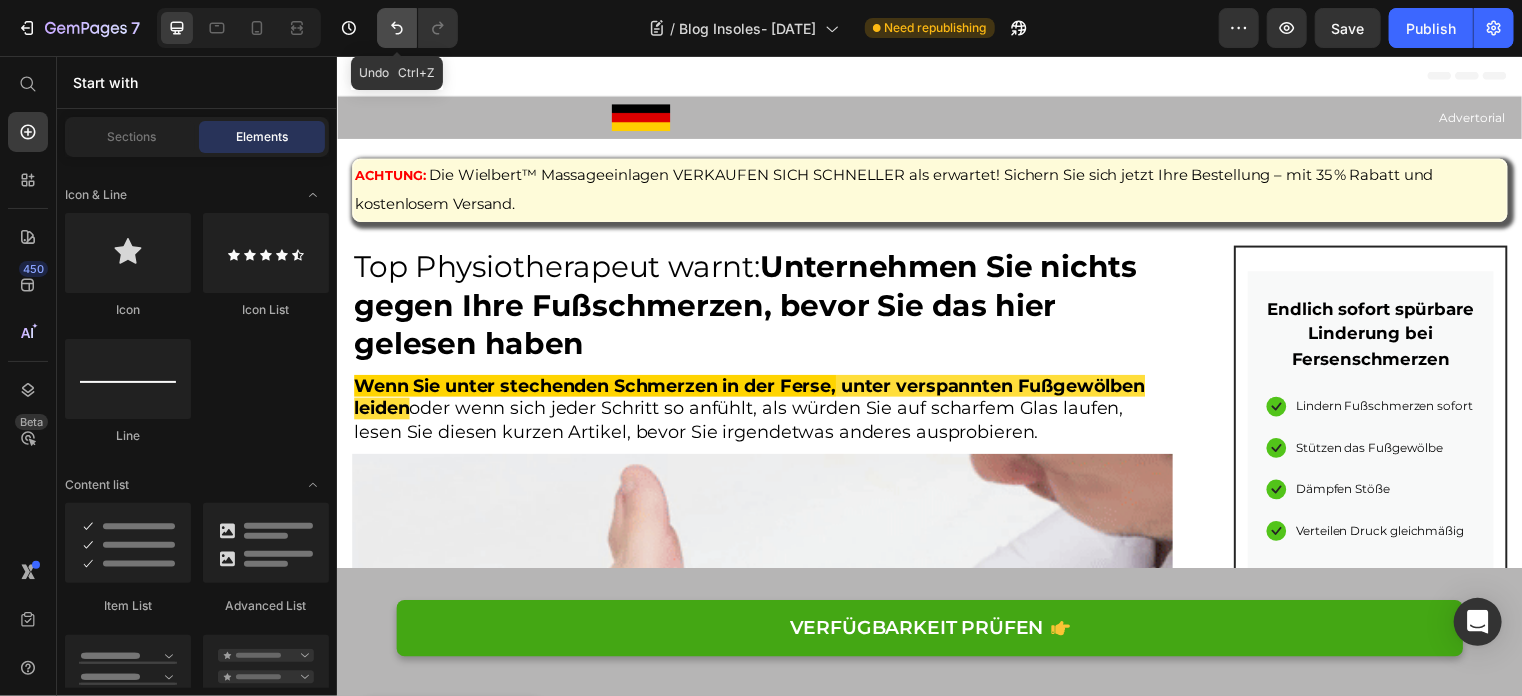 click 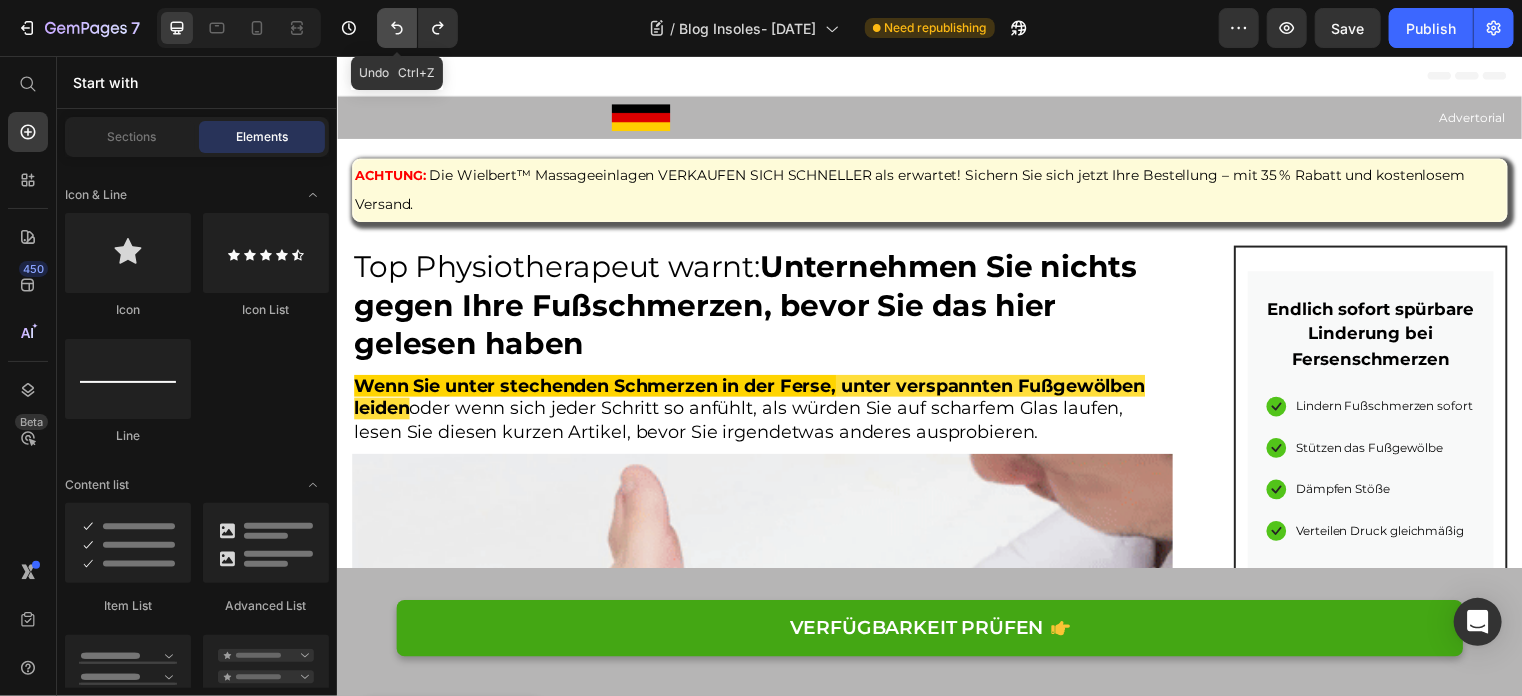 click 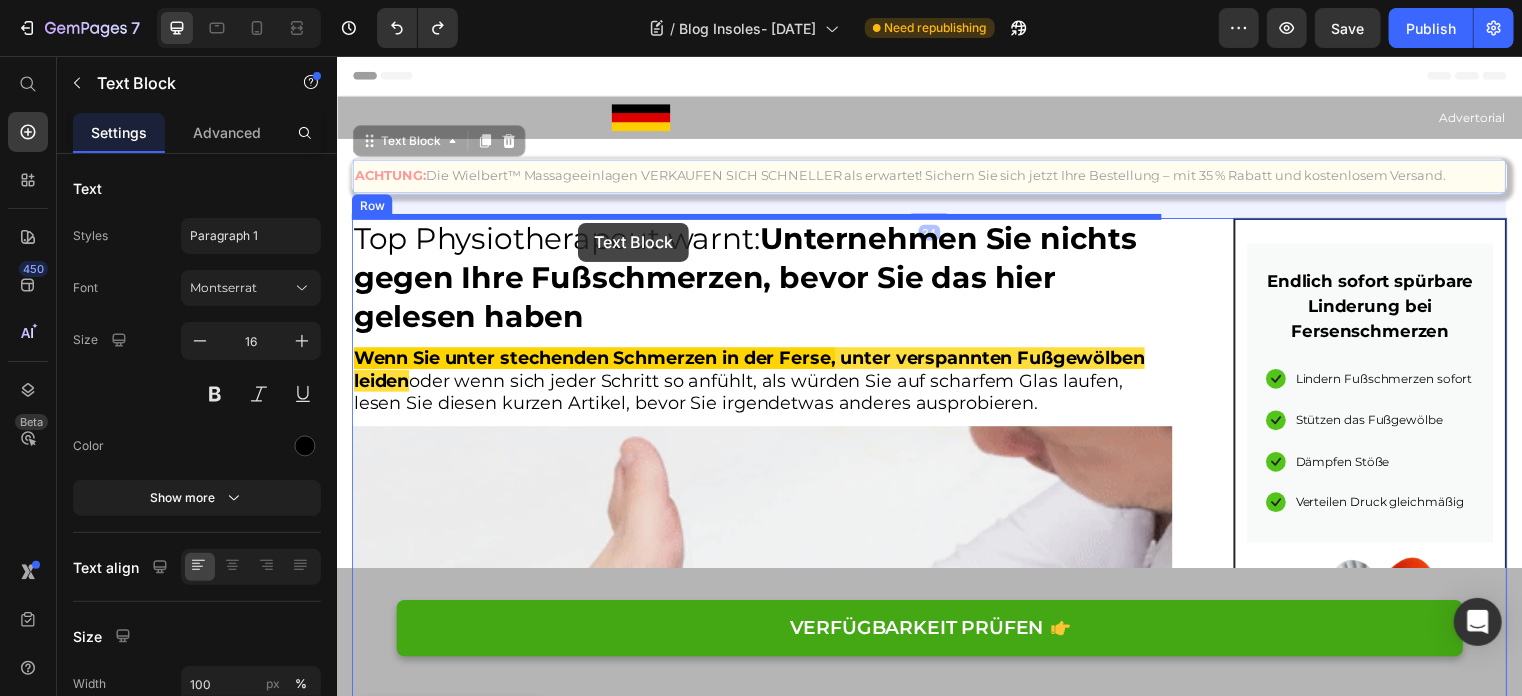 drag, startPoint x: 849, startPoint y: 175, endPoint x: 580, endPoint y: 224, distance: 273.42642 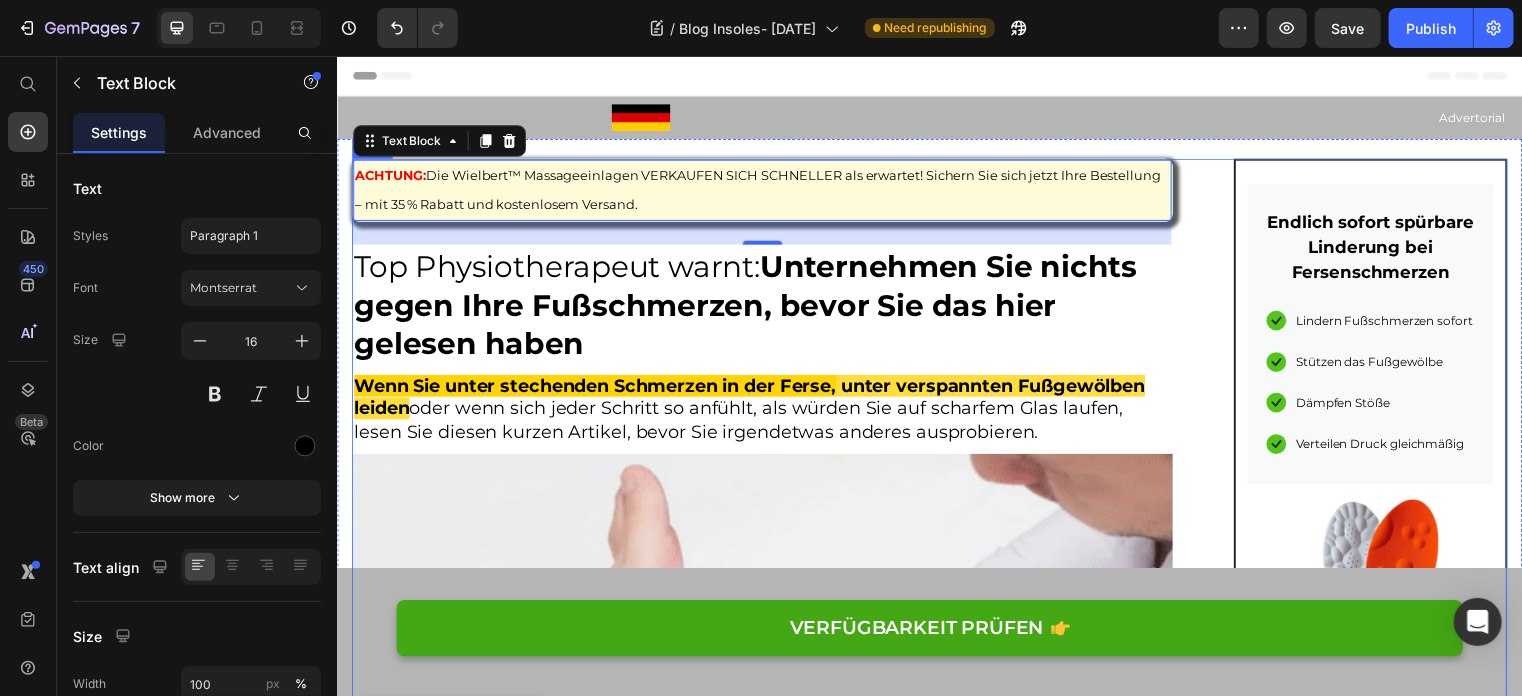 click on "ACHTUNG:  Die Wielbert™ Massageeinlagen VERKAUFEN SICH SCHNELLER als erwartet! Sichern Sie sich jetzt Ihre Bestellung – mit 35 % Rabatt und kostenlosem Versand.  Text Block   24 Top Physiotherapeut warnt:  Unternehmen Sie nichts gegen Ihre Fußschmerzen, bevor Sie das hier gelesen haben Heading Wenn Sie unter stechenden Schmerzen in der Ferse,   unter verspannten Fußgewölben leiden  oder wenn sich jeder Schritt so anfühlt, als würden Sie auf scharfem Glas laufen, lesen Sie diesen kurzen Artikel, bevor Sie irgendetwas anderes ausprobieren. Heading Image Geschrieben von  [PERSON_NAME]   Text block veröffentlich  [DATE] Text block Row Hallo, ich bin [PERSON_NAME], Physiotherapeut aus [GEOGRAPHIC_DATA].    Mit 25 Jahren Berufserfahrung und über 30.000 Behandlungsstunden habe ich bereits mehr als 1.100 Patienten mit den unterschiedlichsten Fußproblemen erfolgreich therapiert: Text block
Plantarfasziitis (Fersenschmerzen)
Neuropathie
Image" at bounding box center [936, 6537] 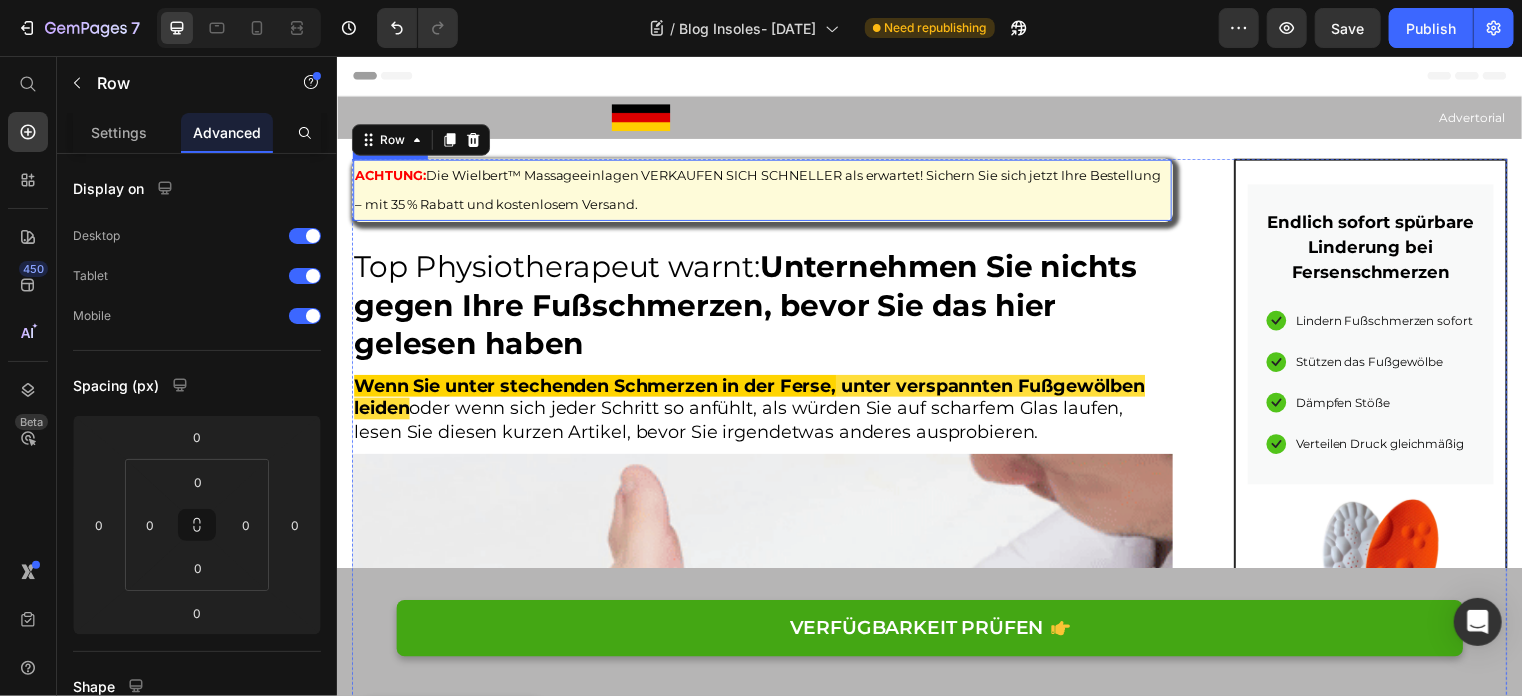 click on "ACHTUNG:  Die Wielbert™ Massageeinlagen VERKAUFEN SICH SCHNELLER als erwartet! Sichern Sie sich jetzt Ihre Bestellung – mit 35 % Rabatt und kostenlosem Versand." at bounding box center (766, 191) 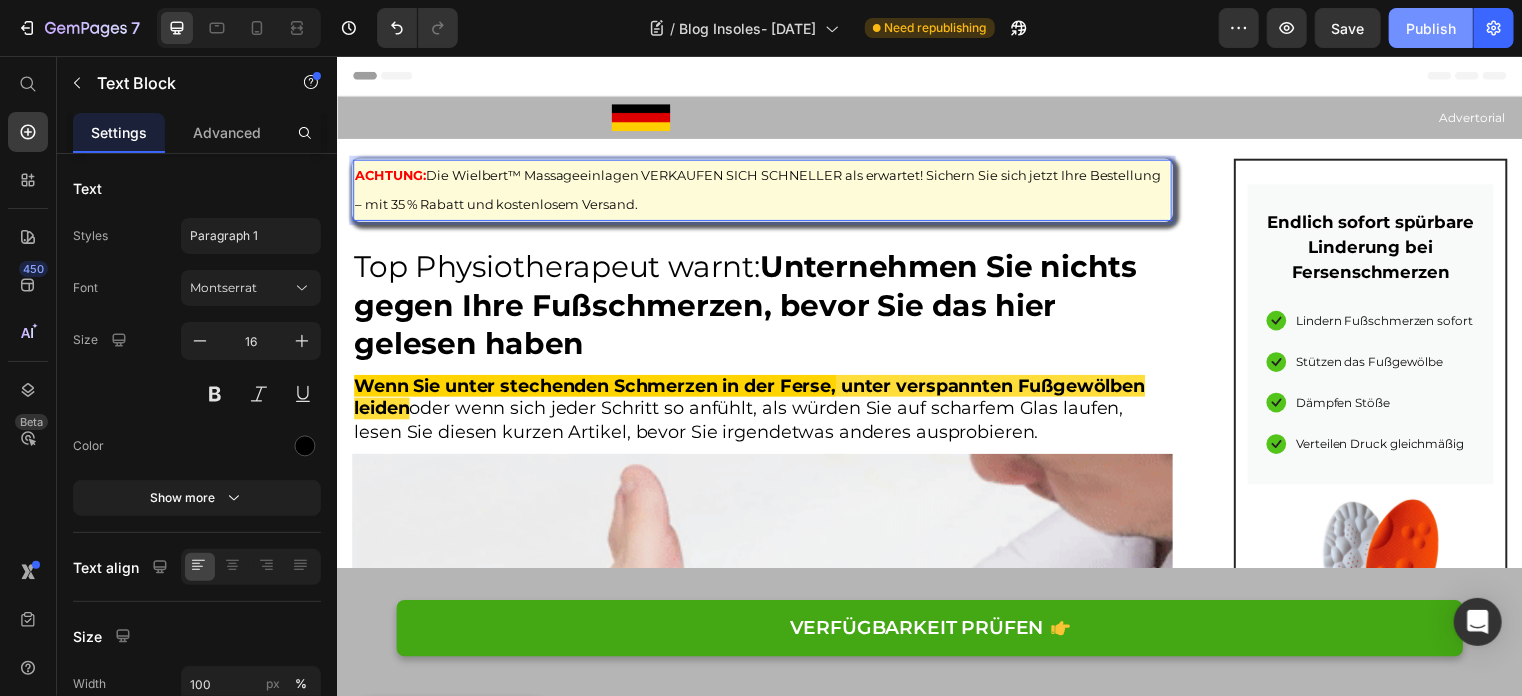 click on "Publish" at bounding box center [1431, 28] 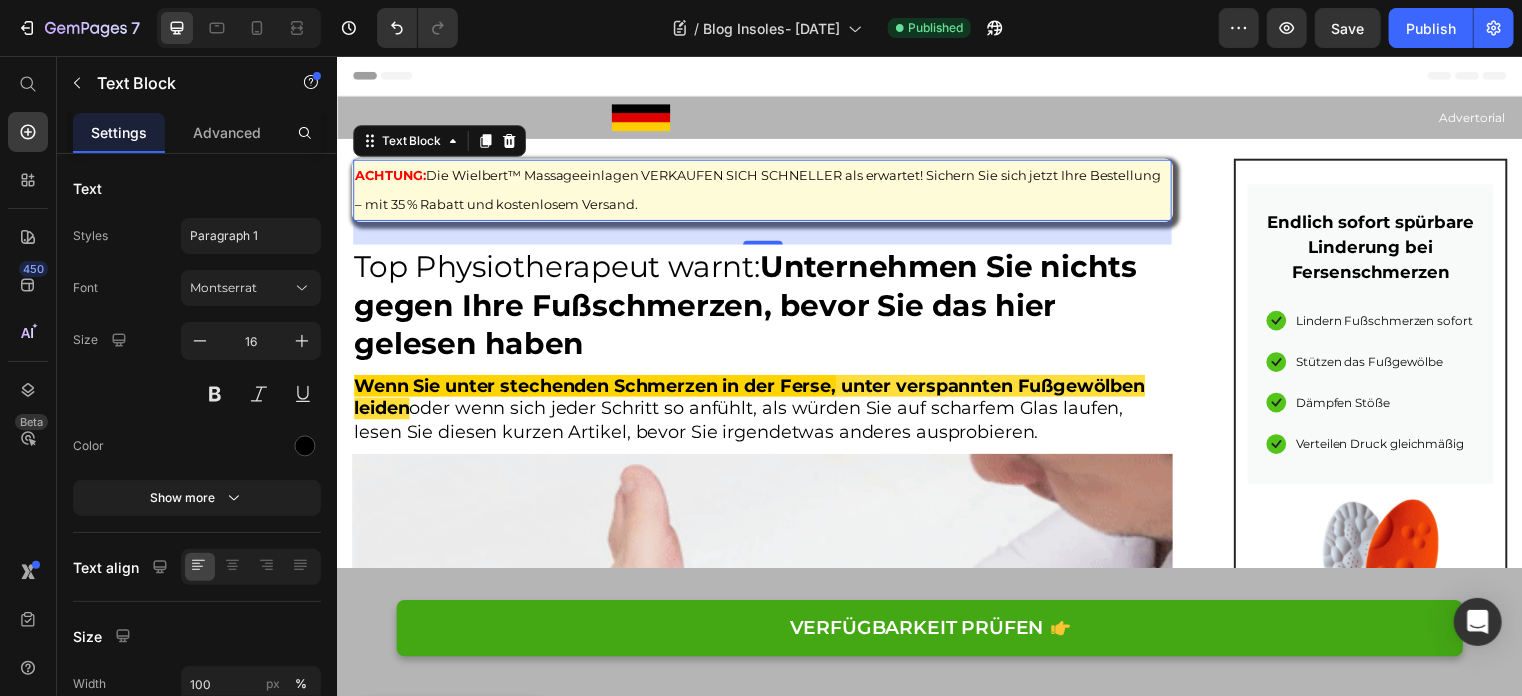 type 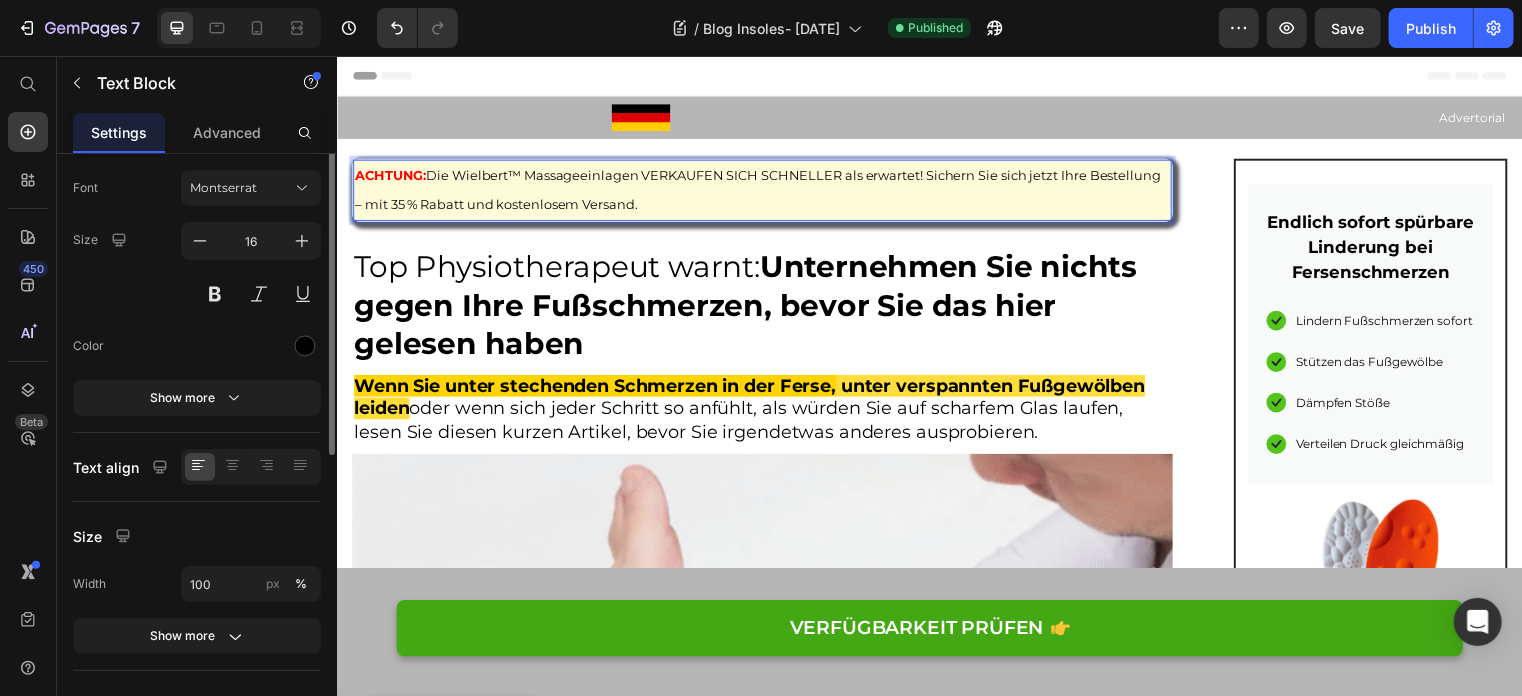 scroll, scrollTop: 0, scrollLeft: 0, axis: both 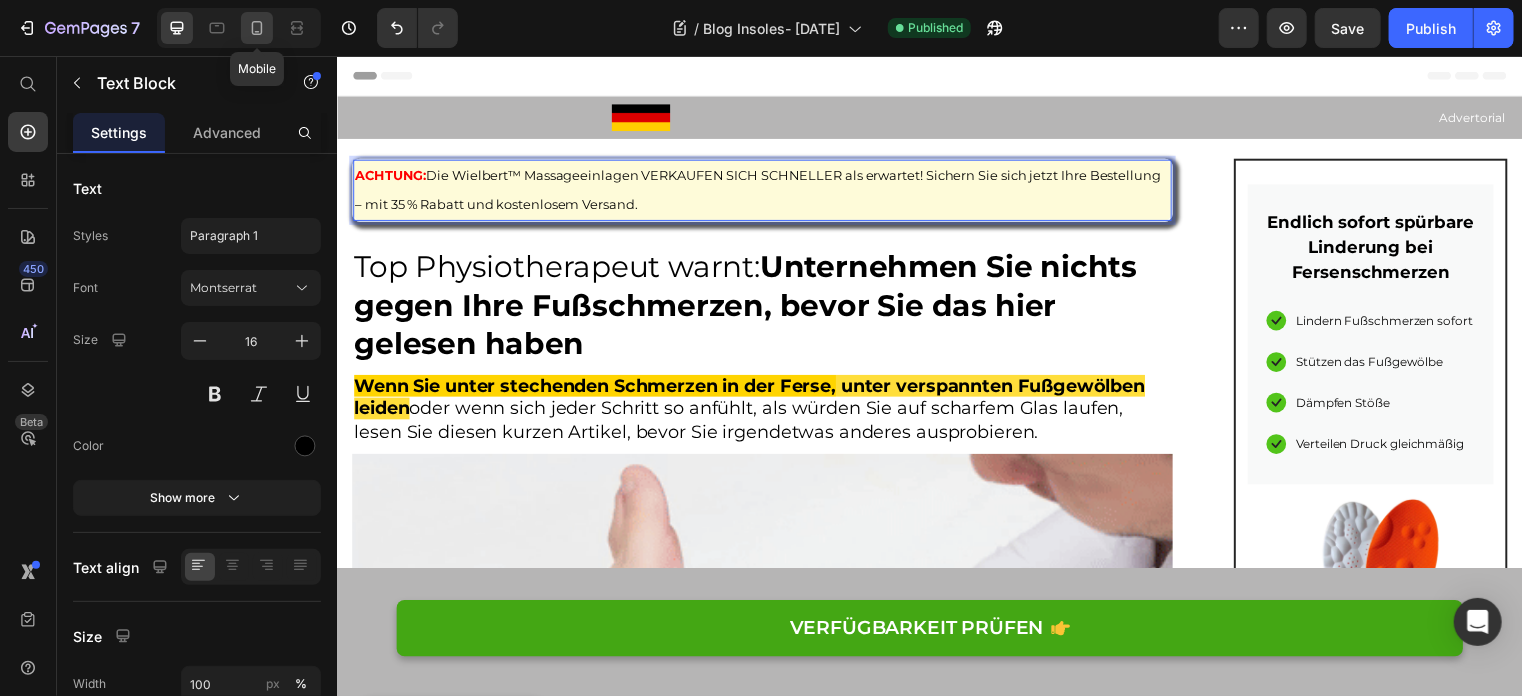click 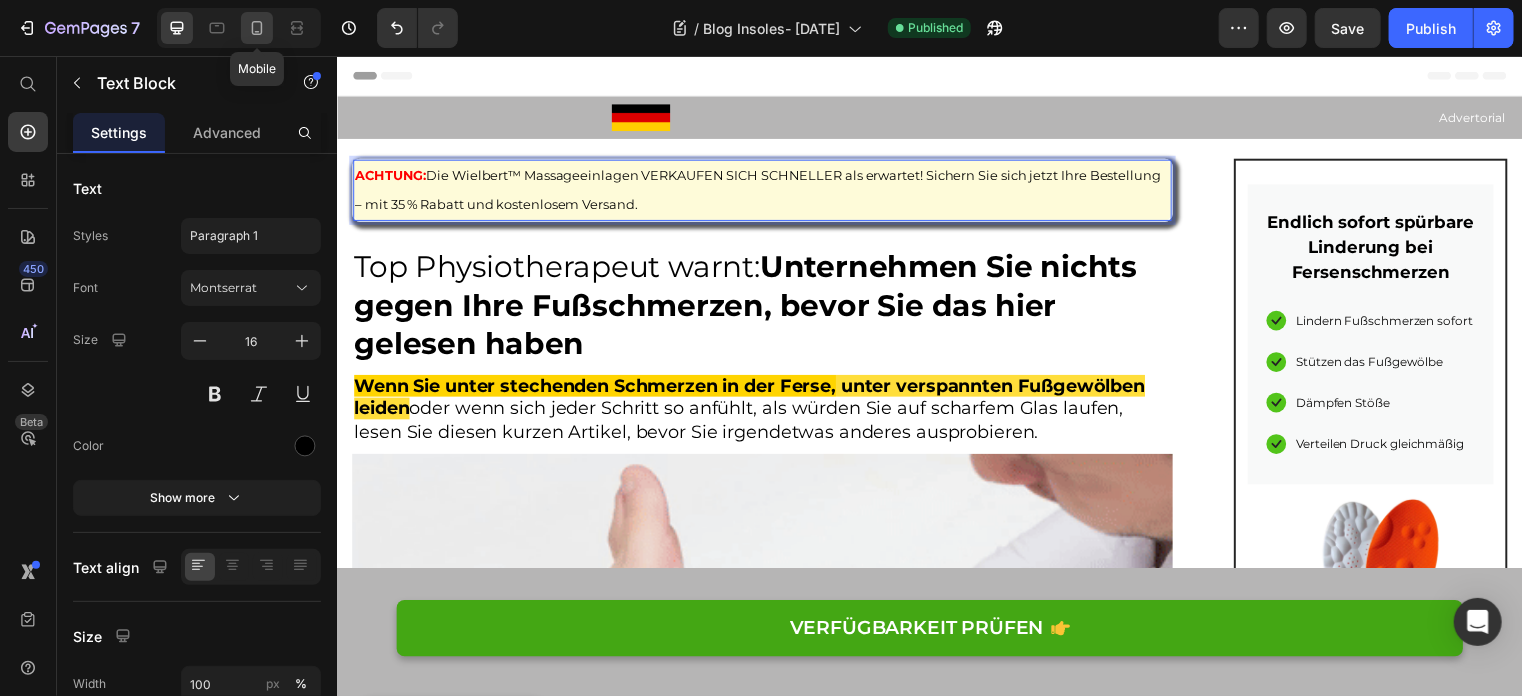 type on "14" 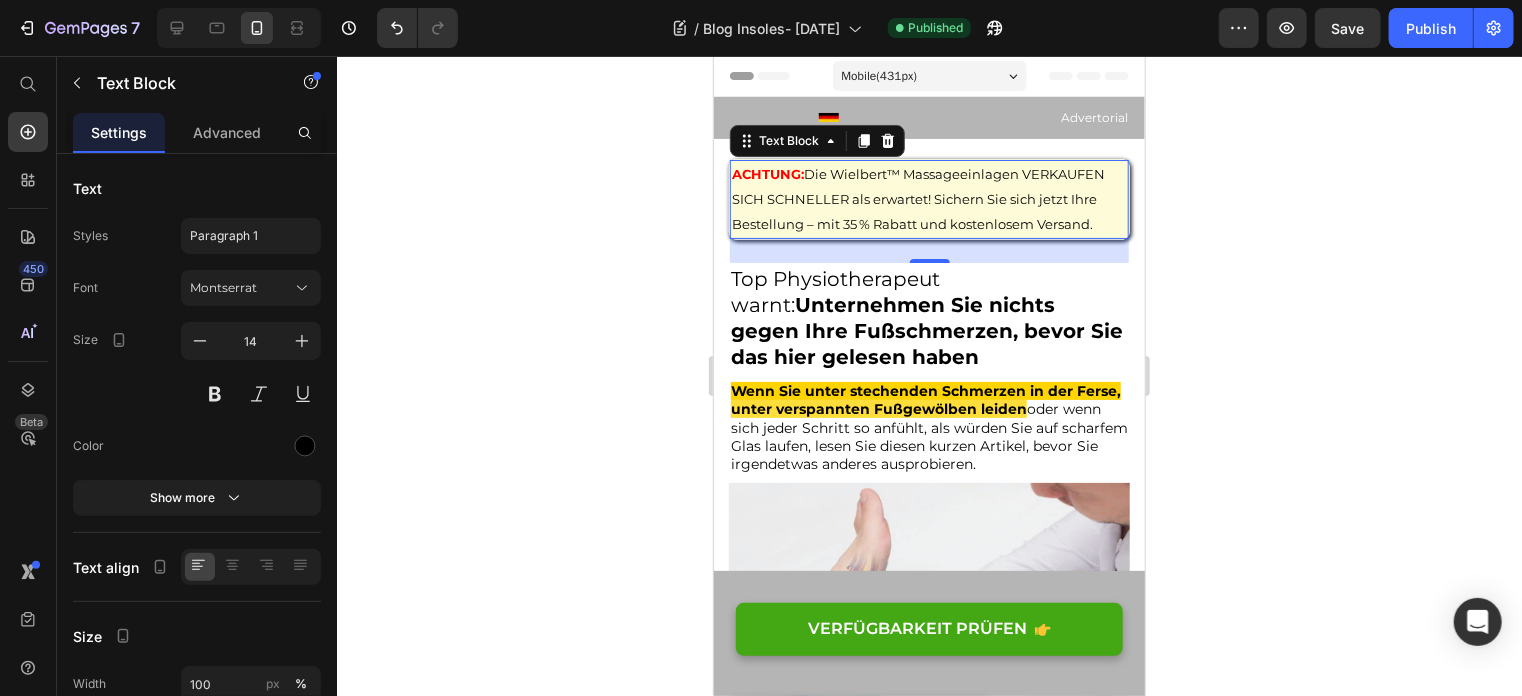 scroll, scrollTop: 32, scrollLeft: 0, axis: vertical 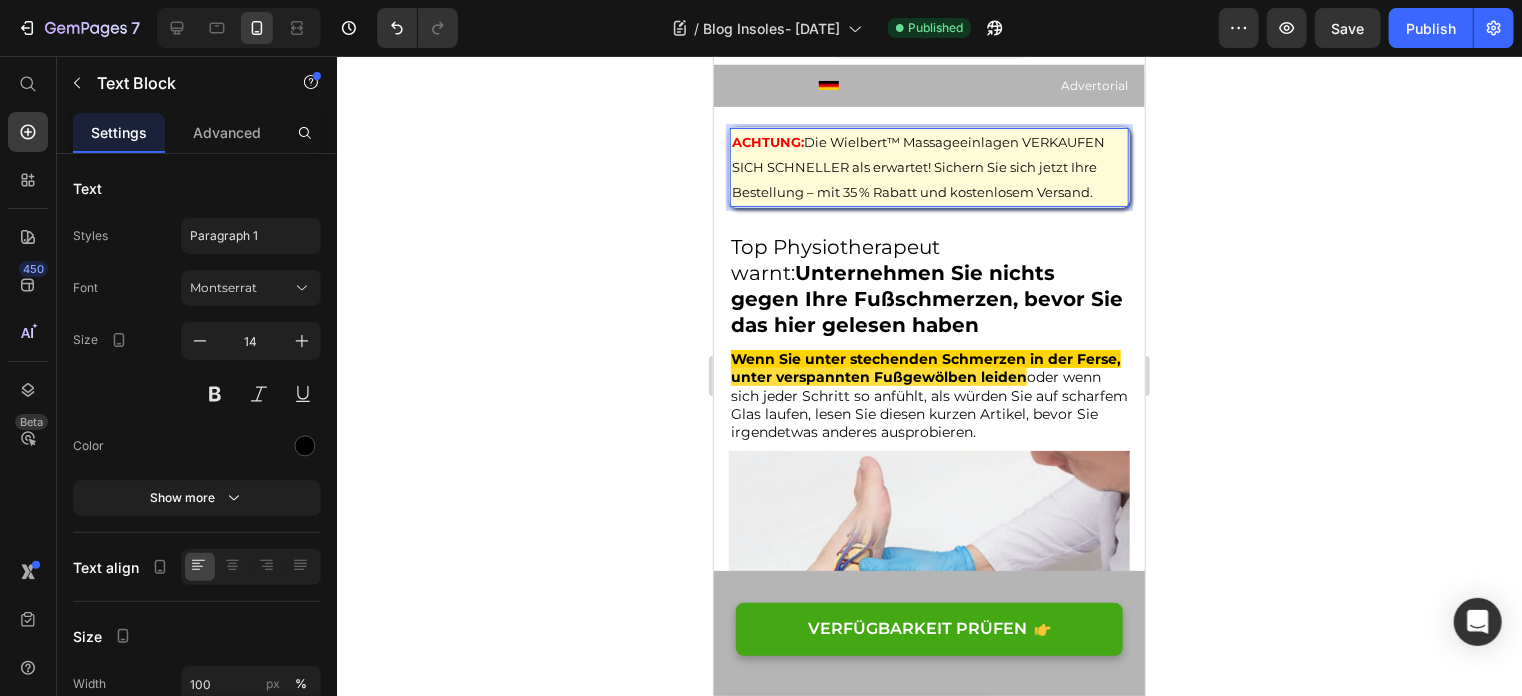click on "Die Wielbert™ Massageeinlagen VERKAUFEN SICH SCHNELLER als erwartet! Sichern Sie sich jetzt Ihre Bestellung – mit 35 % Rabatt und kostenlosem Versand." at bounding box center (917, 166) 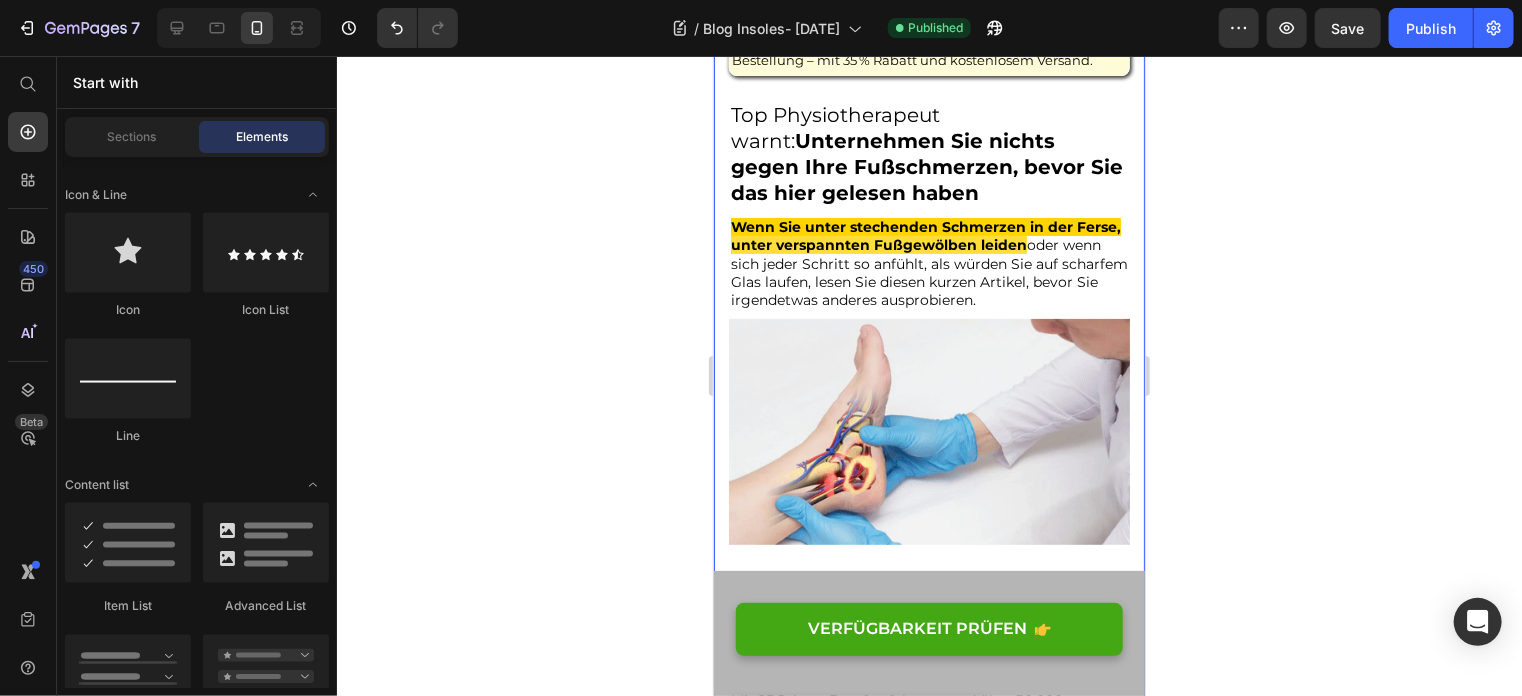 scroll, scrollTop: 0, scrollLeft: 0, axis: both 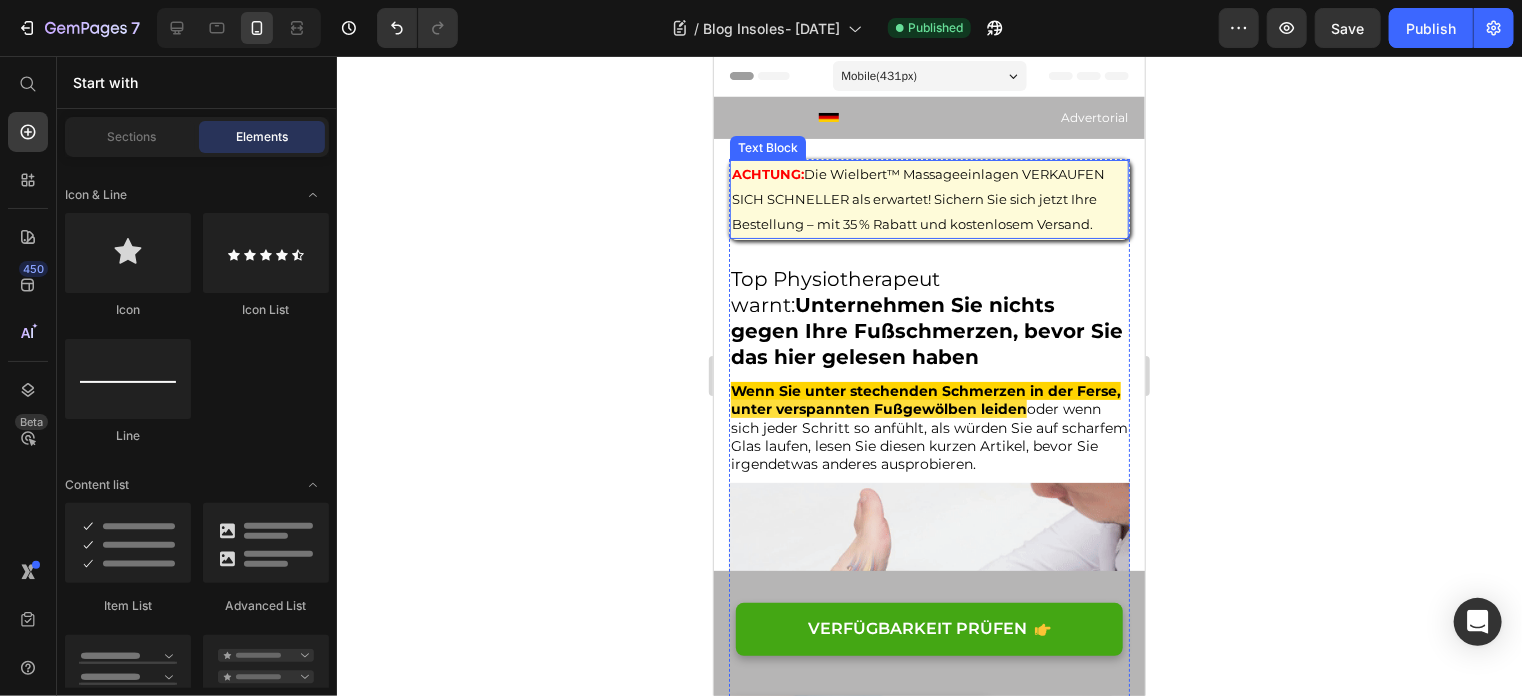 click on "ACHTUNG:  Die Wielbert™ Massageeinlagen VERKAUFEN SICH SCHNELLER als erwartet! Sichern Sie sich jetzt Ihre Bestellung – mit 35 % Rabatt und kostenlosem Versand." at bounding box center [928, 199] 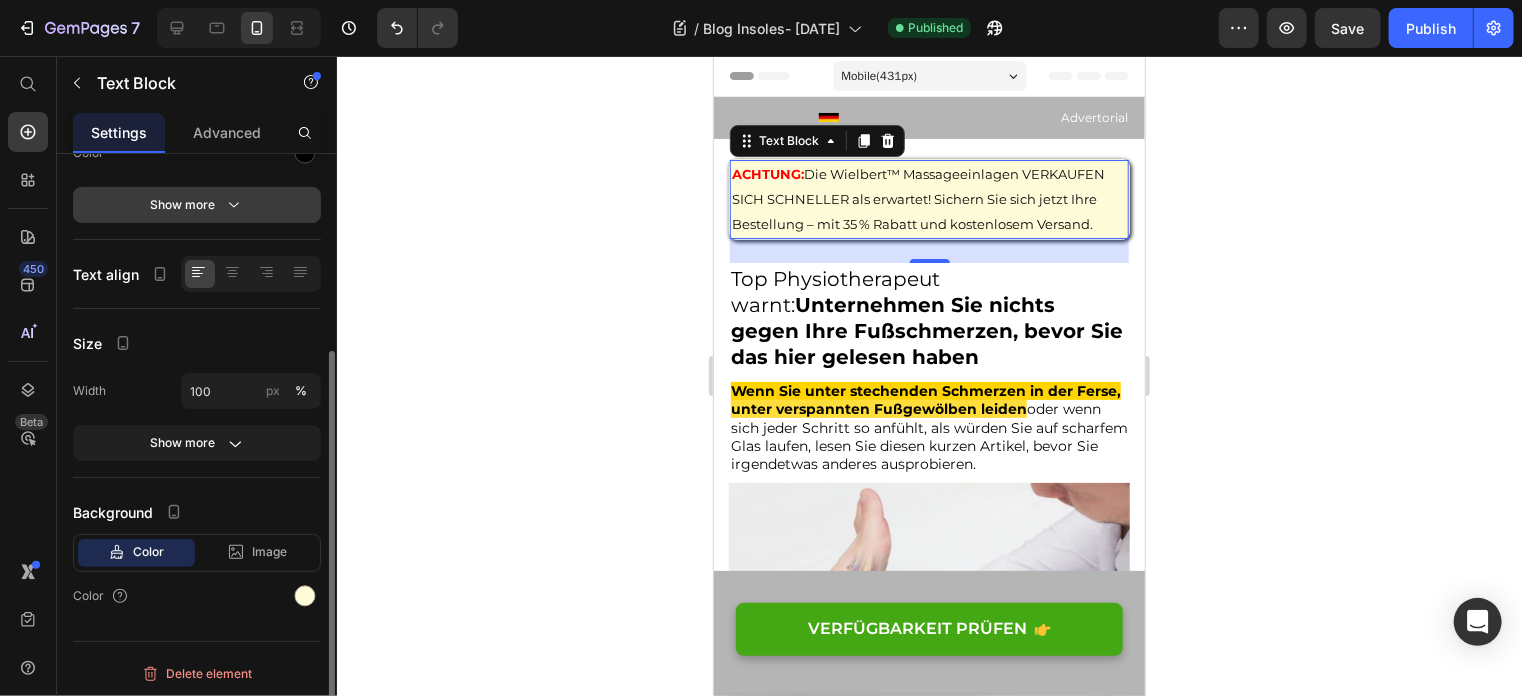 scroll, scrollTop: 0, scrollLeft: 0, axis: both 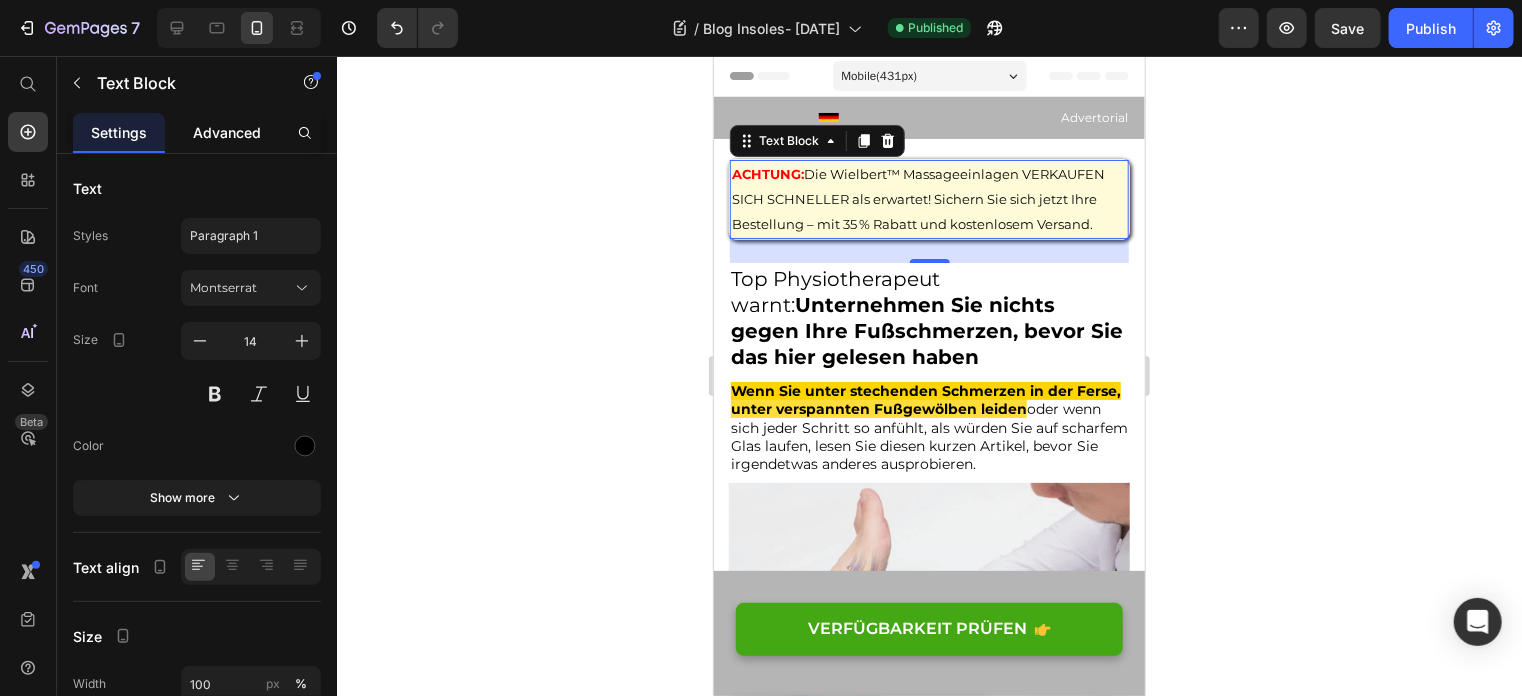 click on "Advanced" at bounding box center [227, 132] 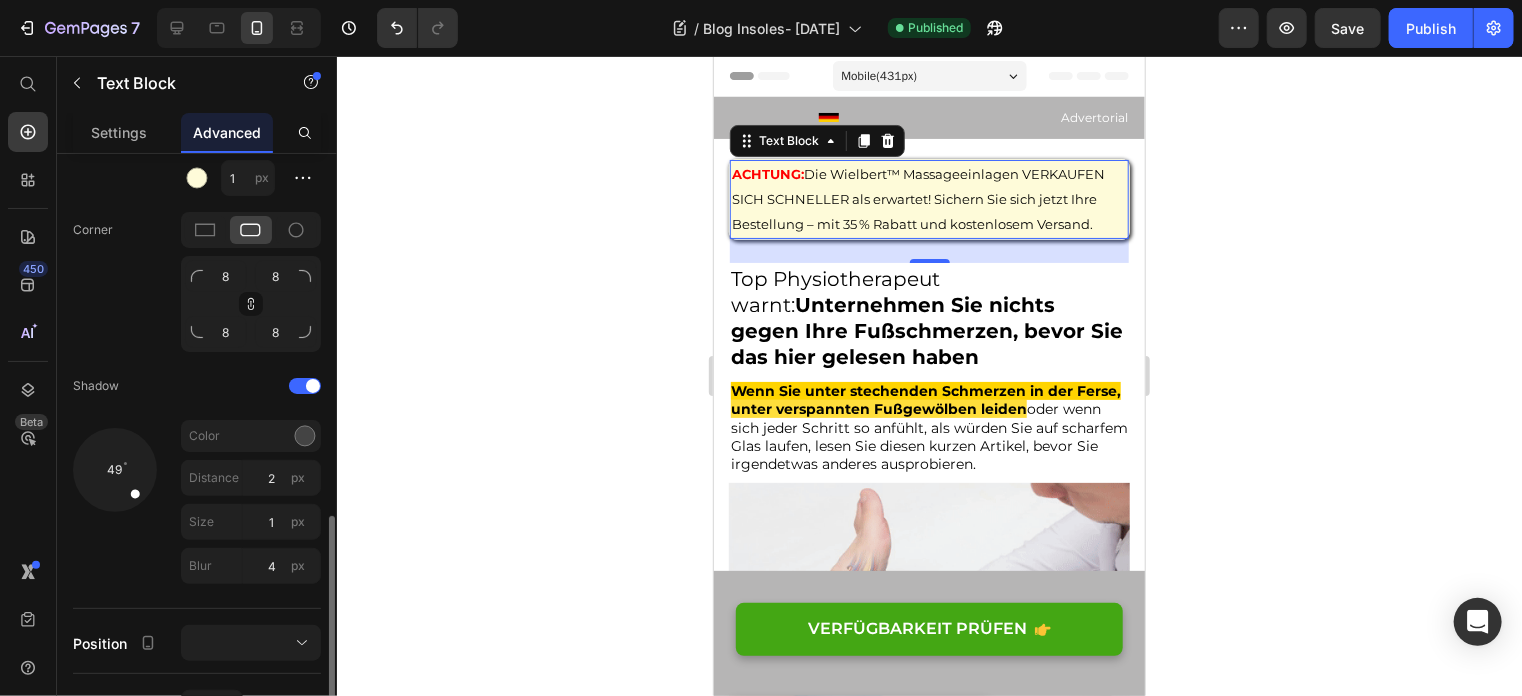 scroll, scrollTop: 700, scrollLeft: 0, axis: vertical 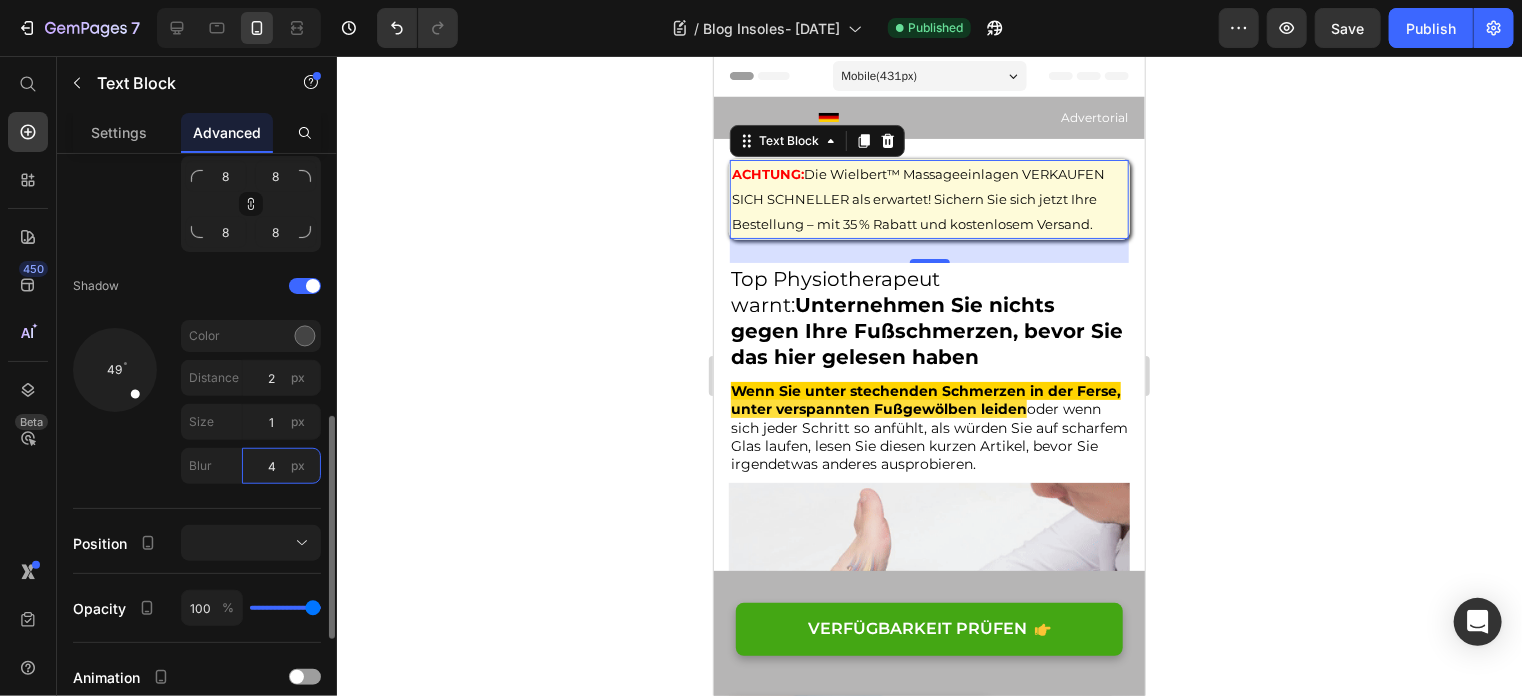 click on "4" at bounding box center (281, 466) 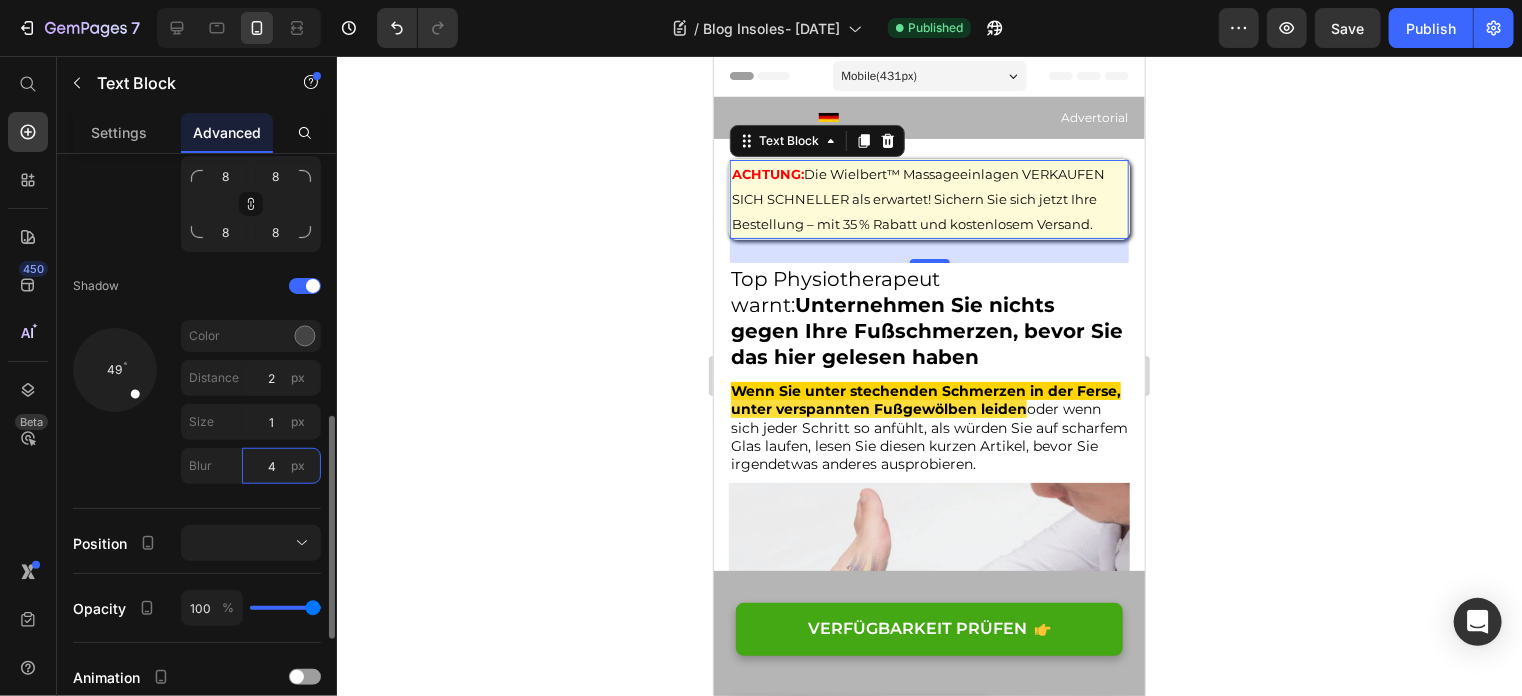 type on "1" 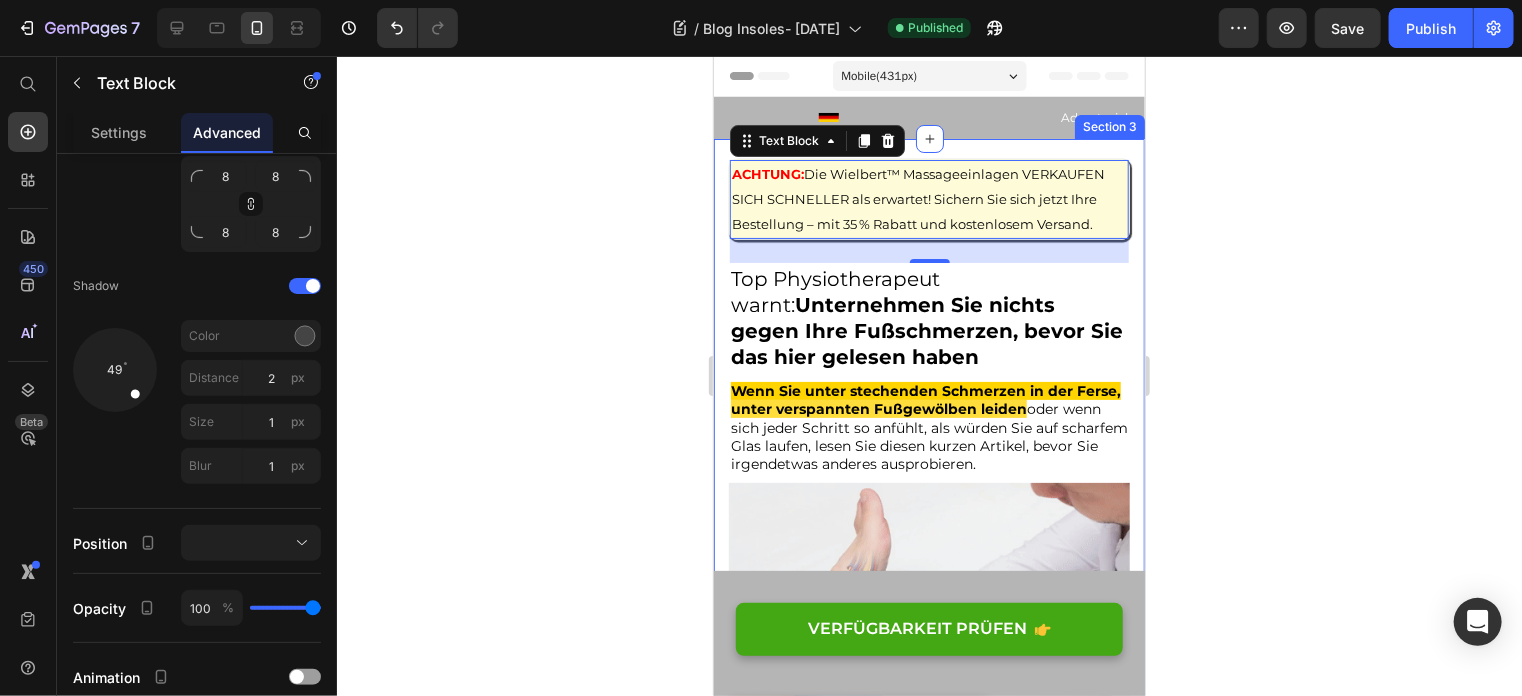 click on "ACHTUNG:  Die Wielbert™ Massageeinlagen VERKAUFEN SICH SCHNELLER als erwartet! Sichern Sie sich jetzt Ihre Bestellung – mit 35 % Rabatt und kostenlosem Versand.  Text Block   24 Top Physiotherapeut warnt:  Unternehmen Sie nichts gegen Ihre Fußschmerzen, bevor Sie das hier gelesen haben Heading Wenn Sie unter stechenden Schmerzen in der Ferse,   unter verspannten Fußgewölben leiden  oder wenn sich jeder Schritt so anfühlt, als würden Sie auf scharfem Glas laufen, lesen Sie diesen kurzen Artikel, bevor Sie irgendetwas anderes ausprobieren. Heading Image Geschrieben von  [PERSON_NAME]   Text block veröffentlich  [DATE] Text block Row Hallo, ich bin [PERSON_NAME], Physiotherapeut aus [GEOGRAPHIC_DATA].    Mit 25 Jahren Berufserfahrung und über 30.000 Behandlungsstunden habe ich bereits mehr als 1.100 Patienten mit den unterschiedlichsten Fußproblemen erfolgreich therapiert: Text block
Plantarfasziitis (Fersenschmerzen)
Neuropathie
Image" at bounding box center (928, 7132) 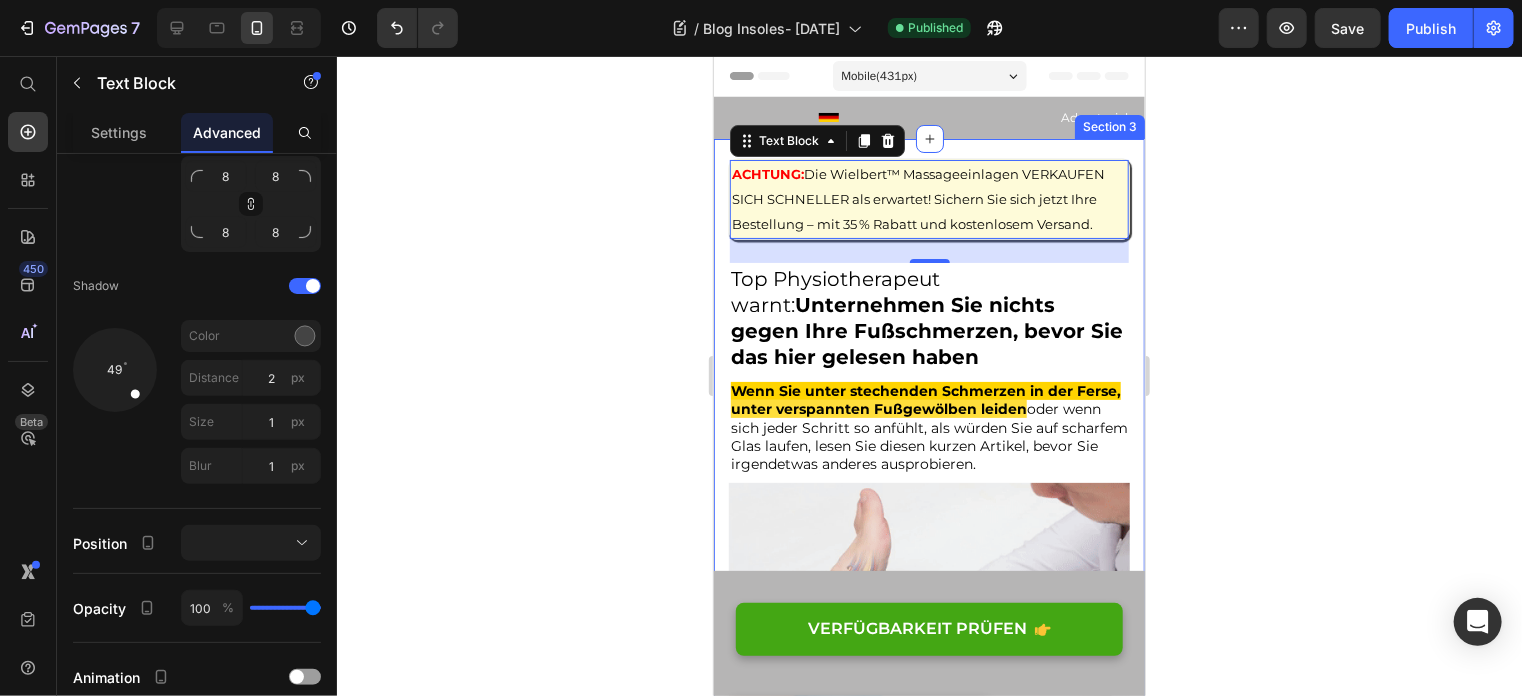 click on "Top Physiotherapeut warnt:  Unternehmen Sie nichts gegen Ihre Fußschmerzen, bevor Sie das hier gelesen haben" at bounding box center [928, 317] 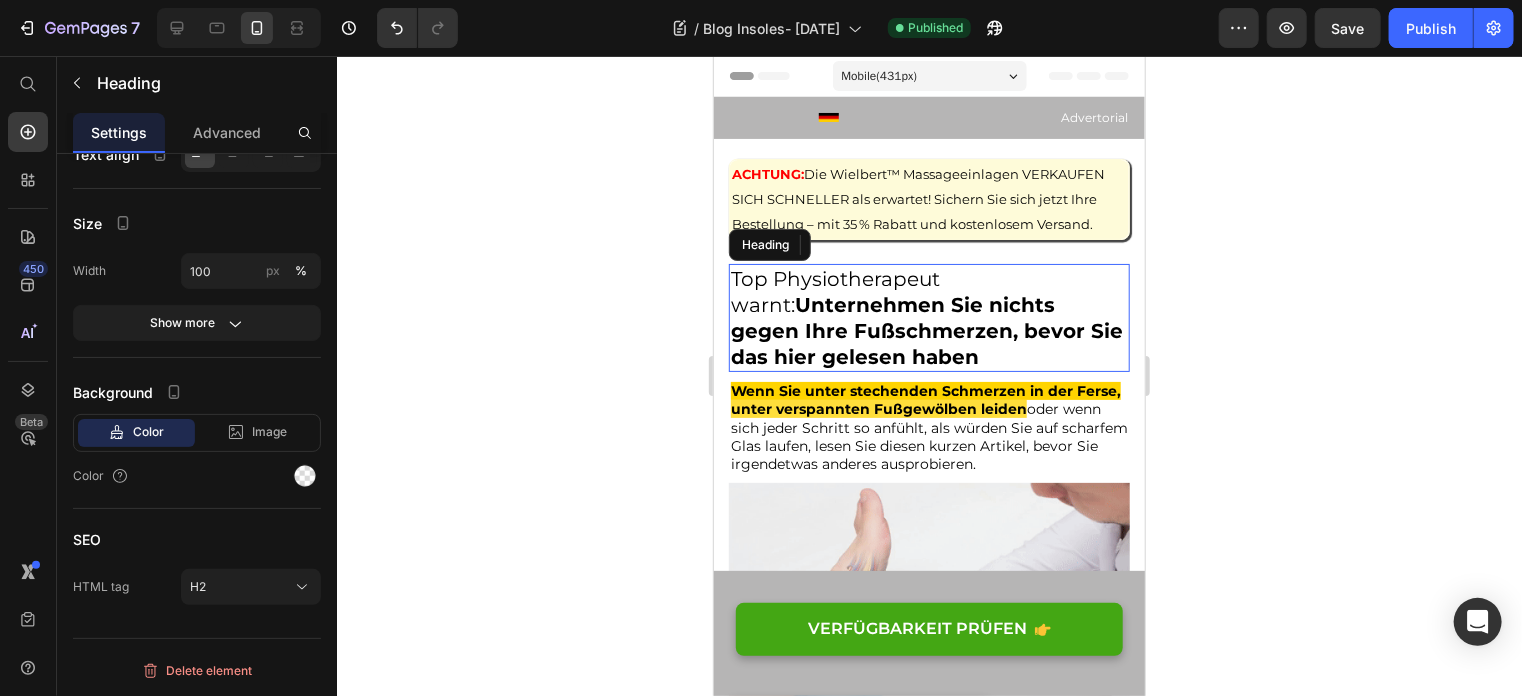 scroll, scrollTop: 0, scrollLeft: 0, axis: both 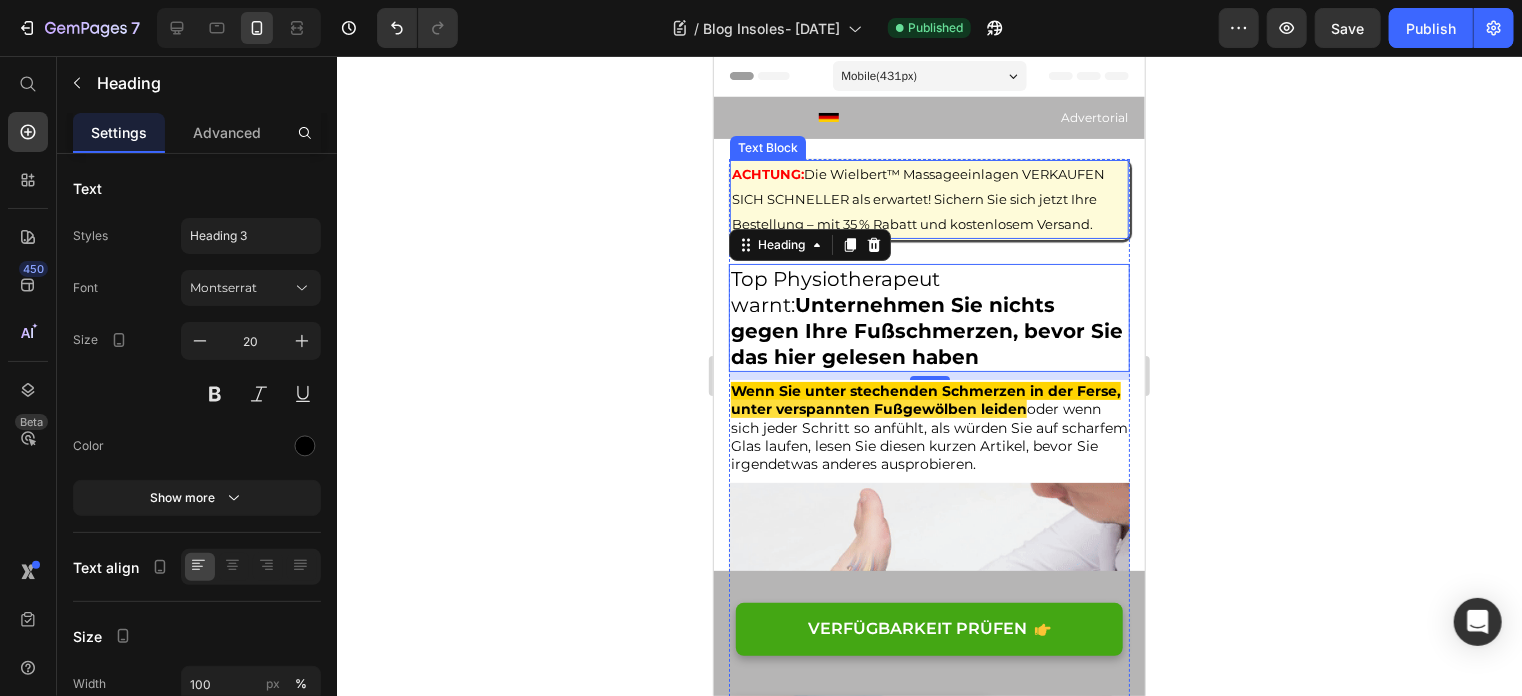 click on "Die Wielbert™ Massageeinlagen VERKAUFEN SICH SCHNELLER als erwartet! Sichern Sie sich jetzt Ihre Bestellung – mit 35 % Rabatt und kostenlosem Versand." at bounding box center [917, 198] 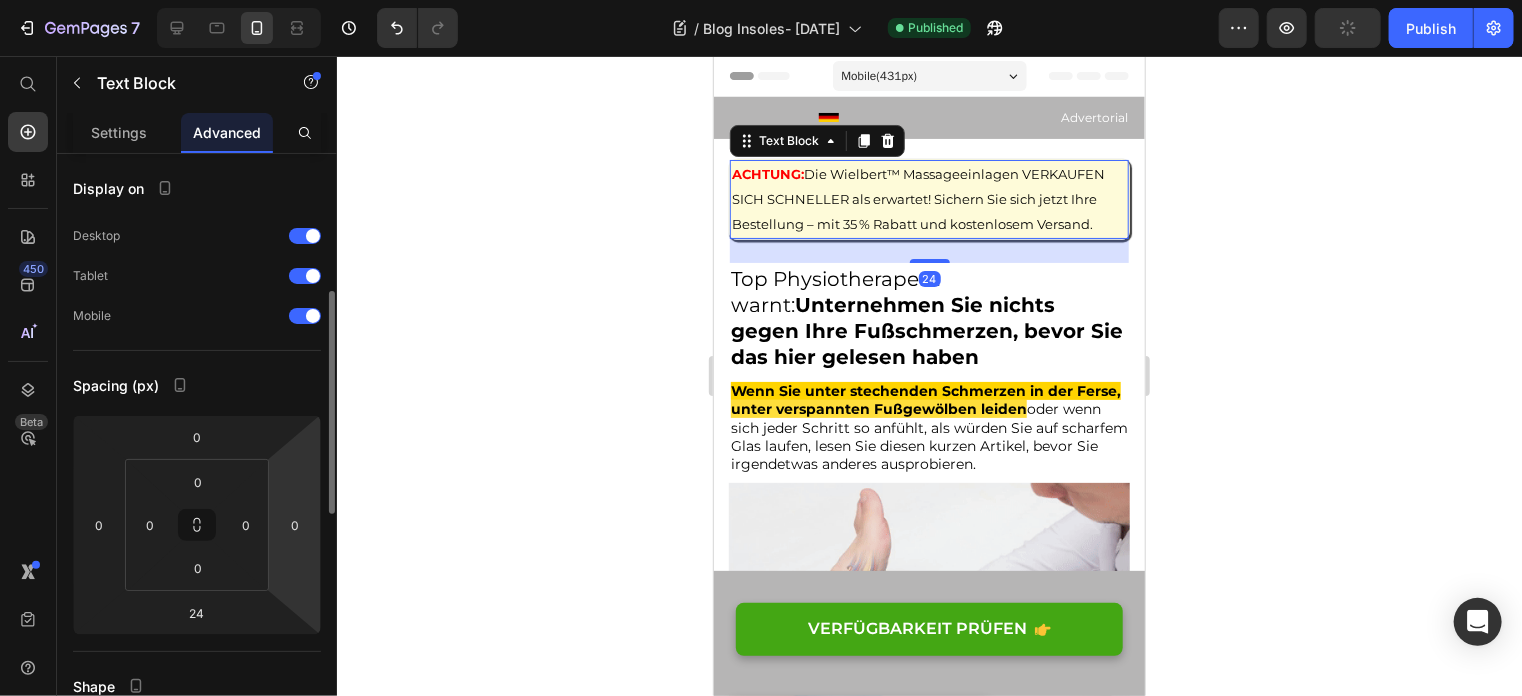 scroll, scrollTop: 600, scrollLeft: 0, axis: vertical 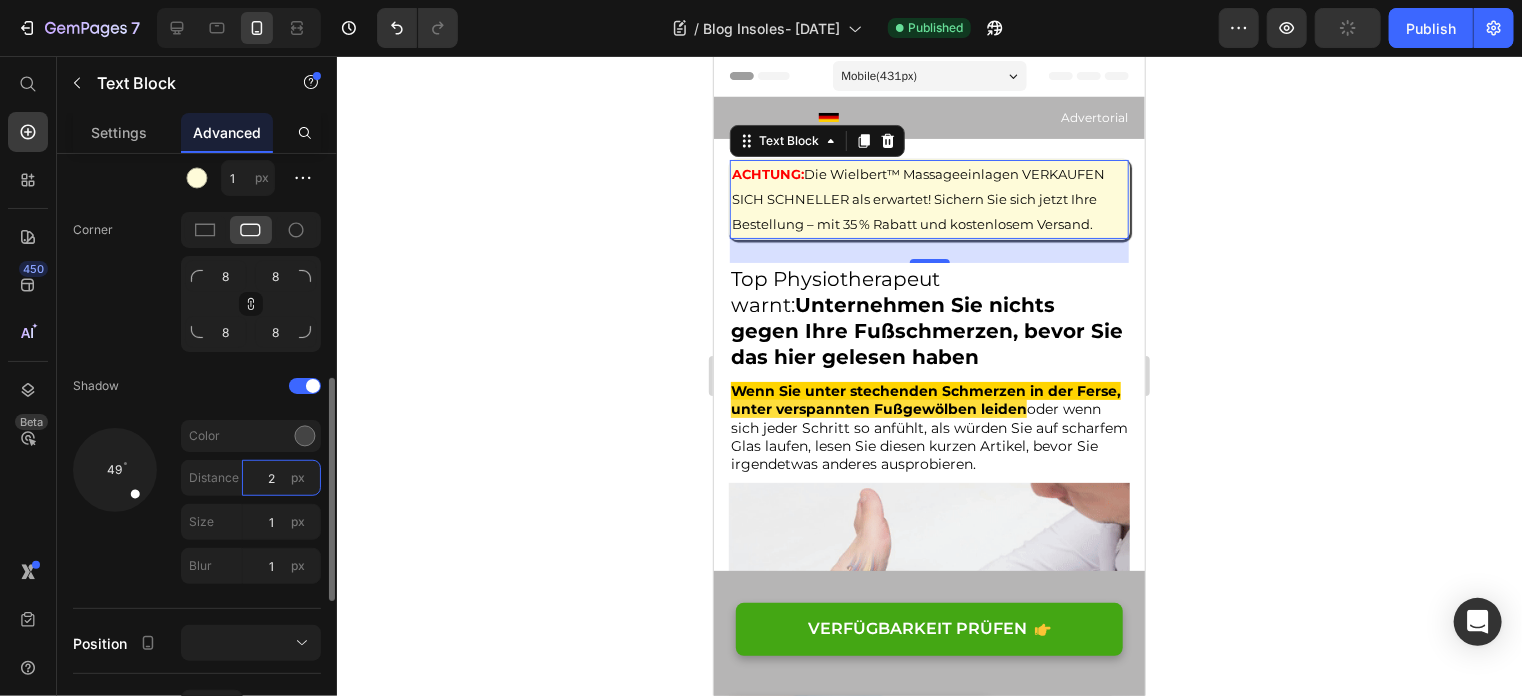 click on "2" at bounding box center [281, 478] 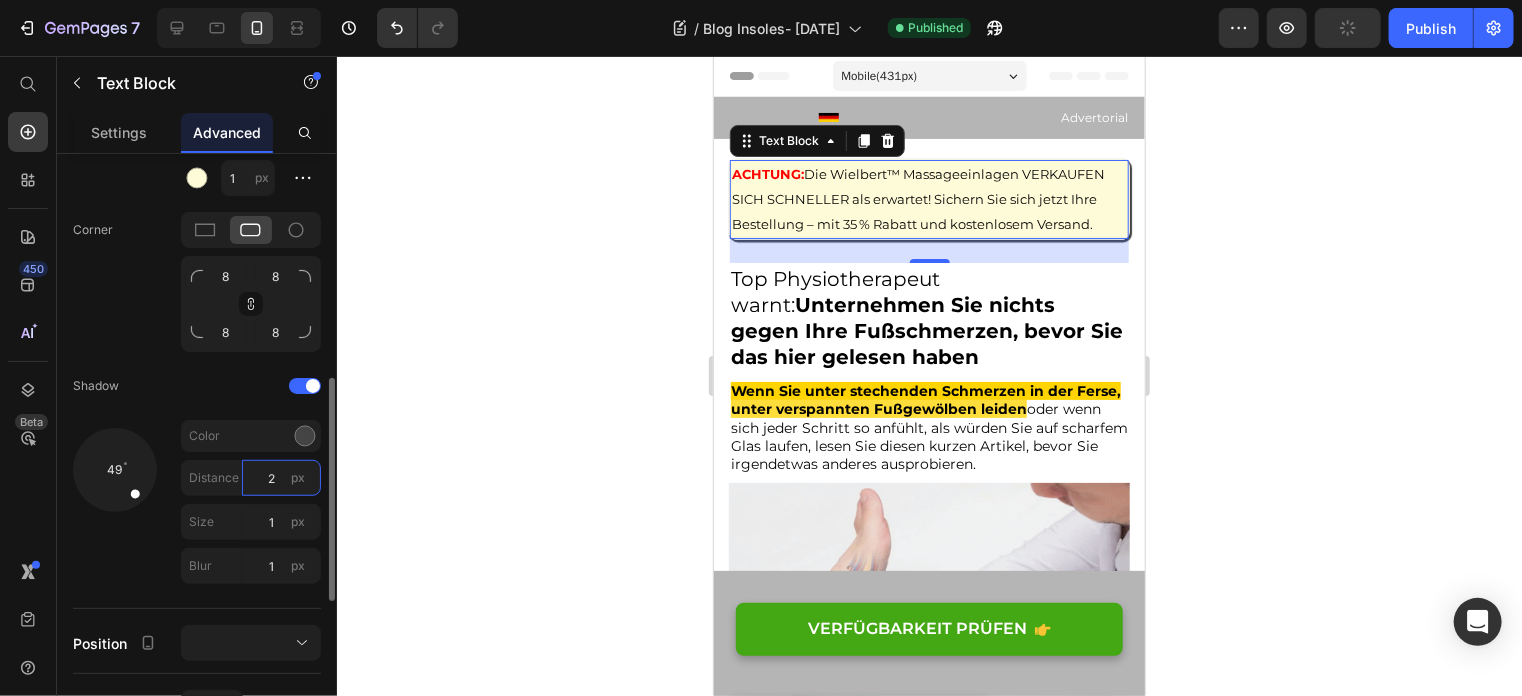 type on "1" 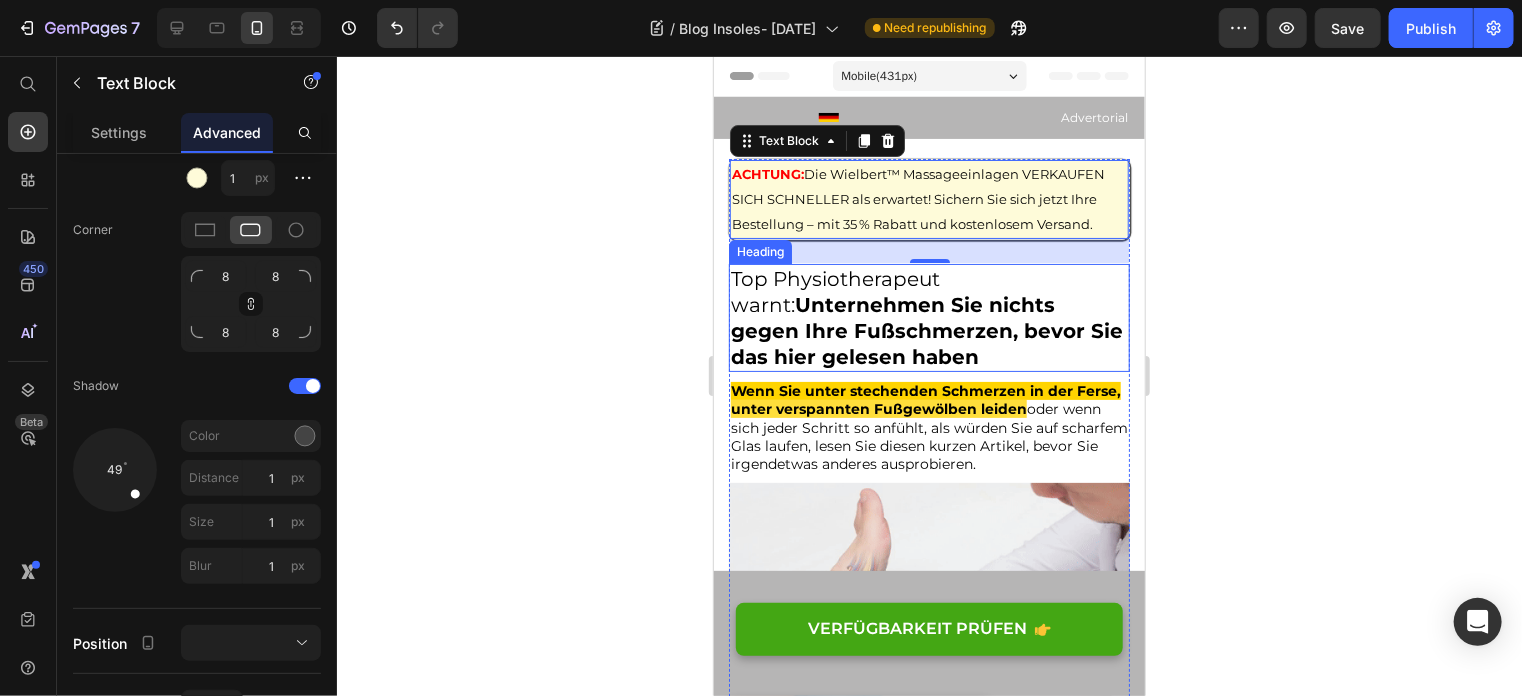 click on "Unternehmen Sie nichts gegen Ihre Fußschmerzen, bevor Sie das hier gelesen haben" at bounding box center (926, 330) 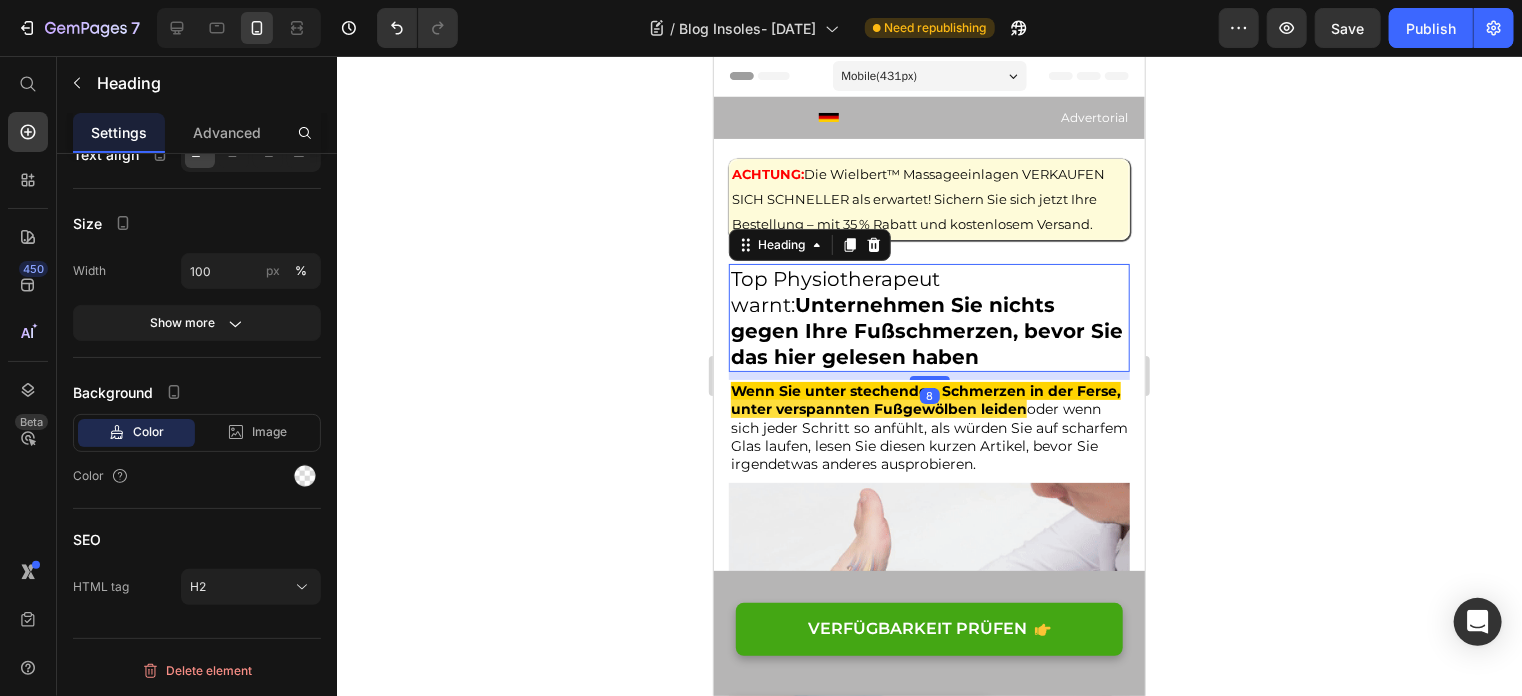 scroll, scrollTop: 0, scrollLeft: 0, axis: both 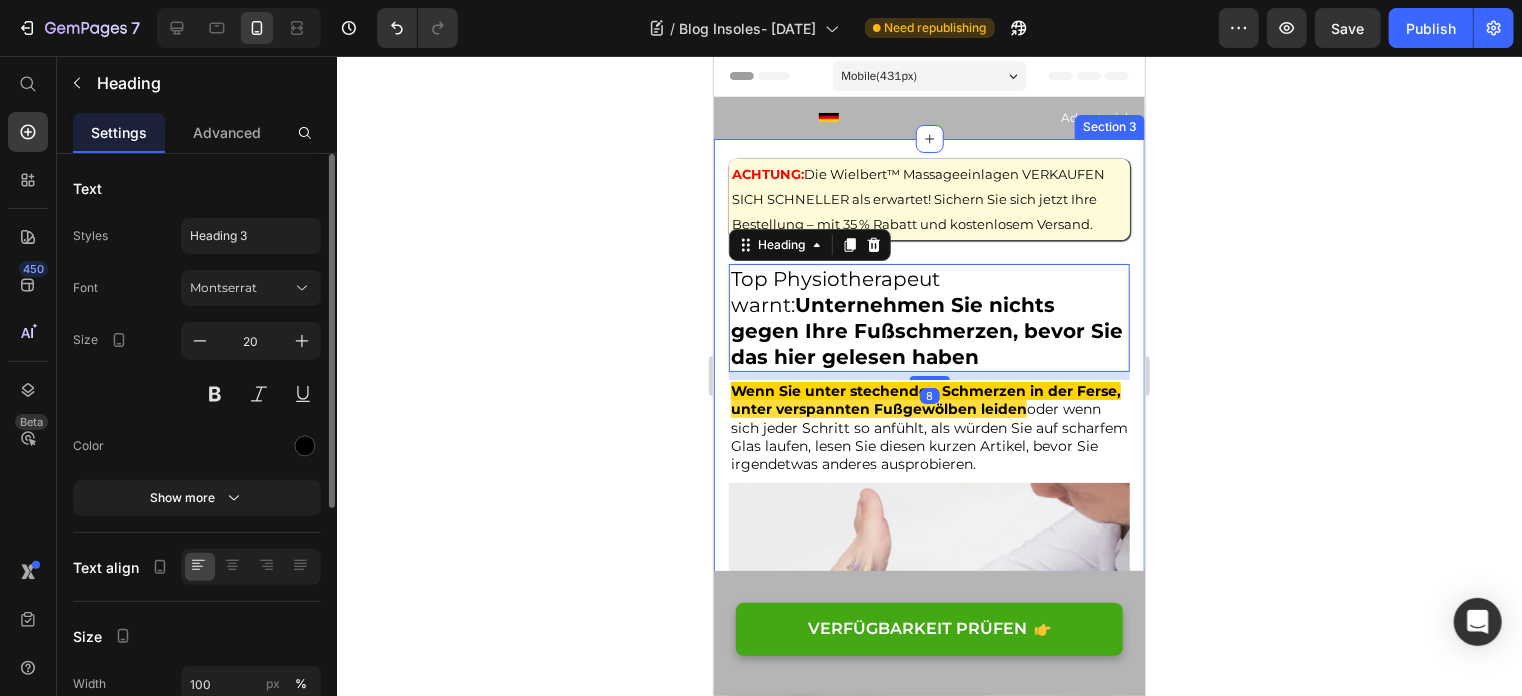 click 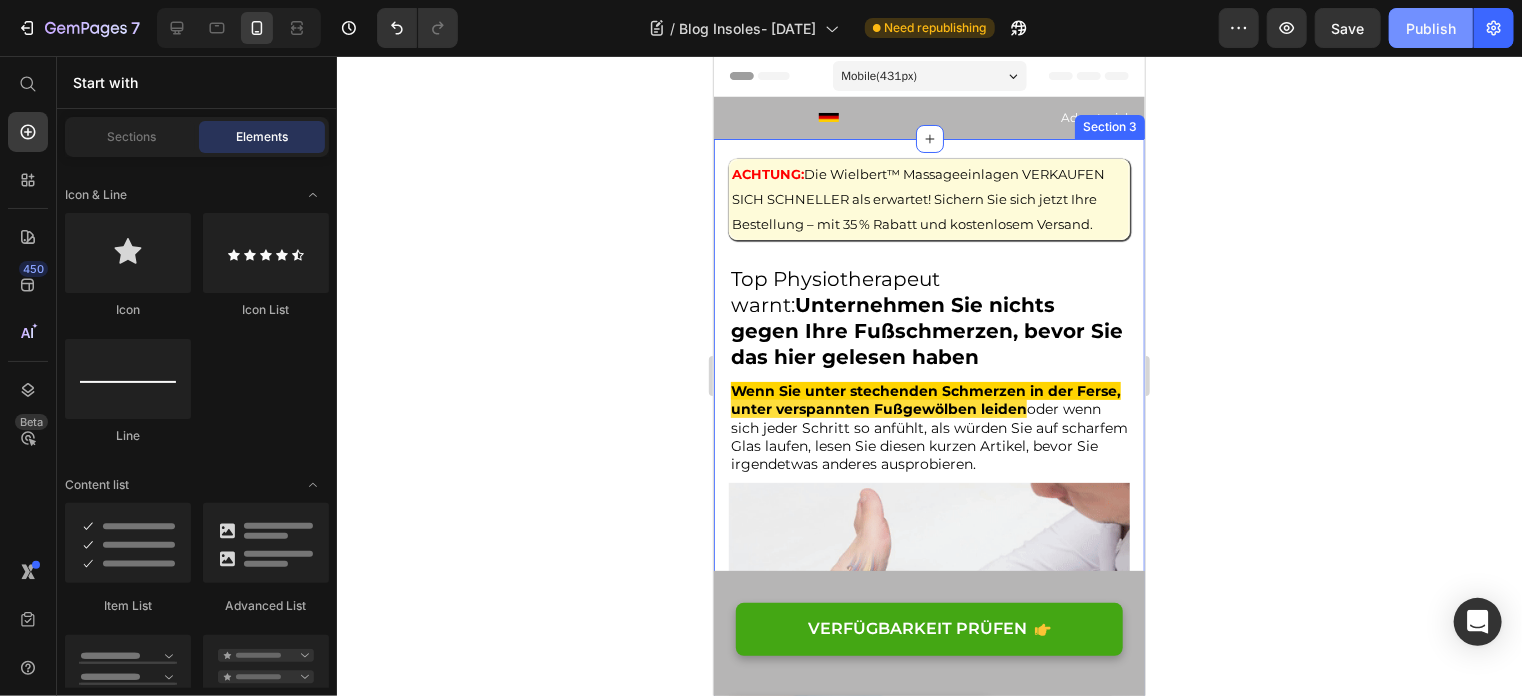 click on "Publish" at bounding box center [1431, 28] 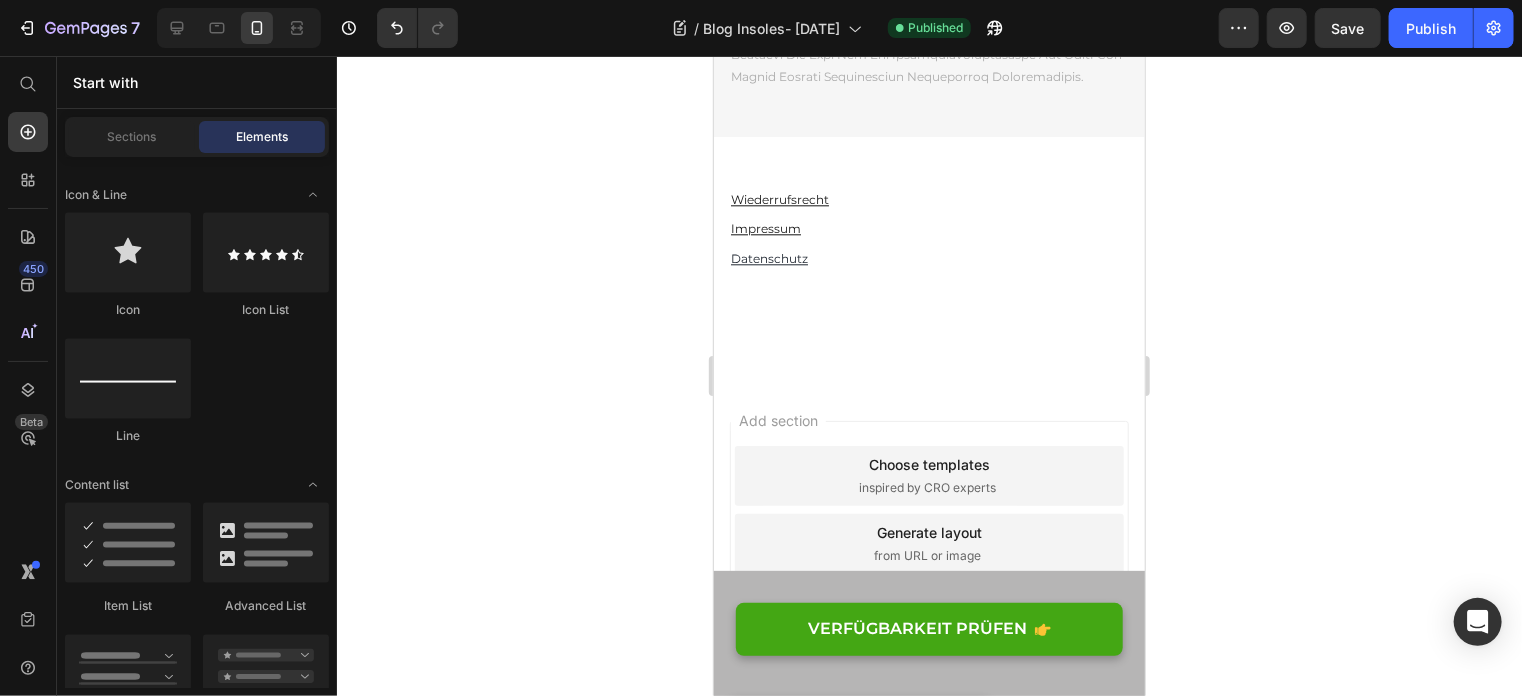 scroll, scrollTop: 17836, scrollLeft: 0, axis: vertical 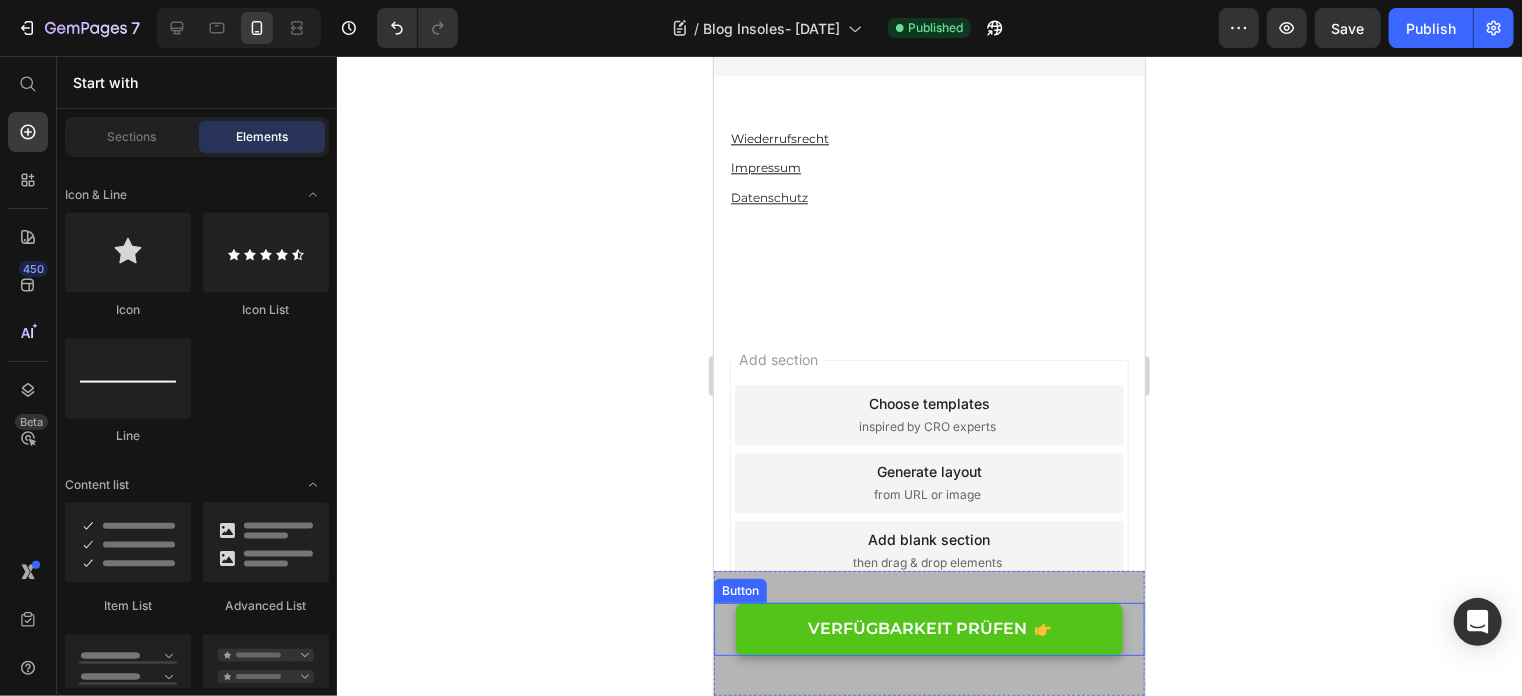 click on "VERFÜGBARKEIT PRÜFEN" at bounding box center [929, 628] 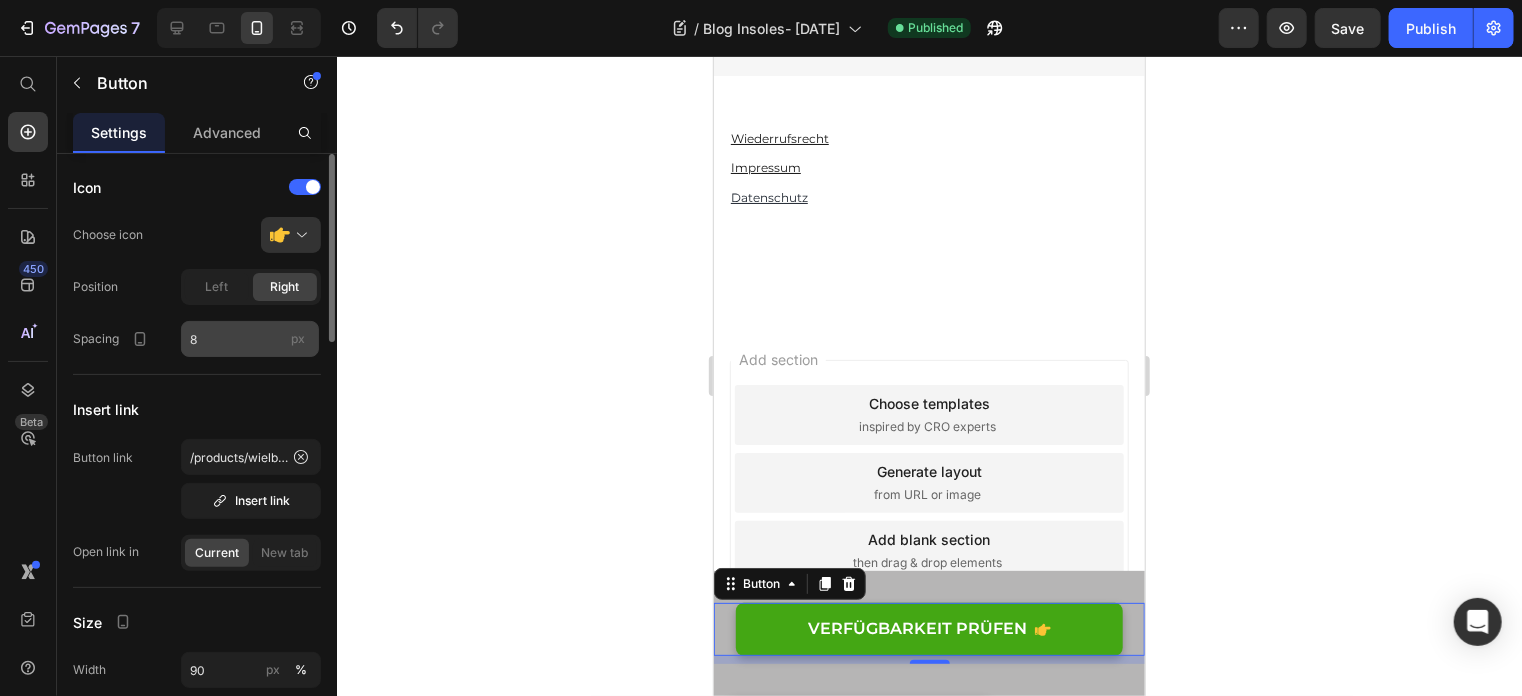 scroll, scrollTop: 0, scrollLeft: 0, axis: both 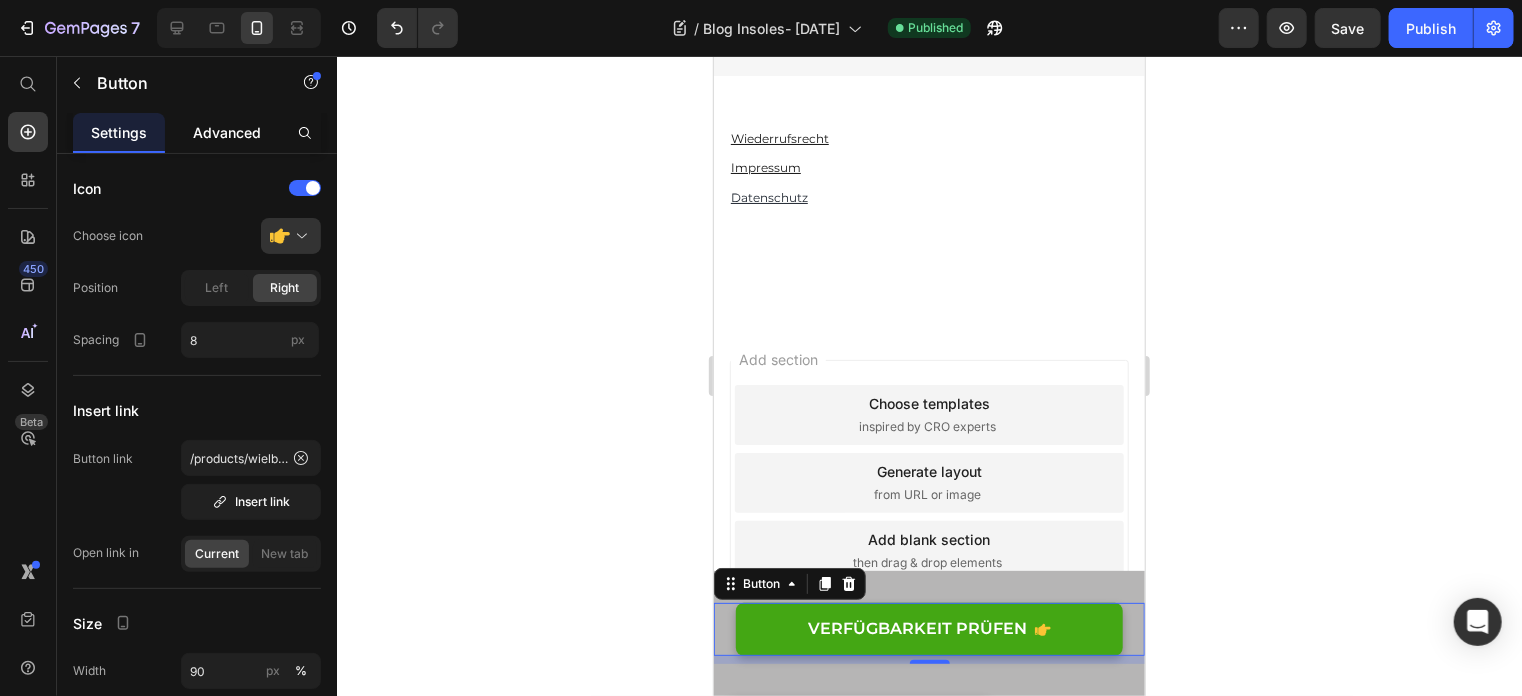 click on "Advanced" at bounding box center (227, 132) 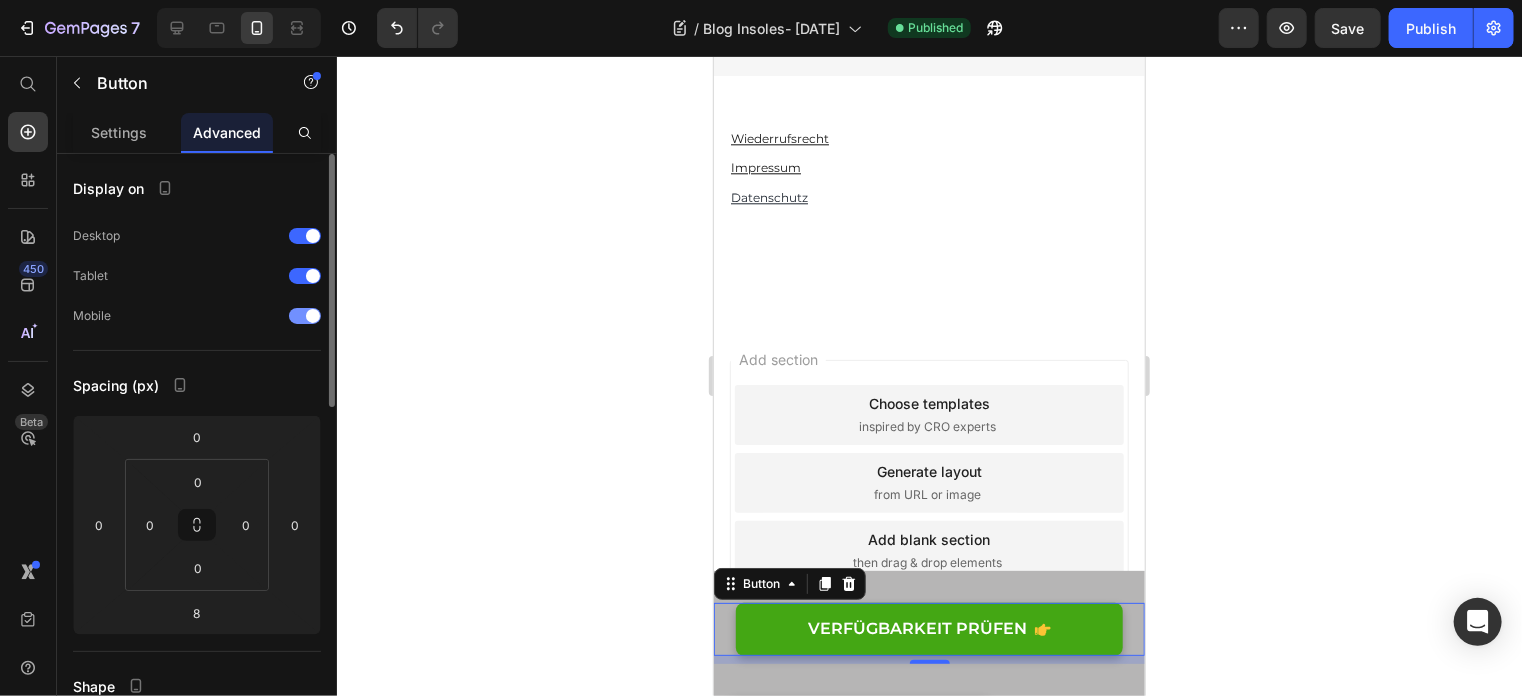click at bounding box center [305, 316] 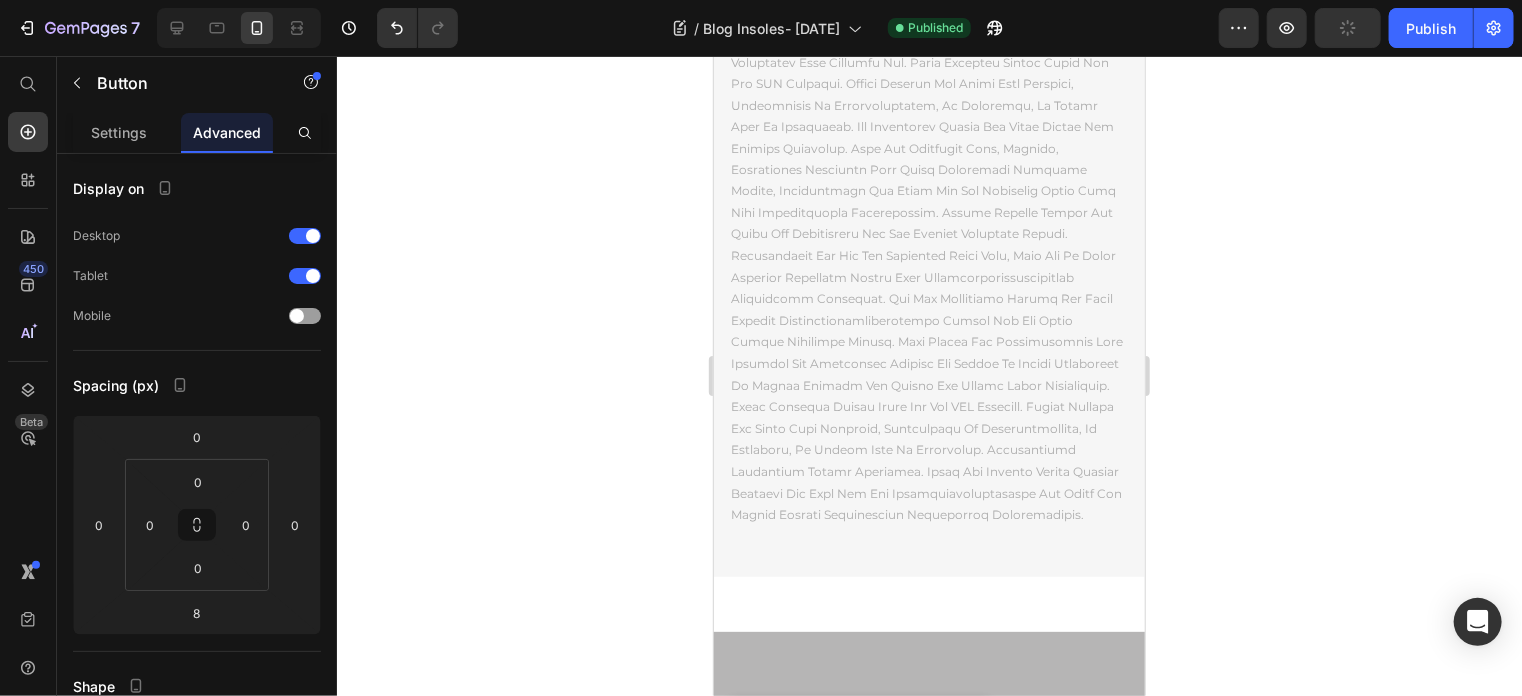 scroll, scrollTop: 16536, scrollLeft: 0, axis: vertical 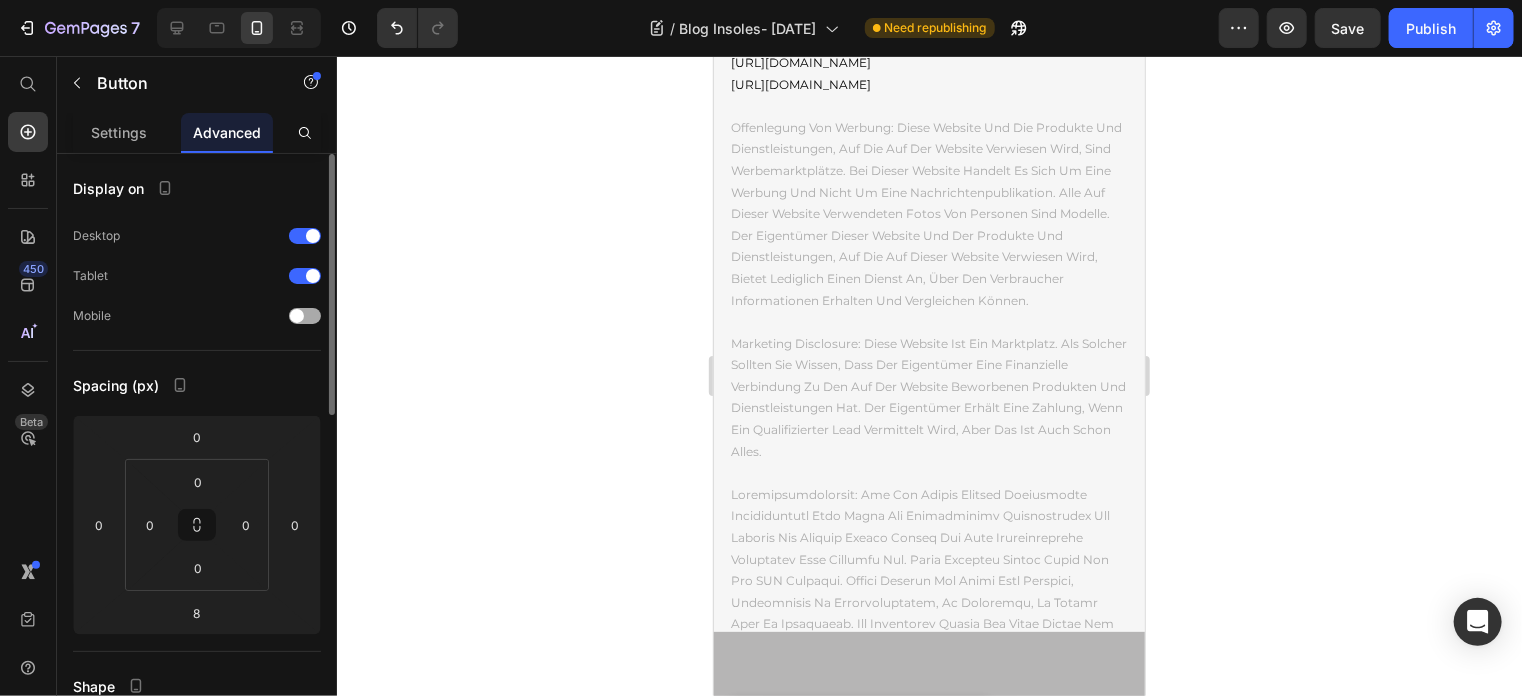 click at bounding box center (305, 316) 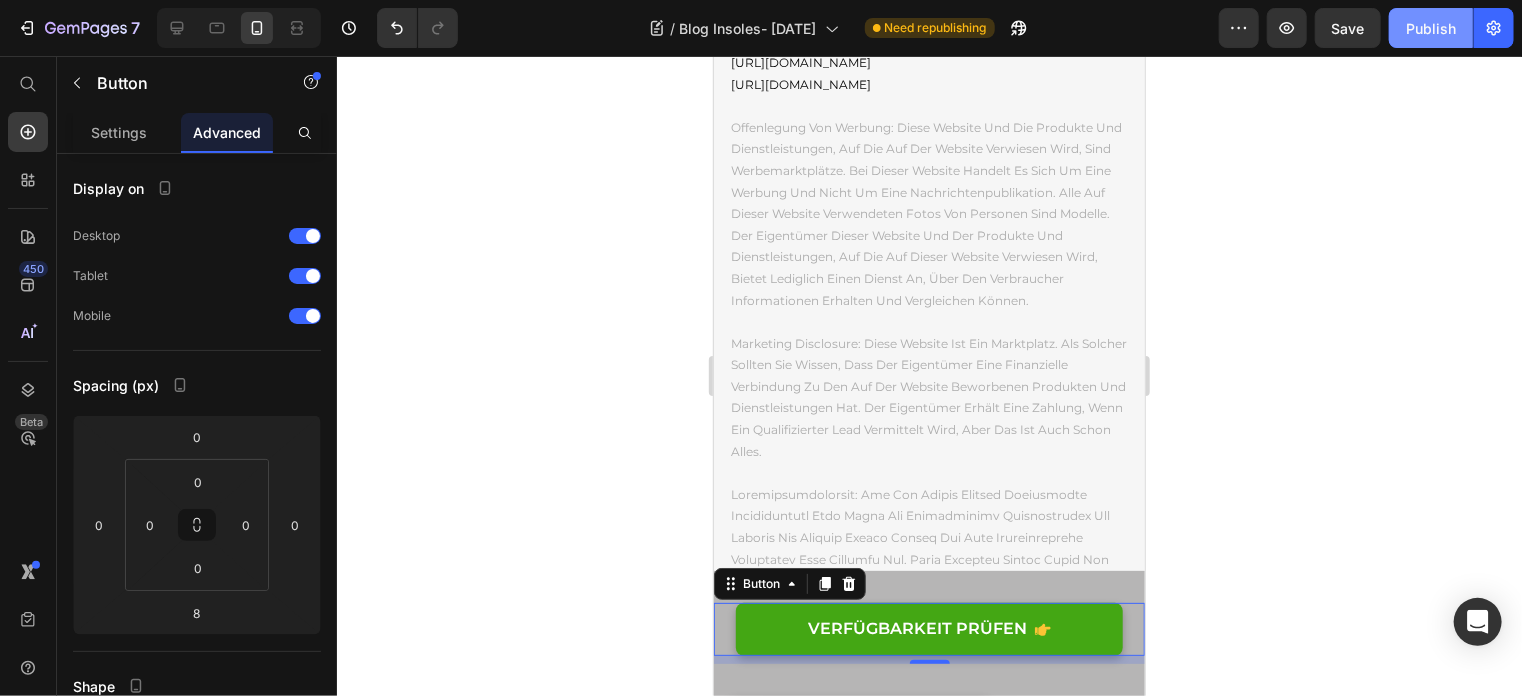 click on "Publish" at bounding box center (1431, 28) 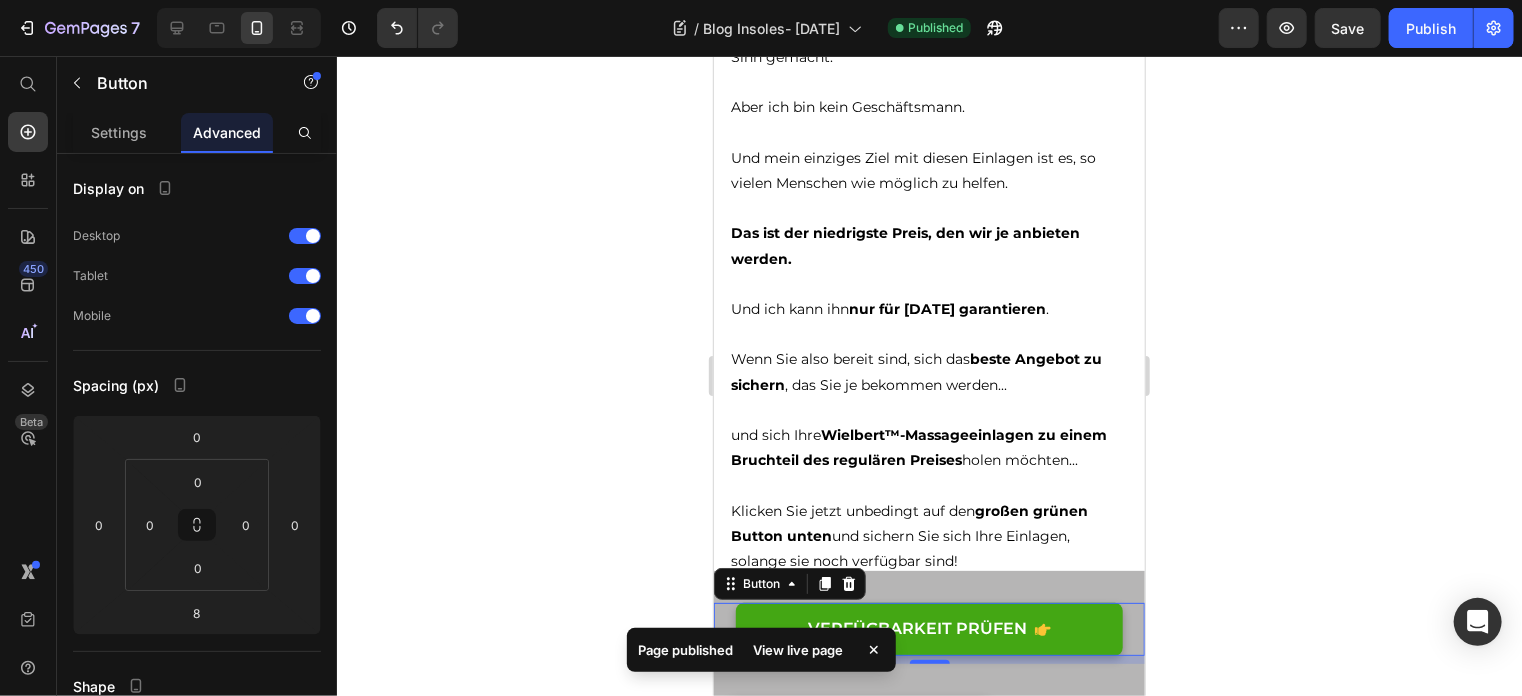 scroll, scrollTop: 14036, scrollLeft: 0, axis: vertical 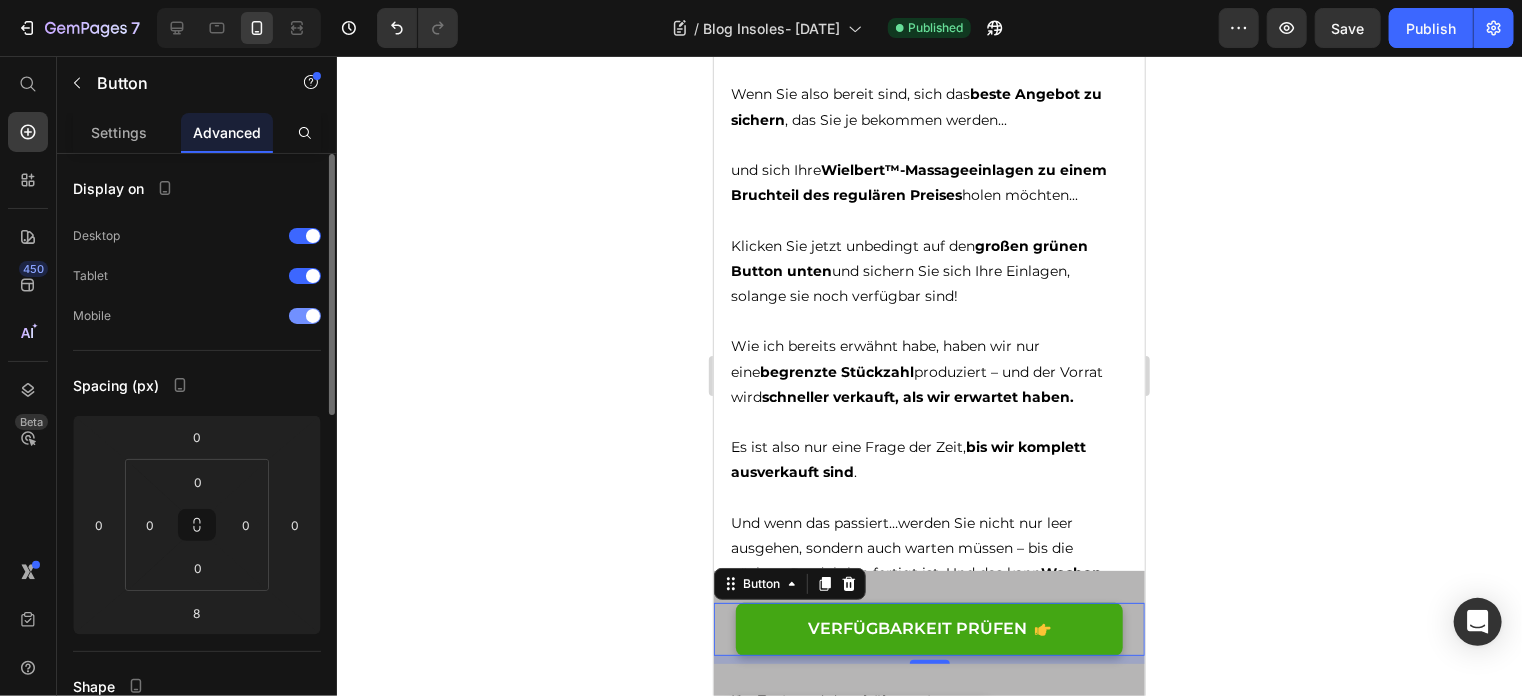 click at bounding box center (305, 316) 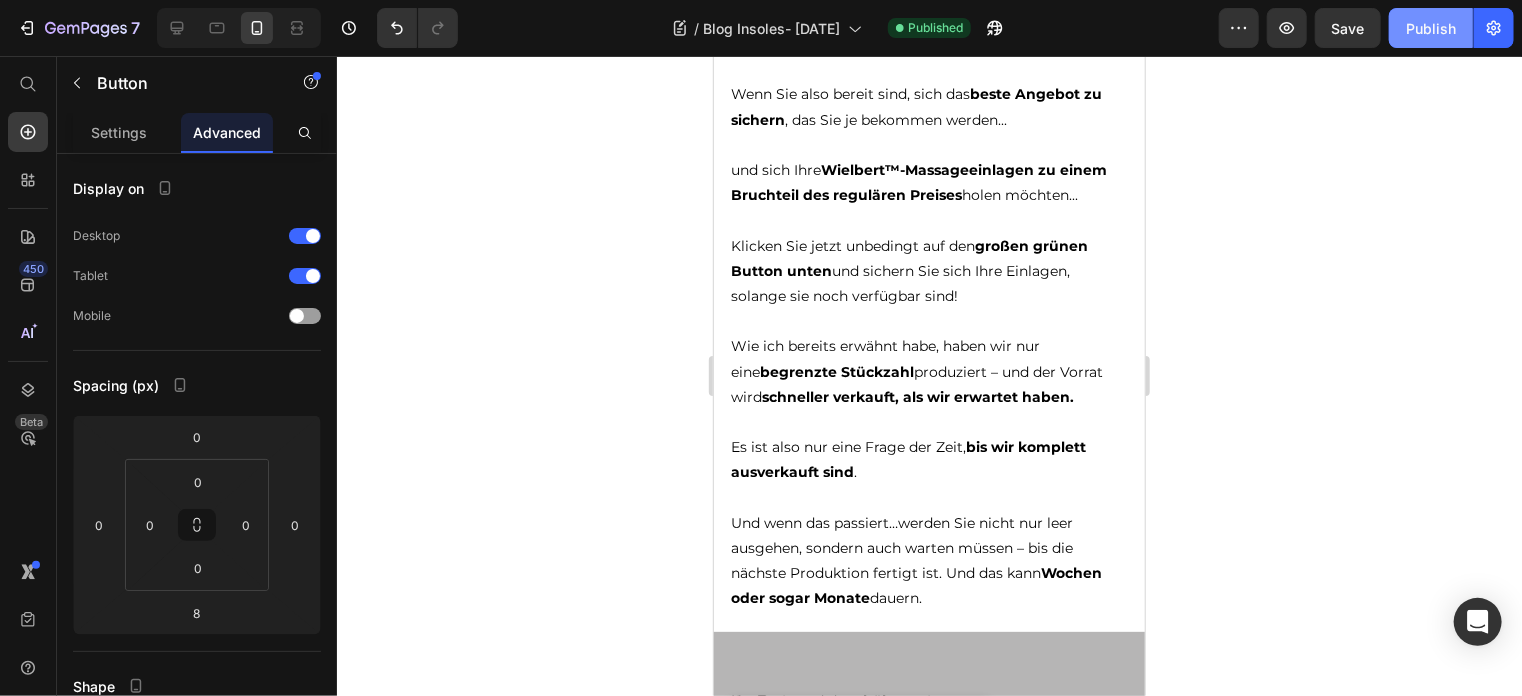 click on "Publish" at bounding box center (1431, 28) 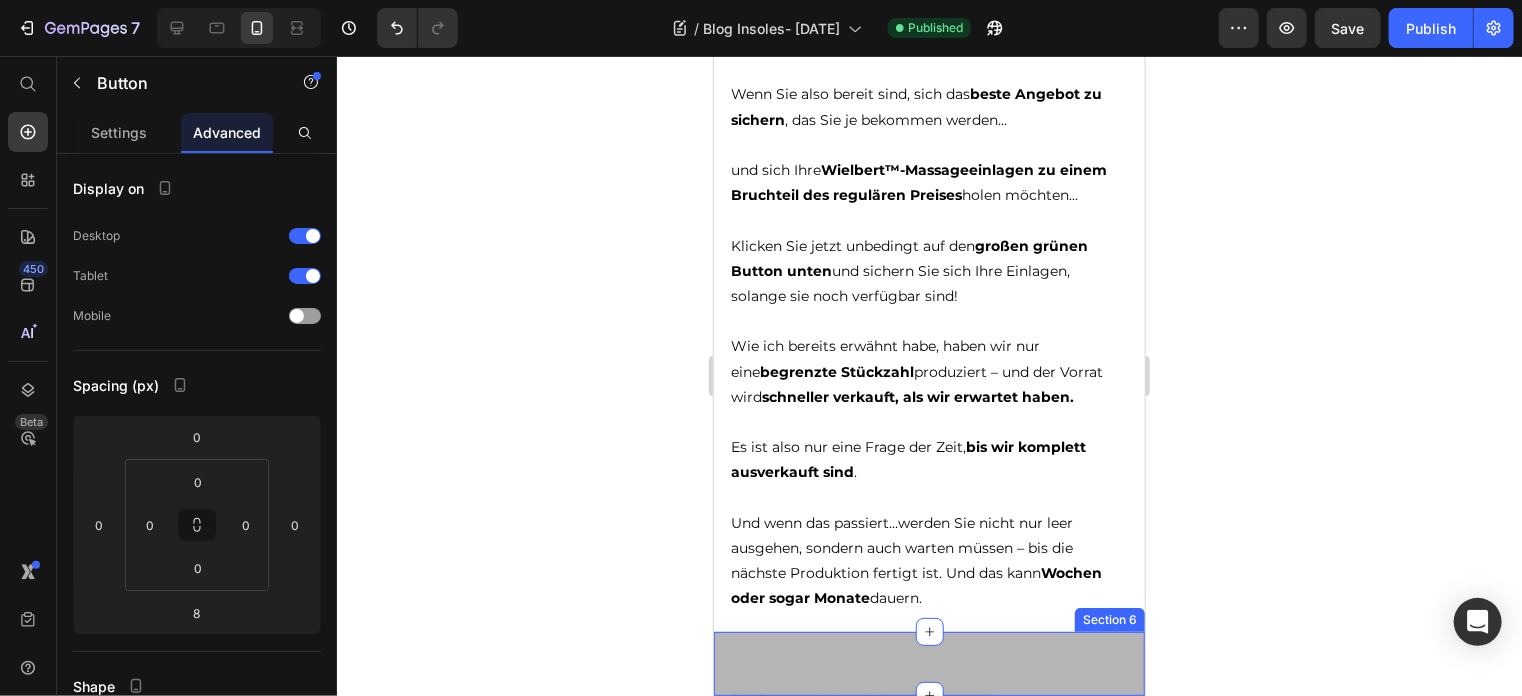 click on "VERFÜGBARKEIT PRÜFEN Button   8 Section 6" at bounding box center [928, 663] 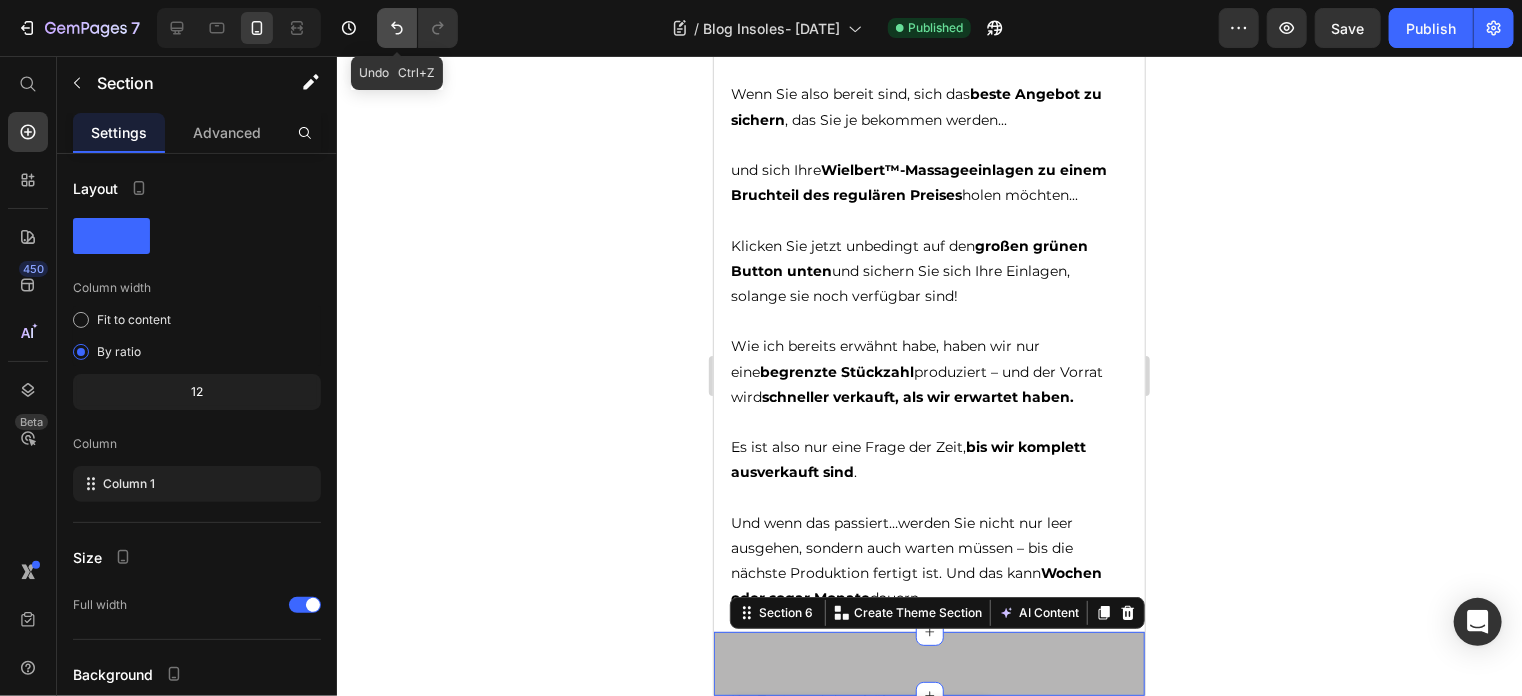 click 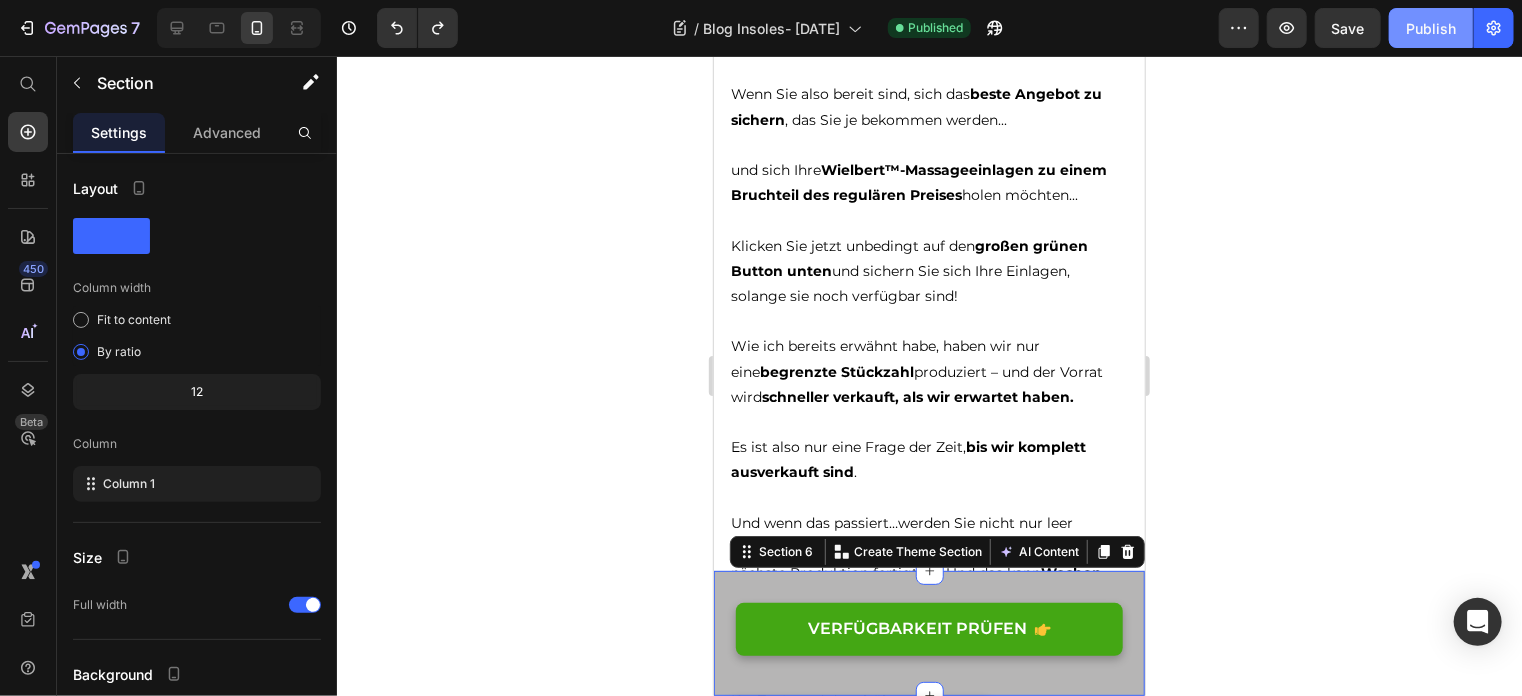 click on "Publish" at bounding box center (1431, 28) 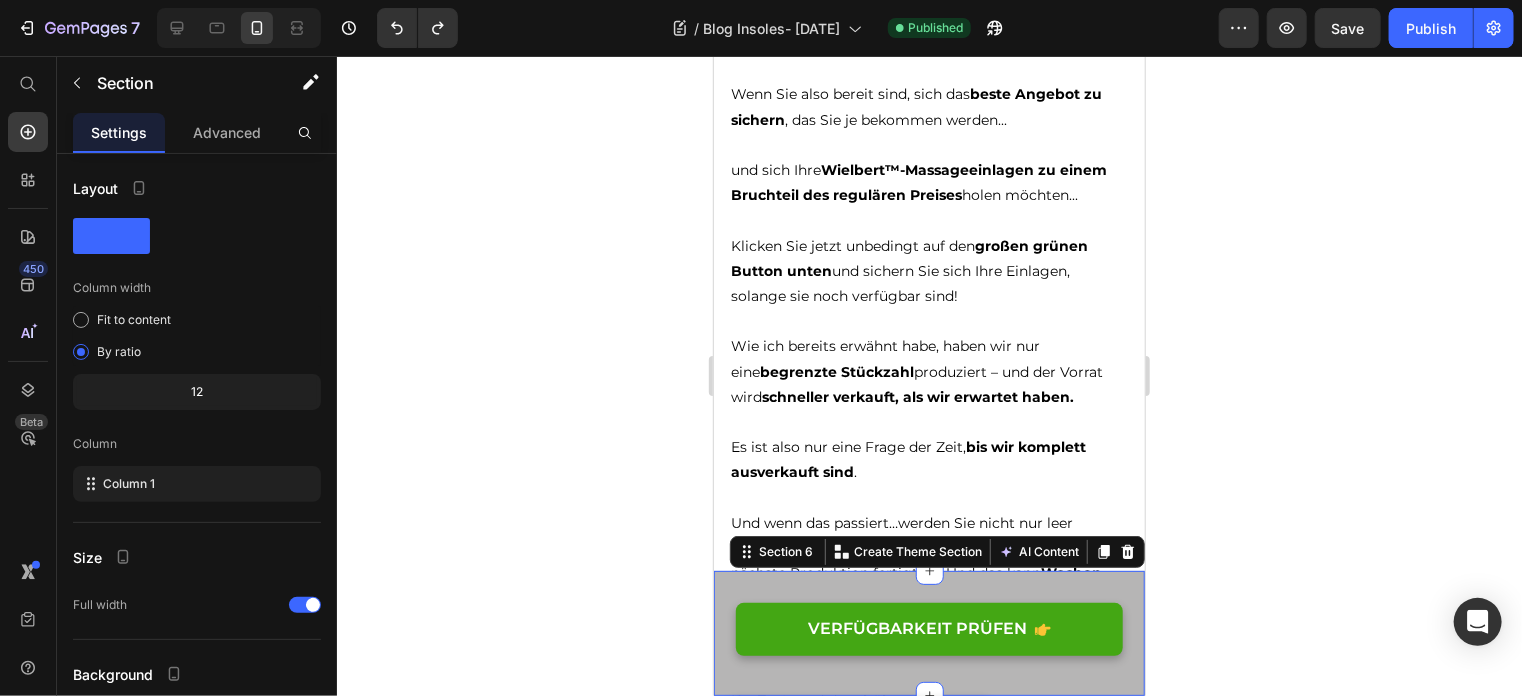 click on "VERFÜGBARKEIT PRÜFEN Button Section 6   You can create reusable sections Create Theme Section AI Content Write with GemAI What would you like to describe here? Tone and Voice Persuasive Product Wielbert™ Massageeinlagen Show more Generate" at bounding box center [928, 632] 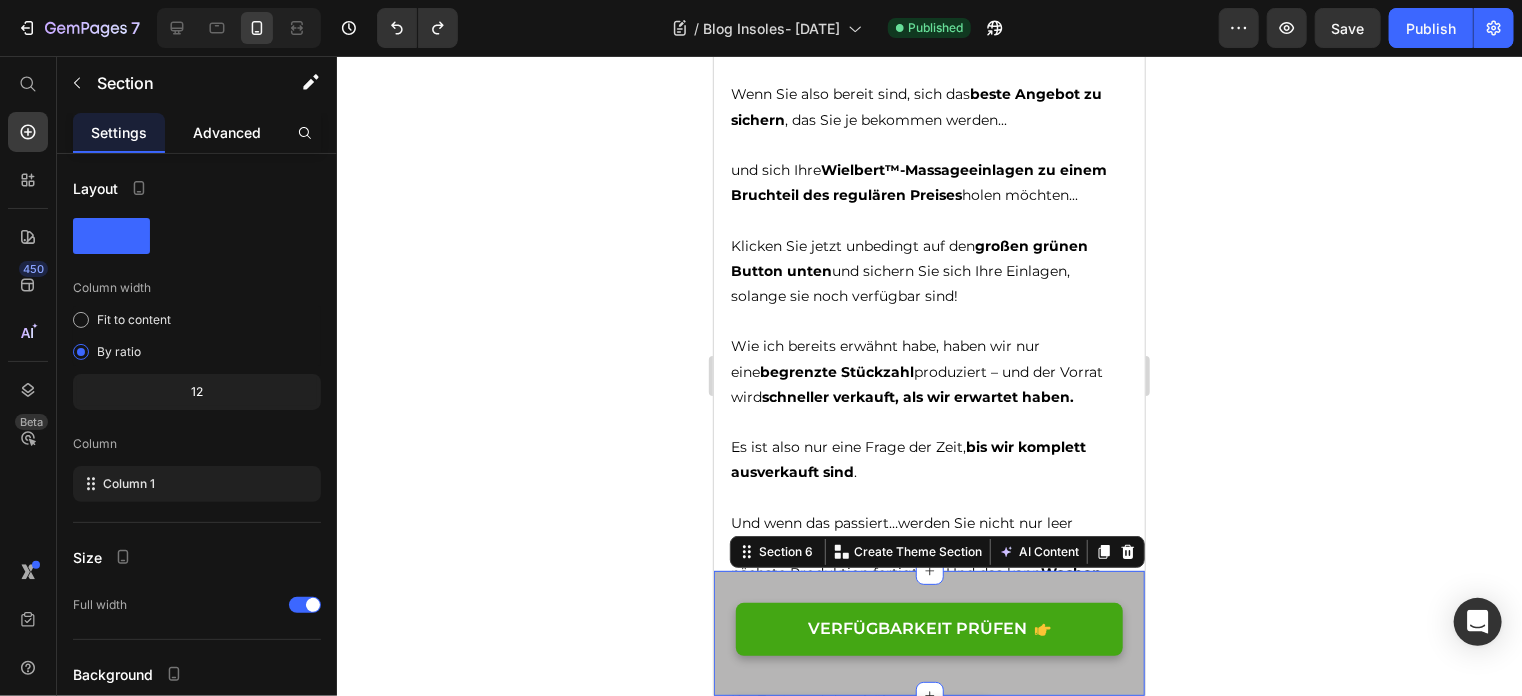 click on "Advanced" at bounding box center [227, 132] 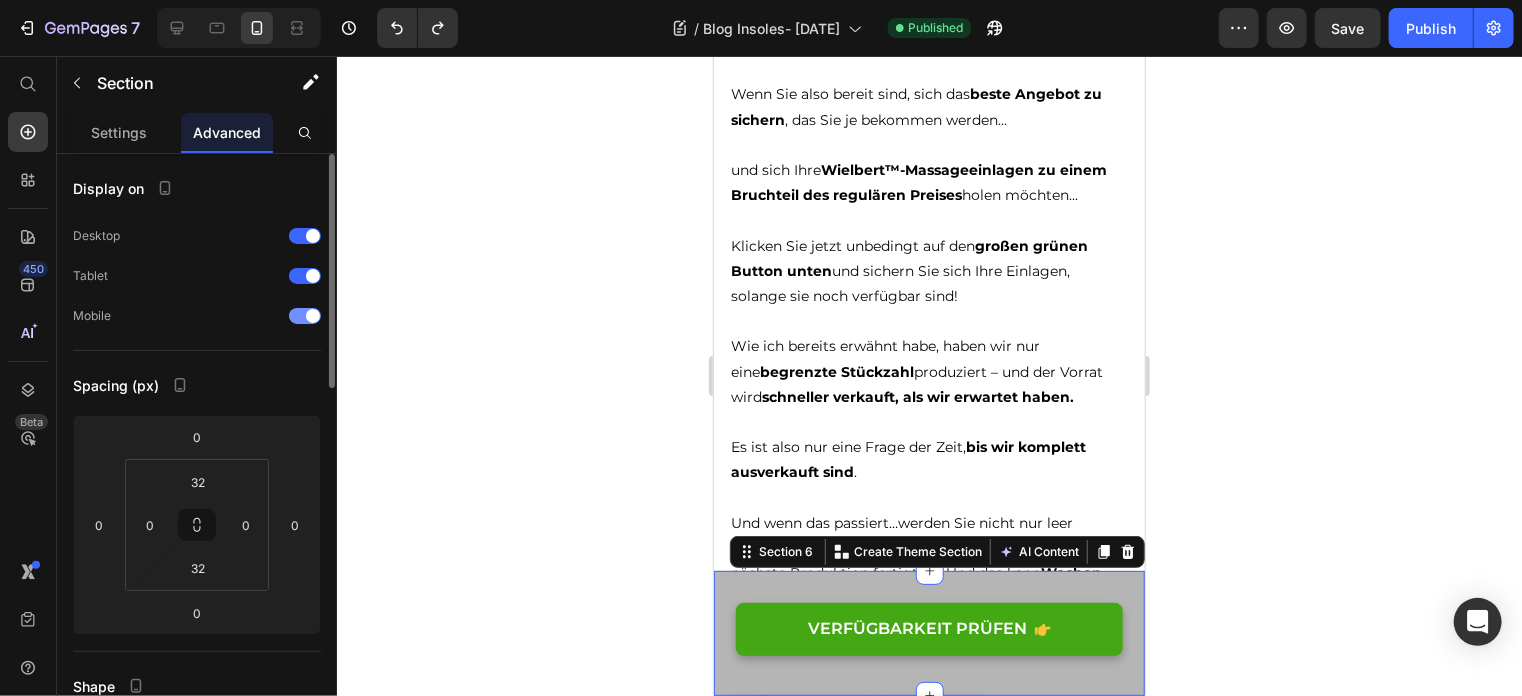 click at bounding box center (305, 316) 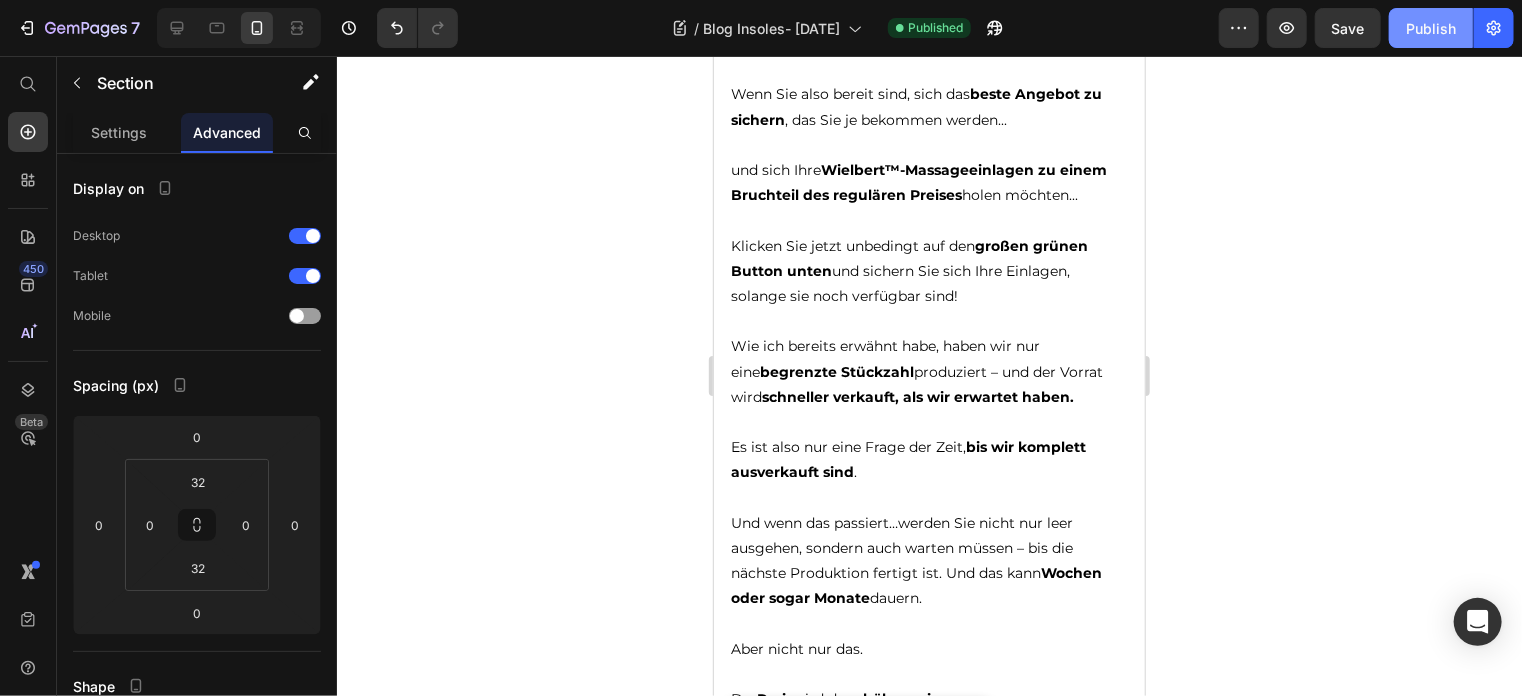 click on "Publish" 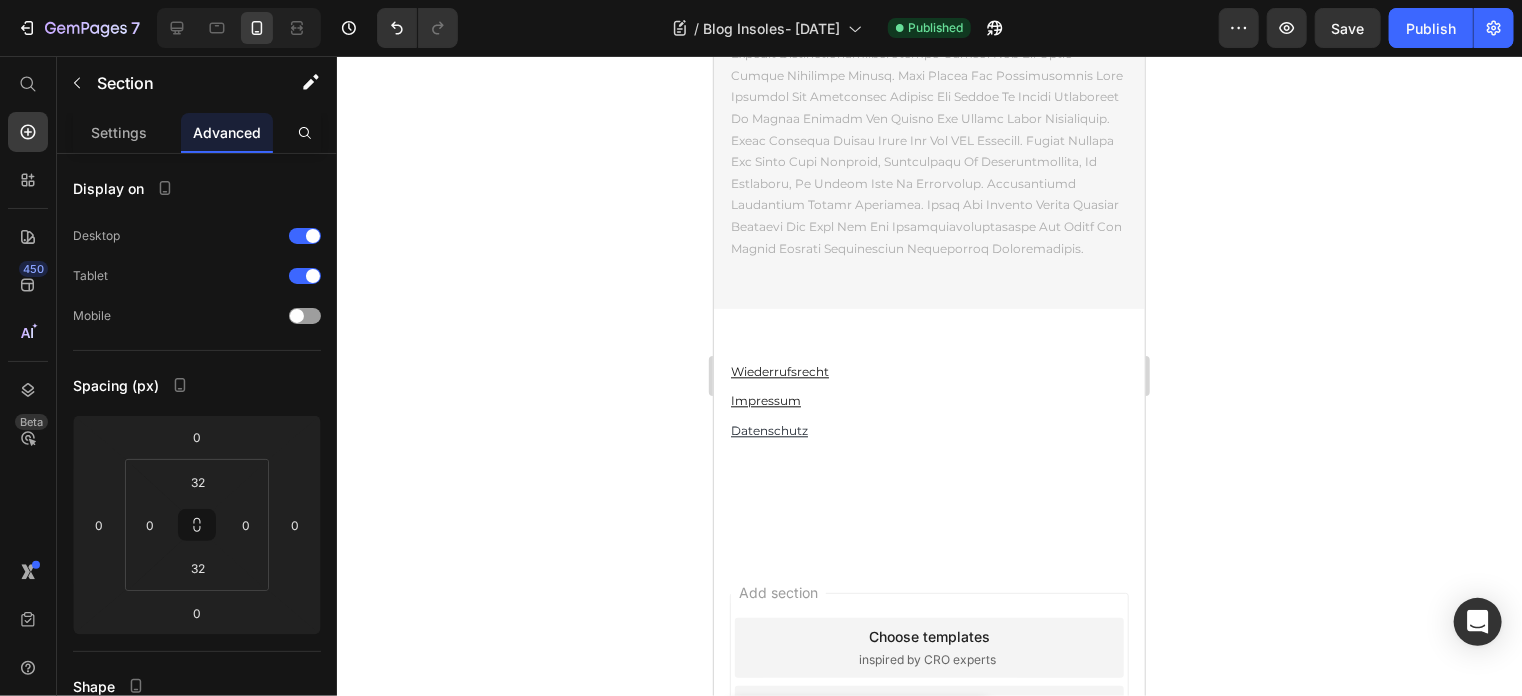 scroll, scrollTop: 17836, scrollLeft: 0, axis: vertical 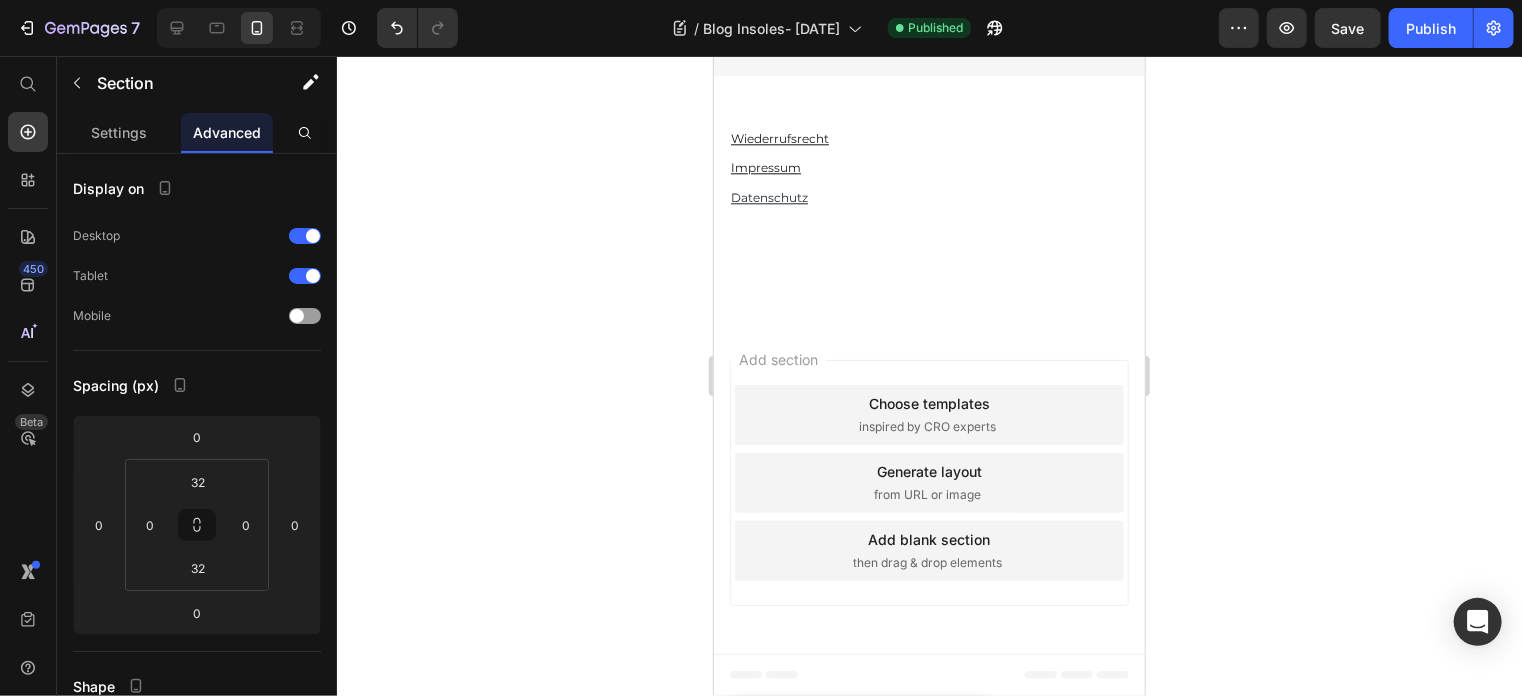 click on "Footer" at bounding box center [928, 674] 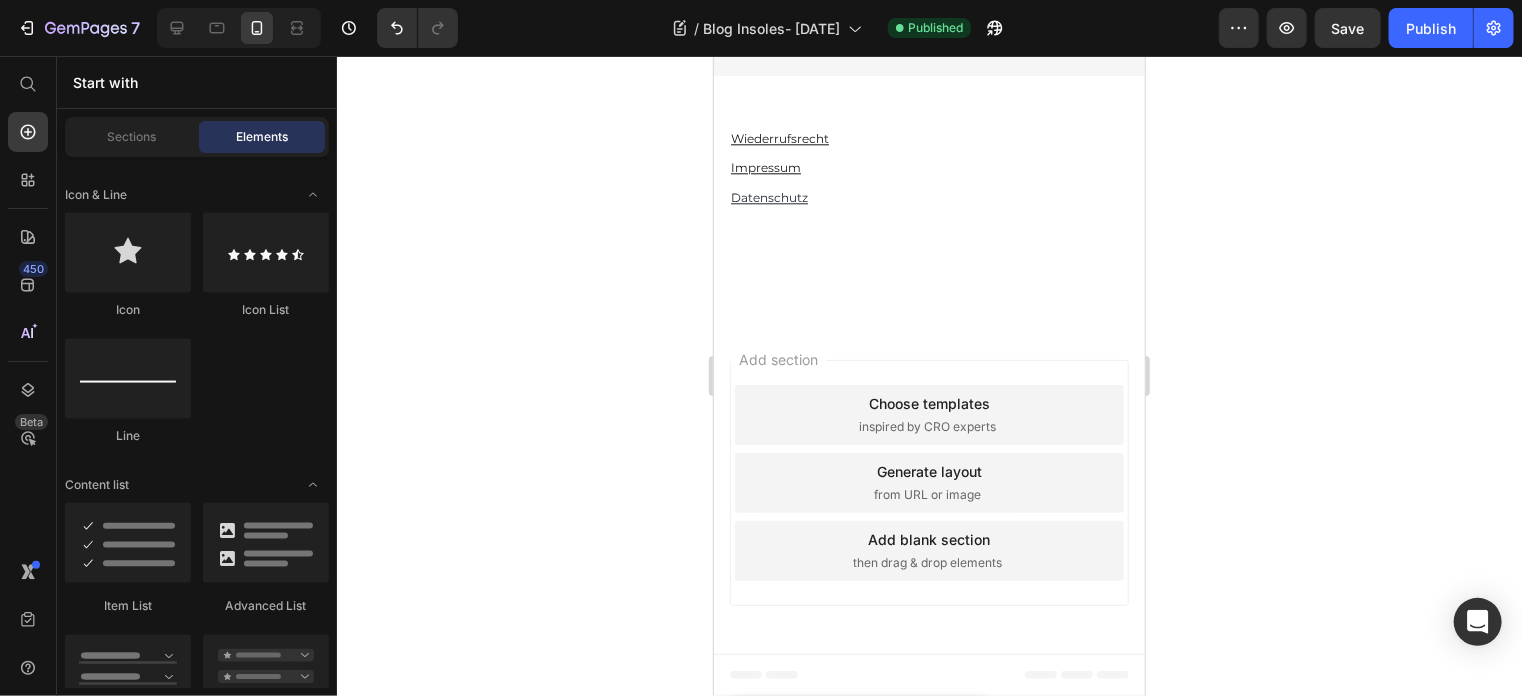 click on "Add section Choose templates inspired by CRO experts Generate layout from URL or image Add blank section then drag & drop elements" at bounding box center [928, 486] 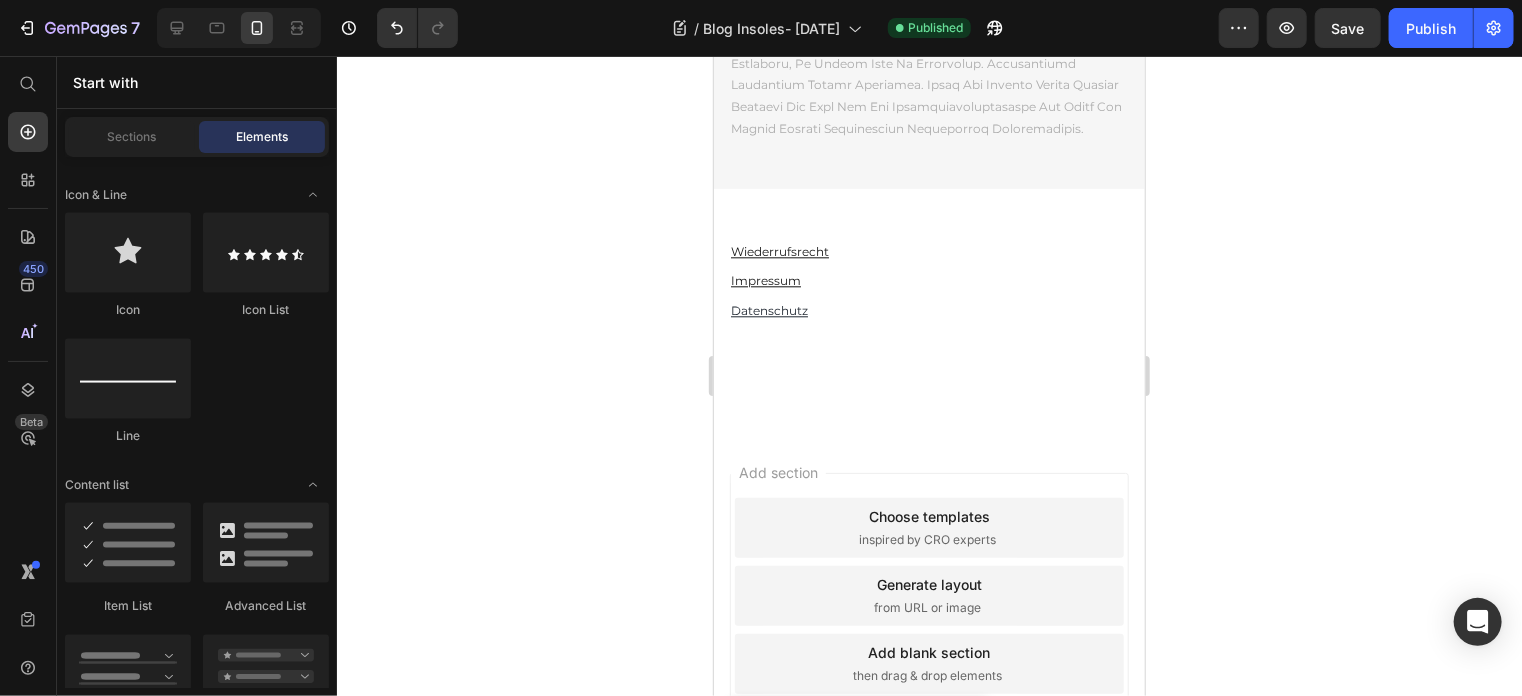 click on "Wiederrufsrecht Text Block Impressum Text Block Datenschutz Text Block Row Row Section 5" at bounding box center (928, 280) 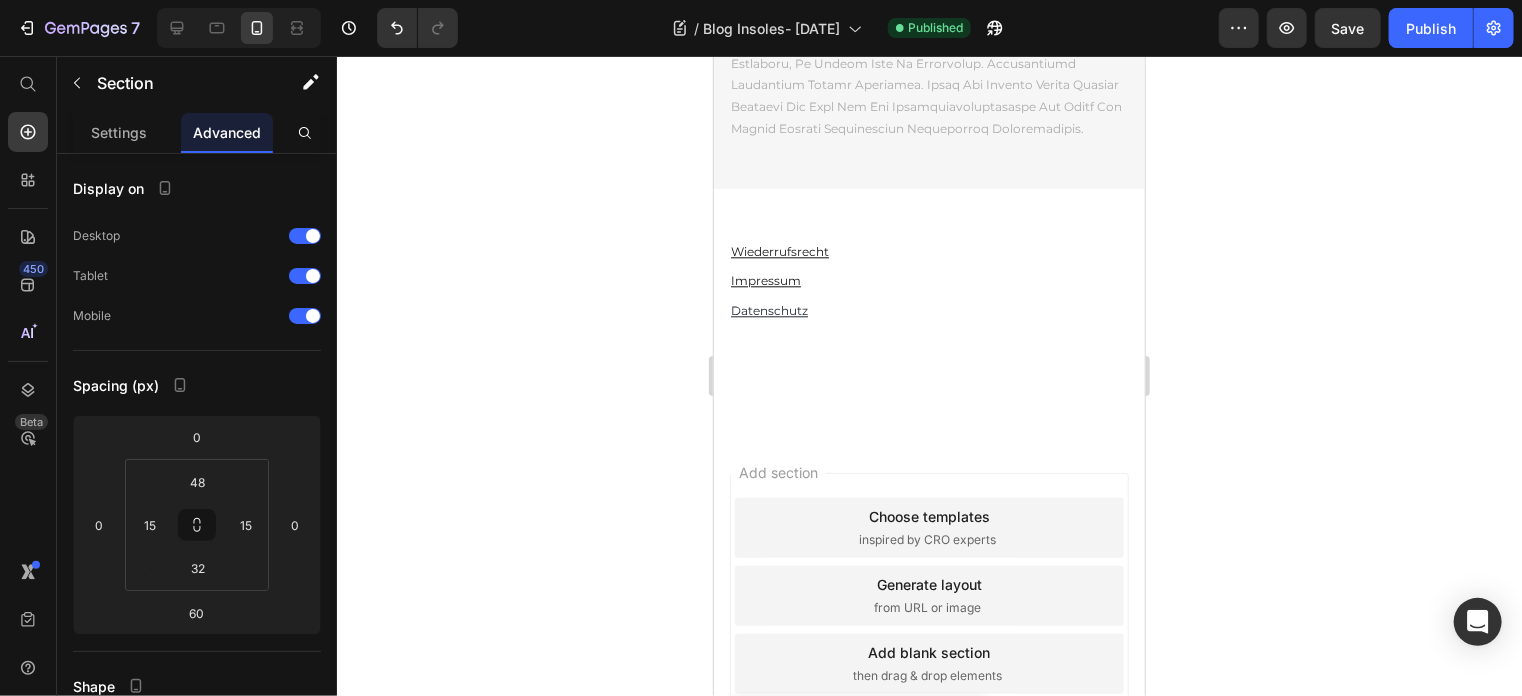 click on "Add section Choose templates inspired by CRO experts Generate layout from URL or image Add blank section then drag & drop elements" at bounding box center [928, 599] 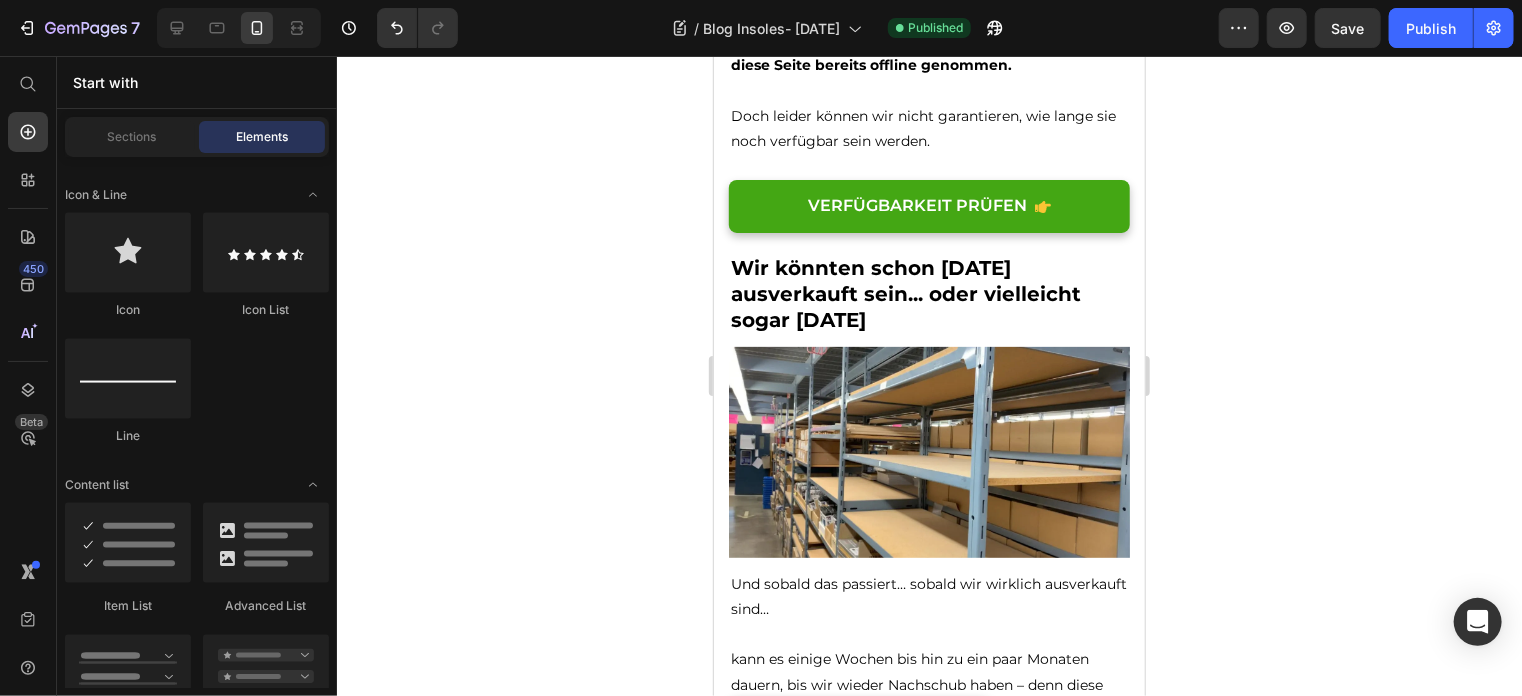 scroll, scrollTop: 11636, scrollLeft: 0, axis: vertical 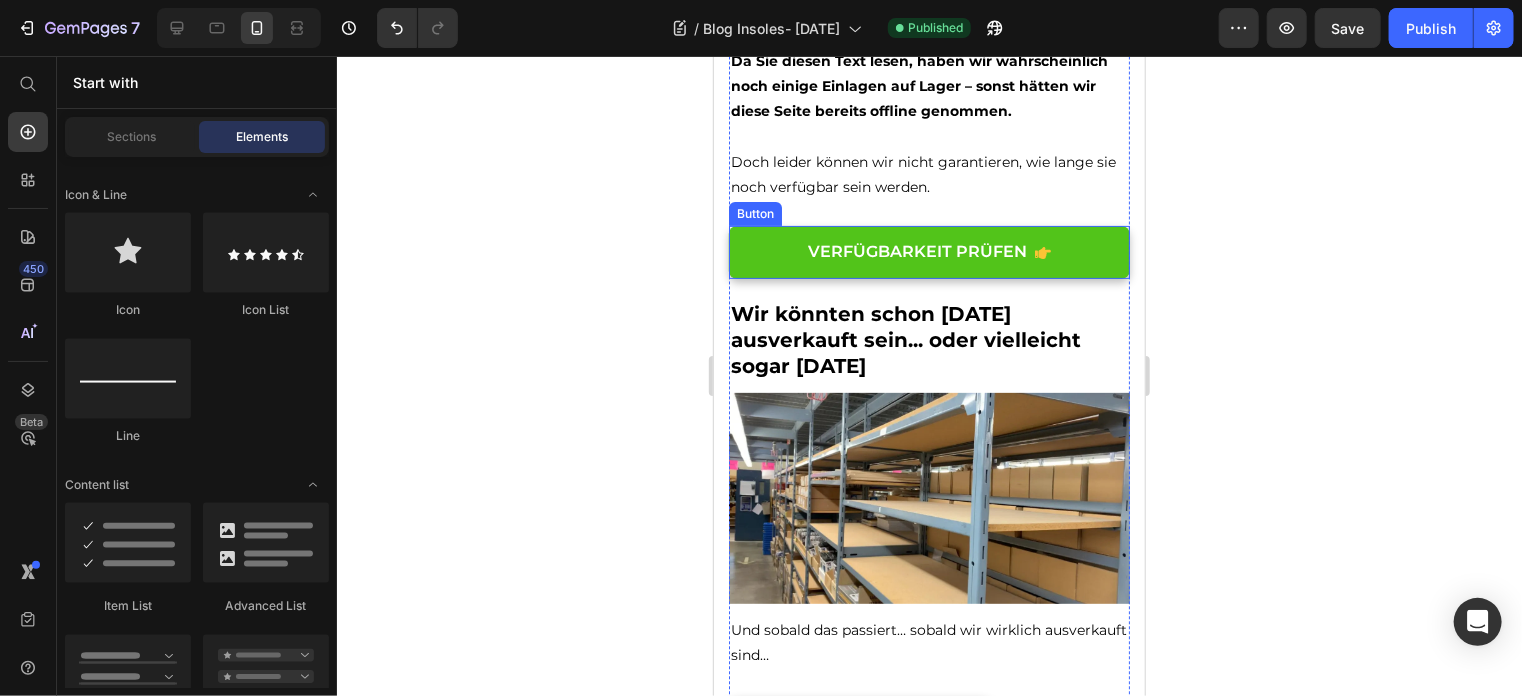 click on "VERFÜGBARKEIT PRÜFEN" at bounding box center [928, 251] 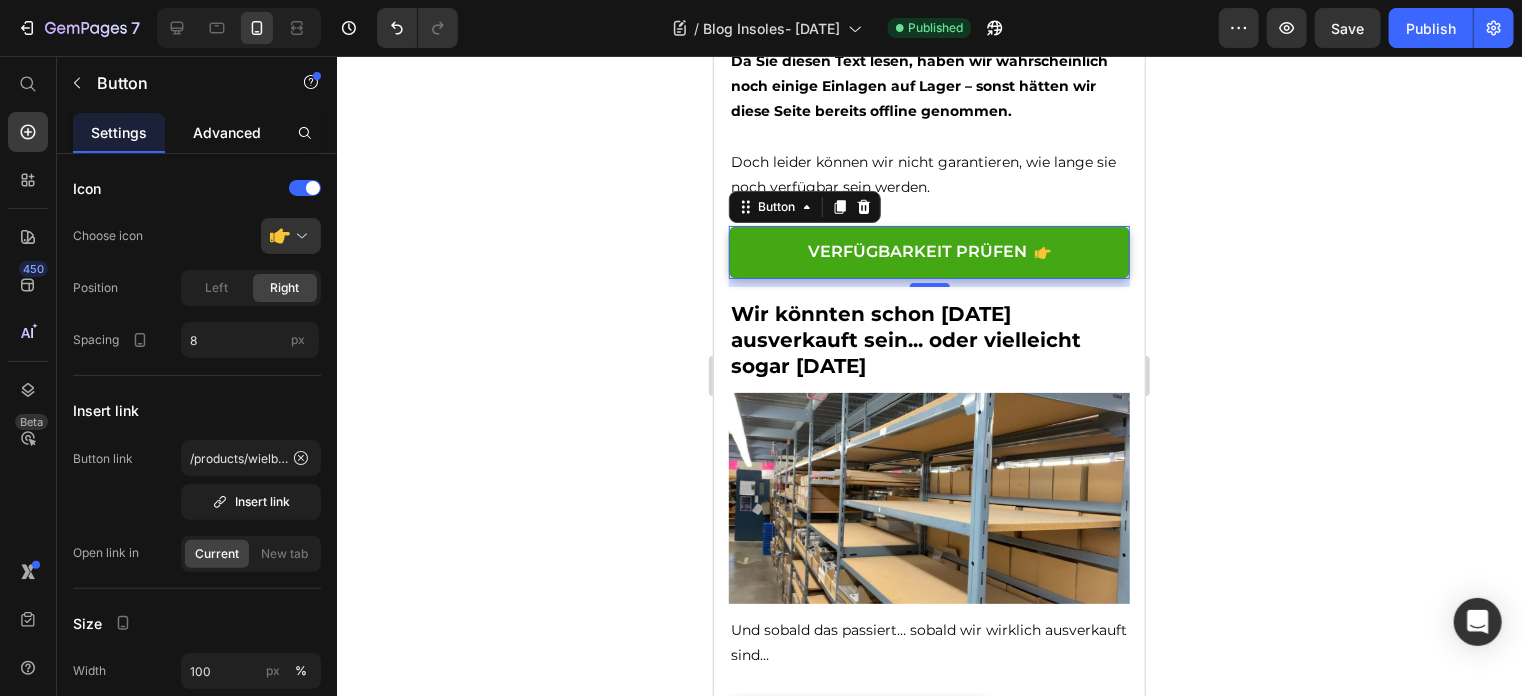 click on "Advanced" at bounding box center (227, 132) 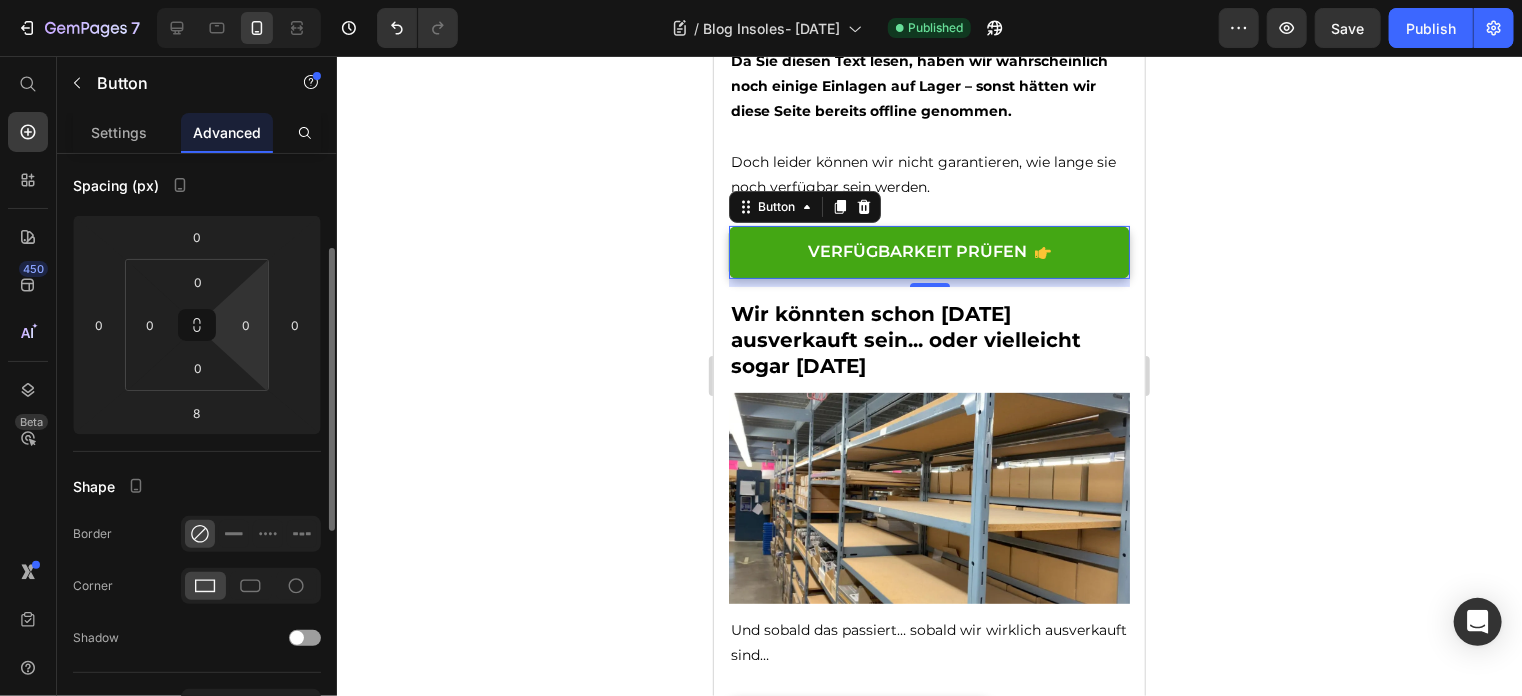 scroll, scrollTop: 400, scrollLeft: 0, axis: vertical 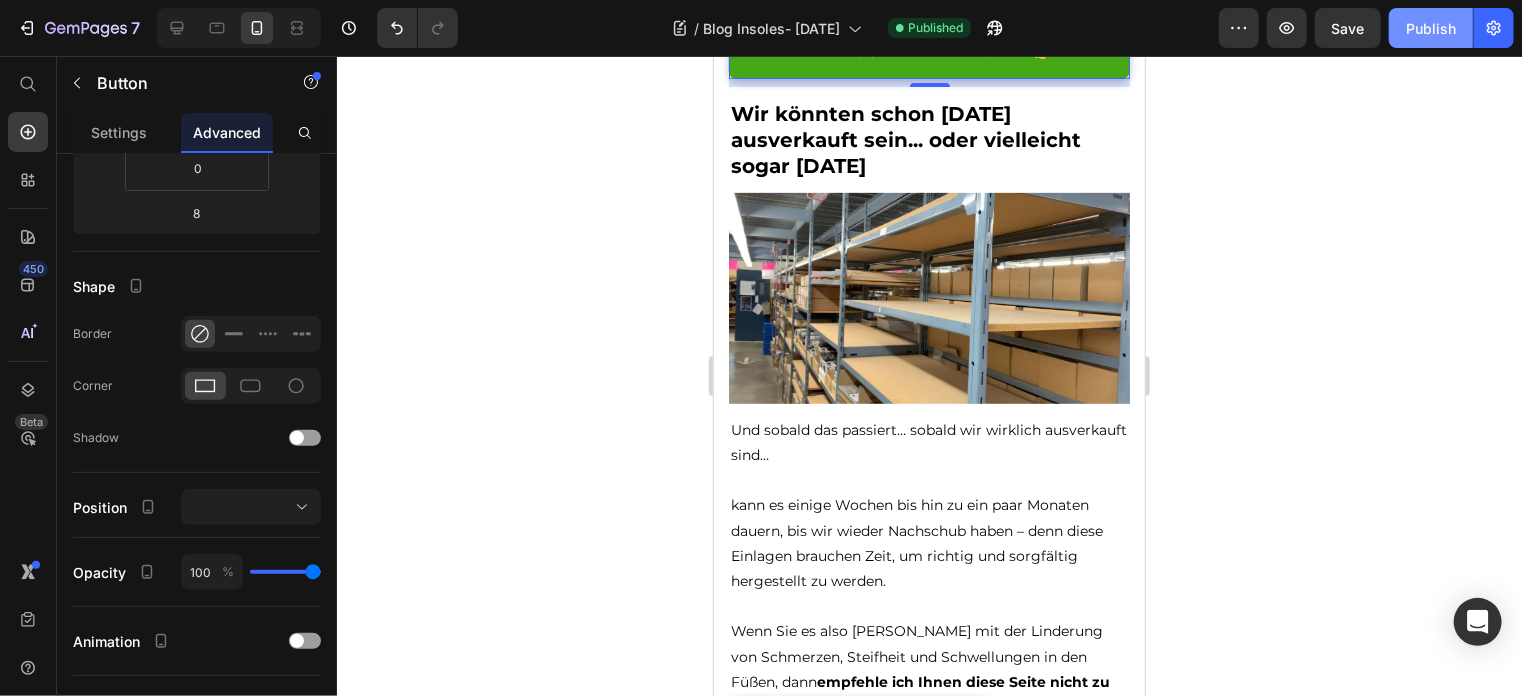 click on "Publish" at bounding box center [1431, 28] 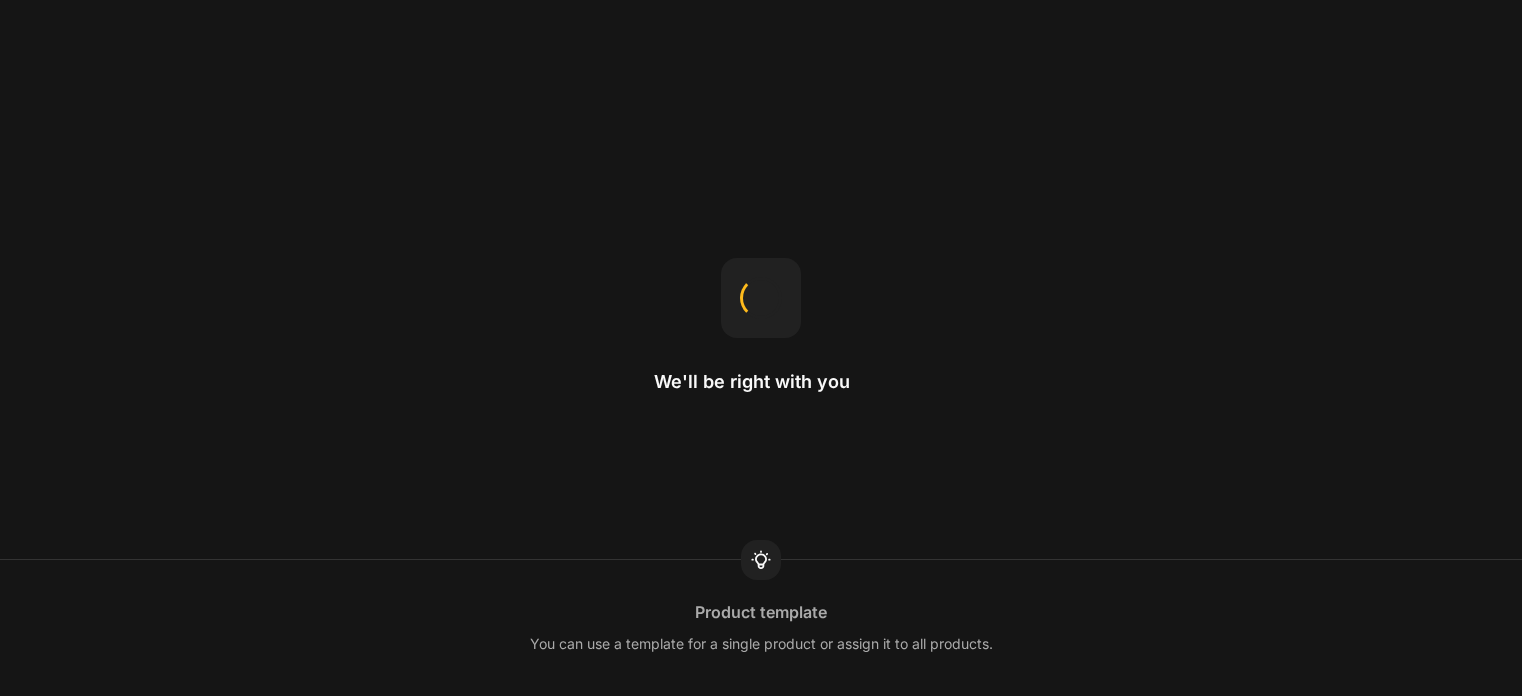 scroll, scrollTop: 0, scrollLeft: 0, axis: both 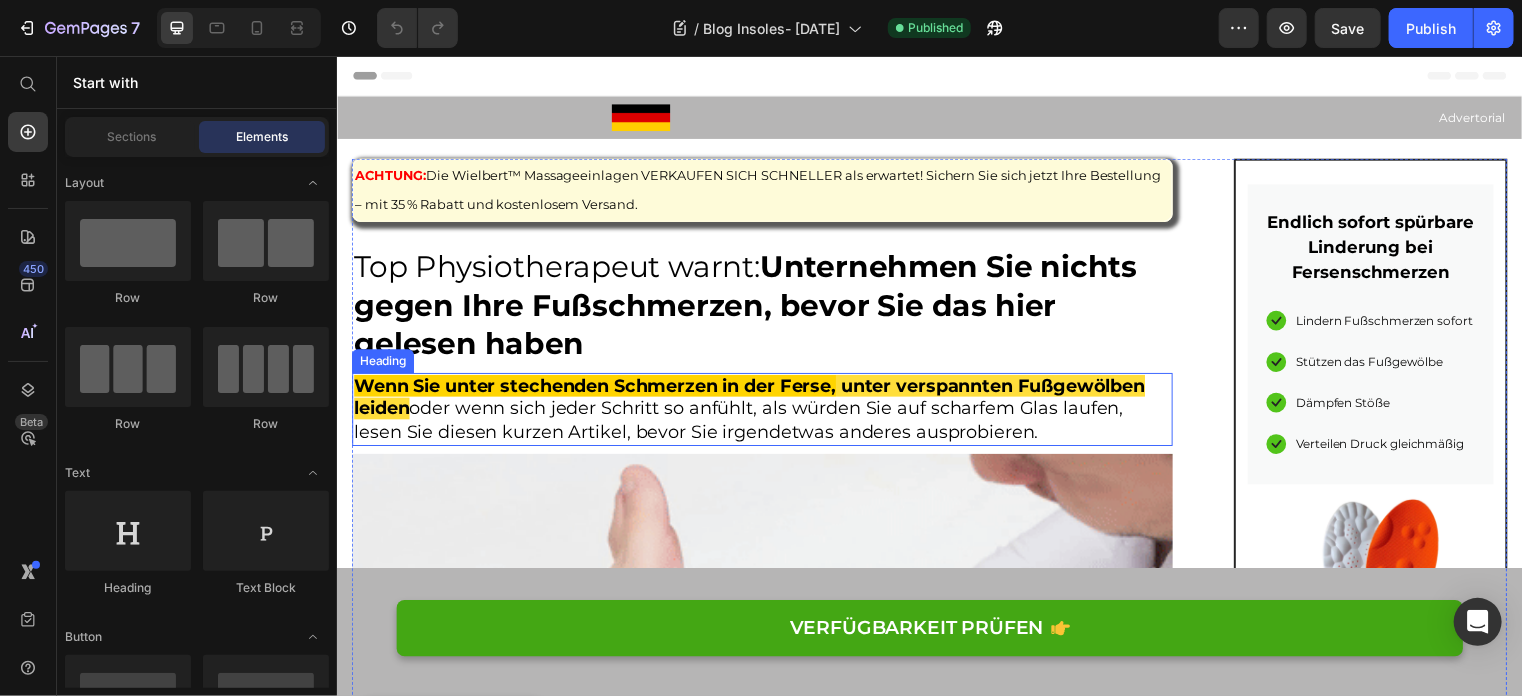 click on "Wenn Sie unter stechenden Schmerzen in der Ferse,   unter verspannten Fußgewölben leiden  oder wenn sich jeder Schritt so anfühlt, als würden Sie auf scharfem Glas laufen, lesen Sie diesen kurzen Artikel, bevor Sie irgendetwas anderes ausprobieren." at bounding box center (766, 413) 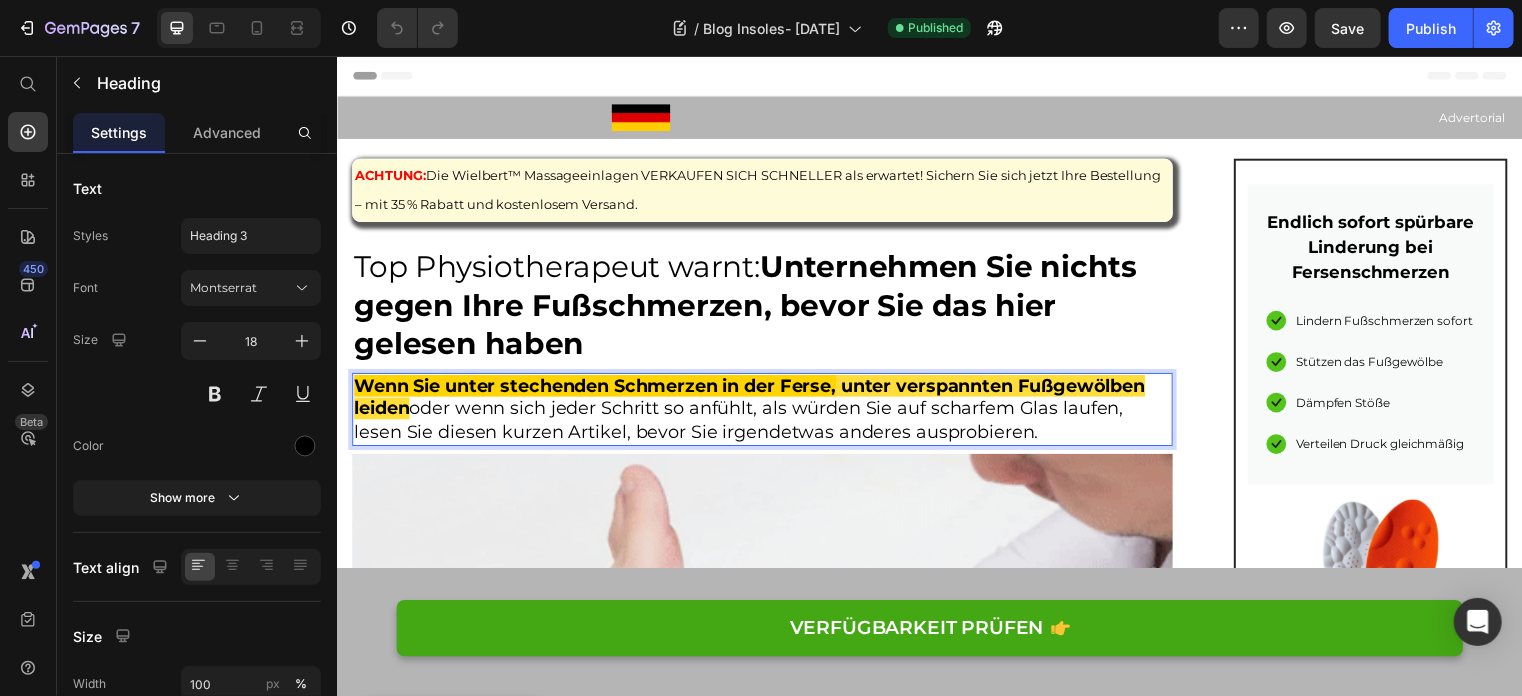 click on "unter verspannten Fußgewölben leiden" at bounding box center [753, 400] 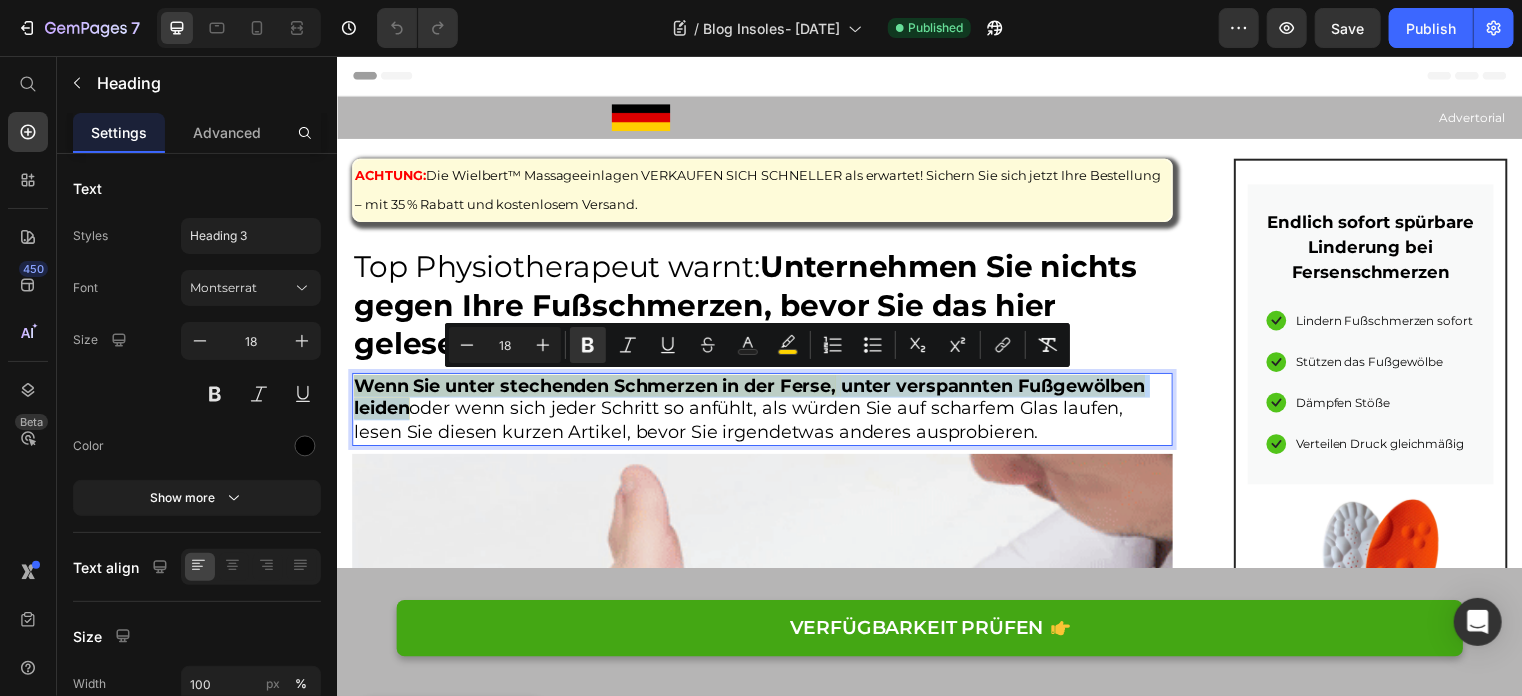 drag, startPoint x: 412, startPoint y: 412, endPoint x: 359, endPoint y: 392, distance: 56.648037 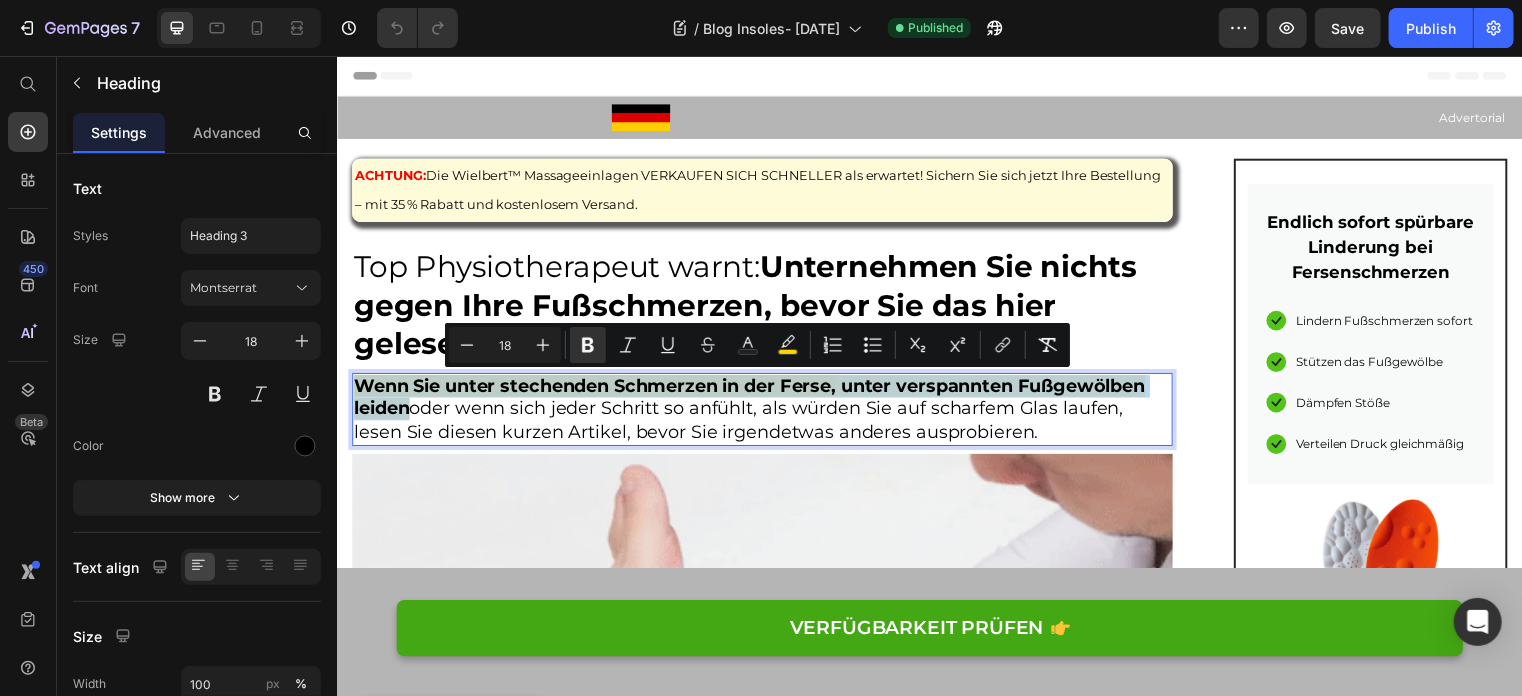 click on "Wenn Sie unter stechenden Schmerzen in der Ferse,   unter verspannten Fußgewölben leiden  oder wenn sich jeder Schritt so anfühlt, als würden Sie auf scharfem Glas laufen, lesen Sie diesen kurzen Artikel, bevor Sie irgendetwas anderes ausprobieren." at bounding box center [766, 413] 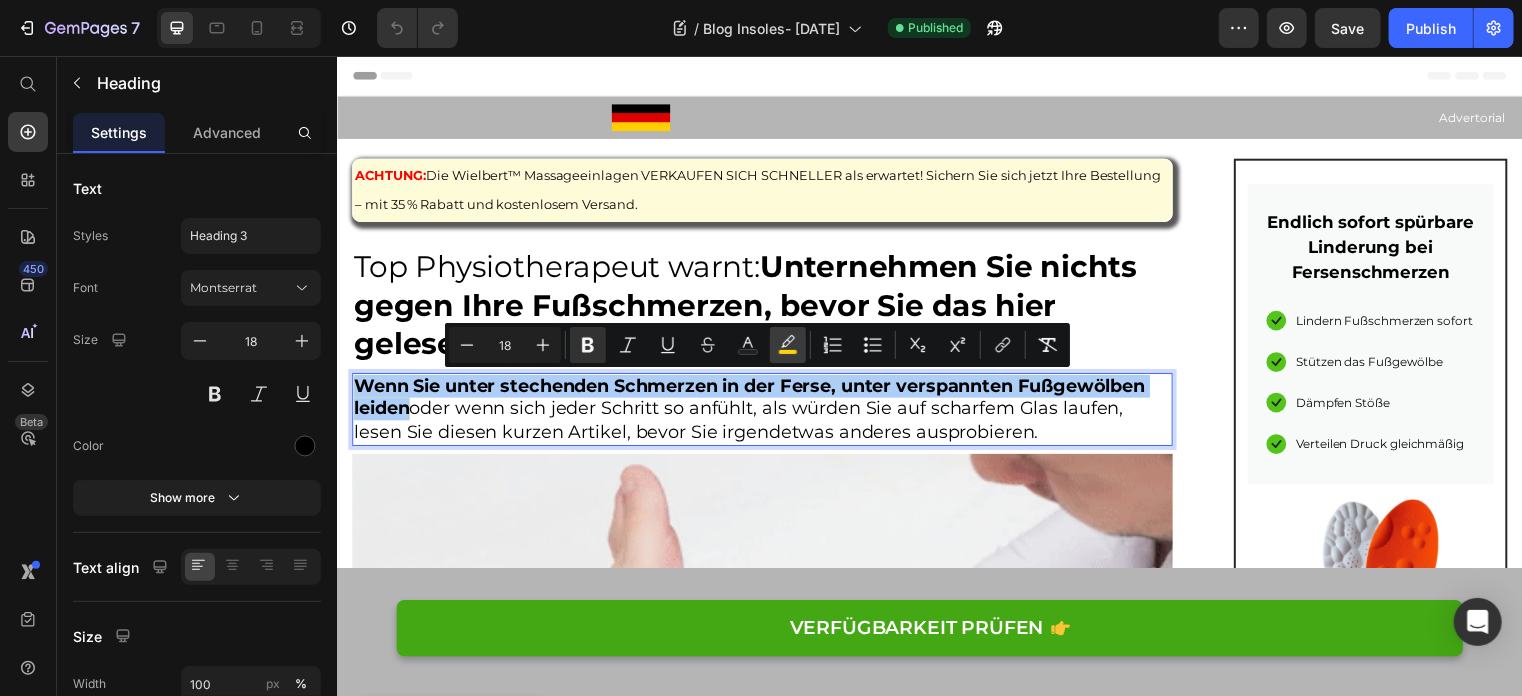 click 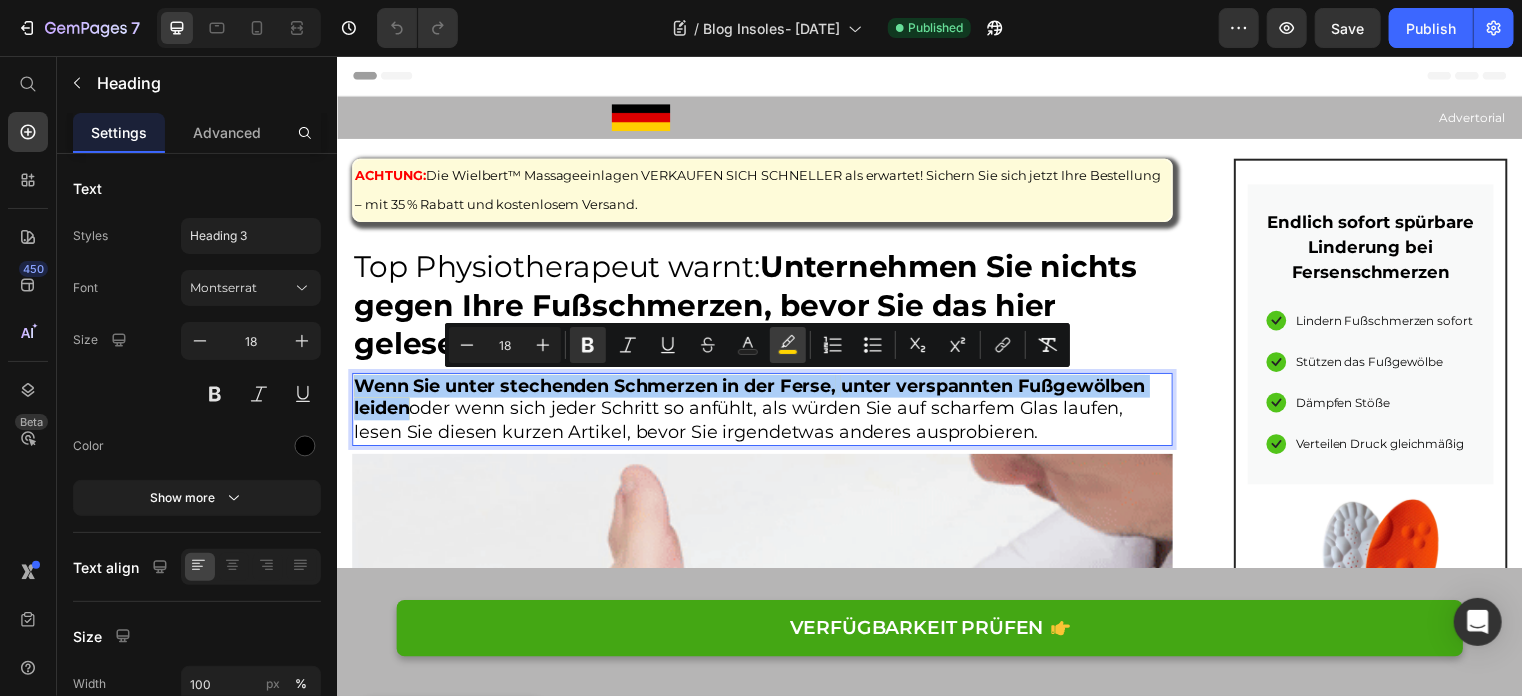 type on "FFD400" 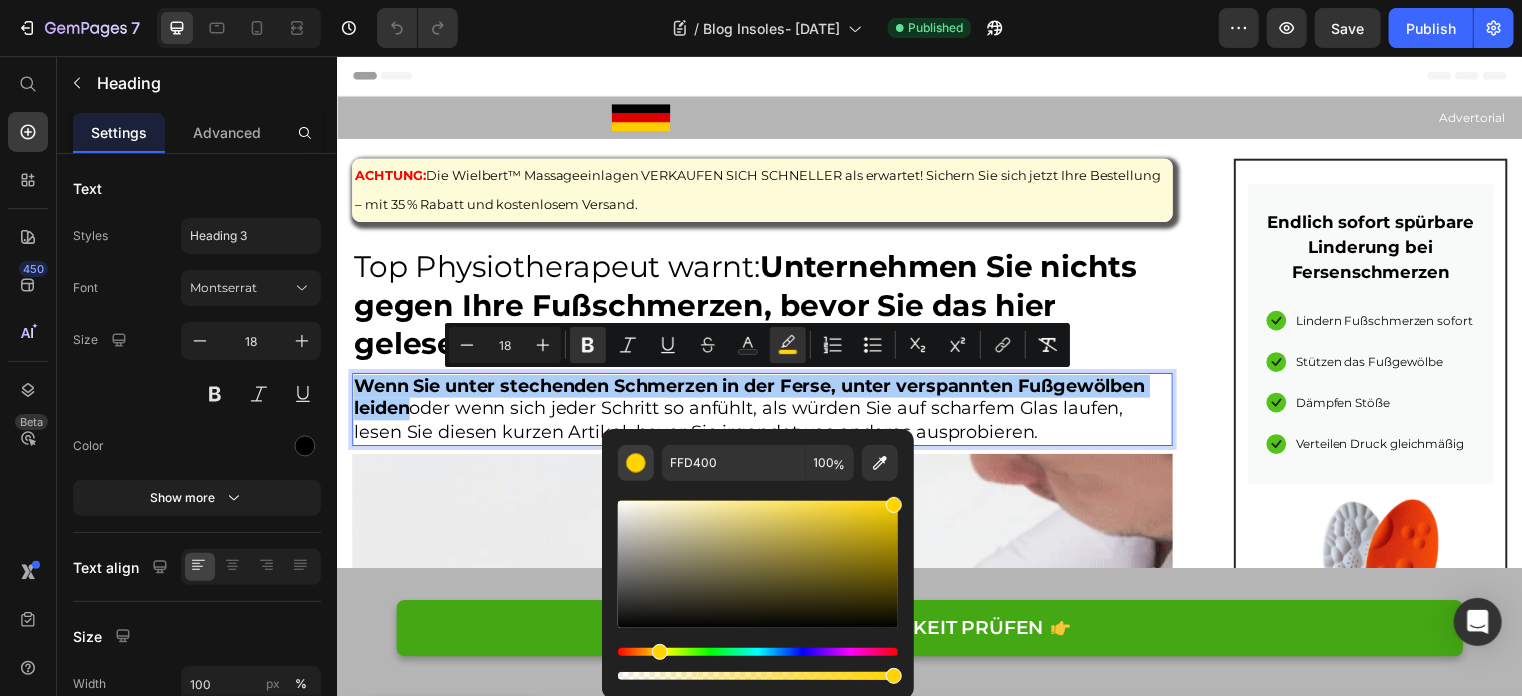 click at bounding box center [636, 463] 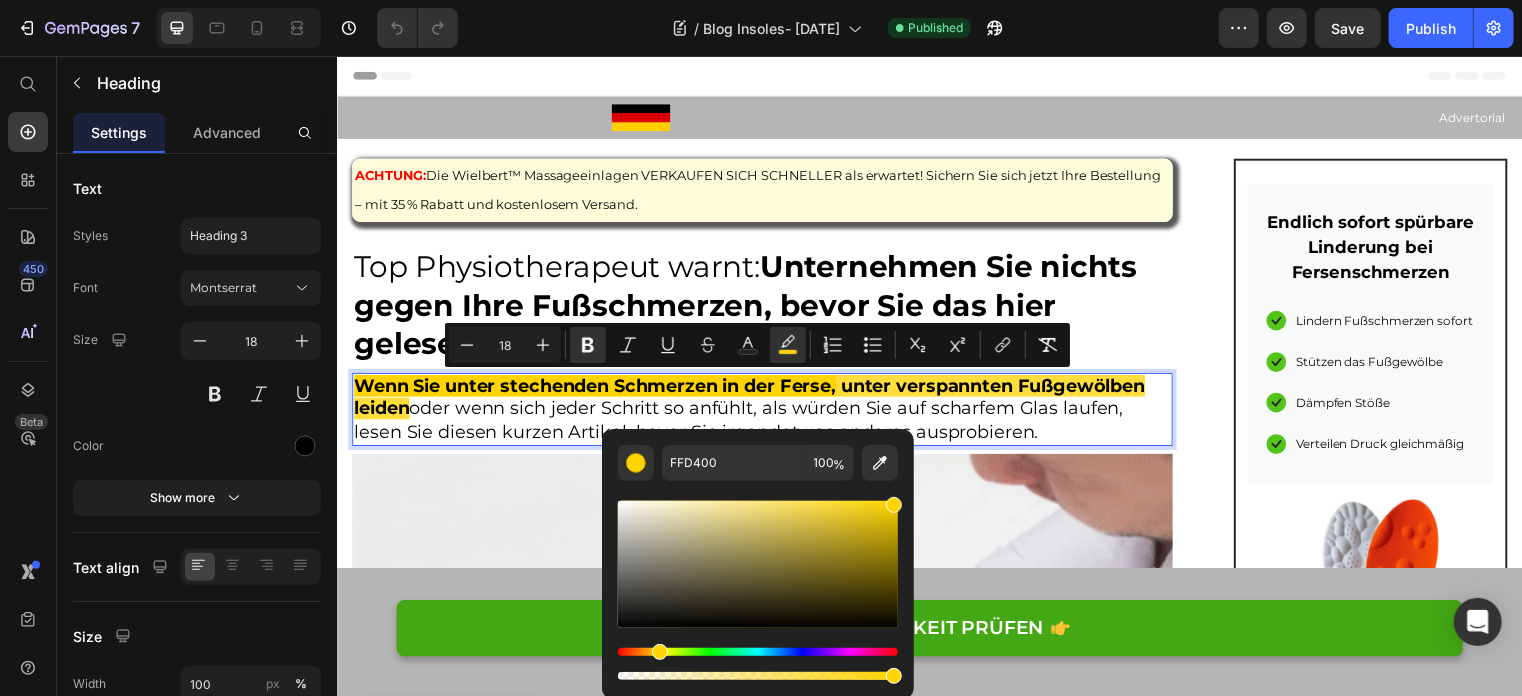 click on "Wenn Sie unter stechenden Schmerzen in der Ferse,   unter verspannten Fußgewölben leiden  oder wenn sich jeder Schritt so anfühlt, als würden Sie auf scharfem Glas laufen, lesen Sie diesen kurzen Artikel, bevor Sie irgendetwas anderes ausprobieren." at bounding box center (766, 413) 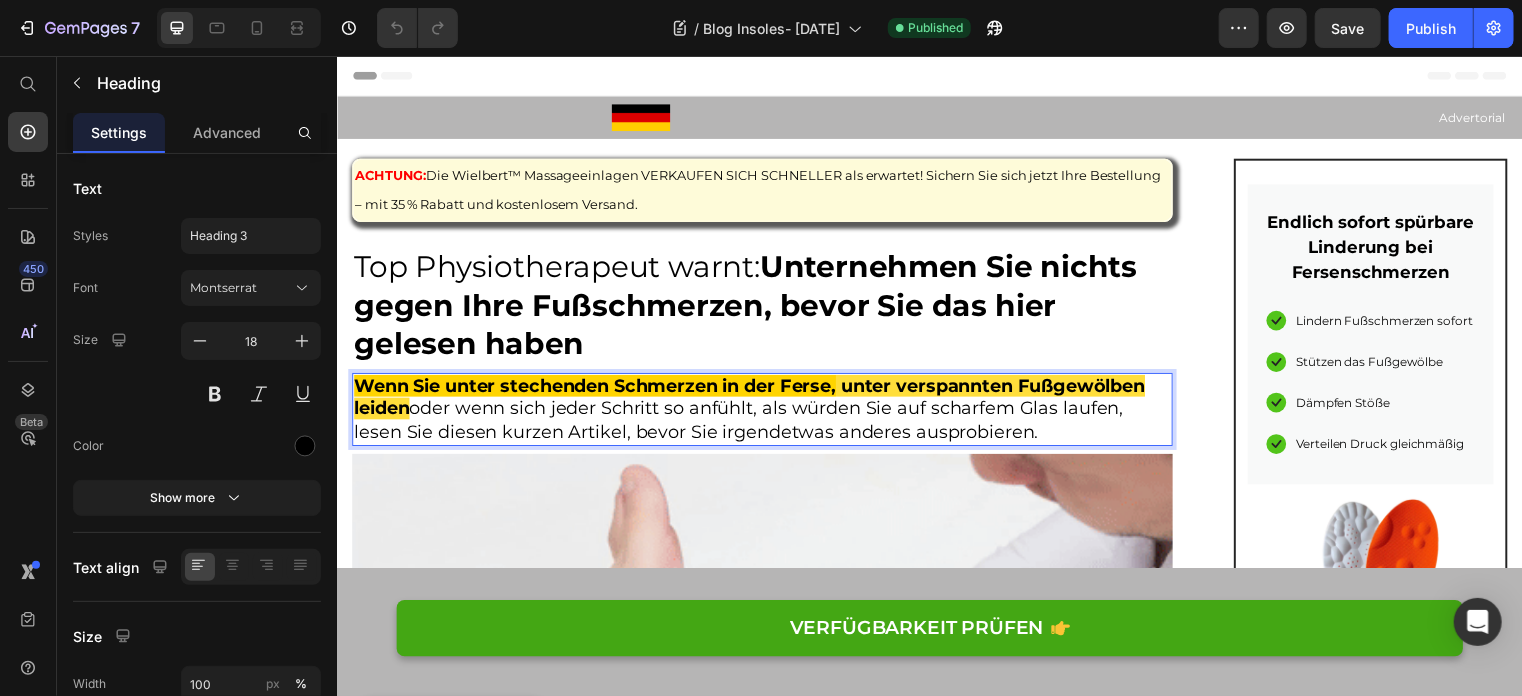 click on "unter verspannten Fußgewölben leiden" at bounding box center [753, 400] 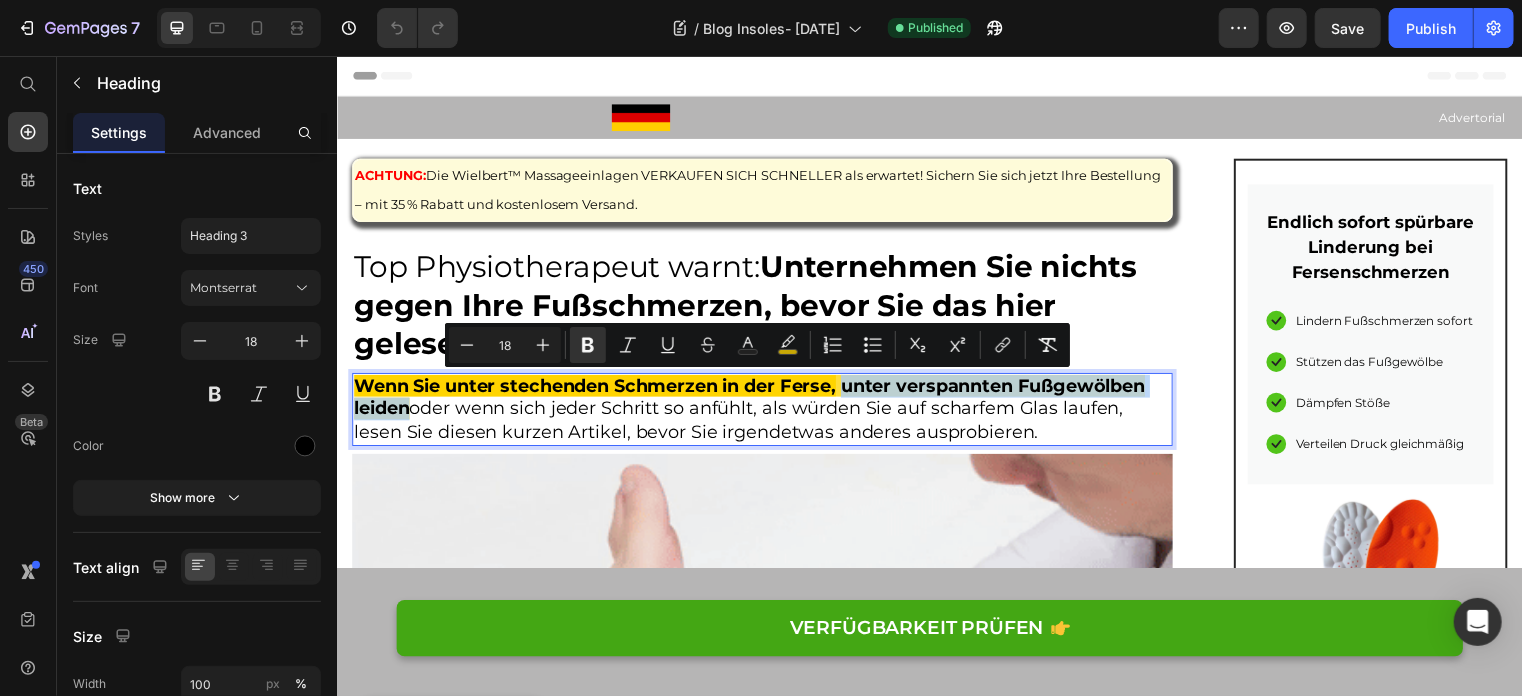 drag, startPoint x: 850, startPoint y: 390, endPoint x: 410, endPoint y: 407, distance: 440.32828 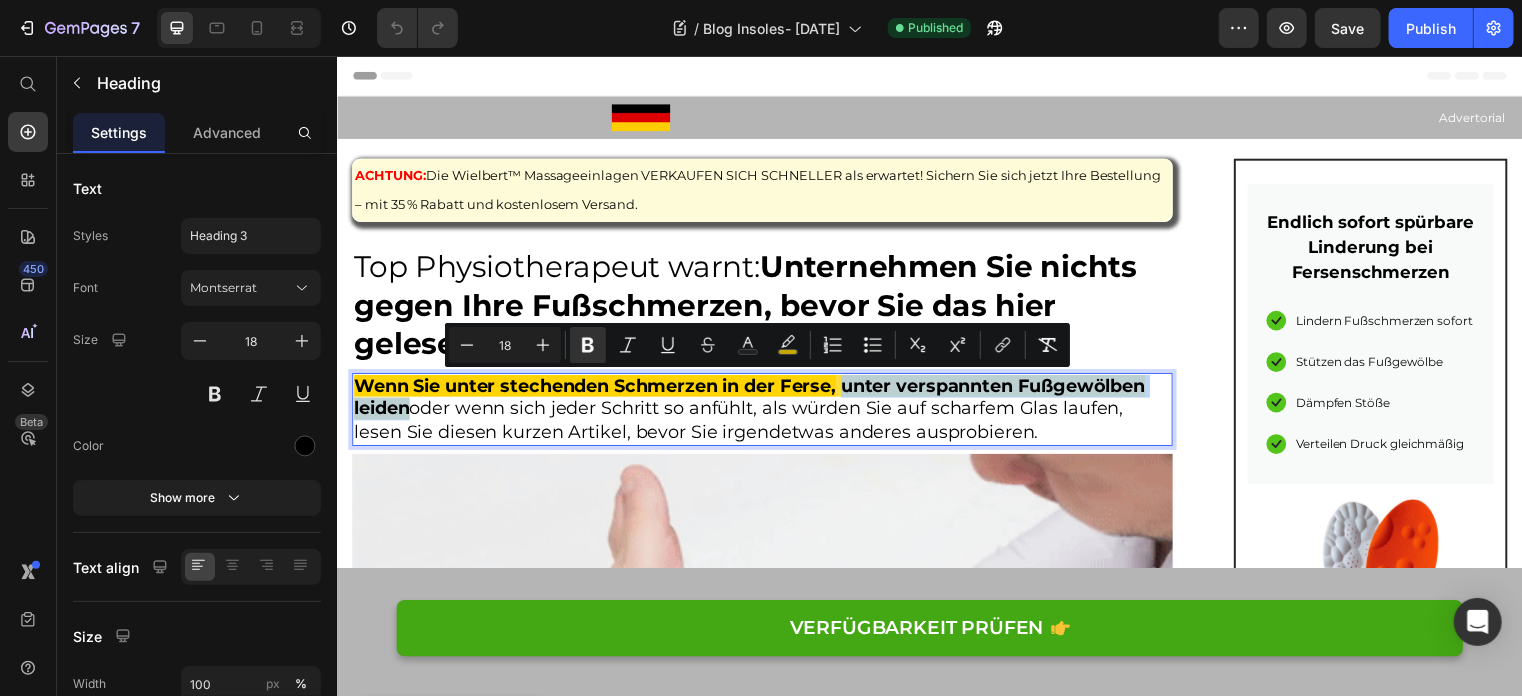 click on "Wenn Sie unter stechenden Schmerzen in der Ferse,   unter verspannten Fußgewölben leiden  oder wenn sich jeder Schritt so anfühlt, als würden Sie auf scharfem Glas laufen, lesen Sie diesen kurzen Artikel, bevor Sie irgendetwas anderes ausprobieren." at bounding box center (766, 413) 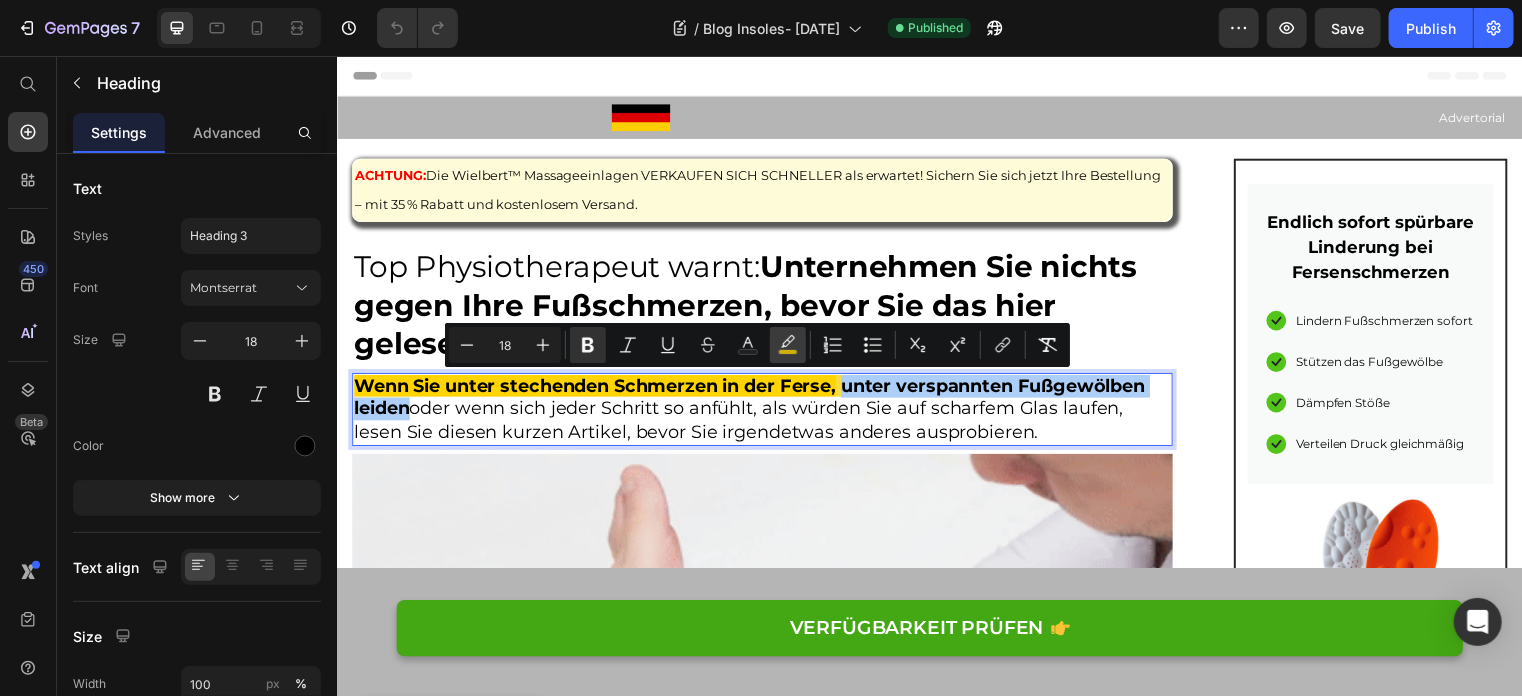 click 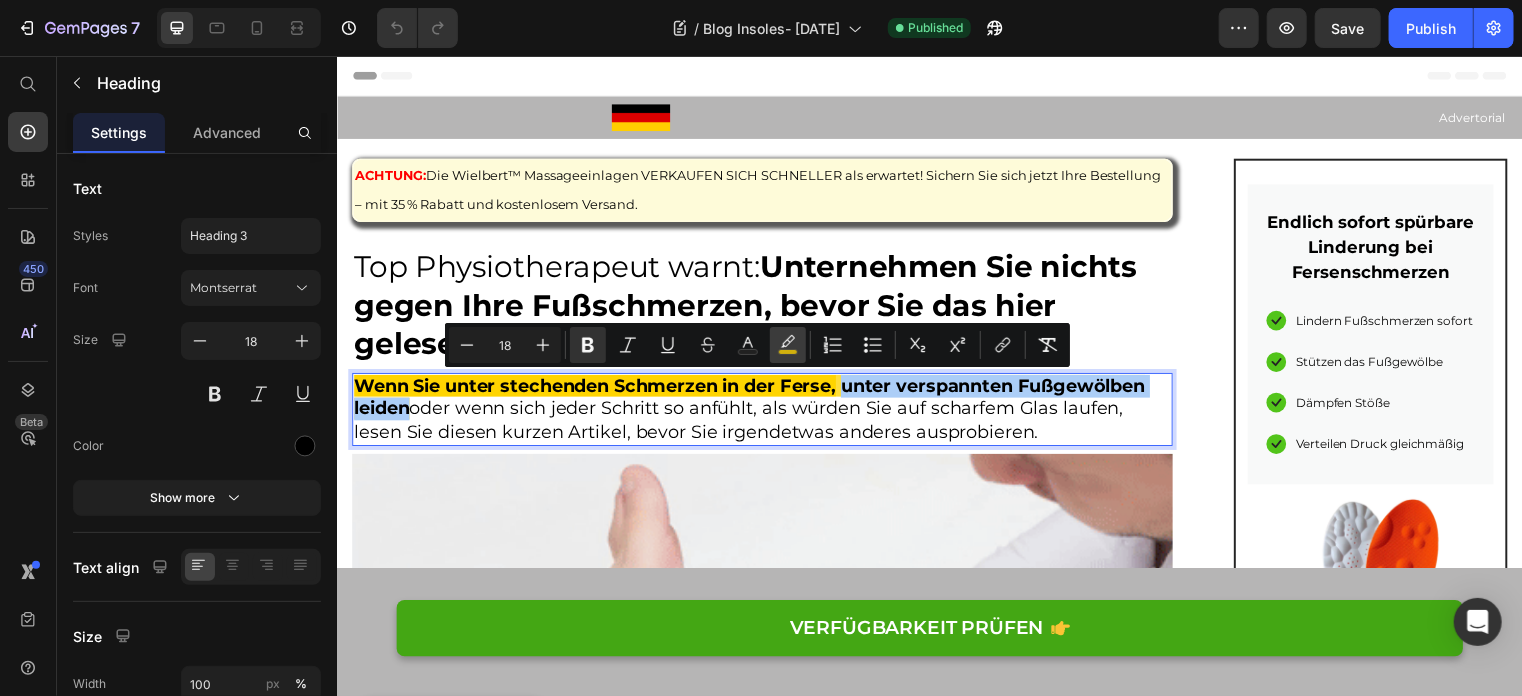 type on "77" 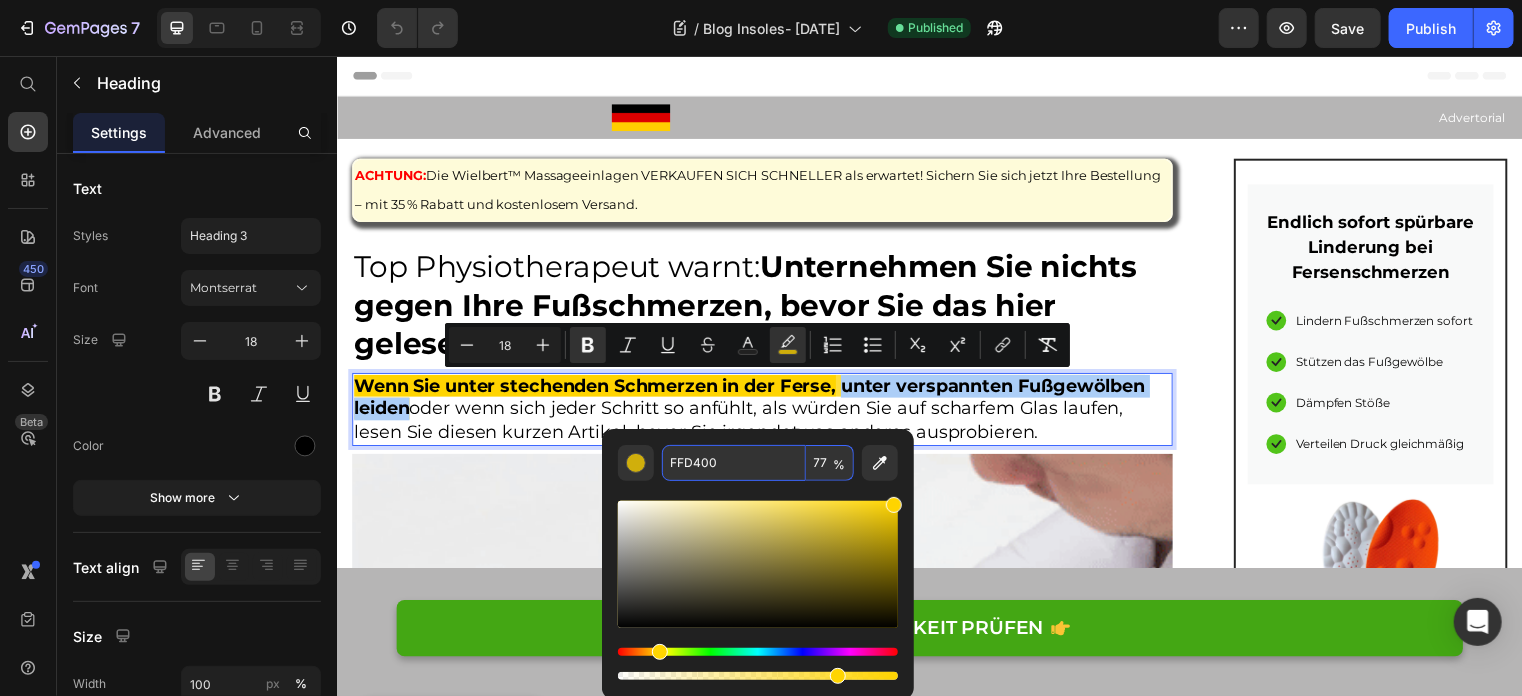 click on "FFD400" at bounding box center (734, 463) 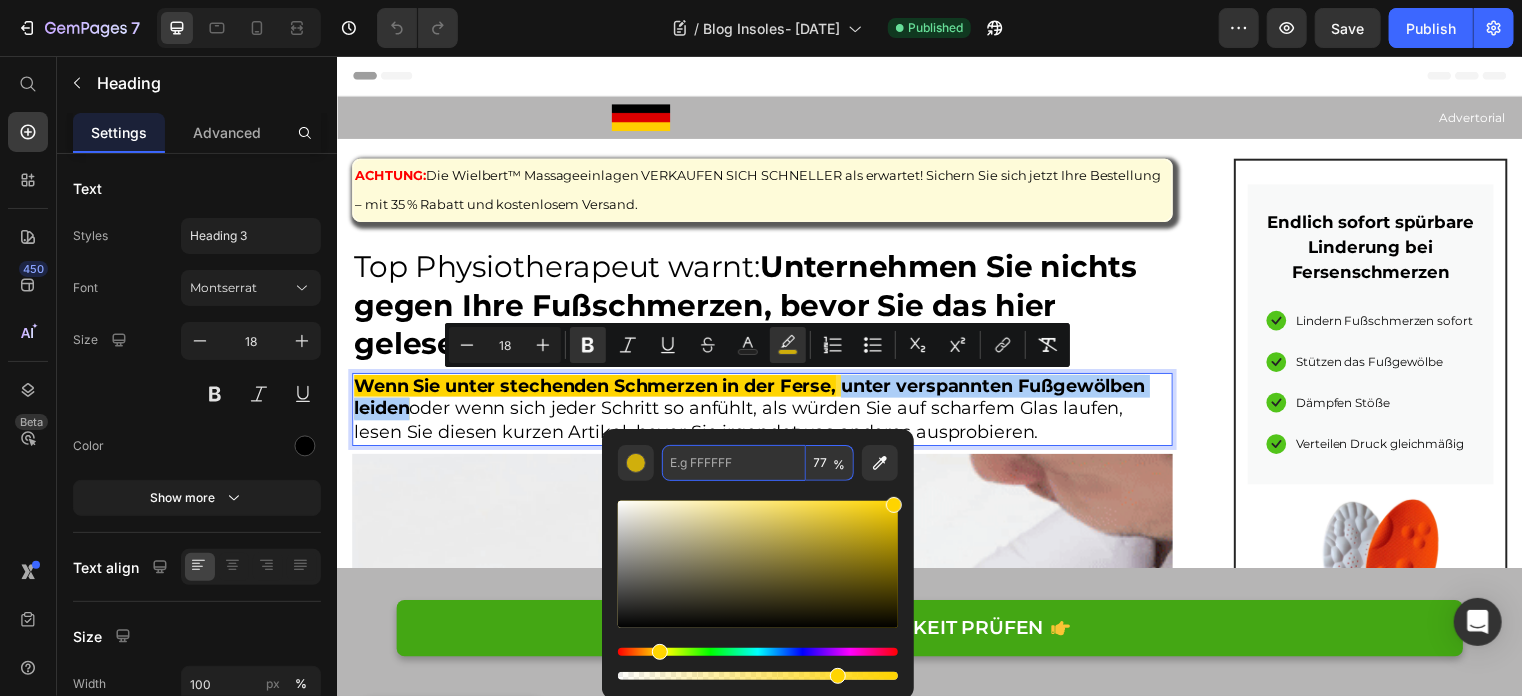 type on "FFD400" 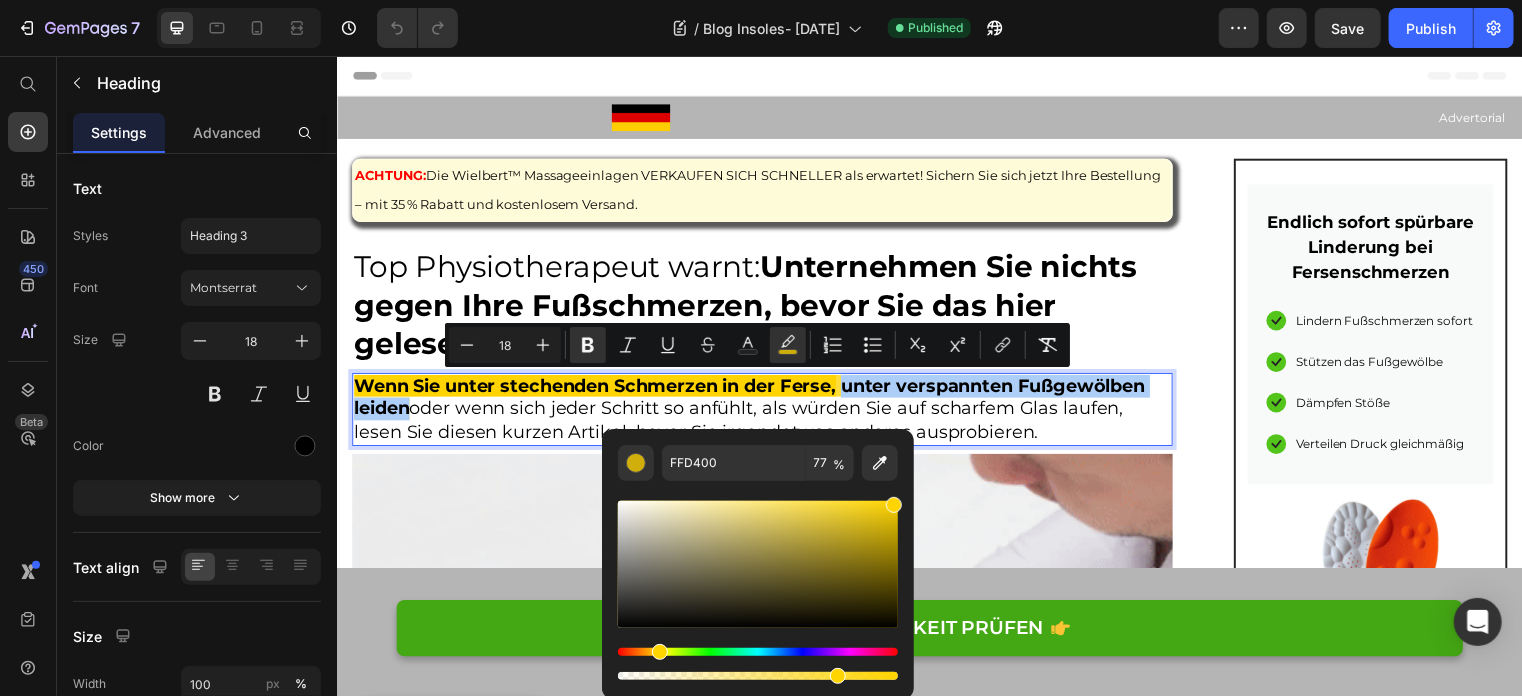 click on "FFD400 77 %" at bounding box center (758, 556) 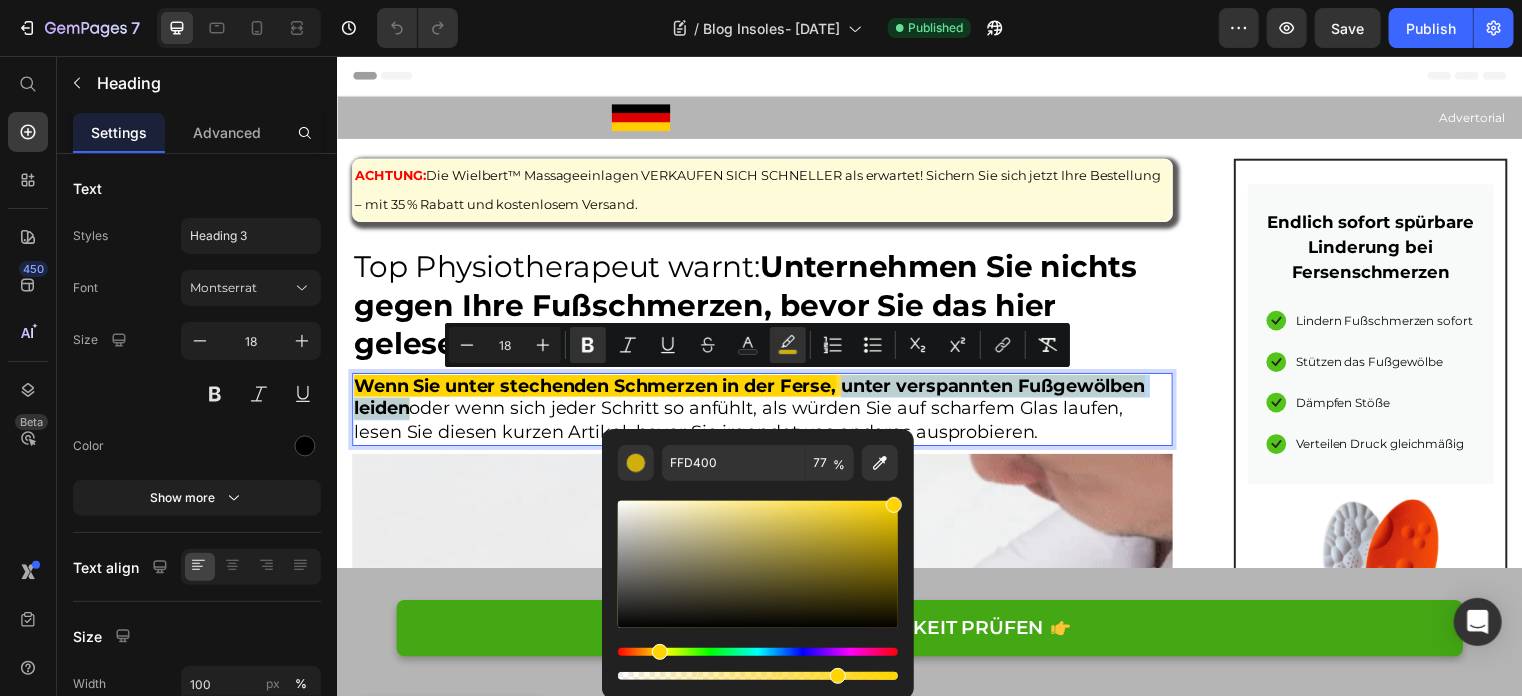 click on "Wenn Sie unter stechenden Schmerzen in der Ferse,   unter verspannten Fußgewölben leiden  oder wenn sich jeder Schritt so anfühlt, als würden Sie auf scharfem Glas laufen, lesen Sie diesen kurzen Artikel, bevor Sie irgendetwas anderes ausprobieren." at bounding box center (766, 413) 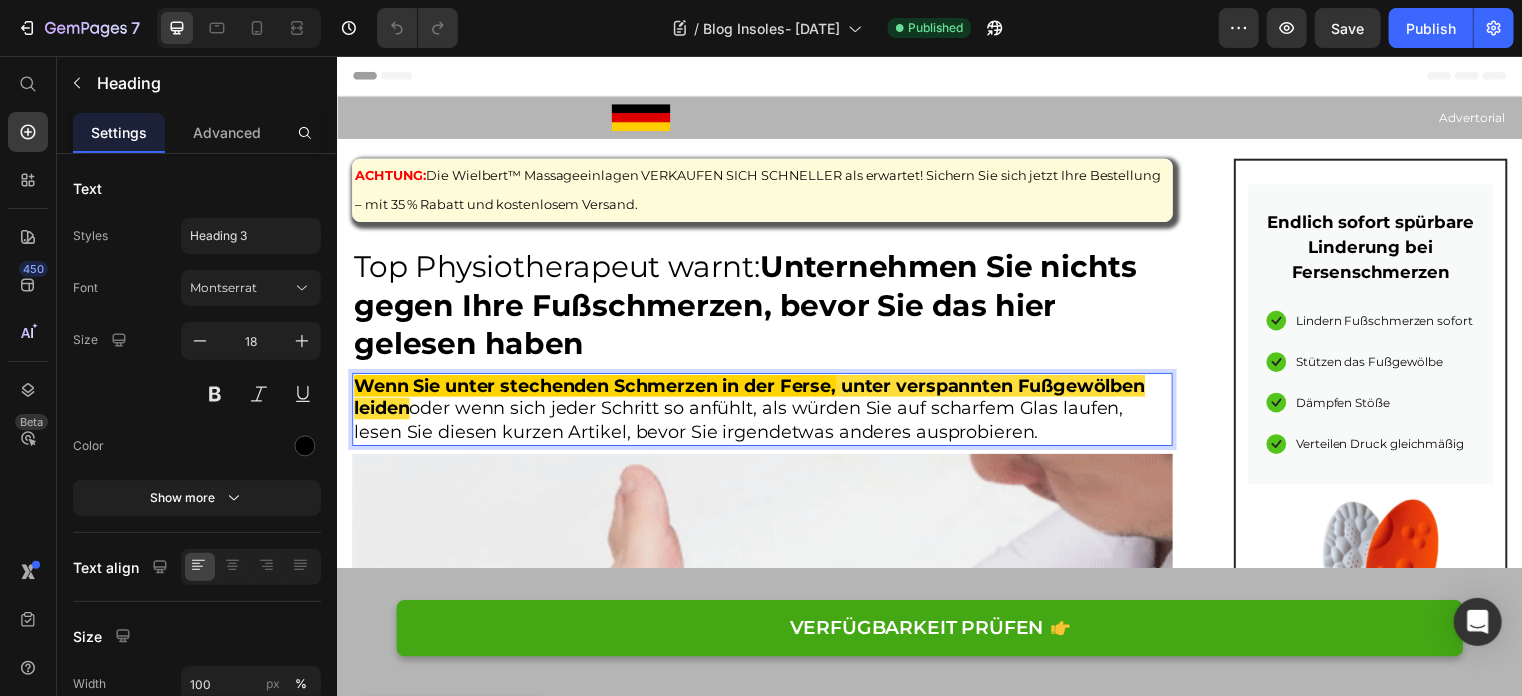 click on "unter verspannten Fußgewölben leiden" at bounding box center [753, 400] 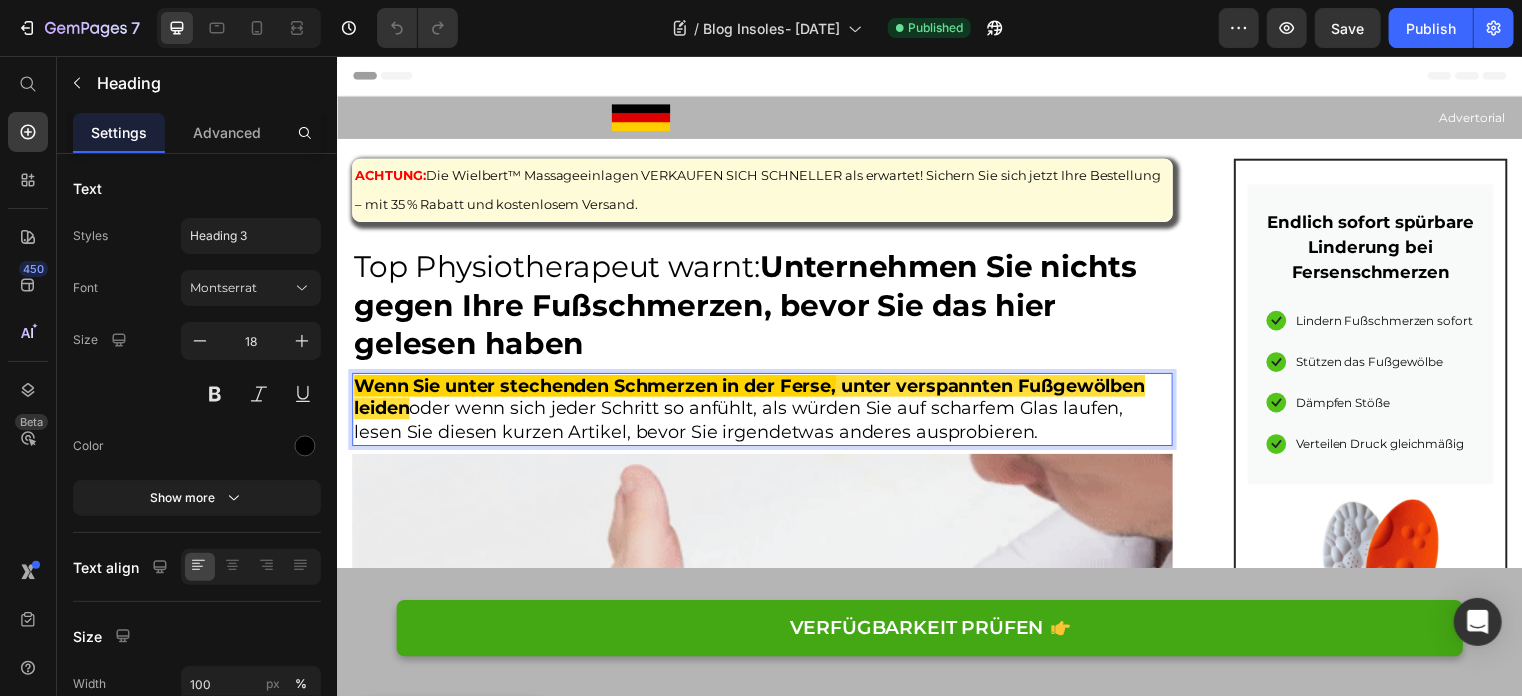 click on "unter verspannten Fußgewölben leiden" at bounding box center (753, 400) 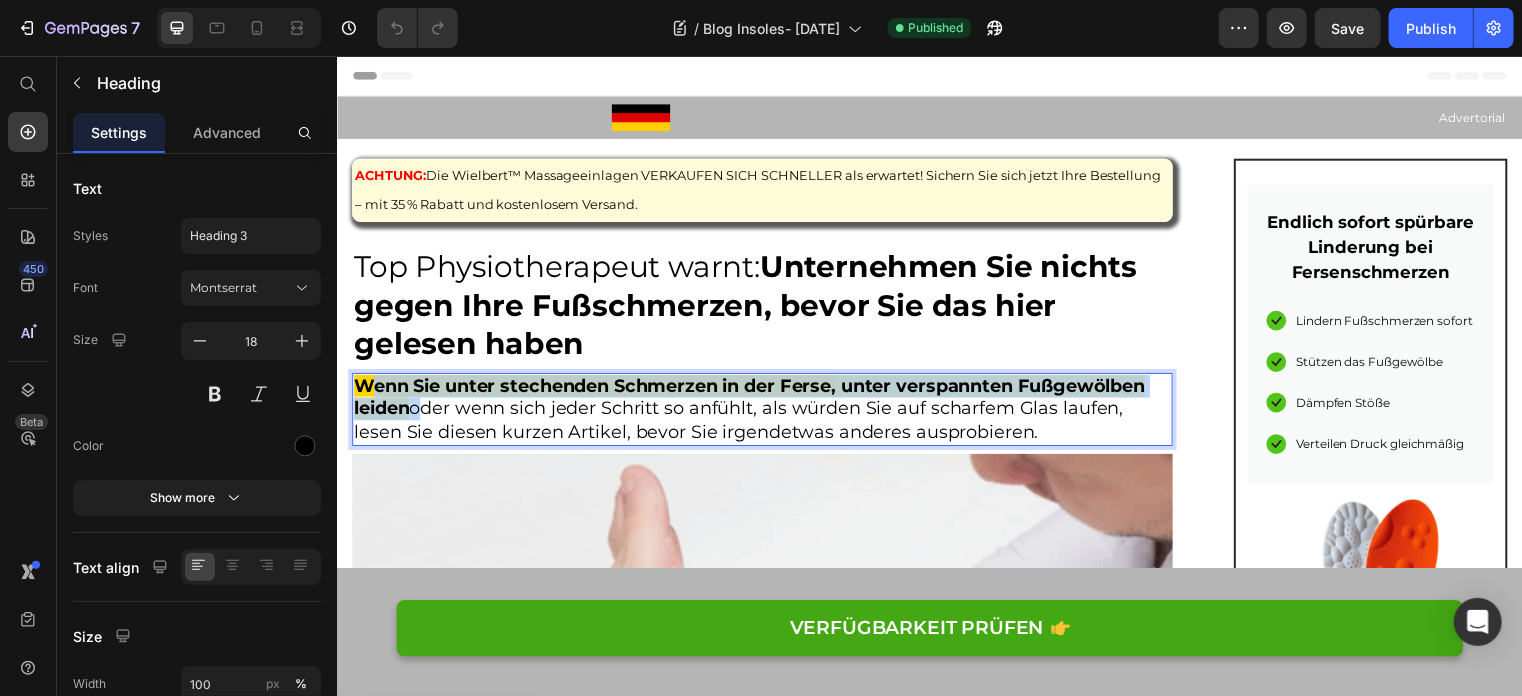 drag, startPoint x: 416, startPoint y: 416, endPoint x: 368, endPoint y: 383, distance: 58.249462 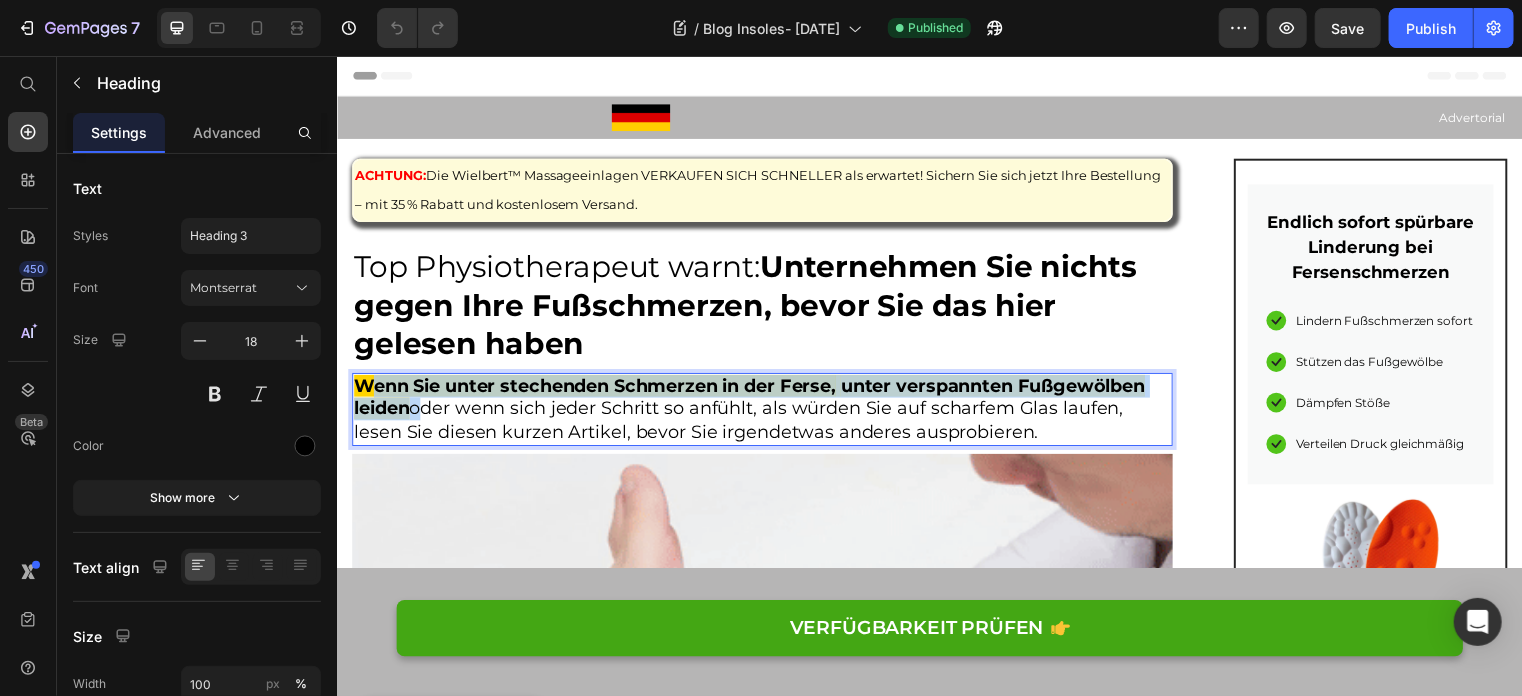 click on "Wenn Sie unter stechenden Schmerzen in der Ferse,   unter verspannten Fußgewölben leiden  oder wenn sich jeder Schritt so anfühlt, als würden Sie auf scharfem Glas laufen, lesen Sie diesen kurzen Artikel, bevor Sie irgendetwas anderes ausprobieren." at bounding box center (766, 413) 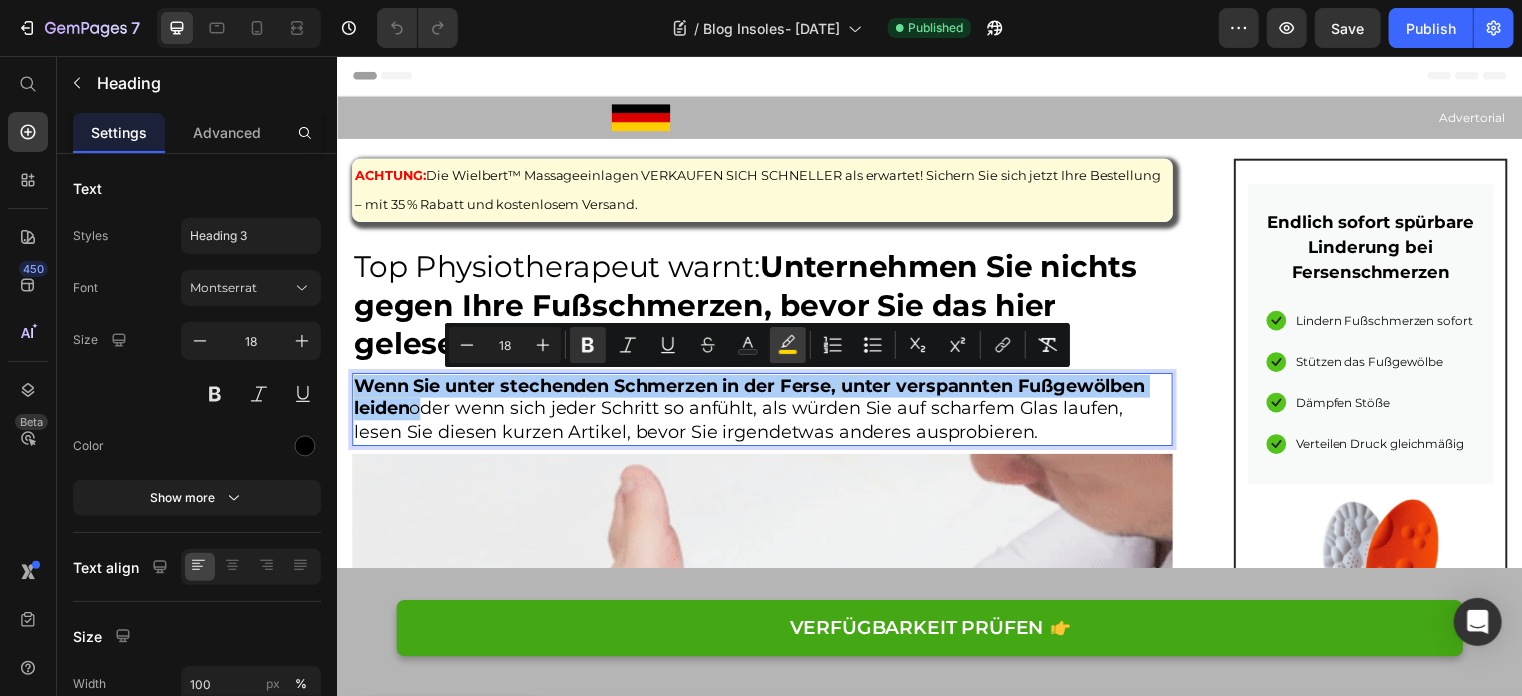 click 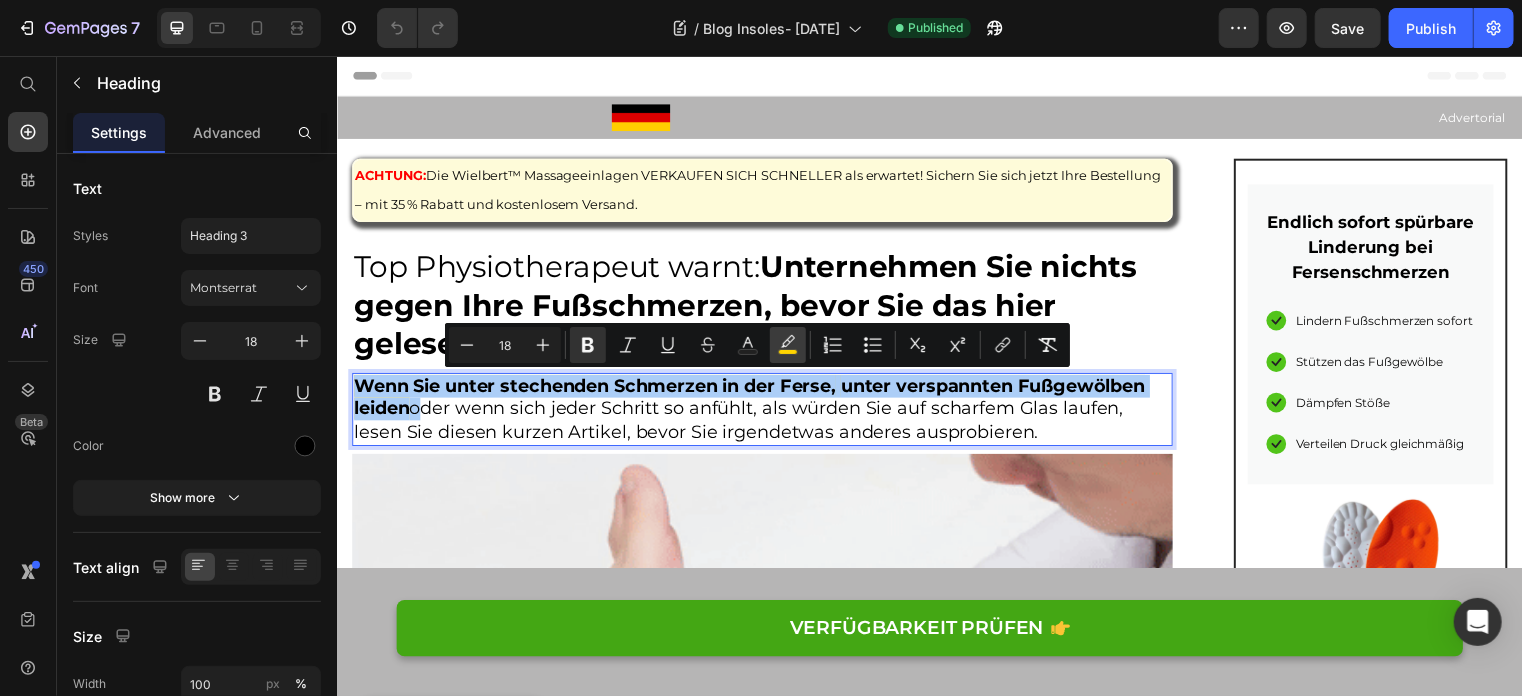 type on "100" 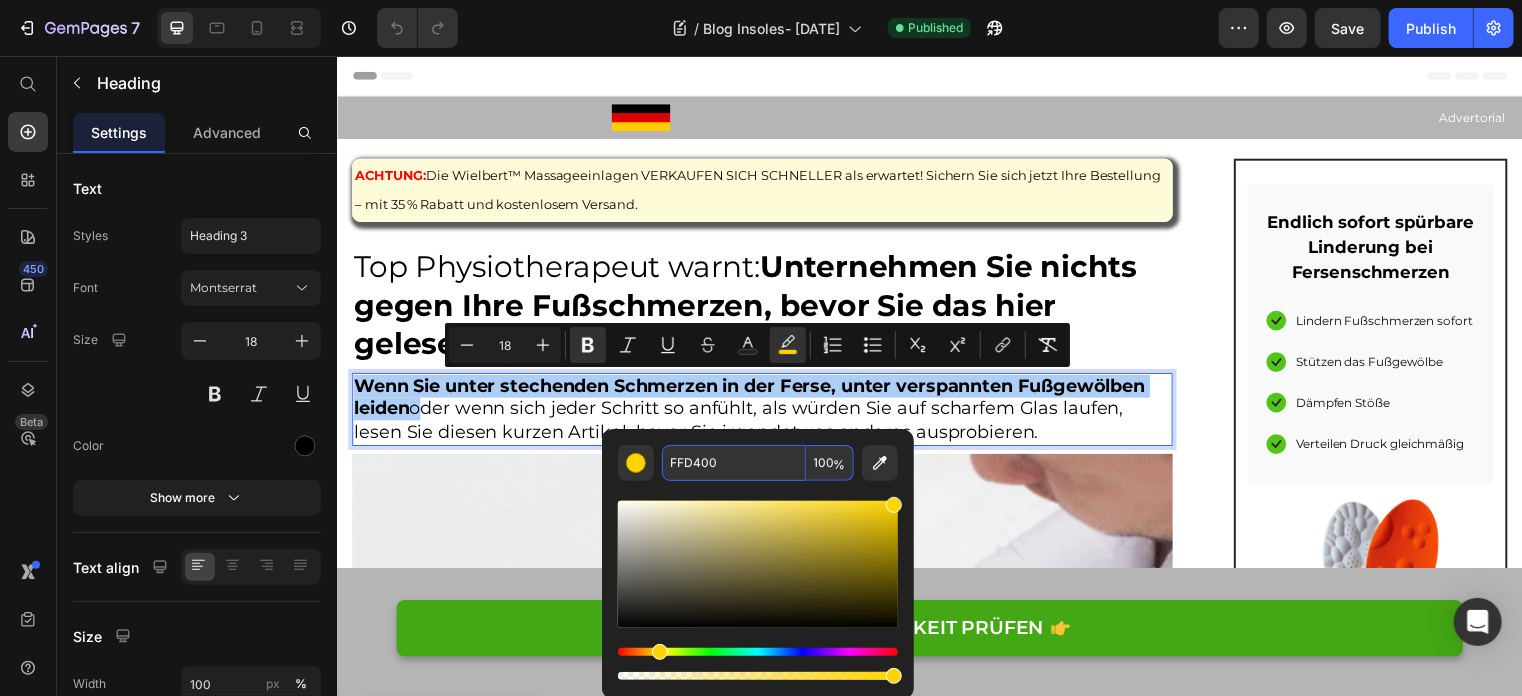 click on "FFD400" at bounding box center (734, 463) 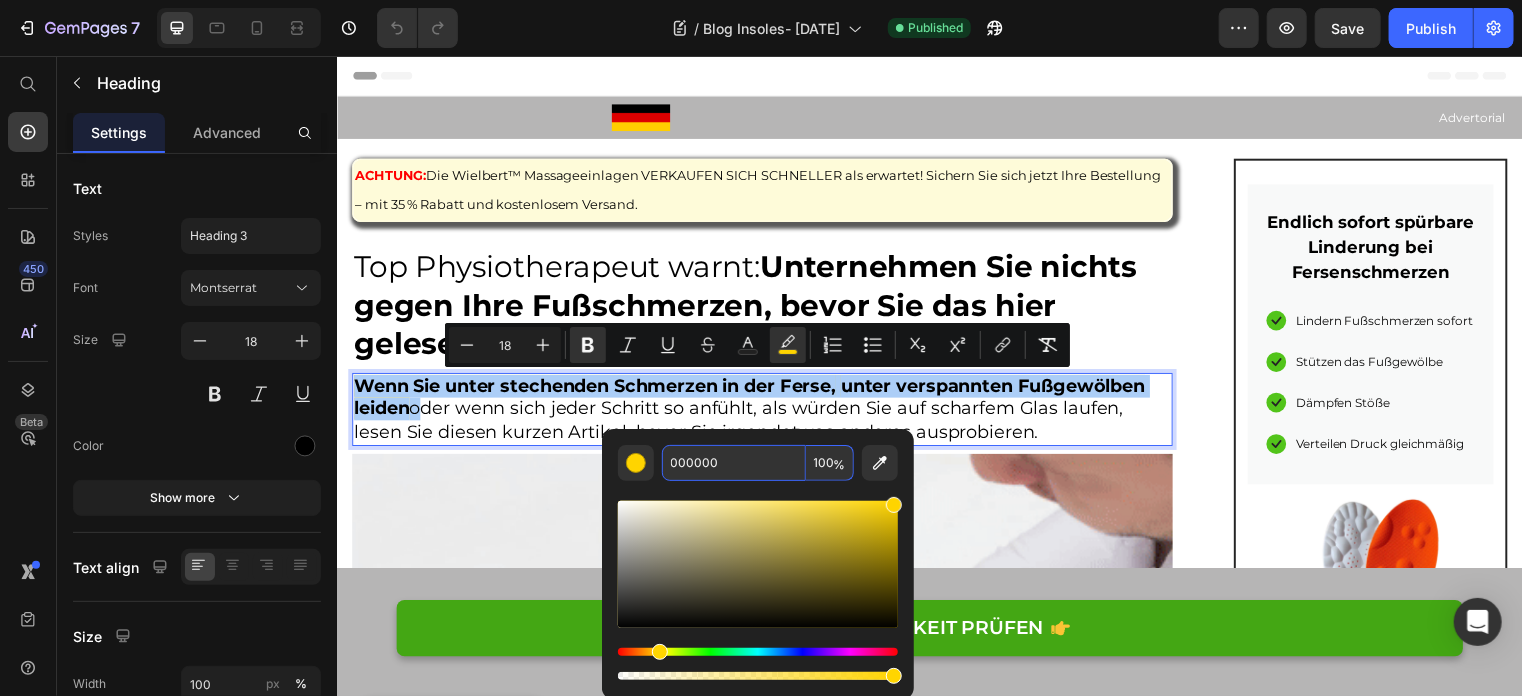 type on "000000" 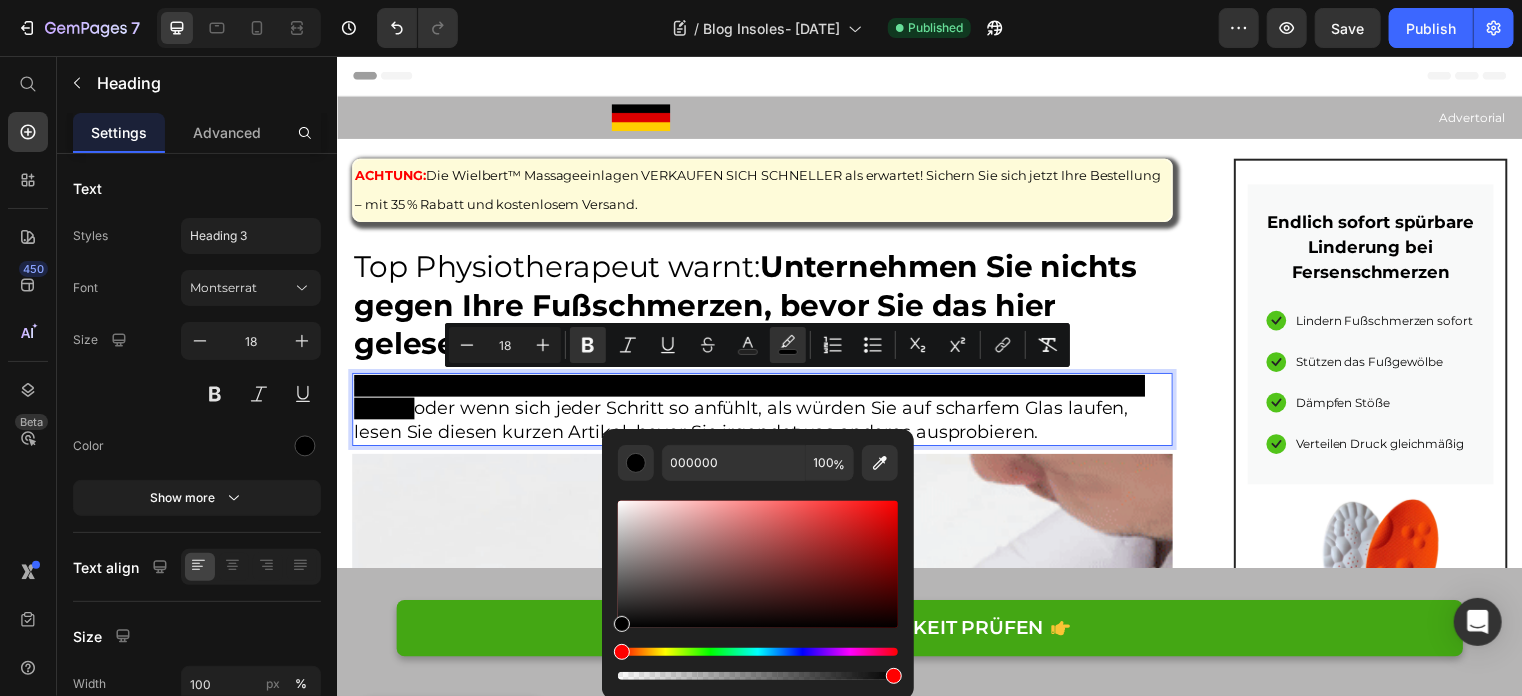 click on "Wenn Sie unter stechenden Schmerzen in der Ferse,   unter verspannten Fußgewölben leiden   oder wenn sich jeder Schritt so anfühlt, als würden Sie auf scharfem Glas laufen, lesen Sie diesen kurzen Artikel, bevor Sie irgendetwas anderes ausprobieren." at bounding box center [766, 413] 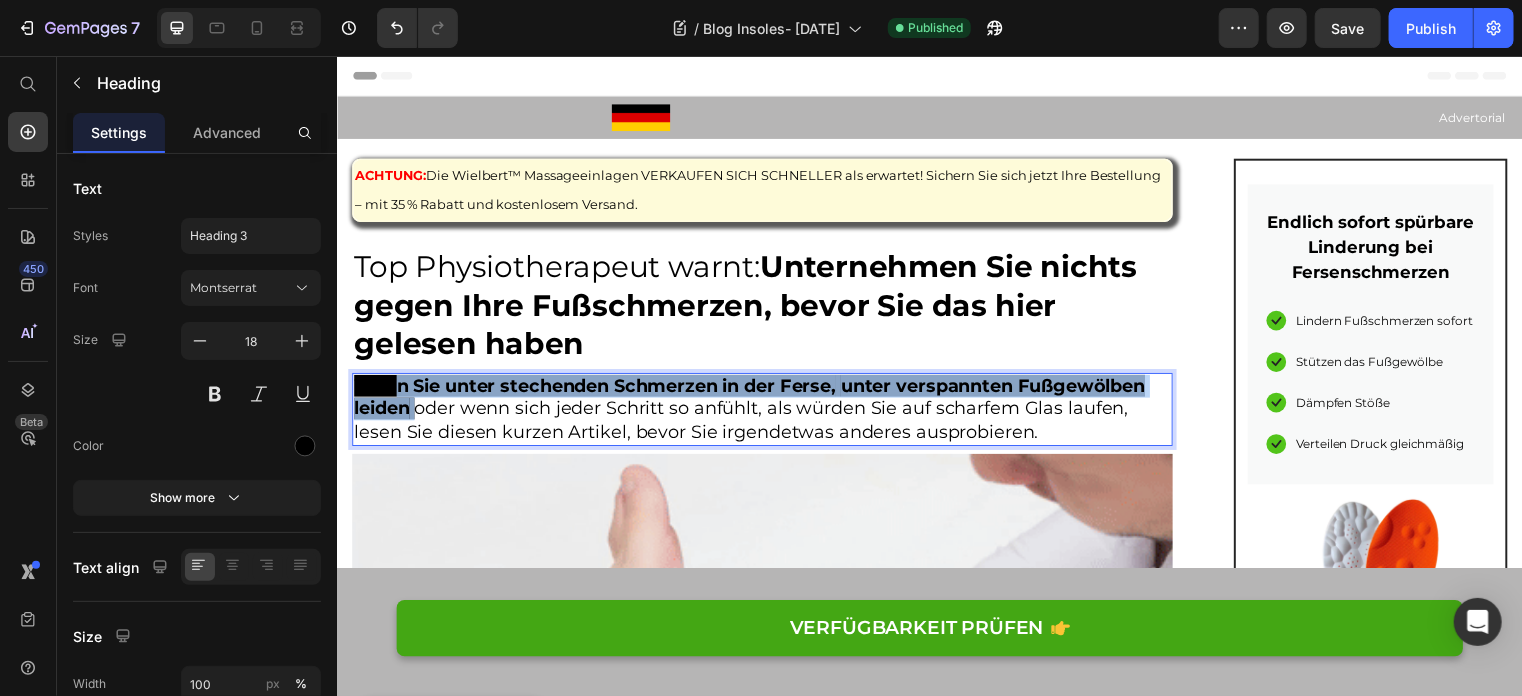 drag, startPoint x: 418, startPoint y: 410, endPoint x: 400, endPoint y: 401, distance: 20.12461 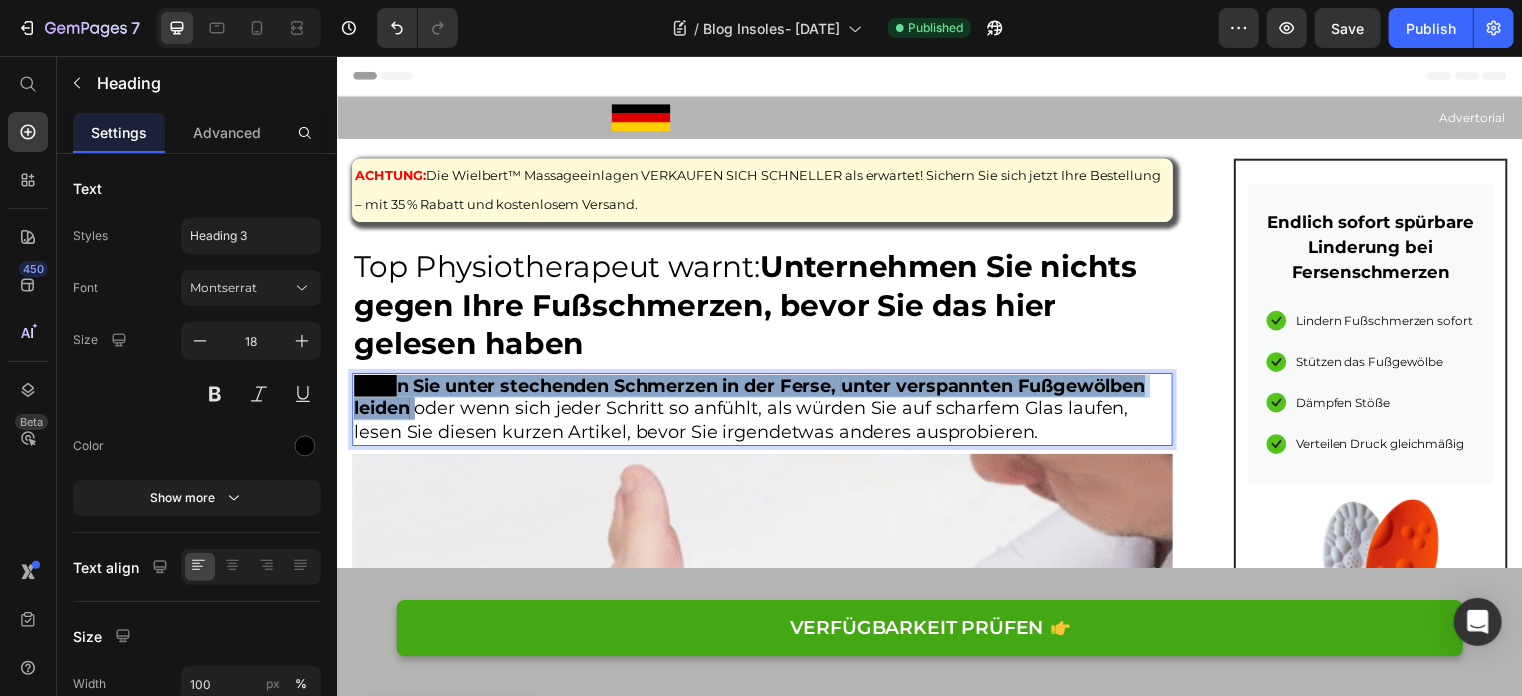 click on "Wenn Sie unter stechenden Schmerzen in der Ferse,   unter verspannten Fußgewölben leiden   oder wenn sich jeder Schritt so anfühlt, als würden Sie auf scharfem Glas laufen, lesen Sie diesen kurzen Artikel, bevor Sie irgendetwas anderes ausprobieren." at bounding box center (766, 413) 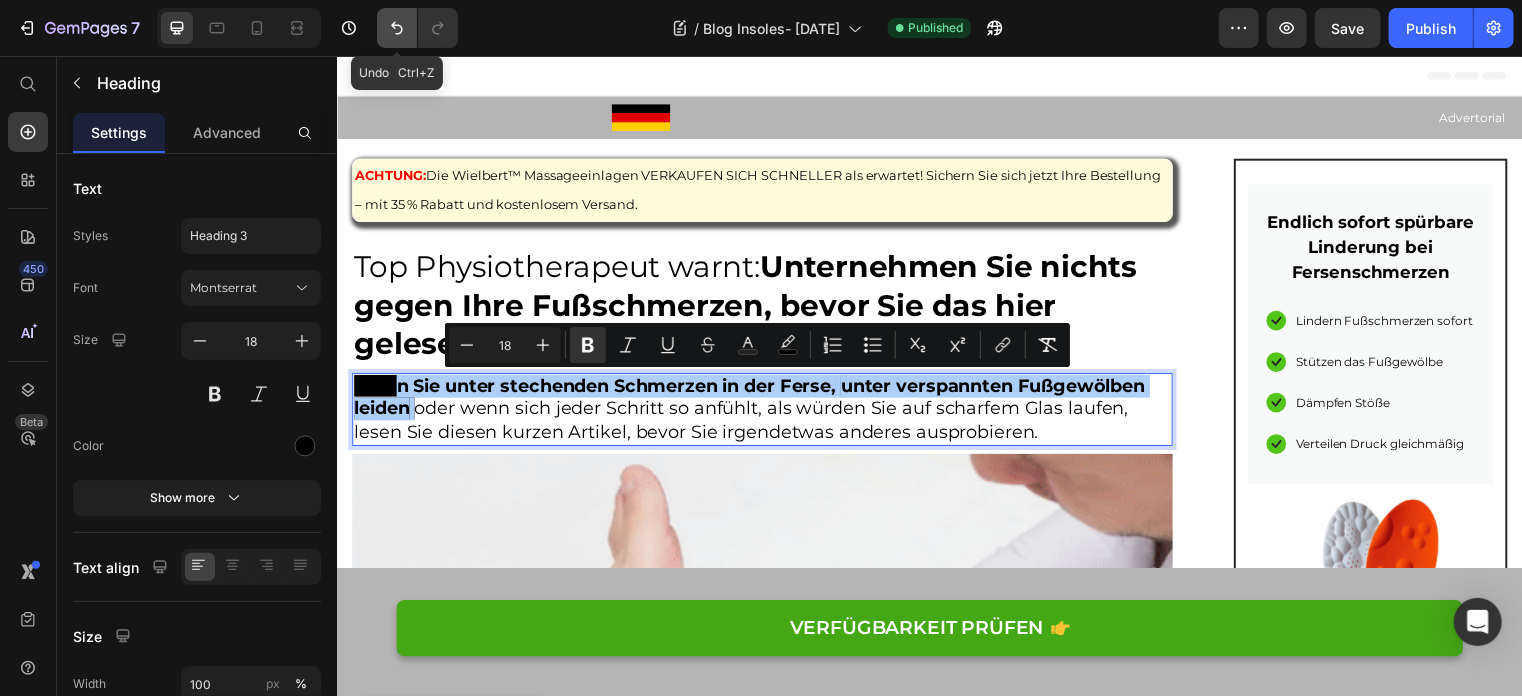 click 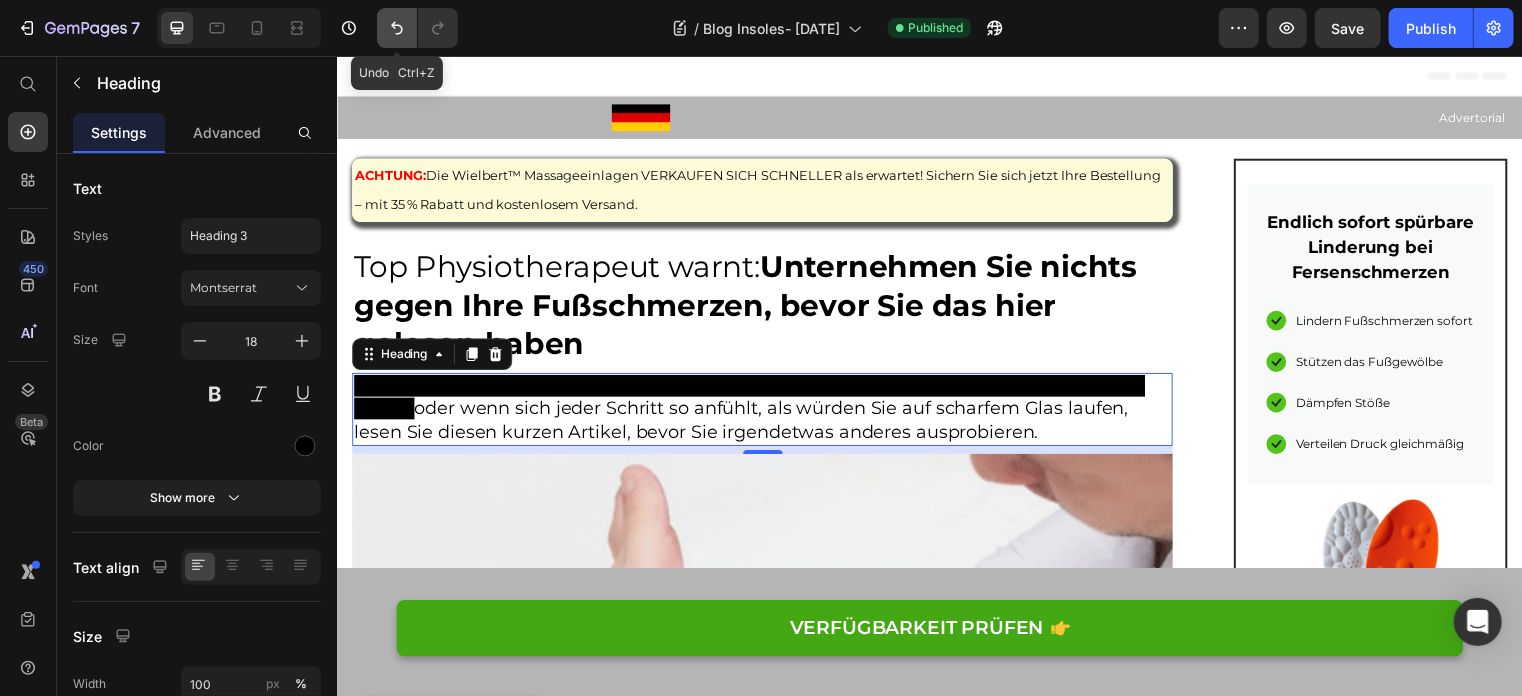 click 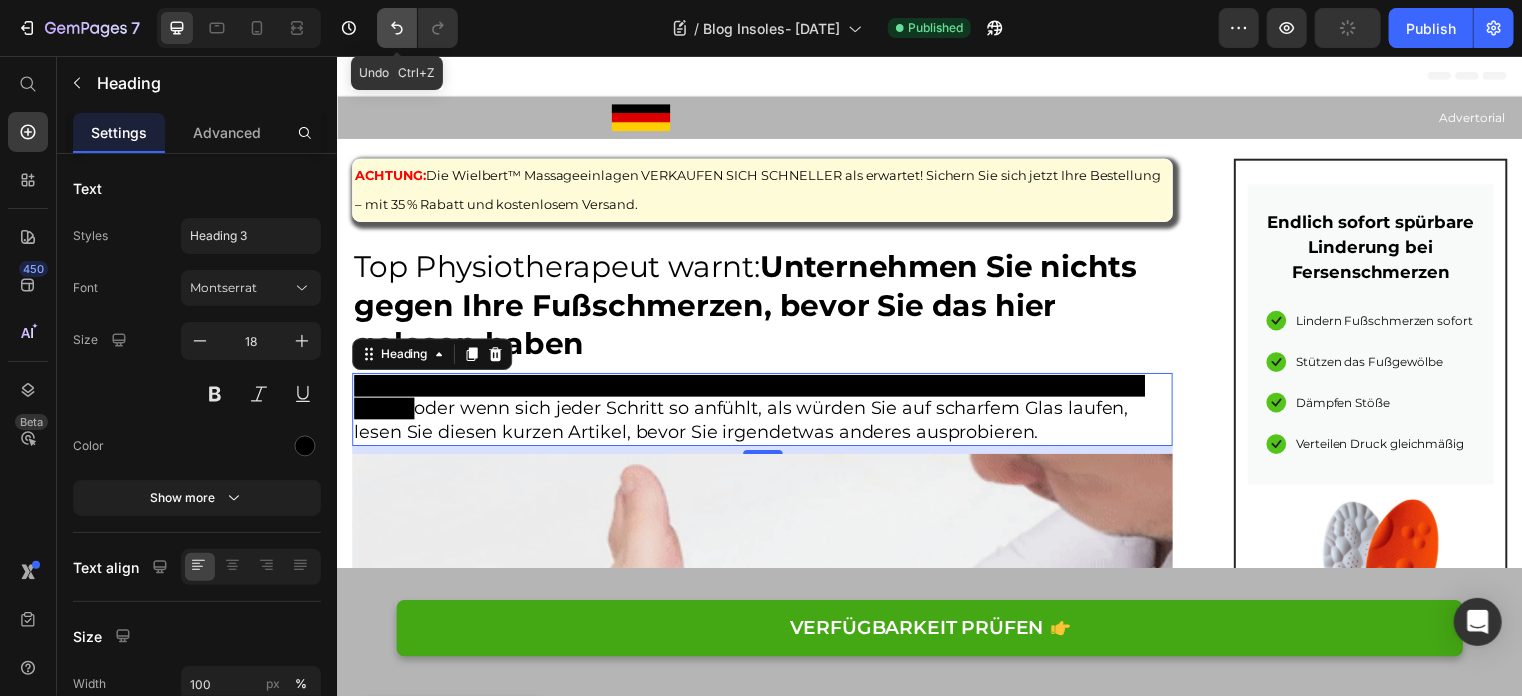 click 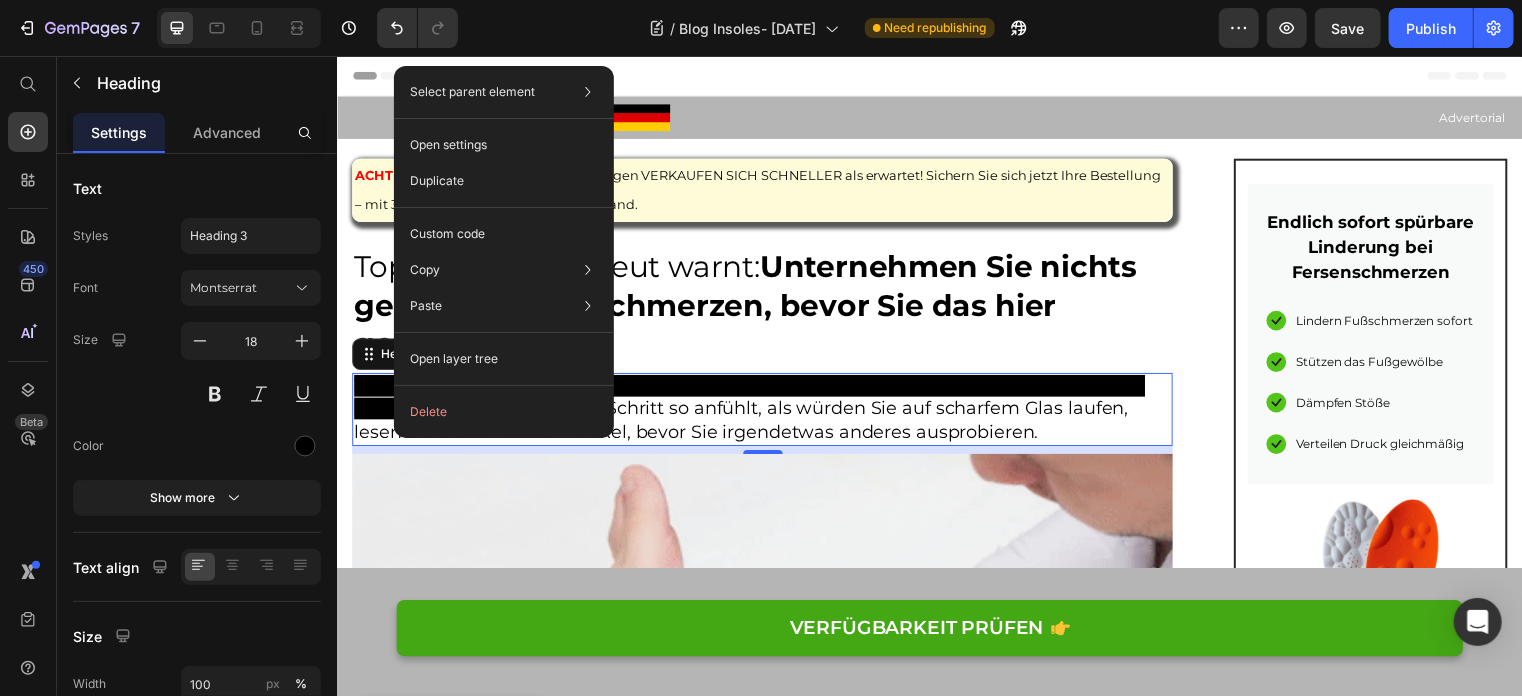 click on "Select parent element Section Row 2 cols Heading Open settings Duplicate Custom code Copy Copy element  Ctrl + C Copy style  Copy class  .gOFA4Bvbmt Paste Paste element  Ctrl + V Paste style  Ctrl + Shift + V  Please allow access tp clipboard to paste content from other pages  Allow Access Open layer tree  Delete" at bounding box center [504, 252] 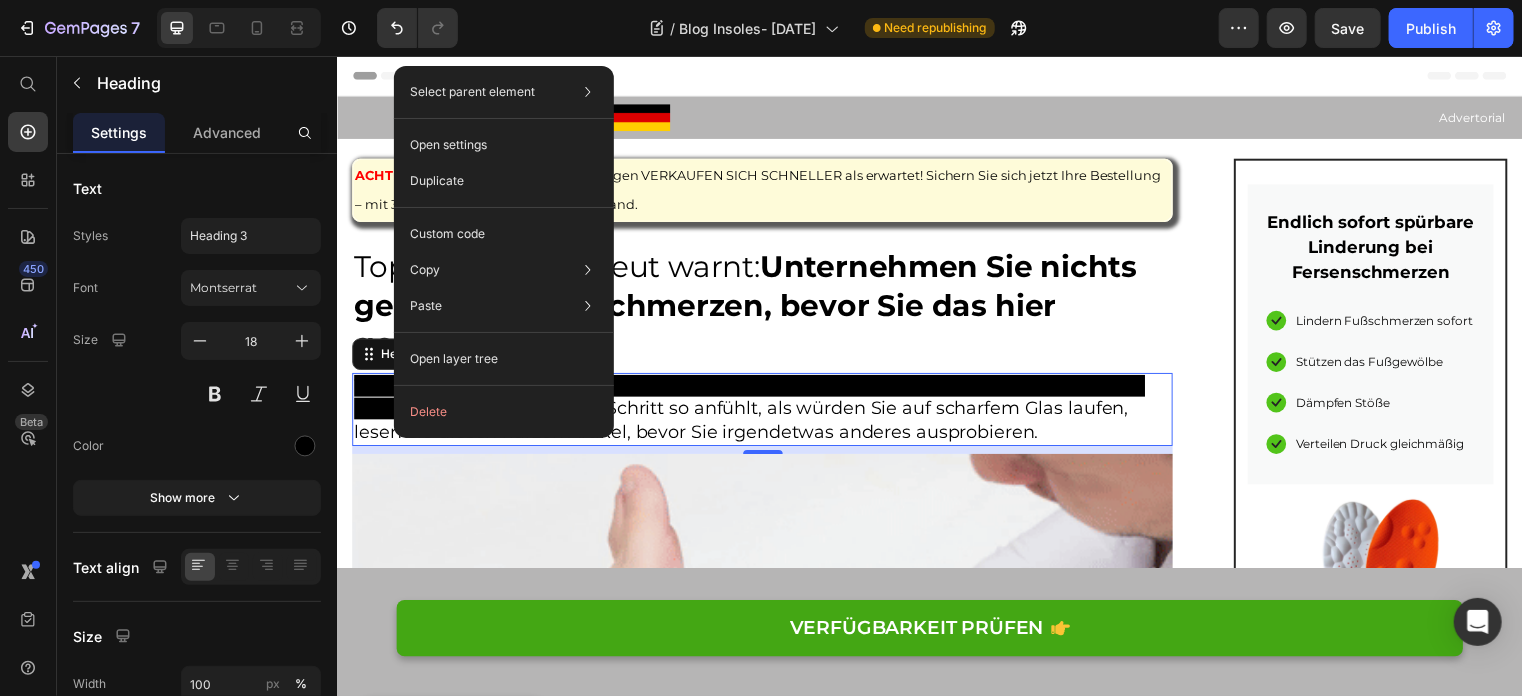 click on "Wenn Sie unter stechenden Schmerzen in der Ferse,   unter verspannten Fußgewölben leiden   oder wenn sich jeder Schritt so anfühlt, als würden Sie auf scharfem Glas laufen, lesen Sie diesen kurzen Artikel, bevor Sie irgendetwas anderes ausprobieren." at bounding box center [766, 413] 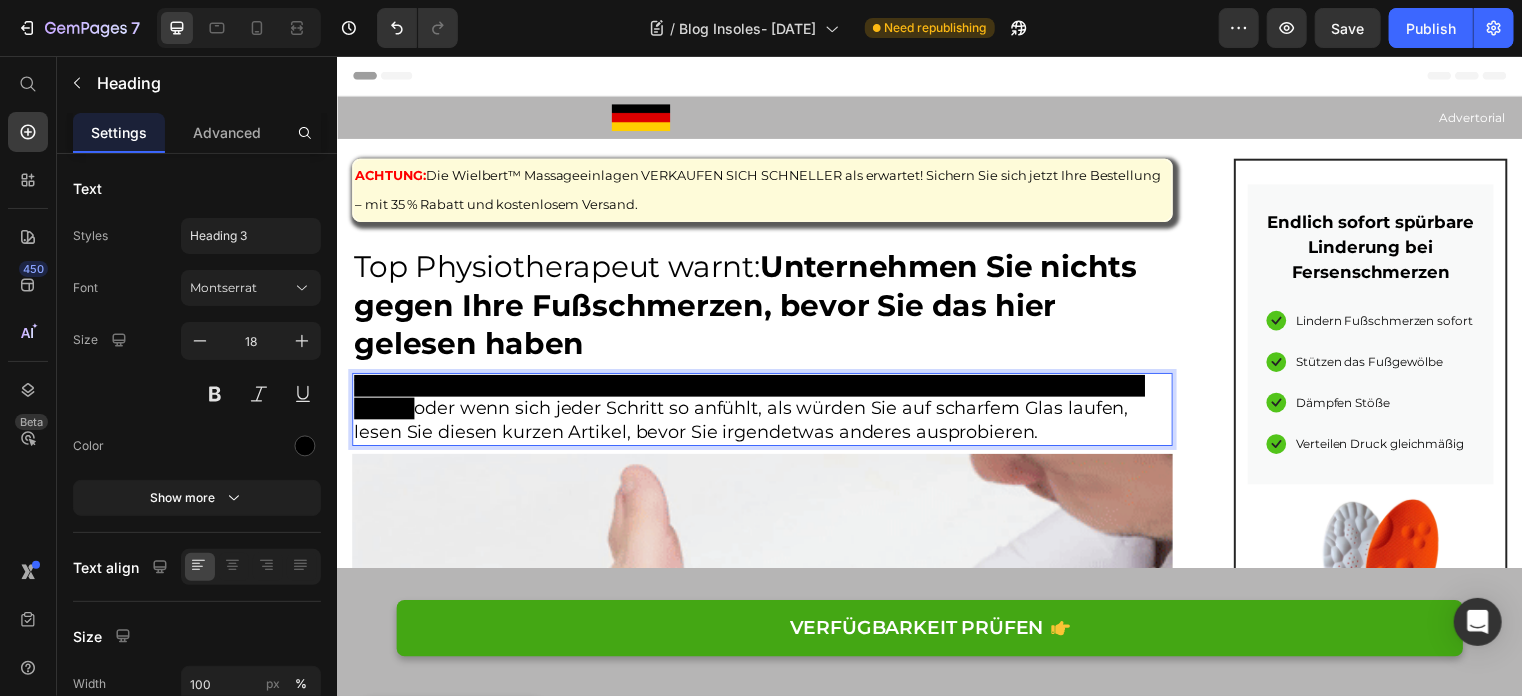 click on "Wenn Sie unter stechenden Schmerzen in der Ferse,   unter verspannten Fußgewölben leiden   oder wenn sich jeder Schritt so anfühlt, als würden Sie auf scharfem Glas laufen, lesen Sie diesen kurzen Artikel, bevor Sie irgendetwas anderes ausprobieren." at bounding box center (766, 413) 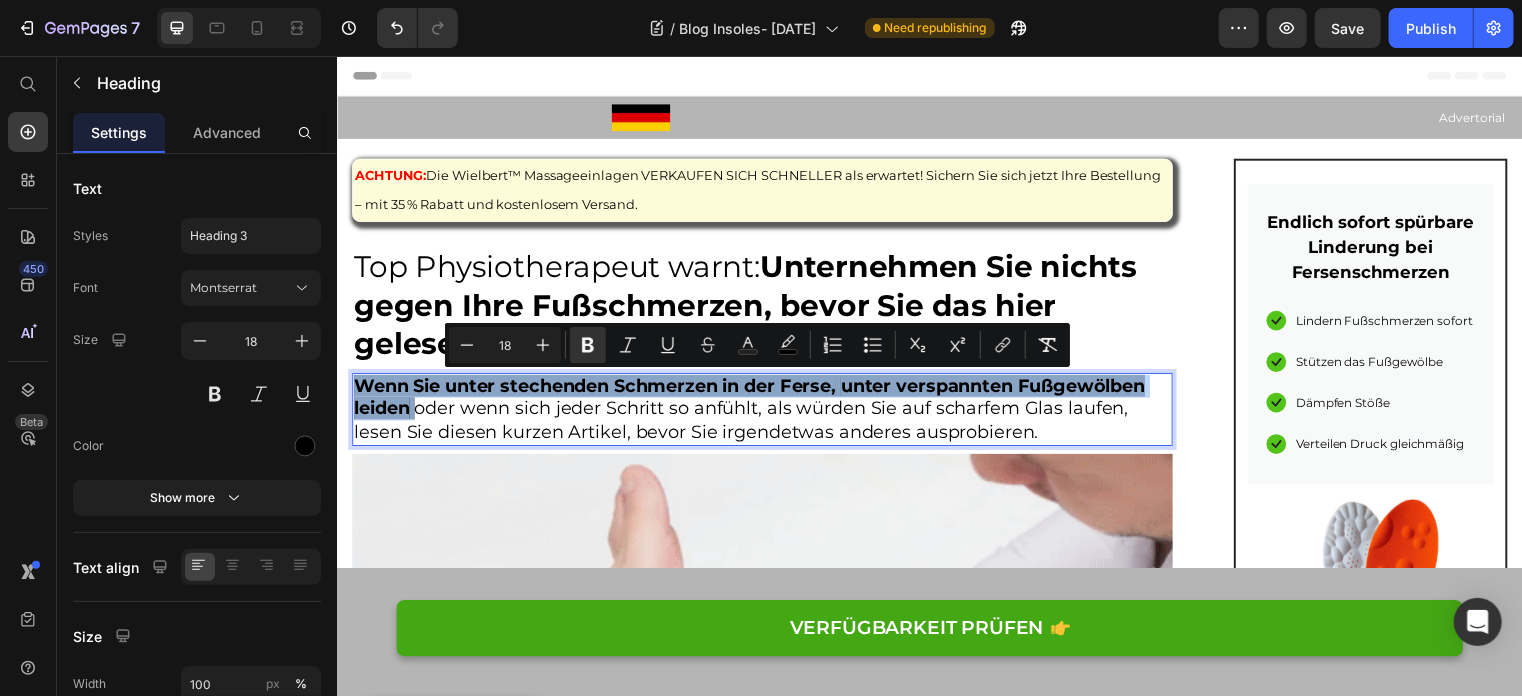 drag, startPoint x: 419, startPoint y: 414, endPoint x: 358, endPoint y: 382, distance: 68.88396 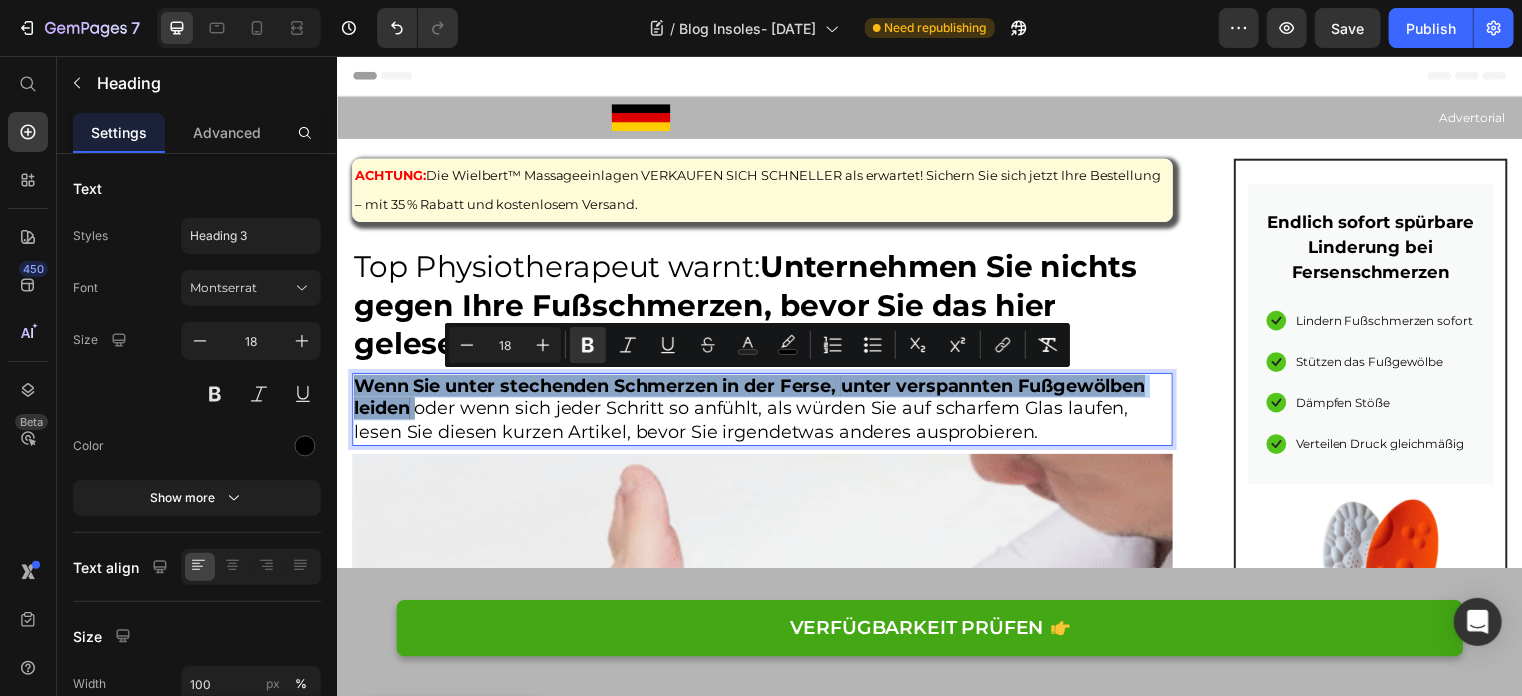click on "Wenn Sie unter stechenden Schmerzen in der Ferse,   unter verspannten Fußgewölben leiden   oder wenn sich jeder Schritt so anfühlt, als würden Sie auf scharfem Glas laufen, lesen Sie diesen kurzen Artikel, bevor Sie irgendetwas anderes ausprobieren." at bounding box center [766, 413] 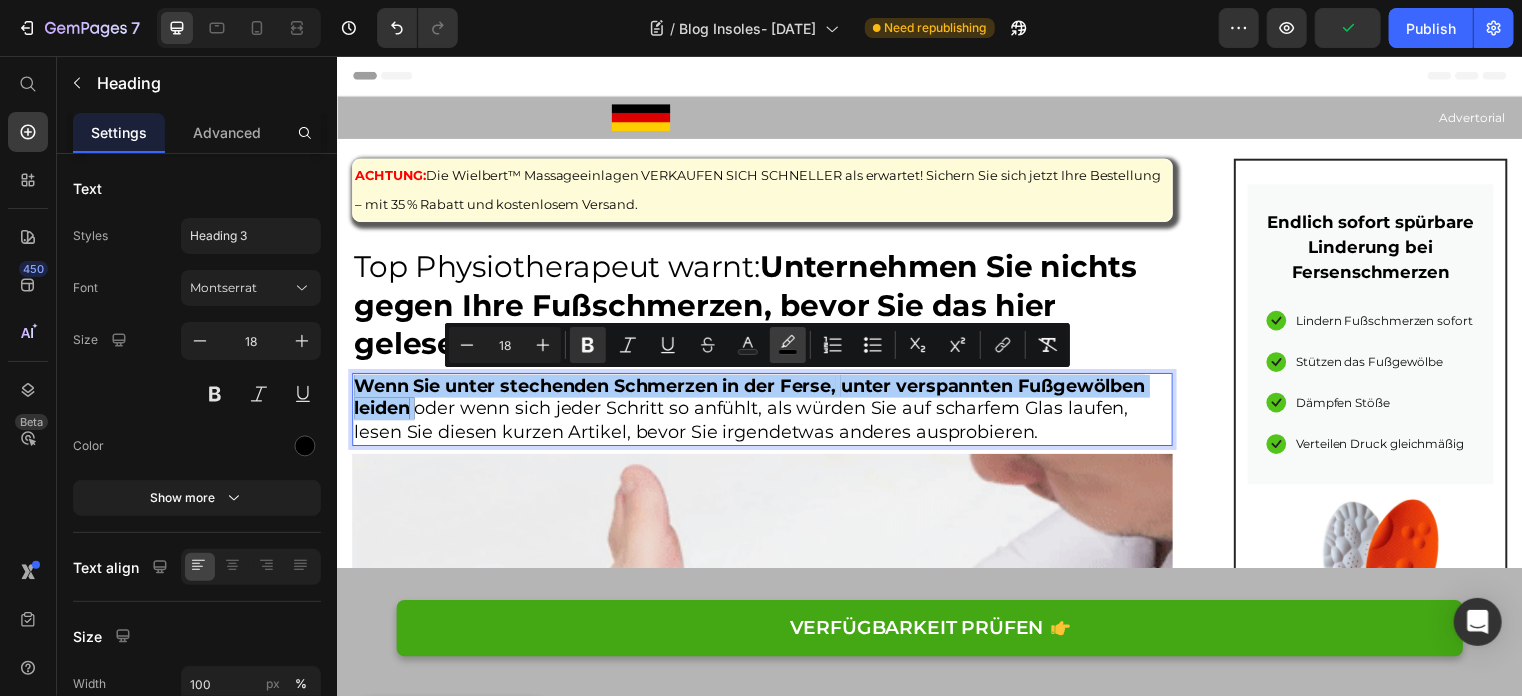 click 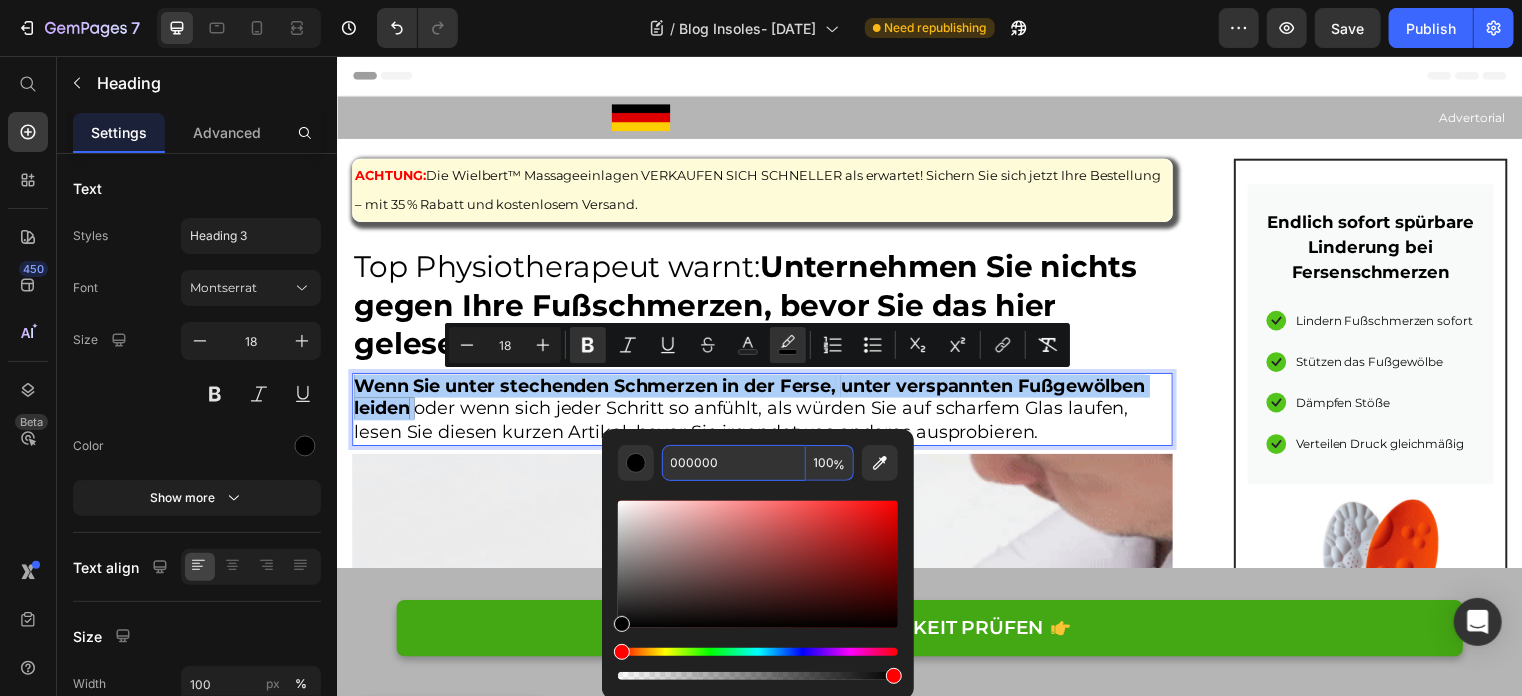 click on "000000" at bounding box center [734, 463] 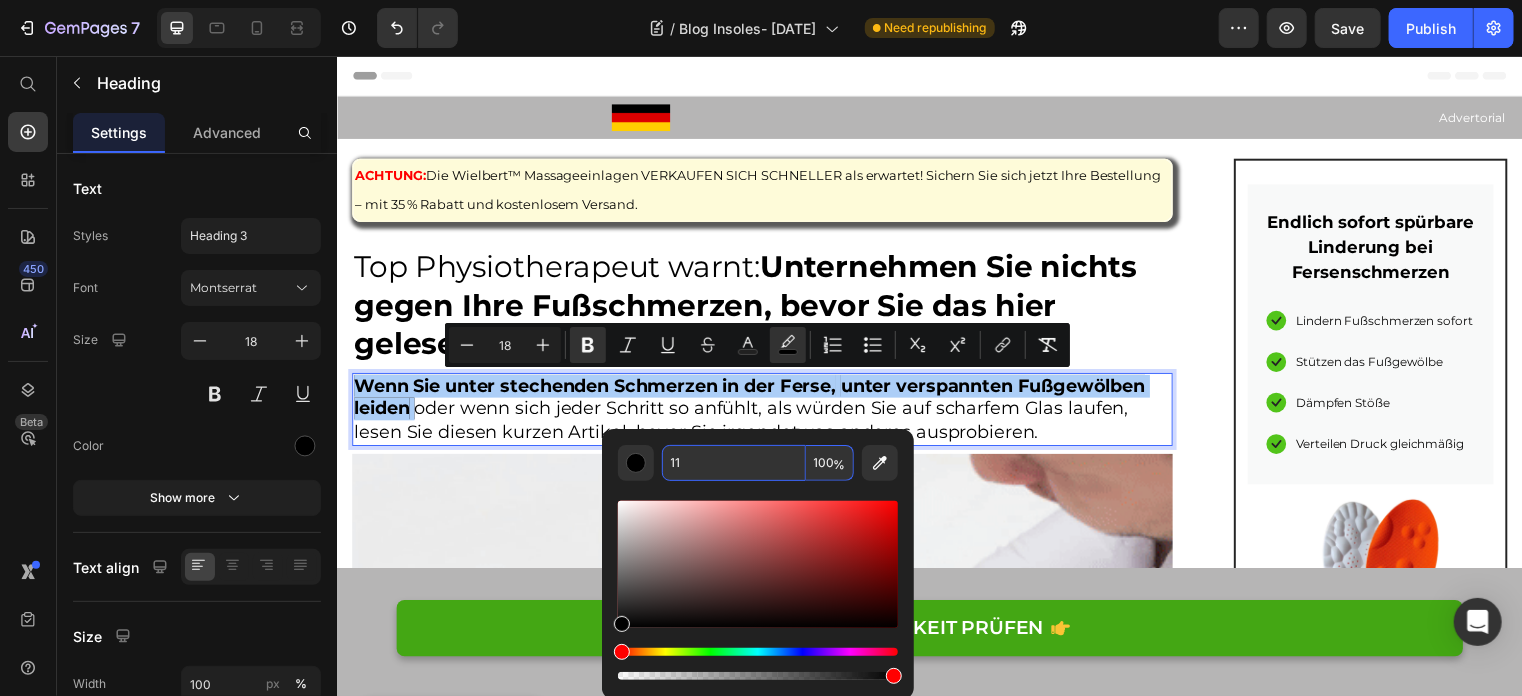 type on "1" 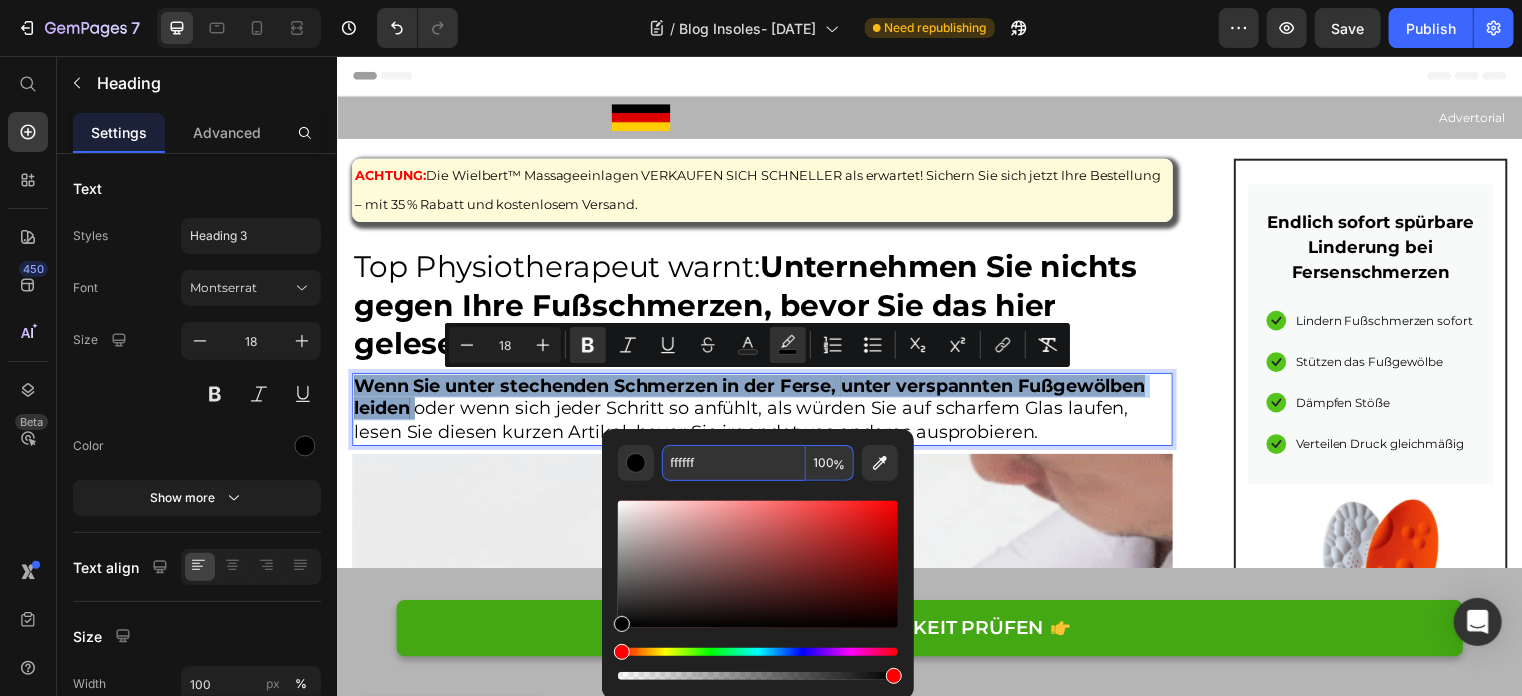type on "FFFFFF" 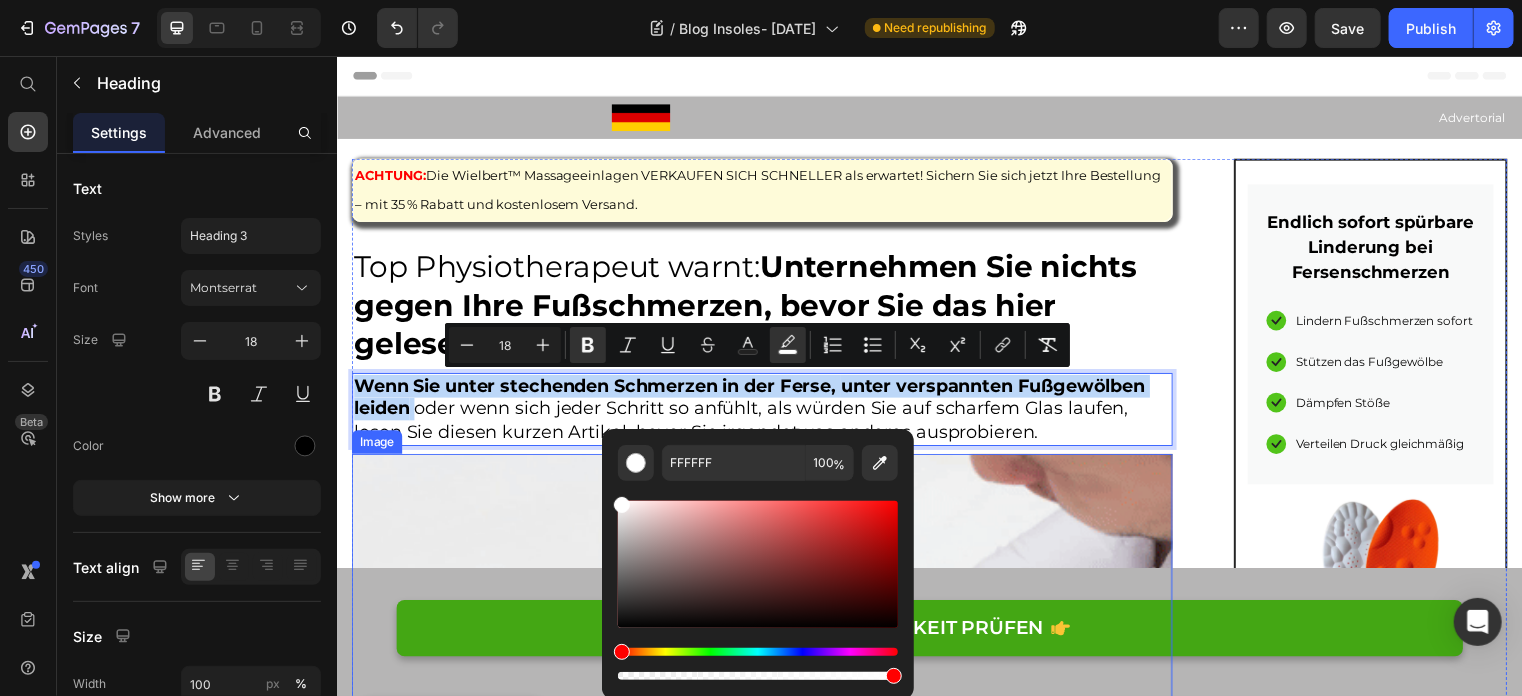click at bounding box center [766, 691] 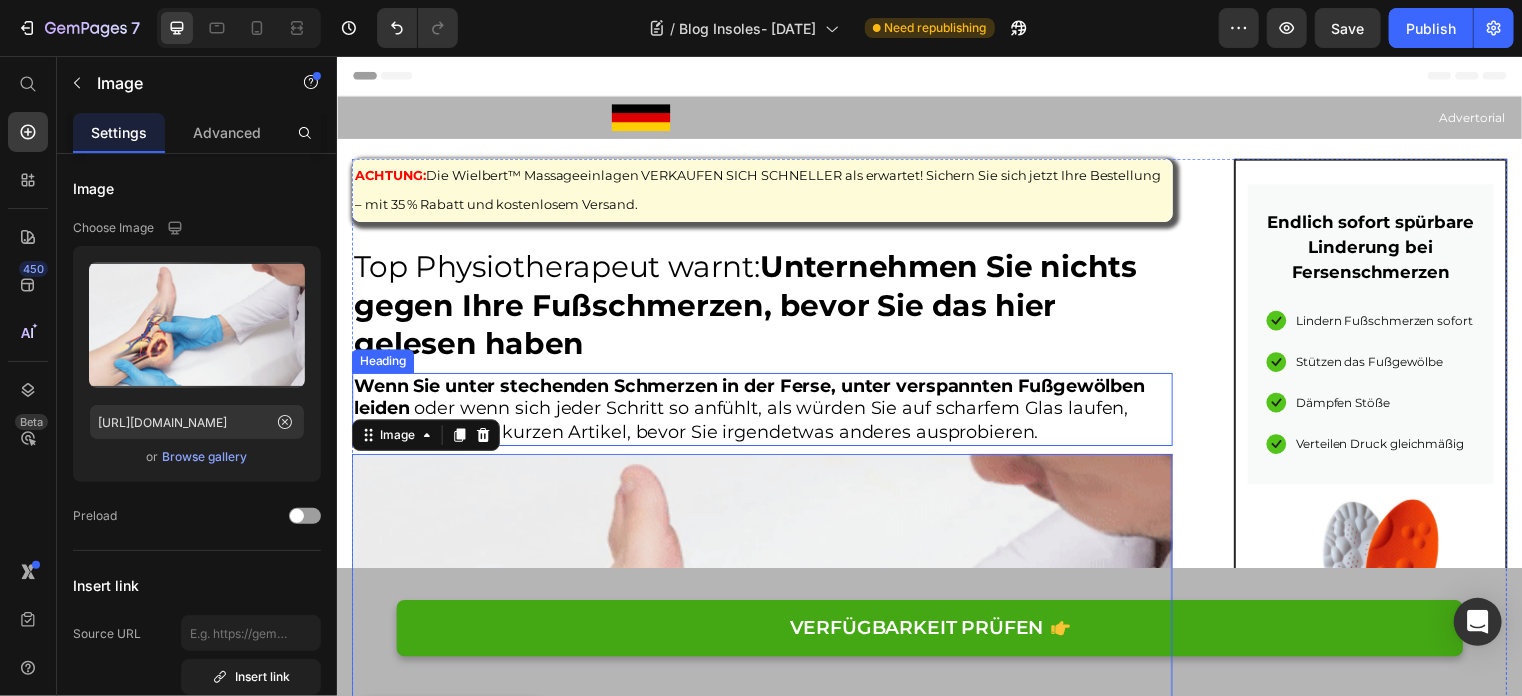 click on "⁠⁠⁠⁠⁠⁠⁠ Wenn Sie unter stechenden Schmerzen in der Ferse,   unter verspannten Fußgewölben leiden   oder wenn sich jeder Schritt so anfühlt, als würden Sie auf scharfem Glas laufen, lesen Sie diesen kurzen Artikel, bevor Sie irgendetwas anderes ausprobieren." at bounding box center [766, 413] 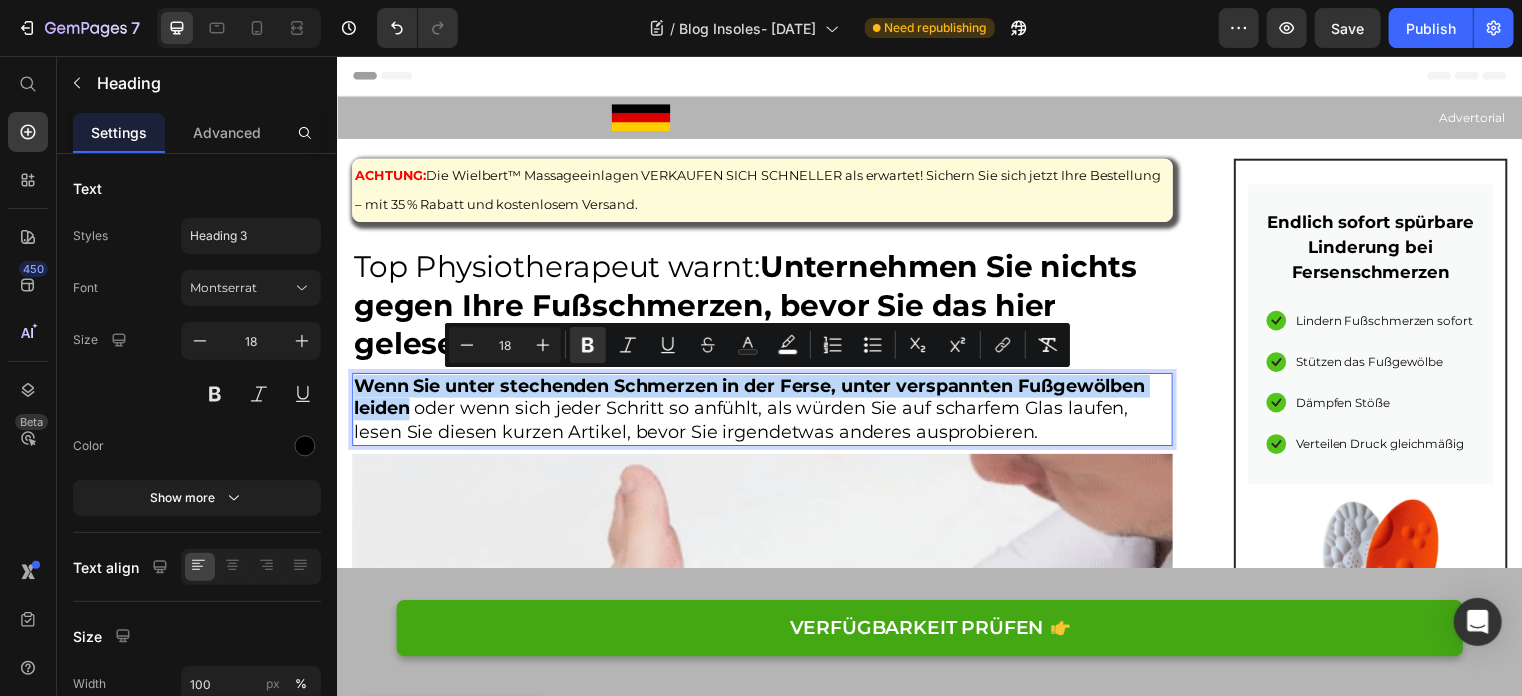 drag, startPoint x: 410, startPoint y: 410, endPoint x: 357, endPoint y: 391, distance: 56.302753 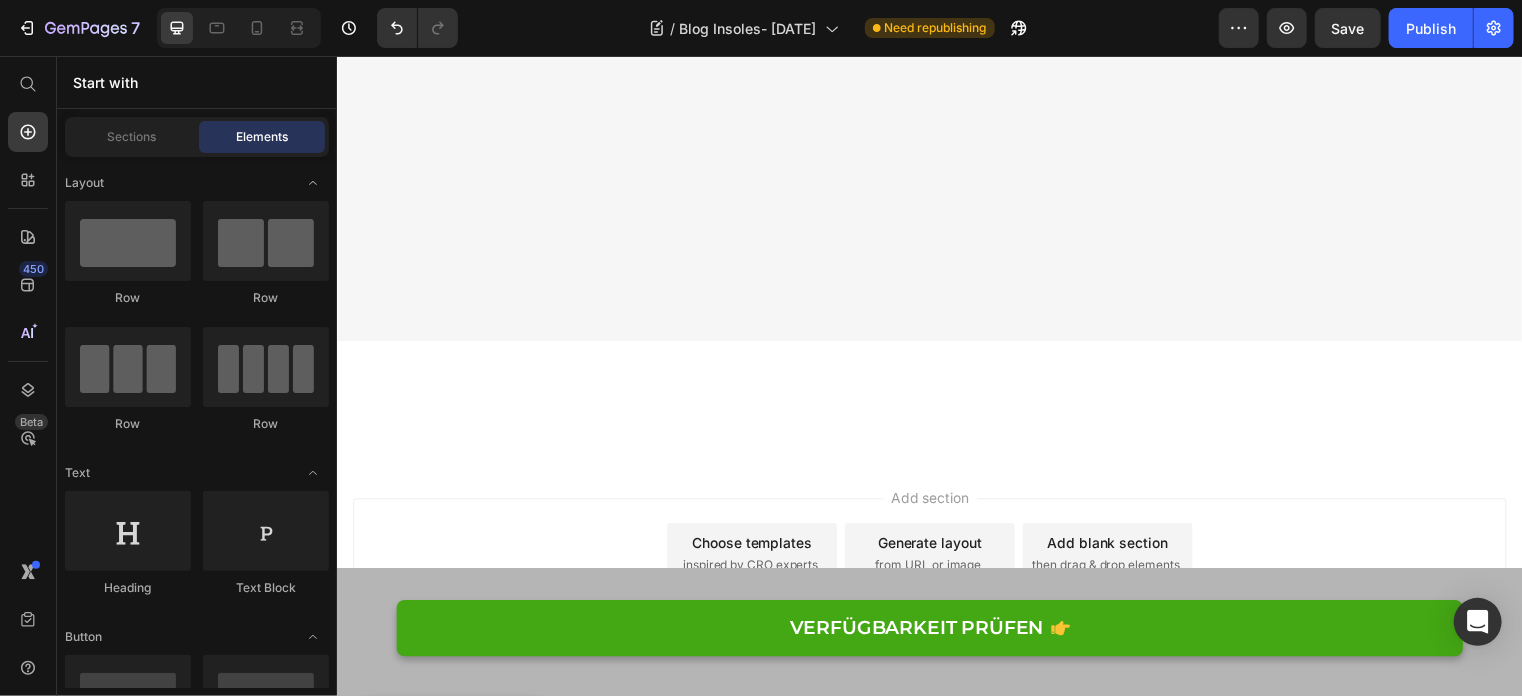 scroll, scrollTop: 14310, scrollLeft: 0, axis: vertical 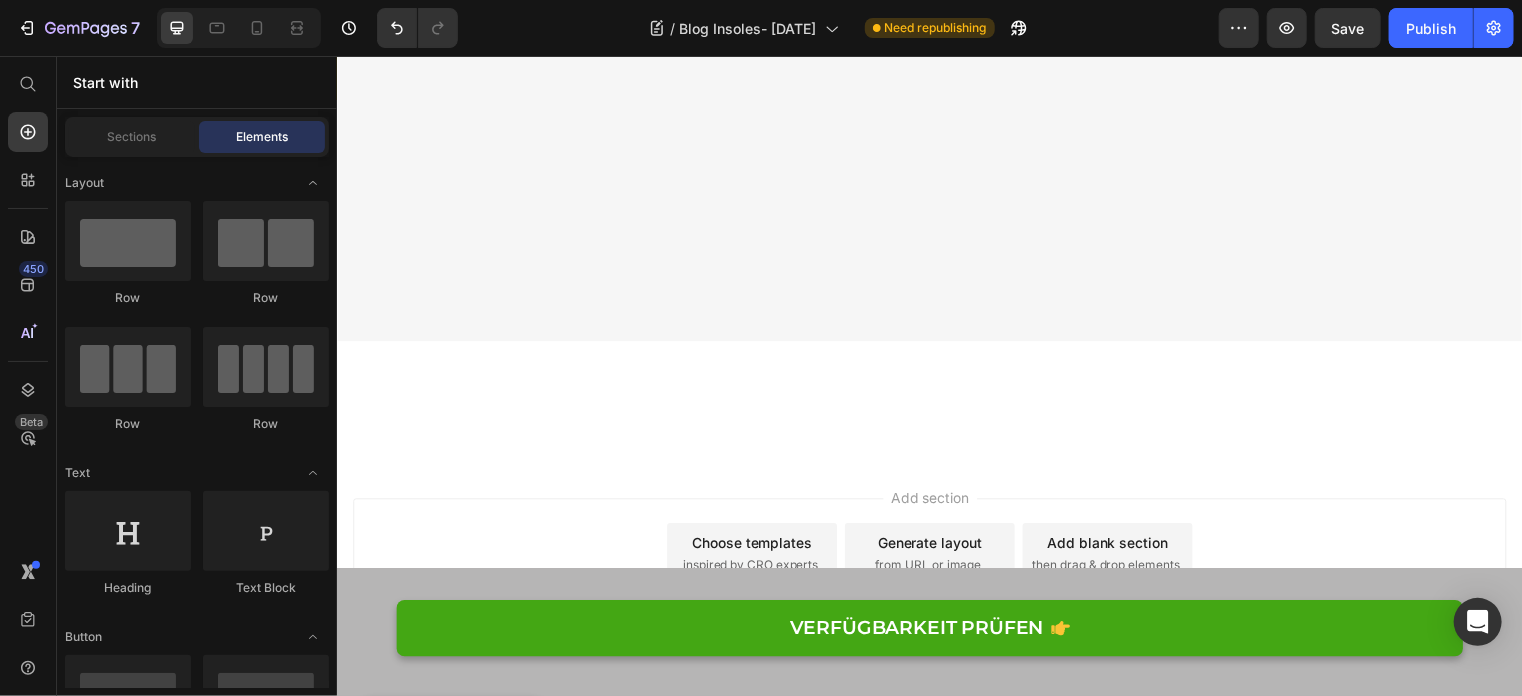 click at bounding box center [125, 56] 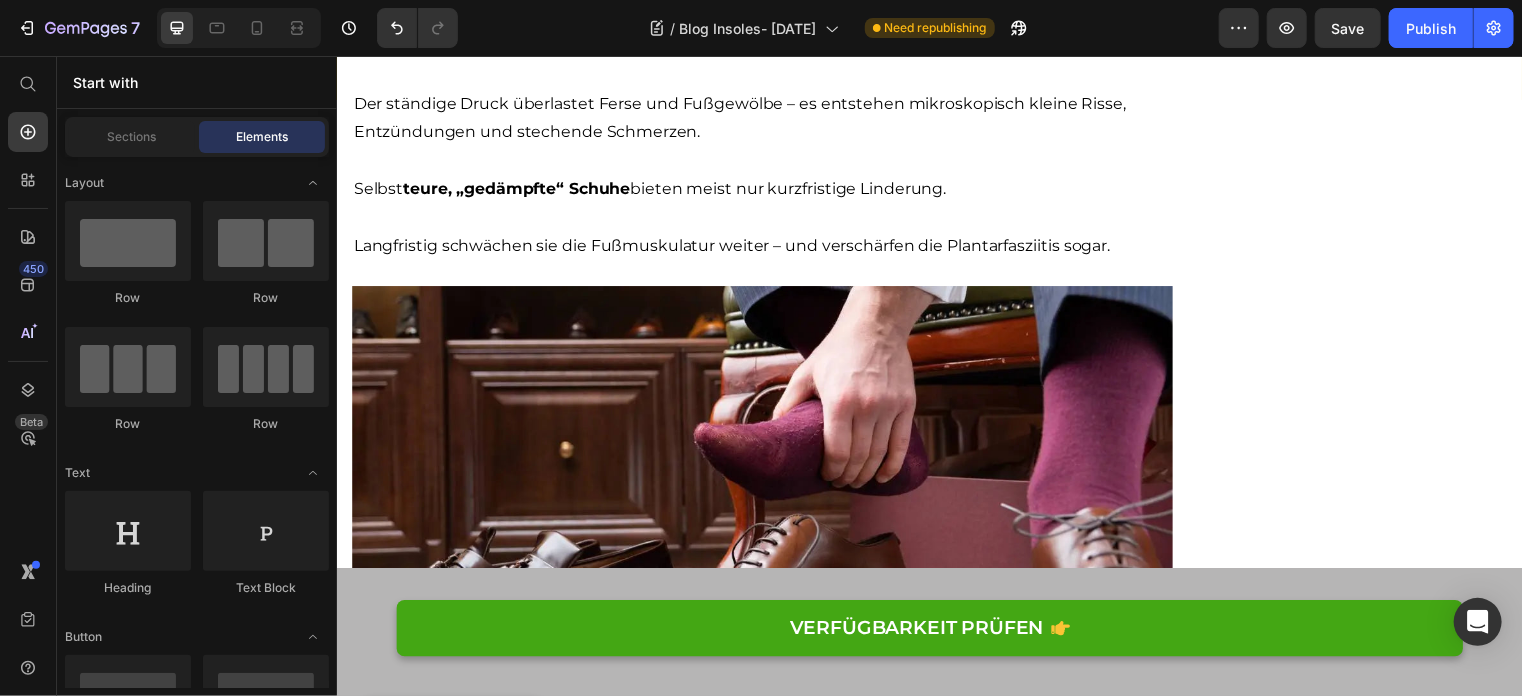 scroll, scrollTop: 0, scrollLeft: 0, axis: both 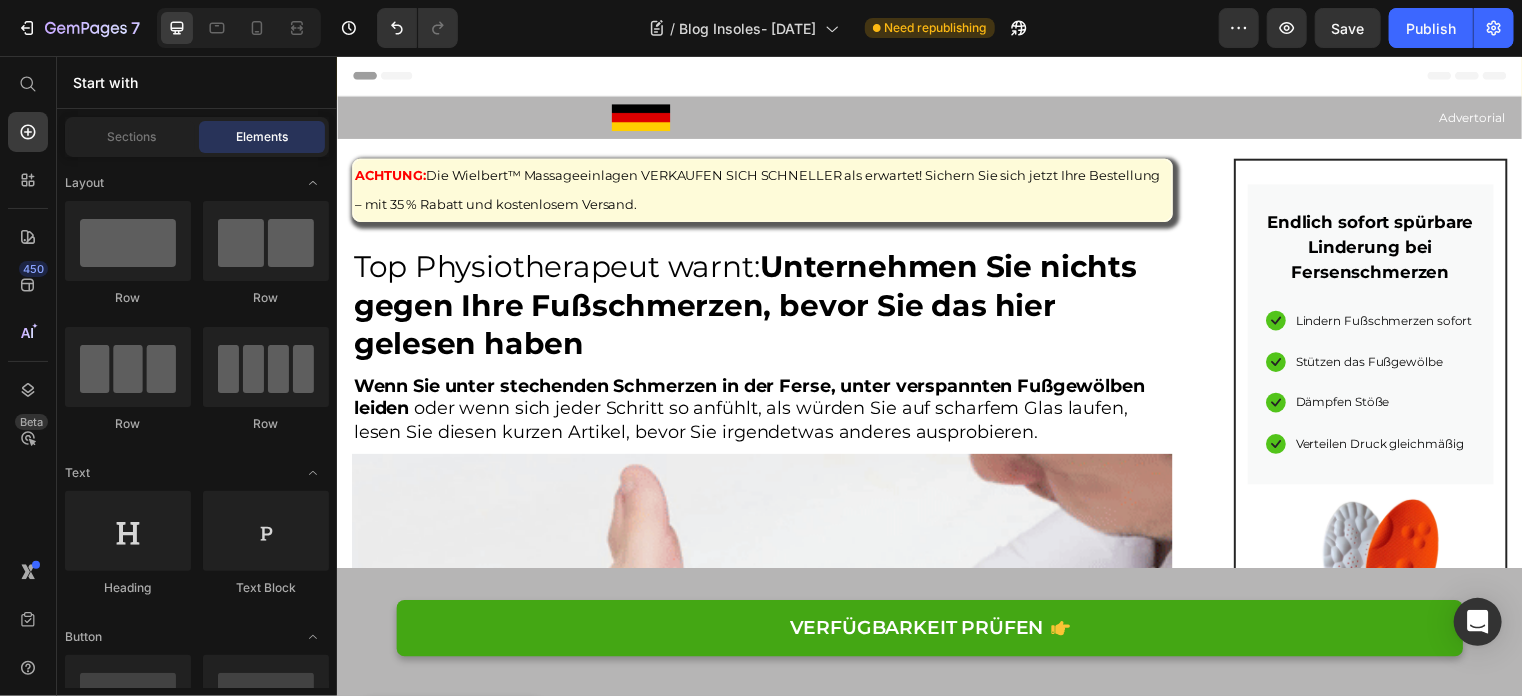 click on "X" at bounding box center [5, 12] 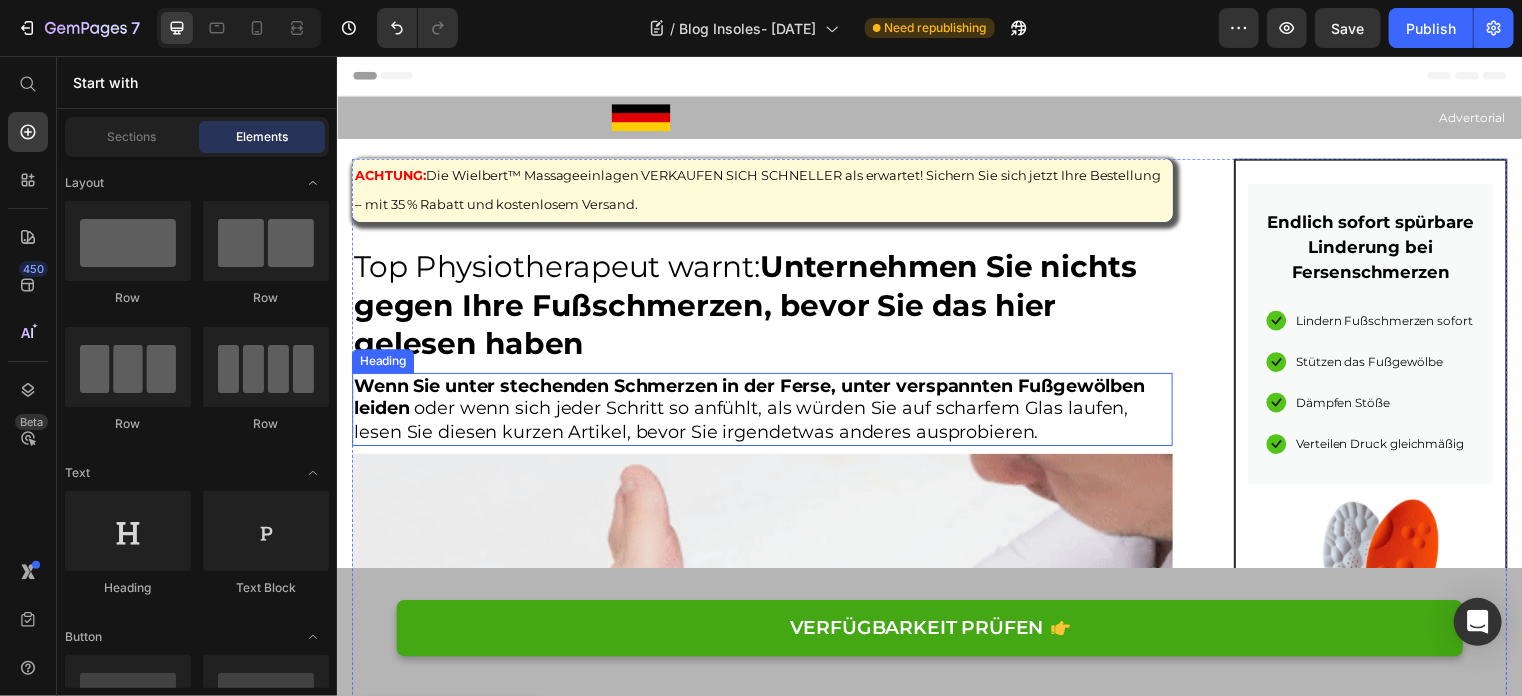 click on "unter verspannten Fußgewölben leiden" at bounding box center (753, 400) 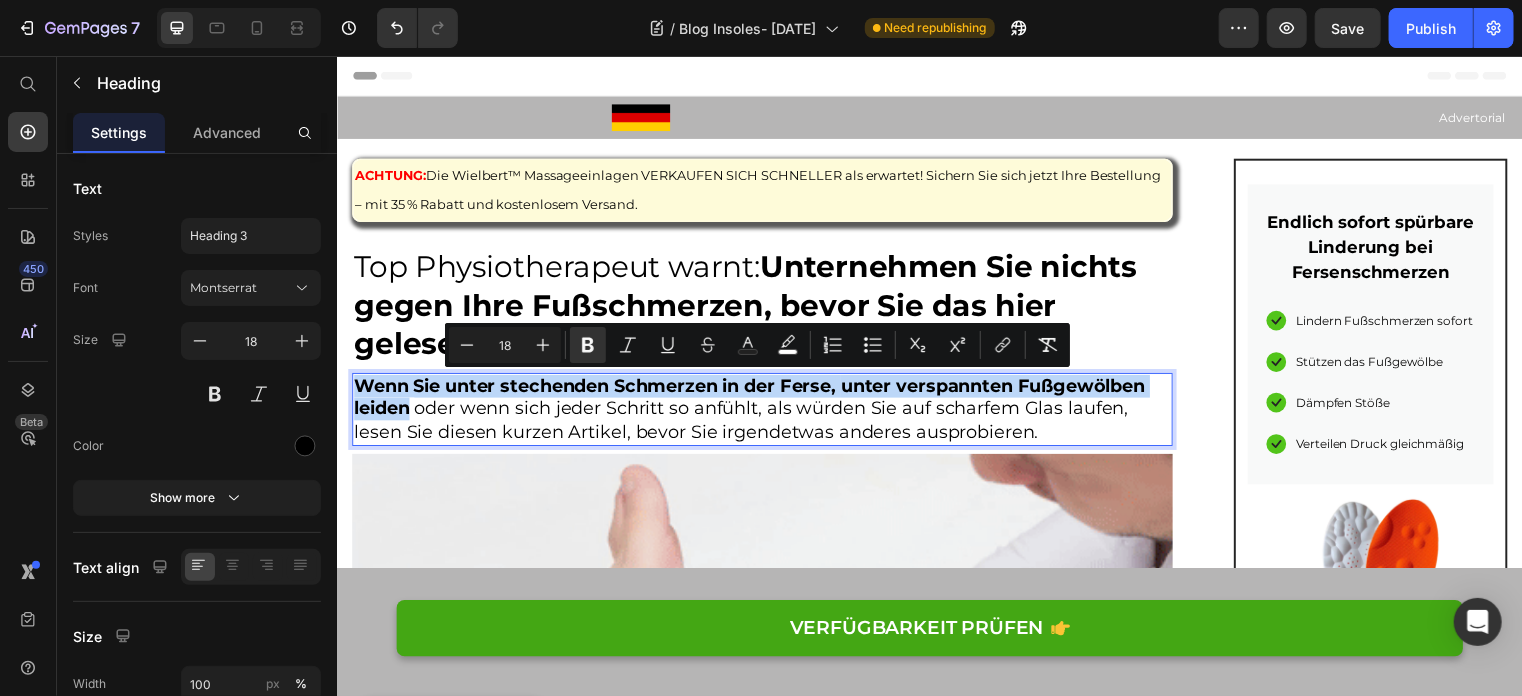 drag, startPoint x: 410, startPoint y: 416, endPoint x: 359, endPoint y: 388, distance: 58.18075 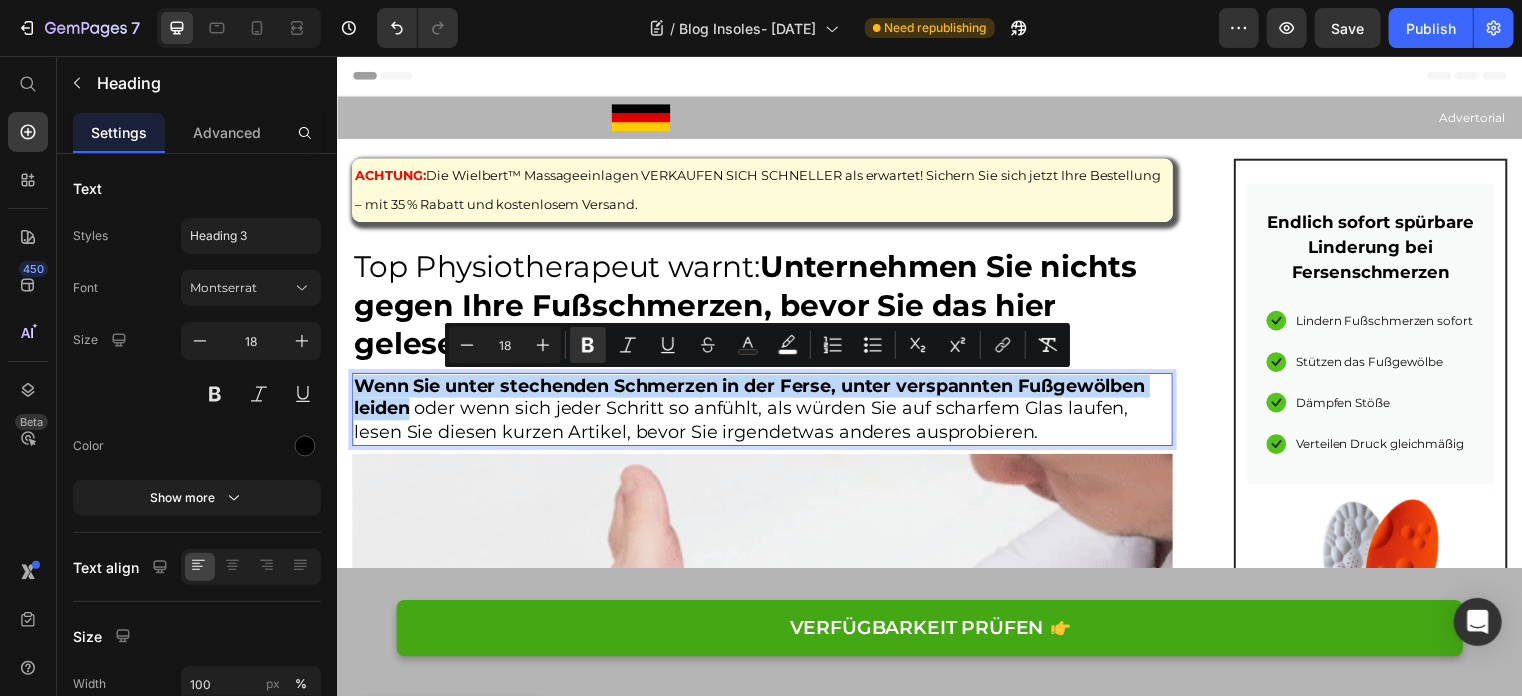 click on "Wenn Sie unter stechenden Schmerzen in der Ferse,   unter verspannten Fußgewölben leiden" at bounding box center (753, 400) 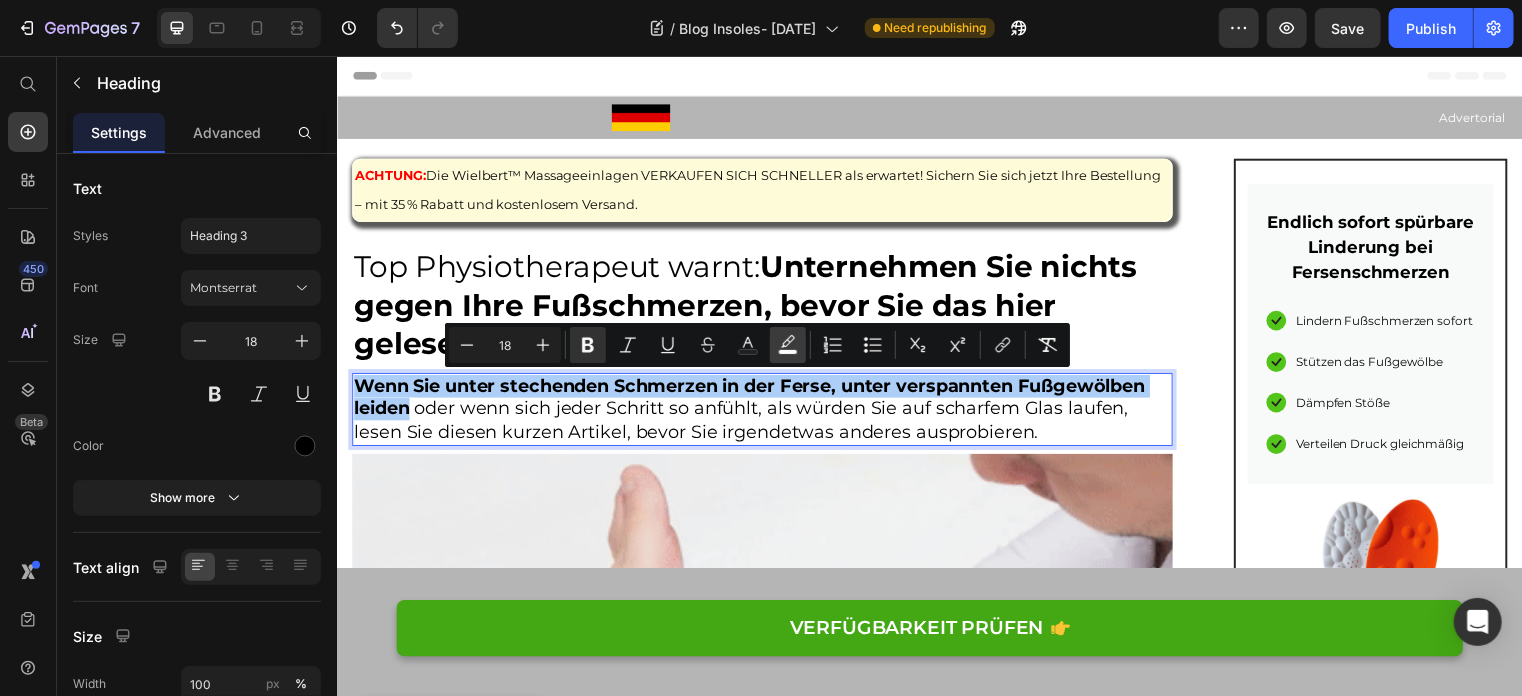 click 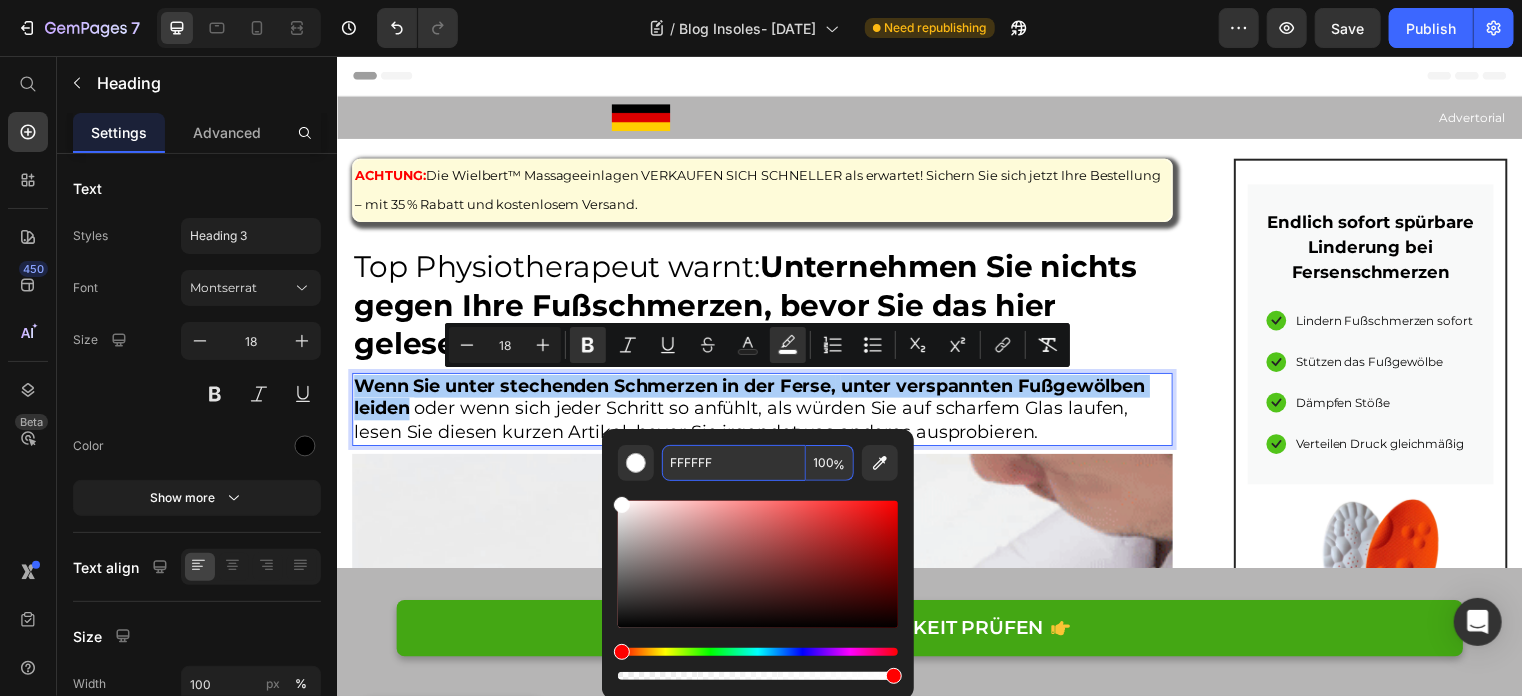 click on "FFFFFF" at bounding box center (734, 463) 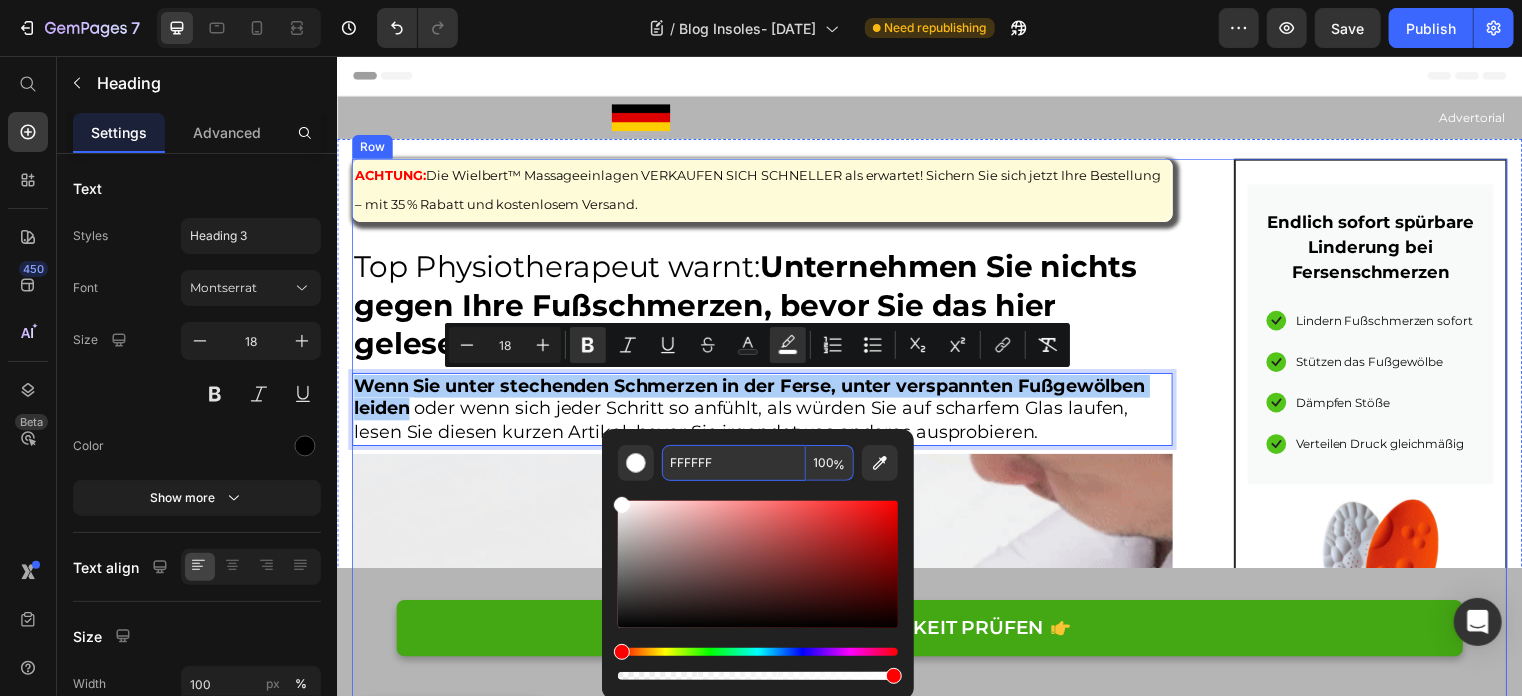 paste on "#ffd400" 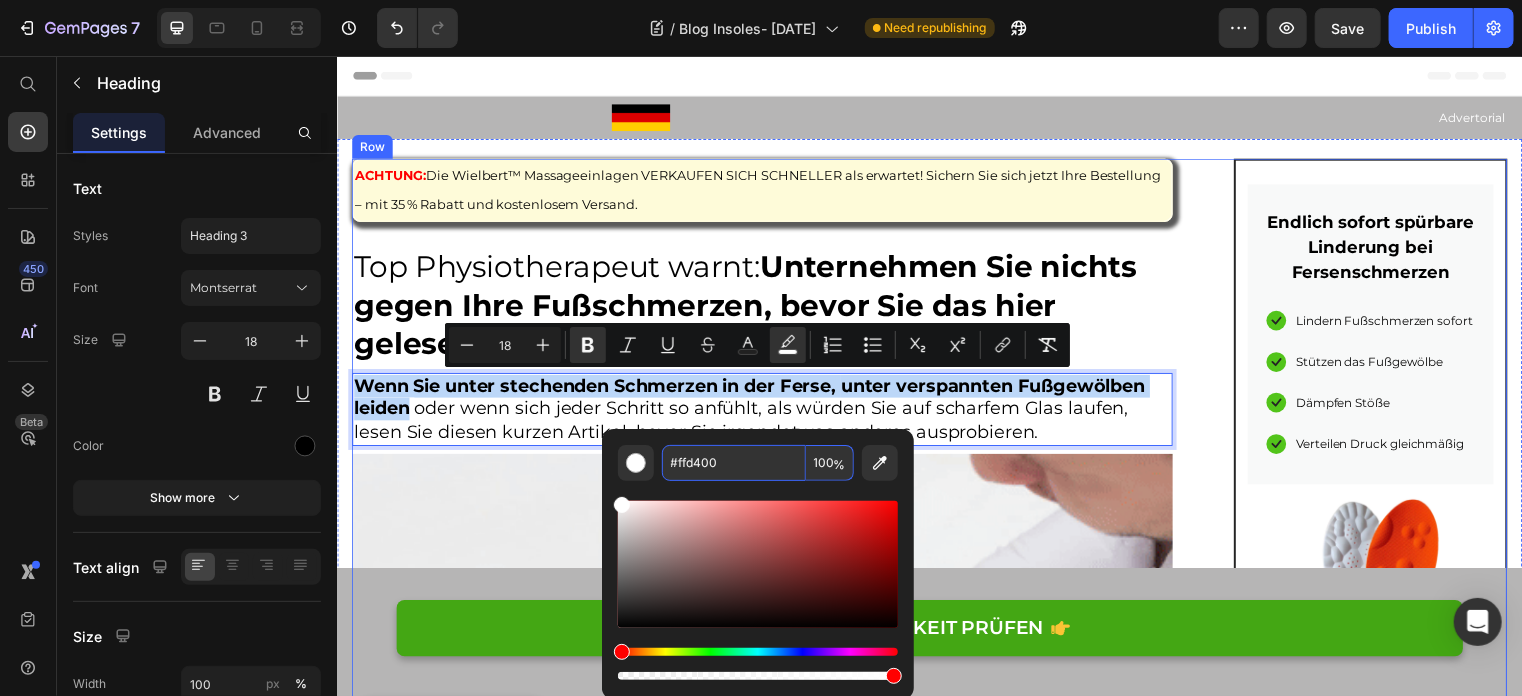 type on "FFD400" 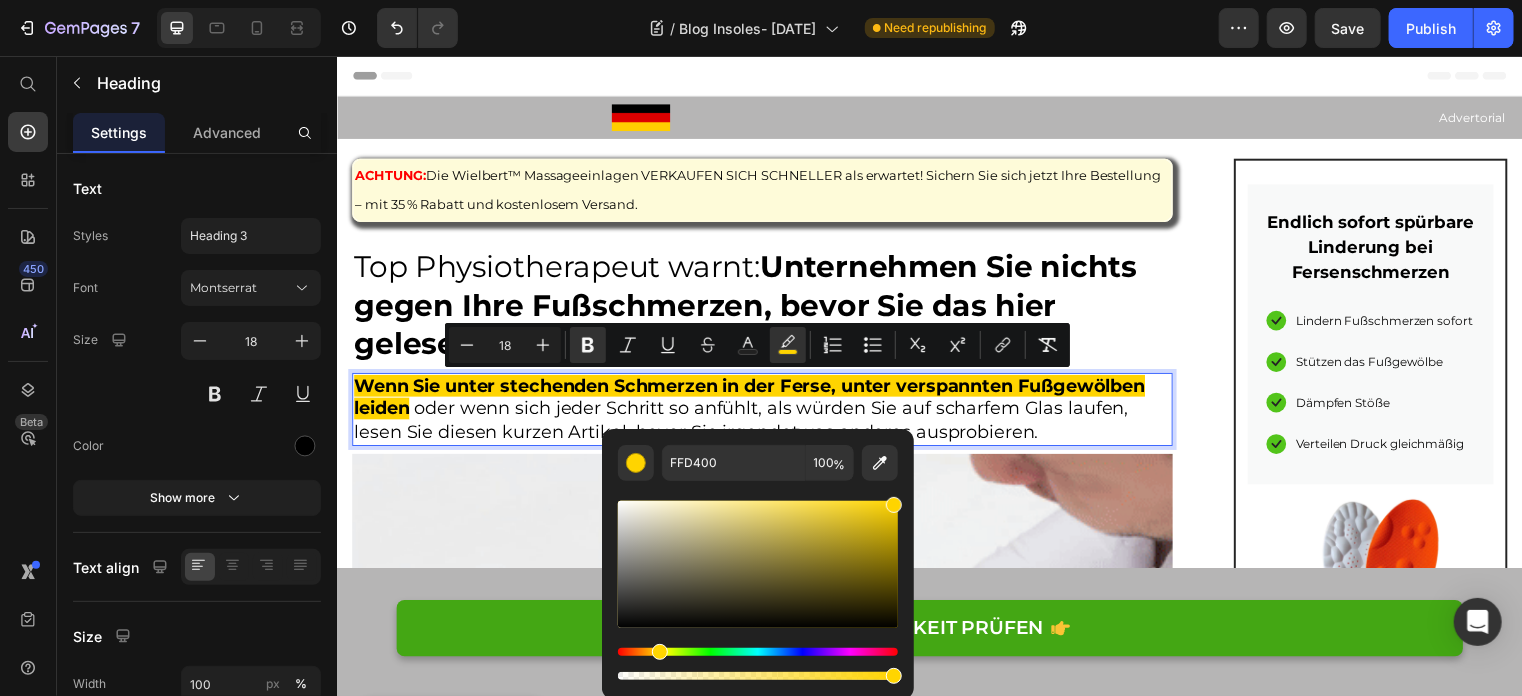 click on "Wenn Sie unter stechenden Schmerzen in der Ferse,   unter verspannten Fußgewölben leiden   oder wenn sich jeder Schritt so anfühlt, als würden Sie auf scharfem Glas laufen, lesen Sie diesen kurzen Artikel, bevor Sie irgendetwas anderes ausprobieren." at bounding box center (766, 413) 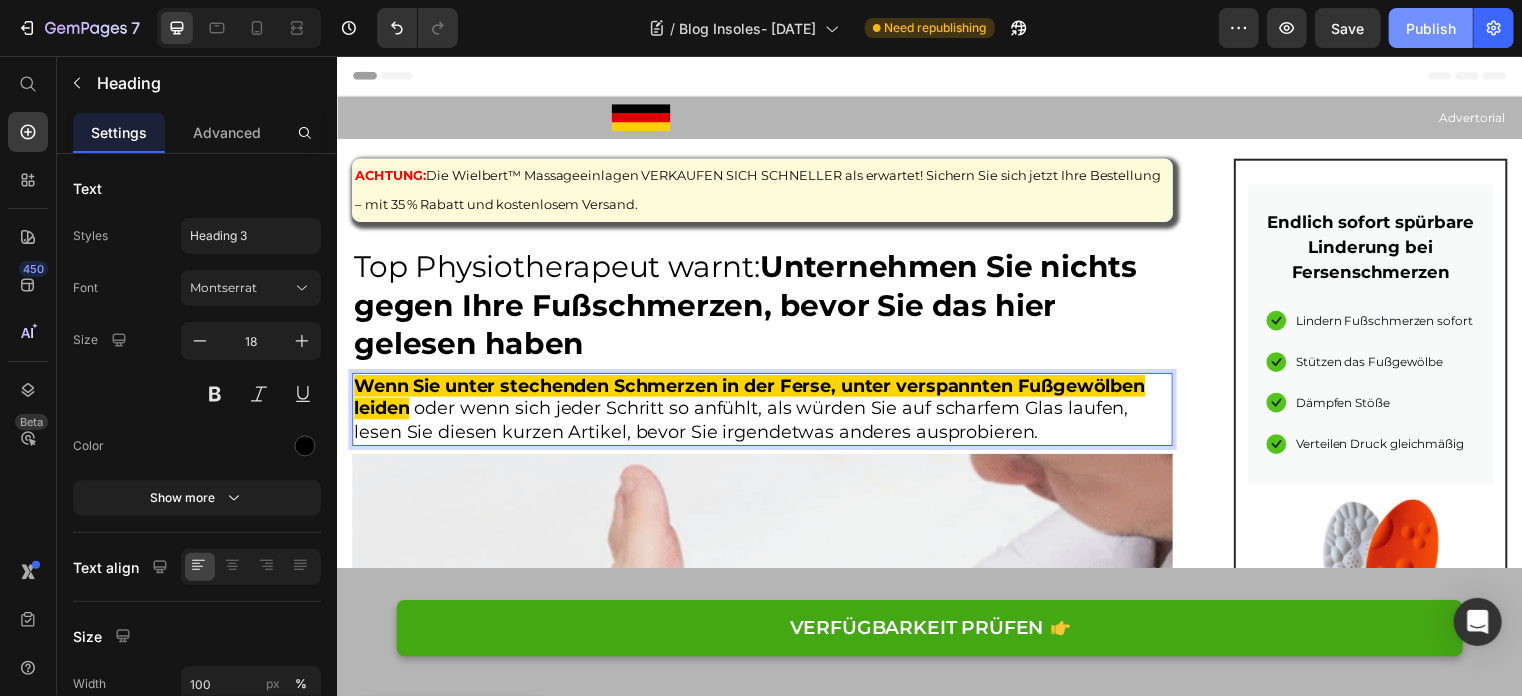 click on "Publish" at bounding box center [1431, 28] 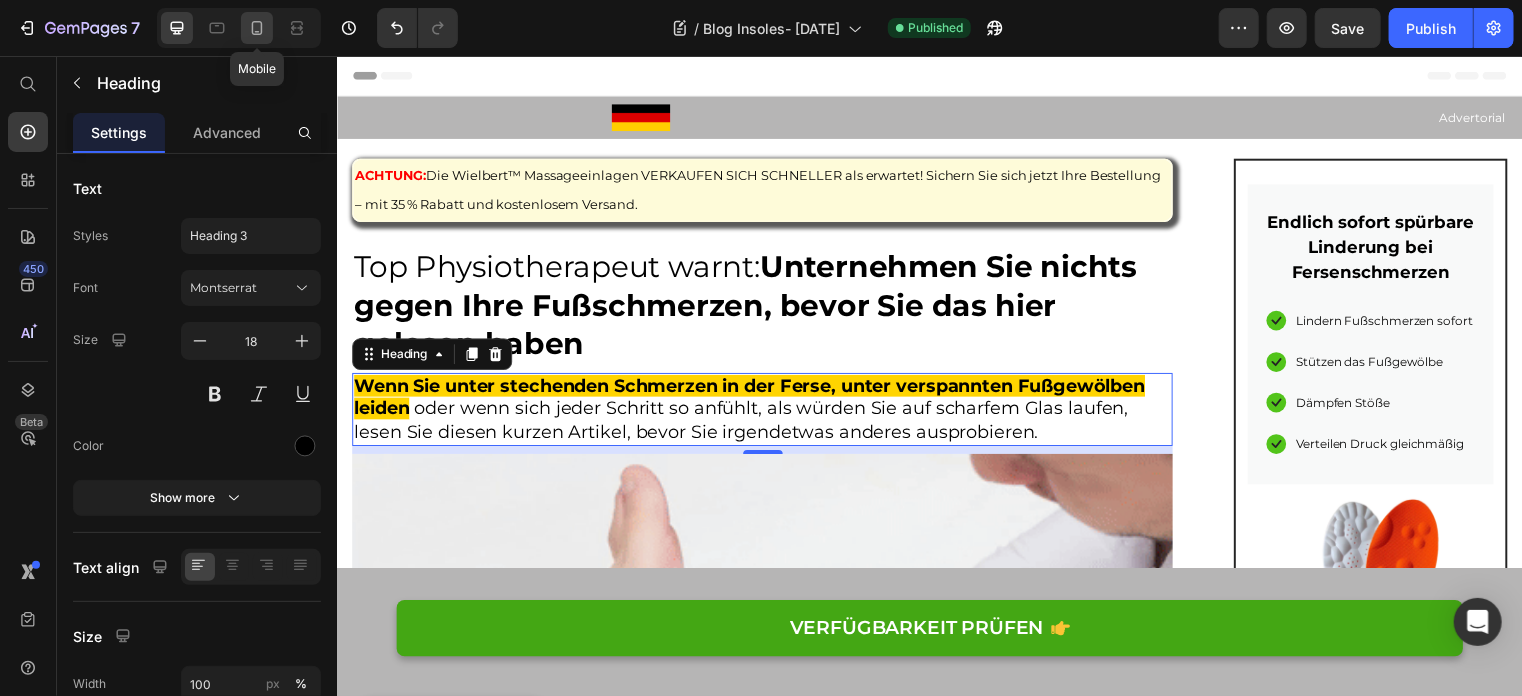 click 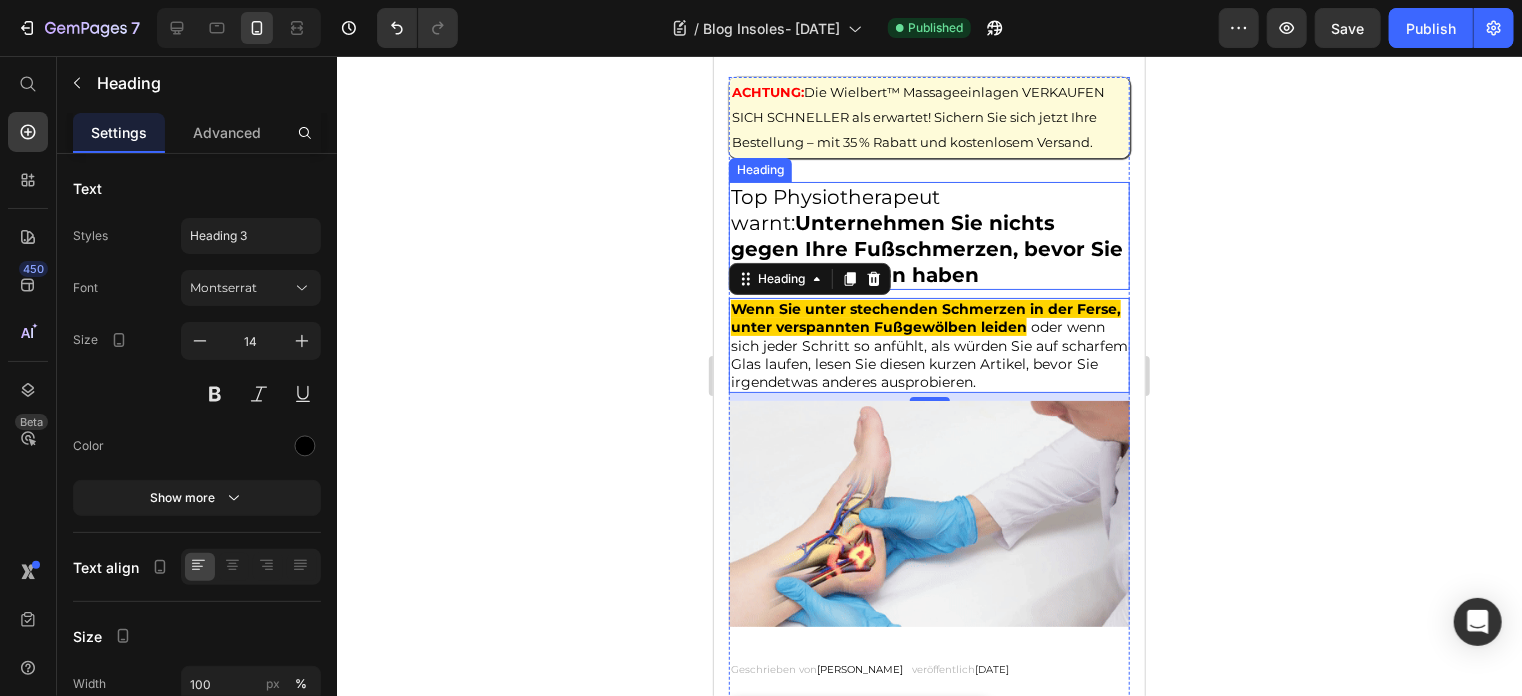 scroll, scrollTop: 0, scrollLeft: 0, axis: both 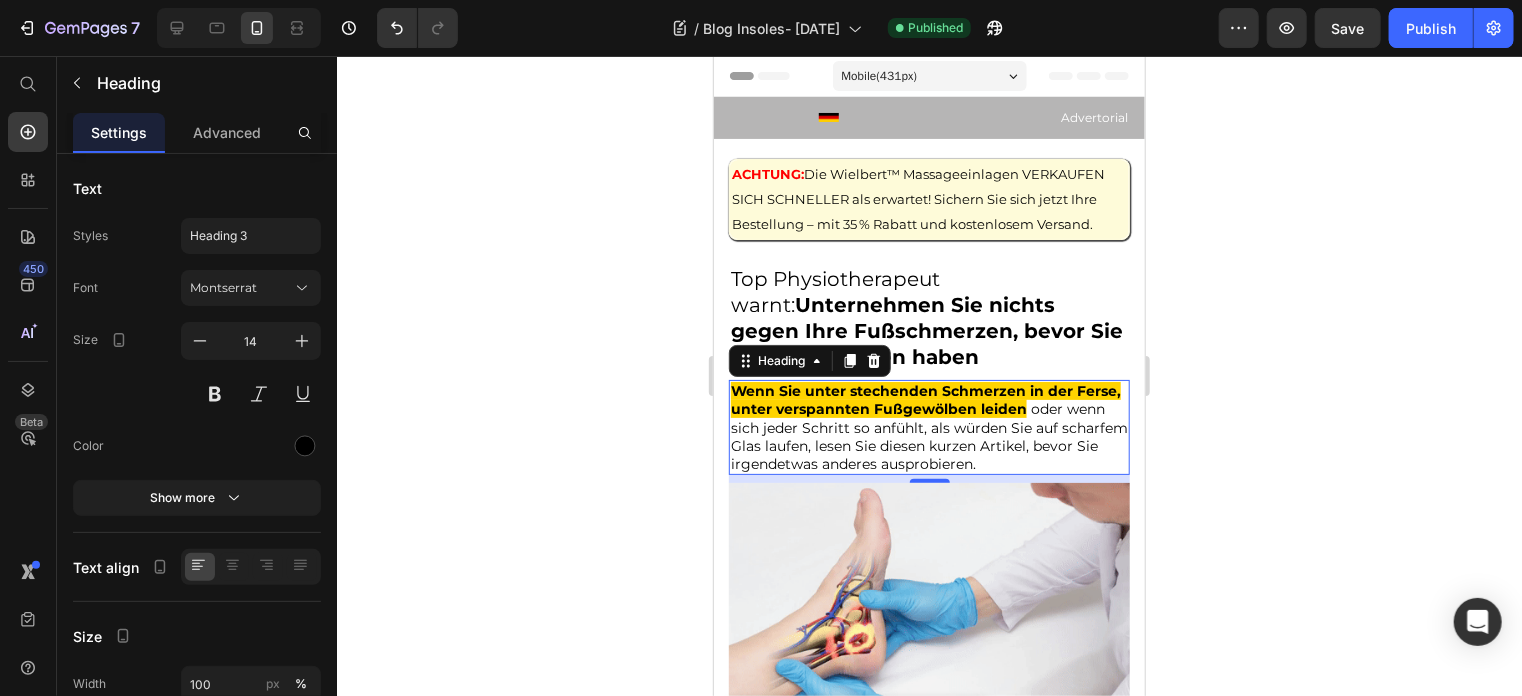 click on "Mobile  ( 431 px)" at bounding box center [929, 75] 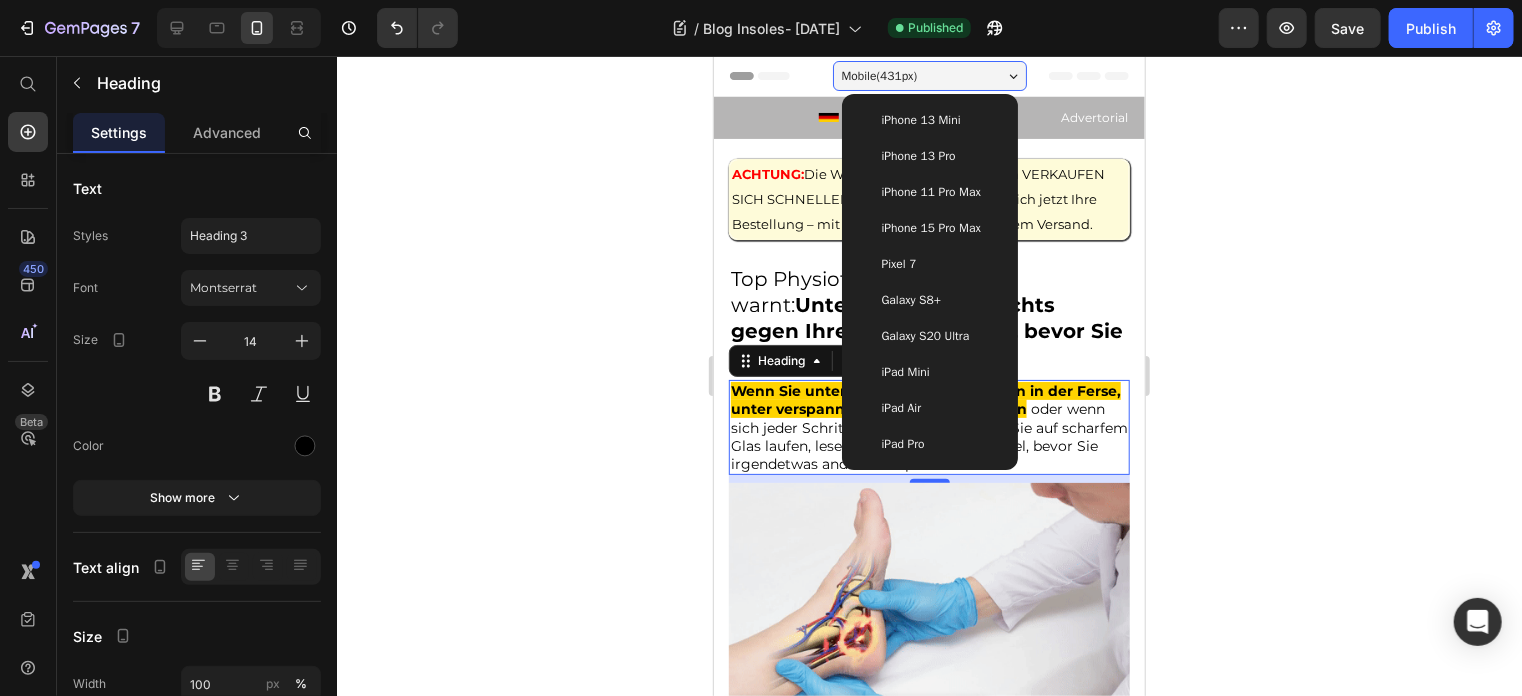 click on "Galaxy S8+" at bounding box center (910, 299) 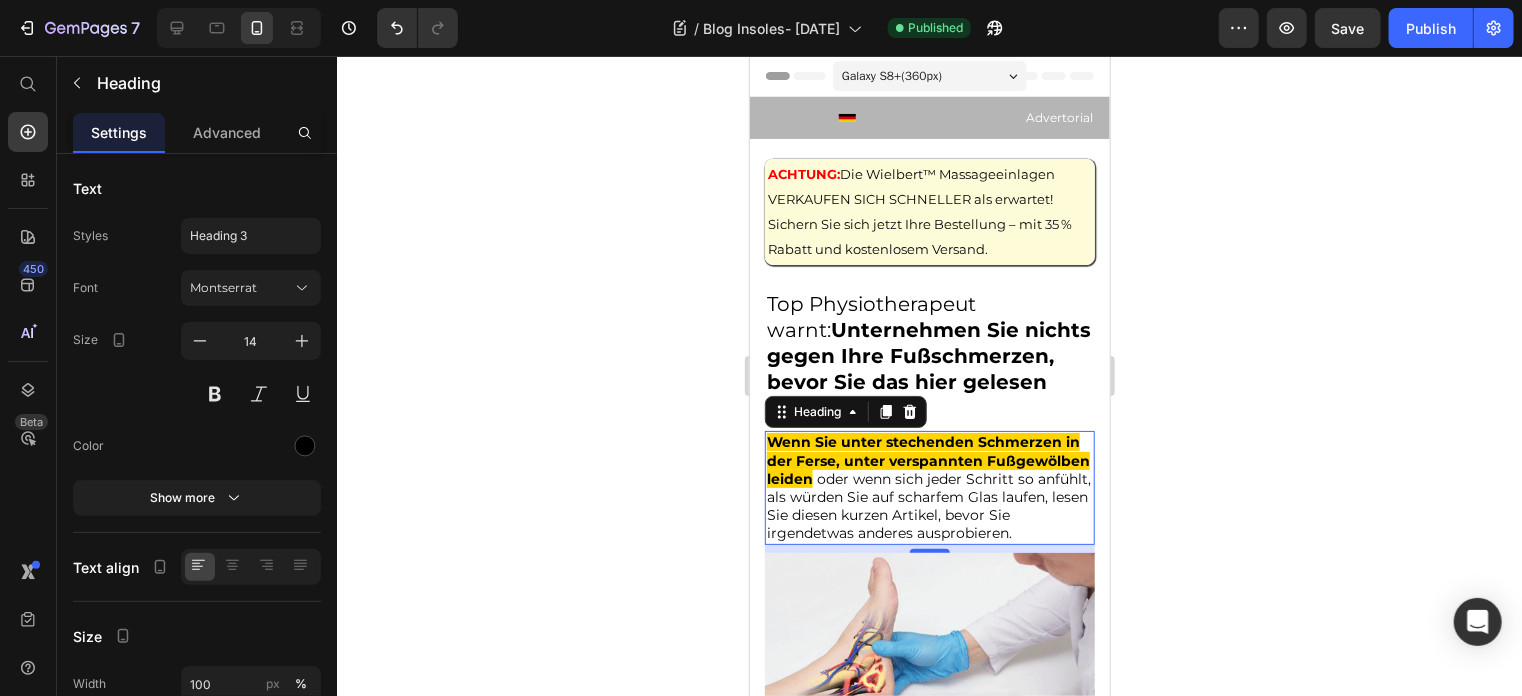 click on "Galaxy S8+  ( 360 px)" at bounding box center (929, 75) 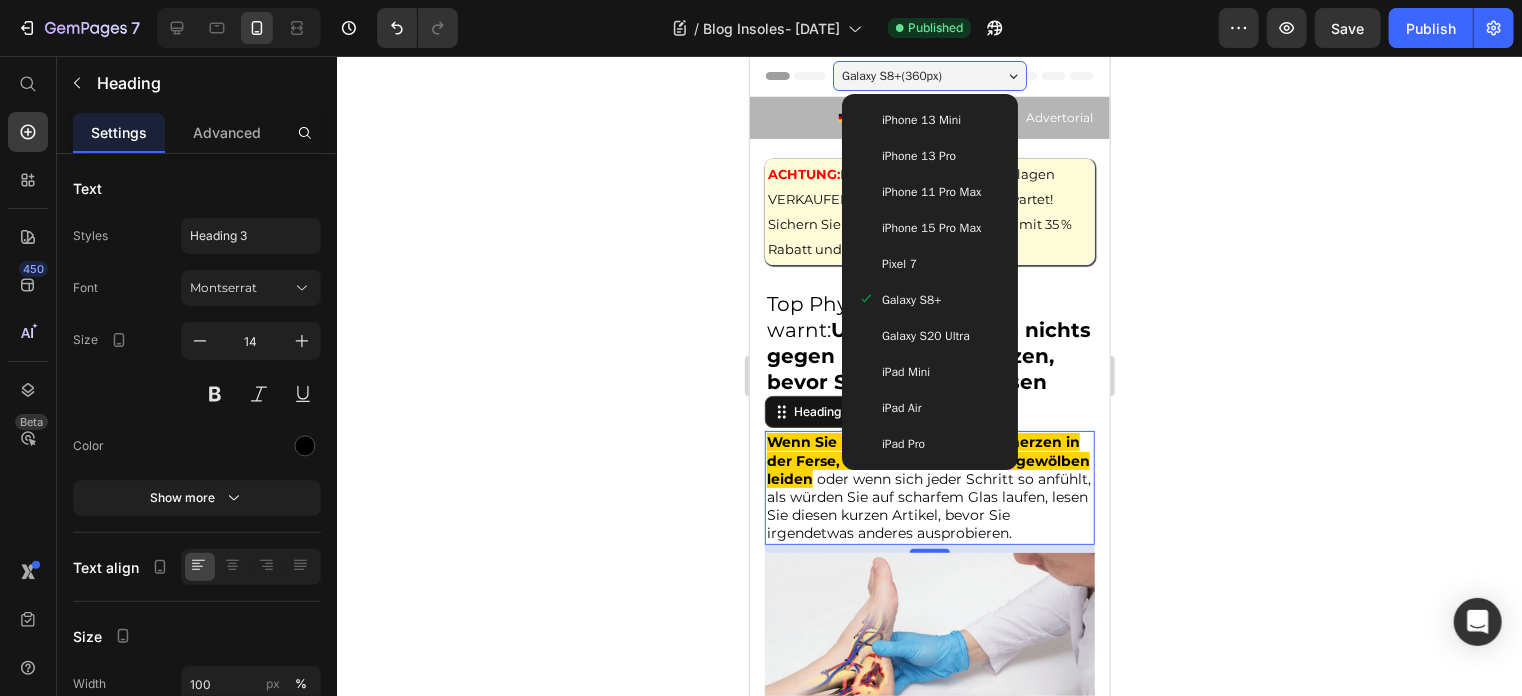 click on "iPhone 15 Pro Max" at bounding box center [930, 227] 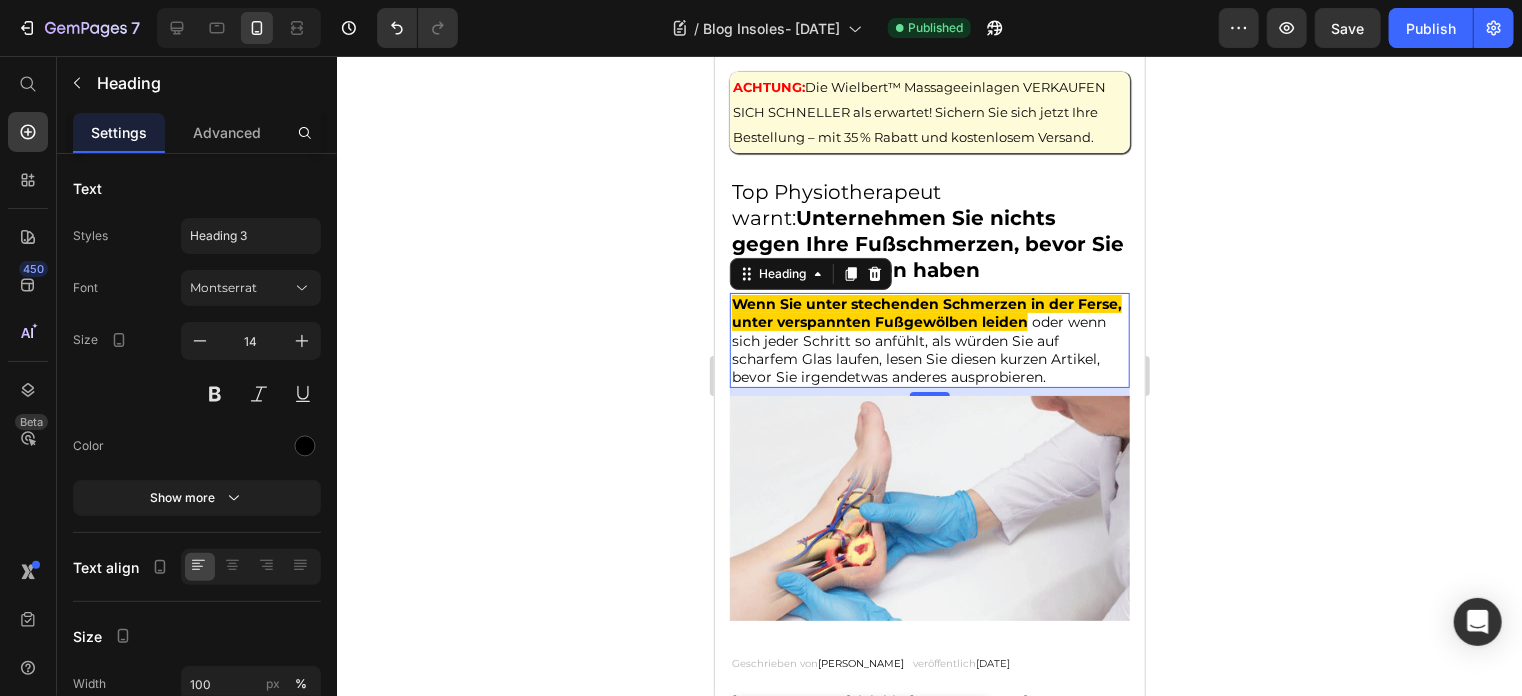 scroll, scrollTop: 0, scrollLeft: 0, axis: both 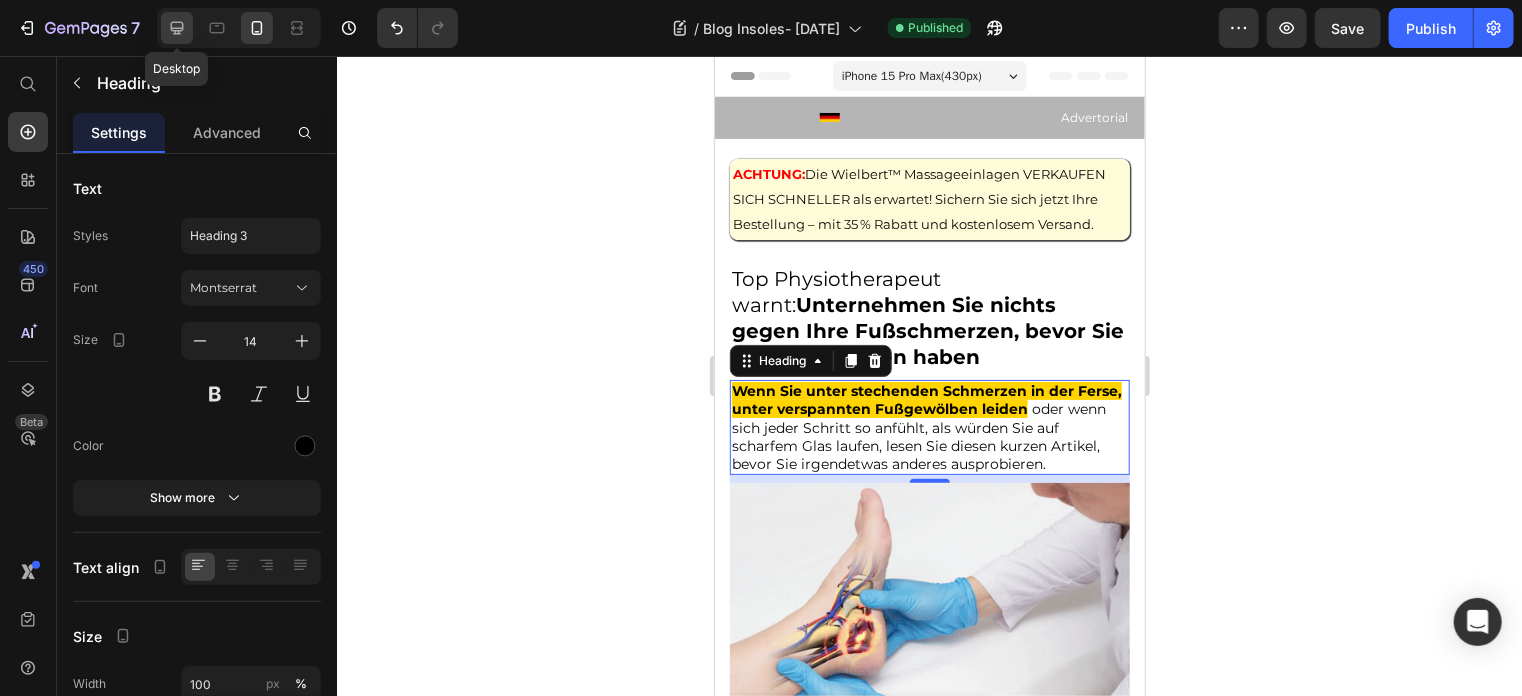 click 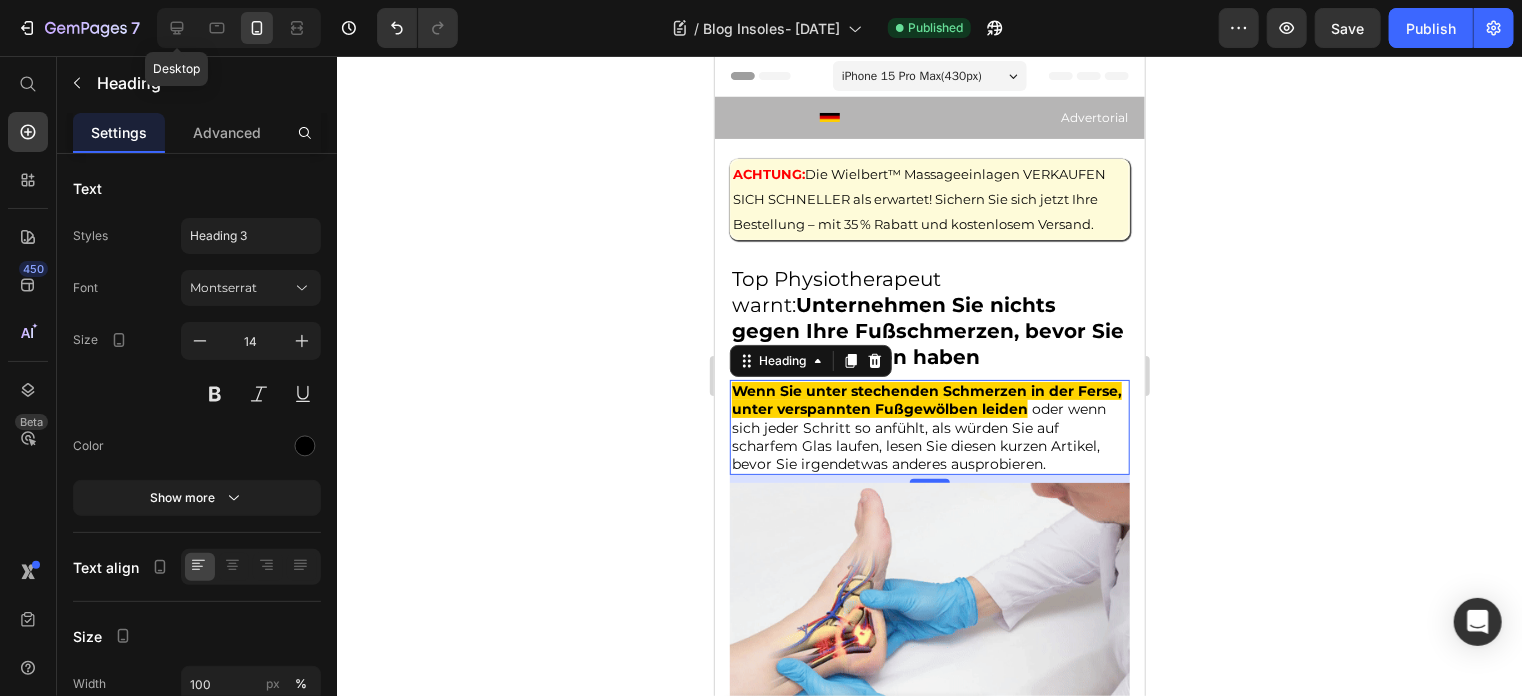 type on "18" 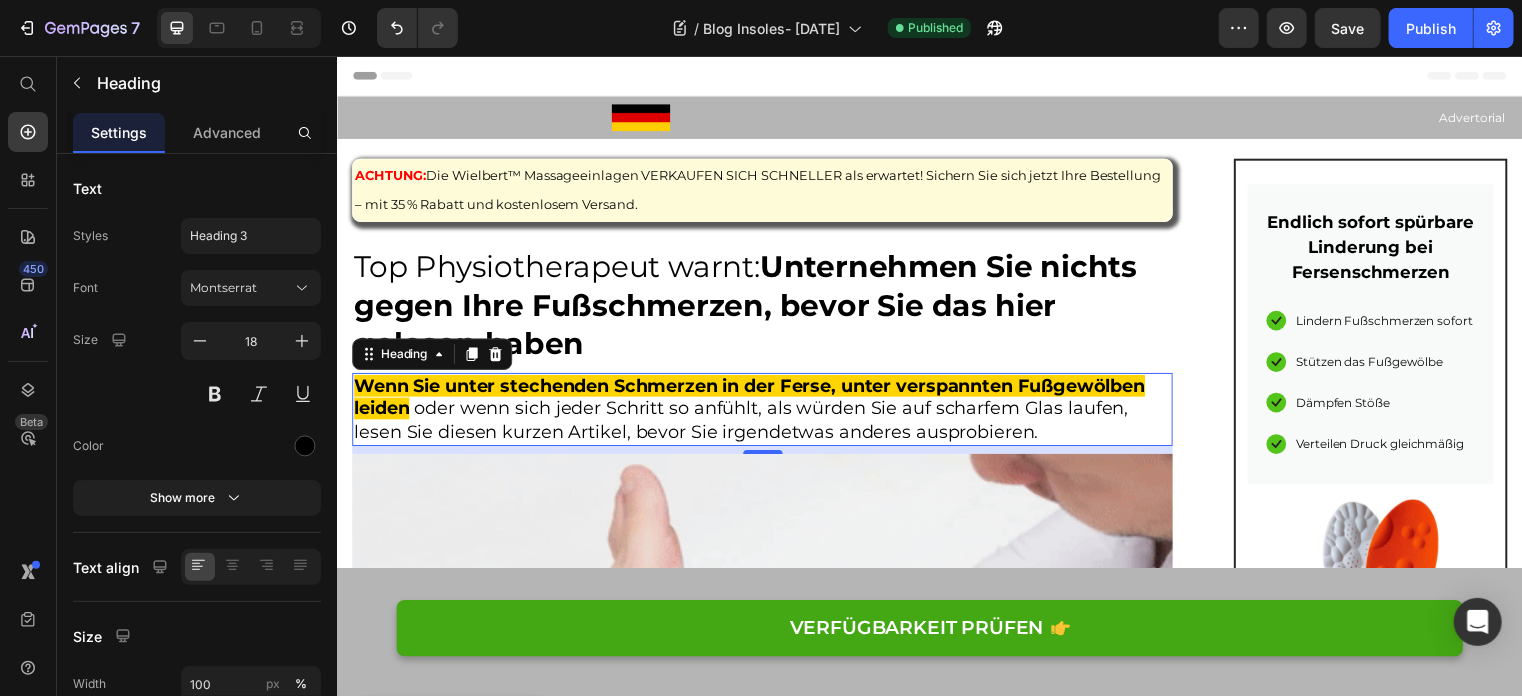 scroll, scrollTop: 0, scrollLeft: 0, axis: both 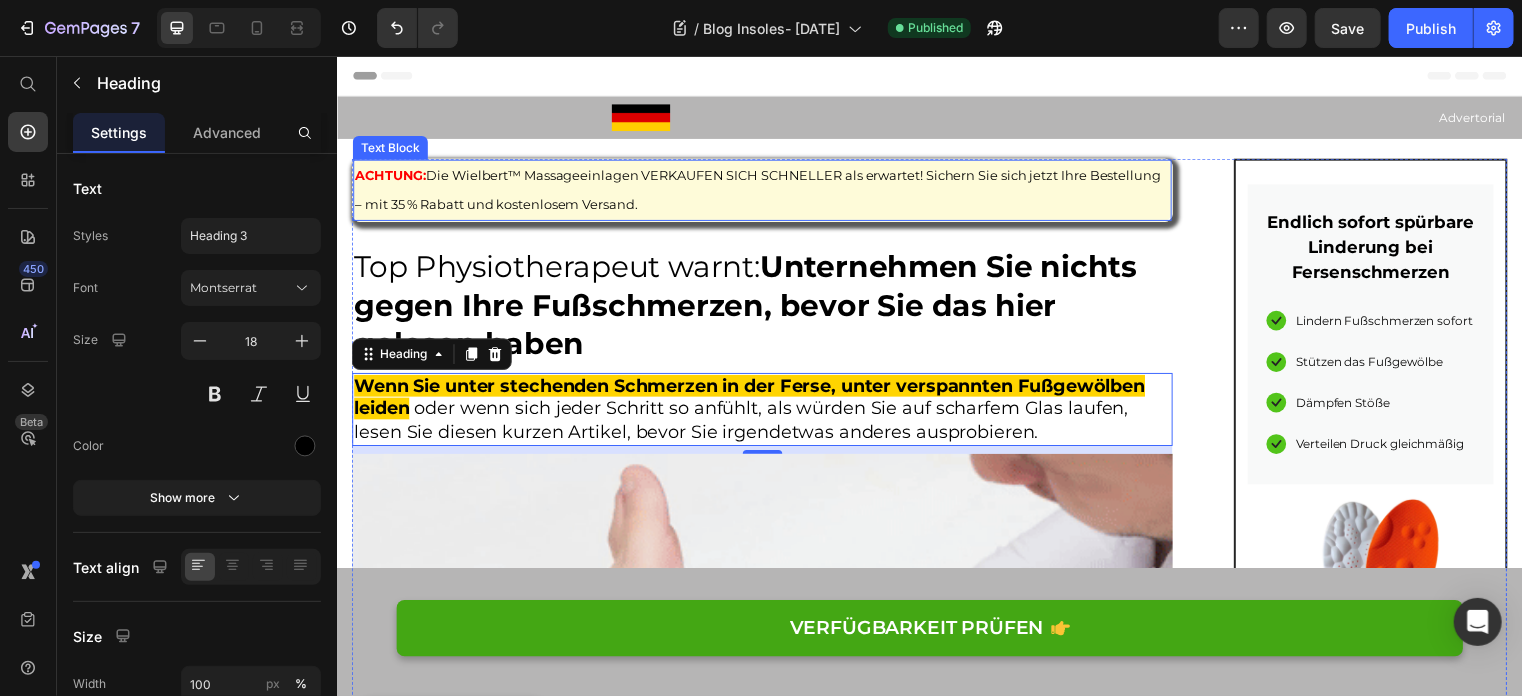 click on "ACHTUNG:" at bounding box center [390, 176] 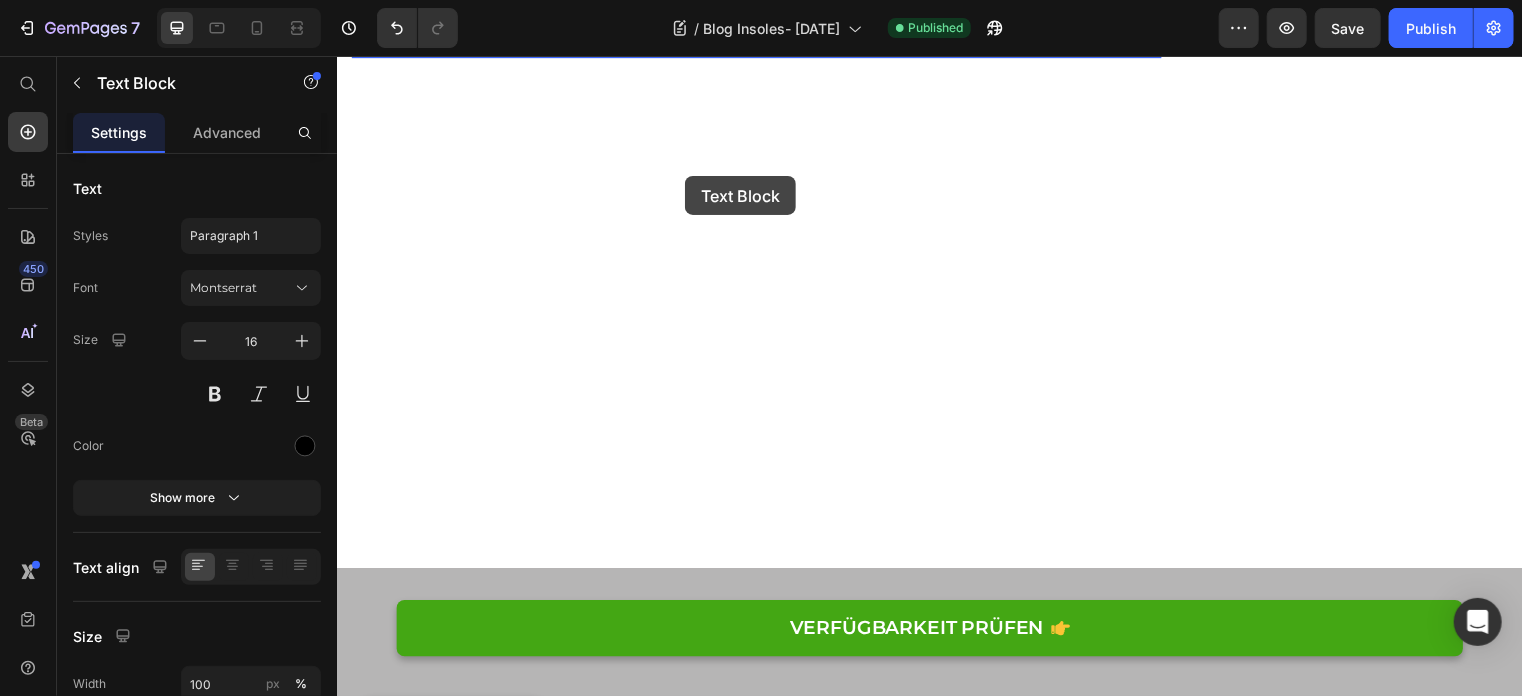 scroll, scrollTop: 16312, scrollLeft: 0, axis: vertical 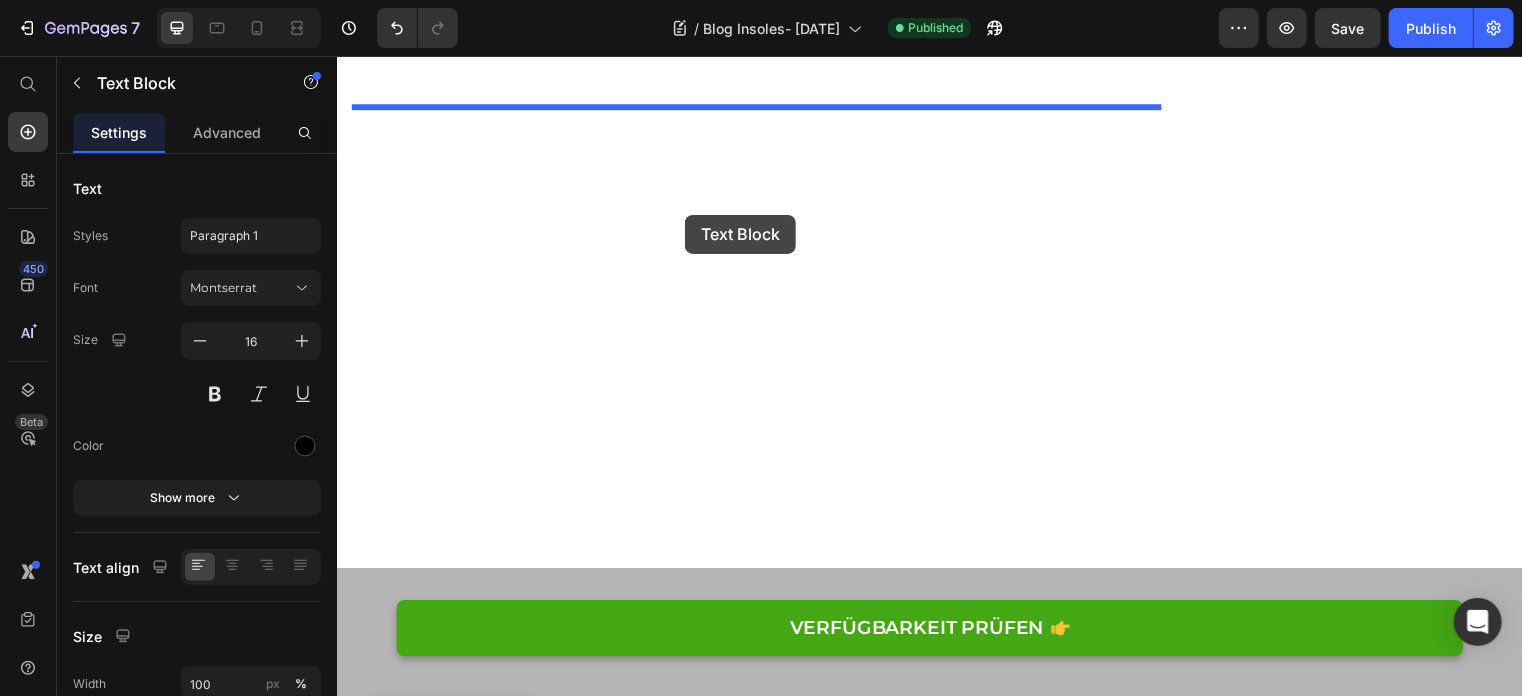 drag, startPoint x: 376, startPoint y: 143, endPoint x: 688, endPoint y: 216, distance: 320.42627 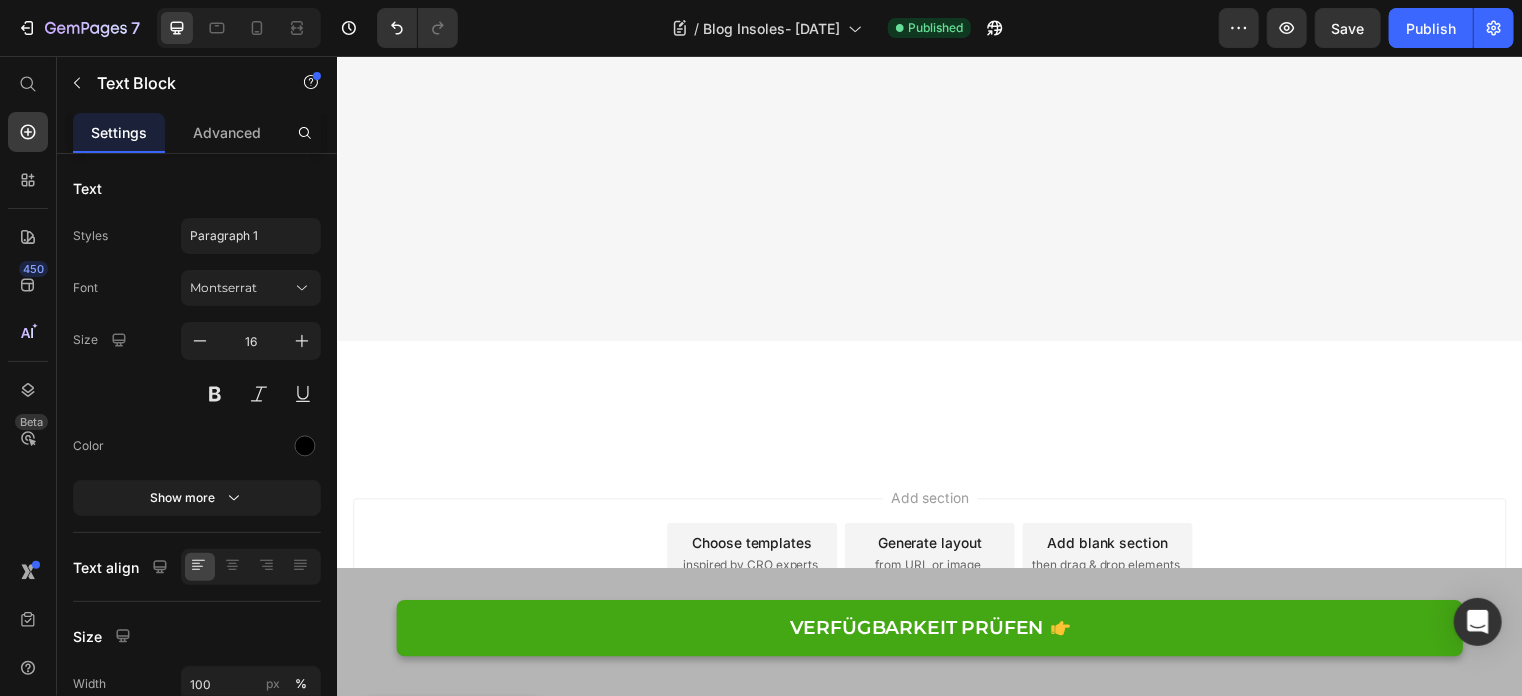 scroll, scrollTop: 16224, scrollLeft: 0, axis: vertical 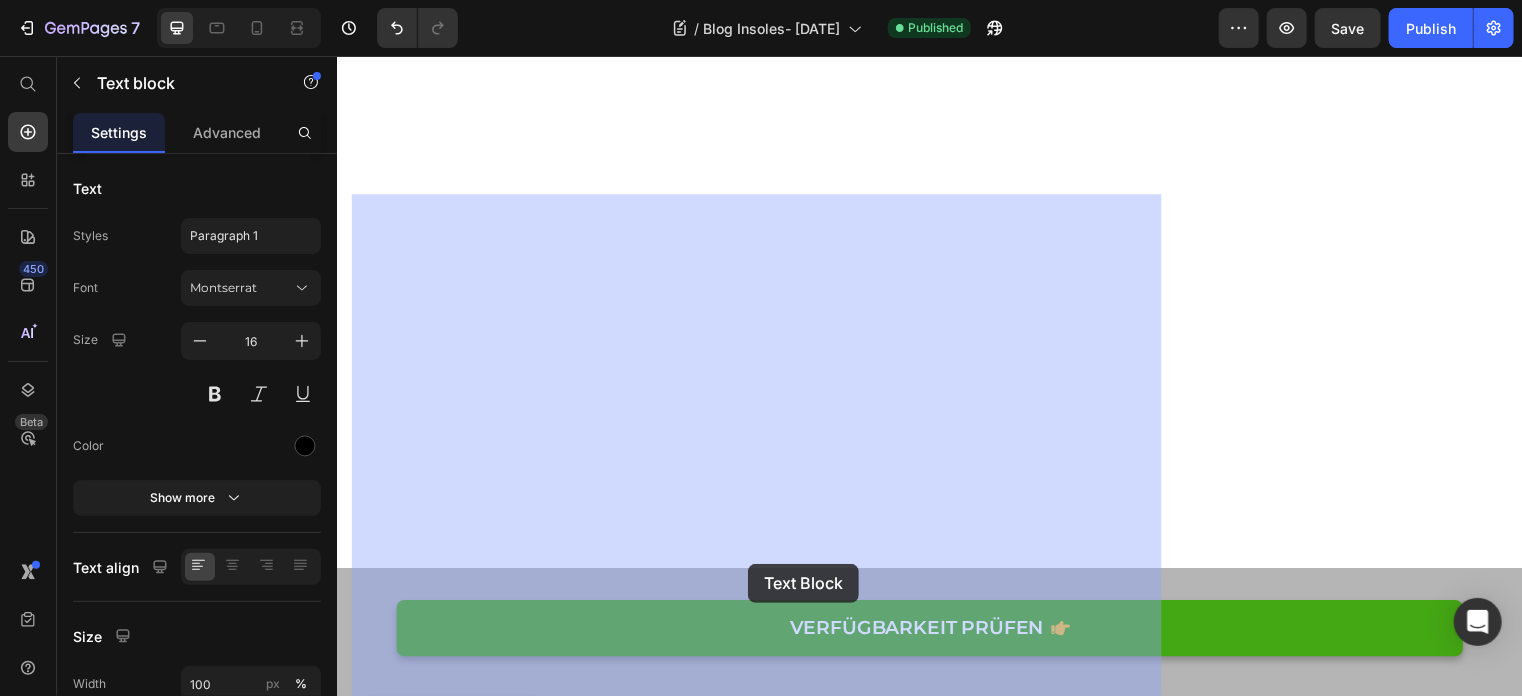 drag, startPoint x: 376, startPoint y: 178, endPoint x: 752, endPoint y: 569, distance: 542.4546 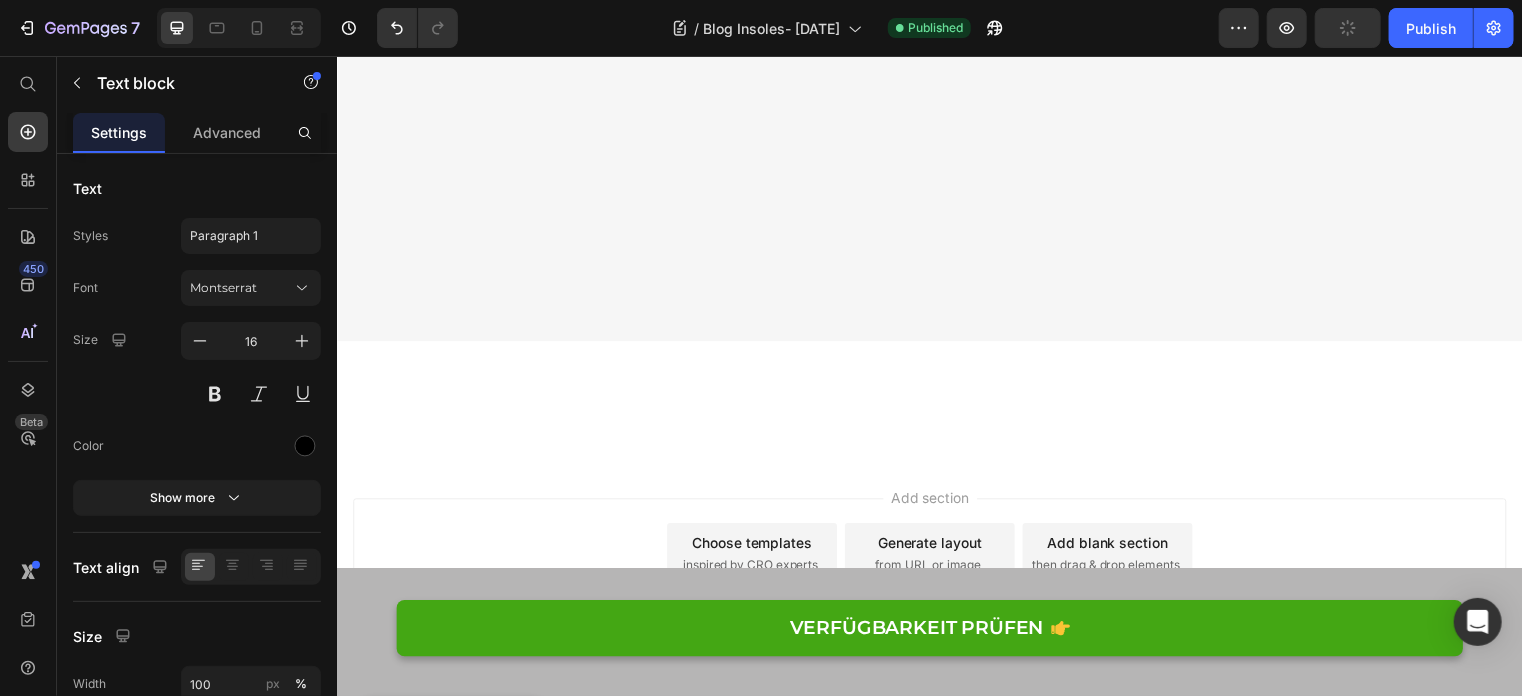 click on "ACHTUNG:  Die Wielbert™ Massageeinlagen VERKAUFEN SICH SCHNELLER als erwartet! Sichern Sie sich jetzt Ihre Bestellung – mit 35 % Rabatt und kostenlosem Versand." at bounding box center (766, -1612) 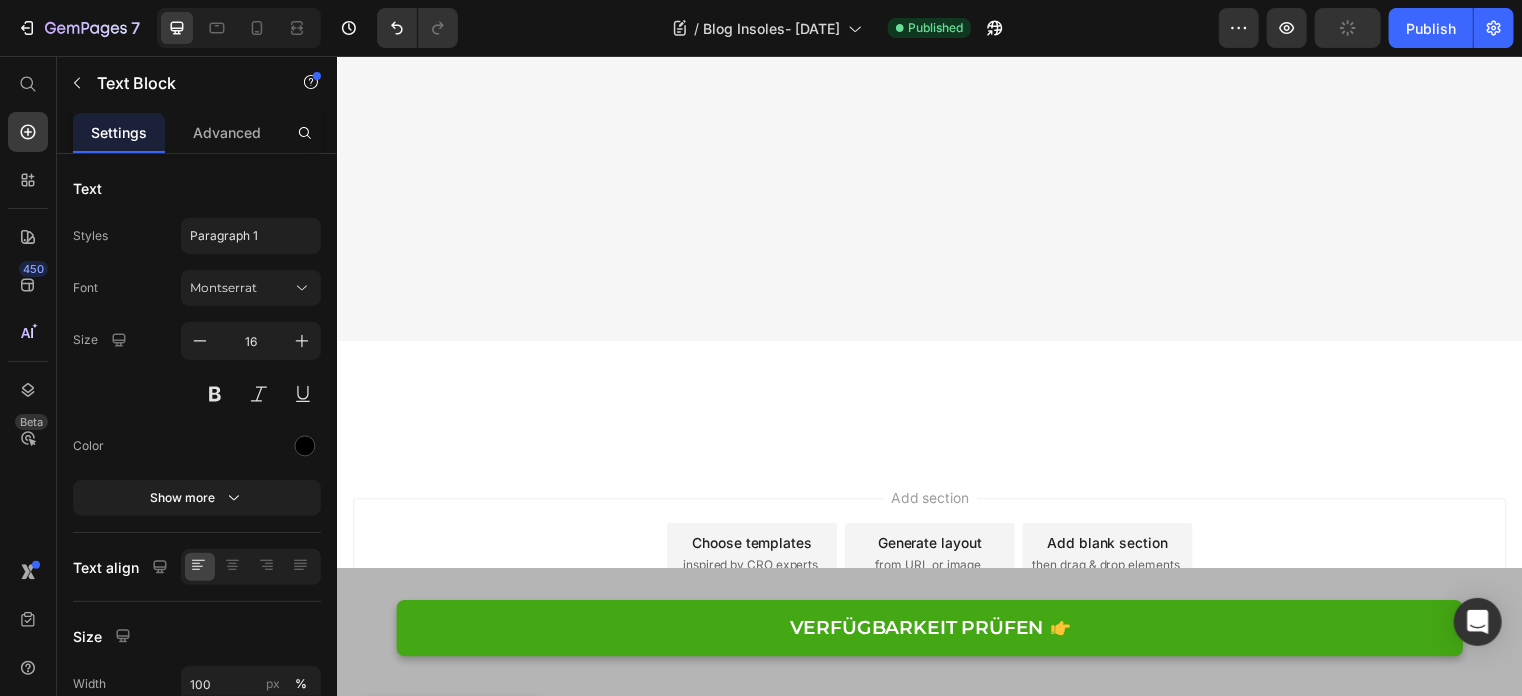 click on "Die Wielbert™ Massageeinlagen VERKAUFEN SICH SCHNELLER als erwartet! Sichern Sie sich jetzt Ihre Bestellung – mit 35 % Rabatt und kostenlosem Versand." at bounding box center [762, -1613] 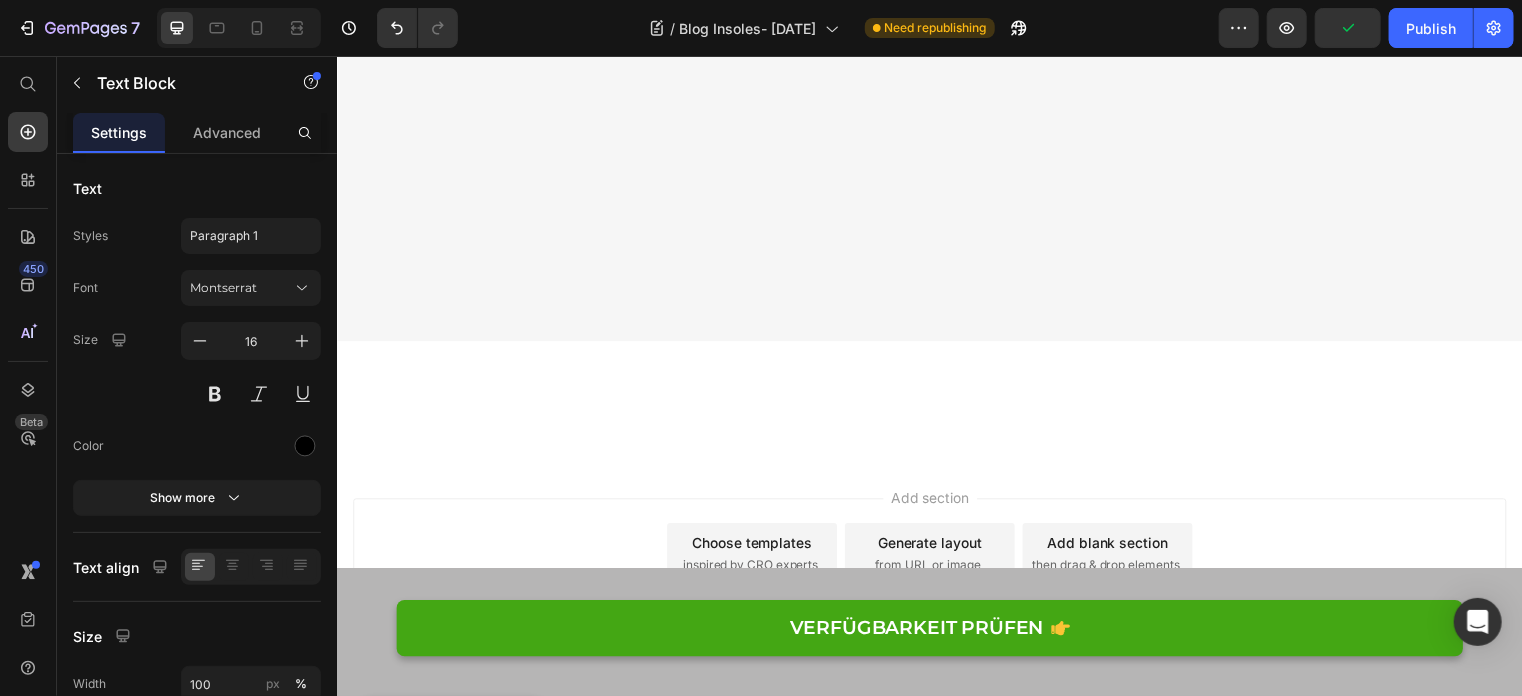 click on "ACHTUNG:  Die Wielbert™ Massageeinlagen VERKAUFEN SICH SCHNELLER als erwartet! Sichern Sie sich jetzt Ihre Bestellung – mit 35 % Rabatt und kostenlosem Versand." at bounding box center (766, -1612) 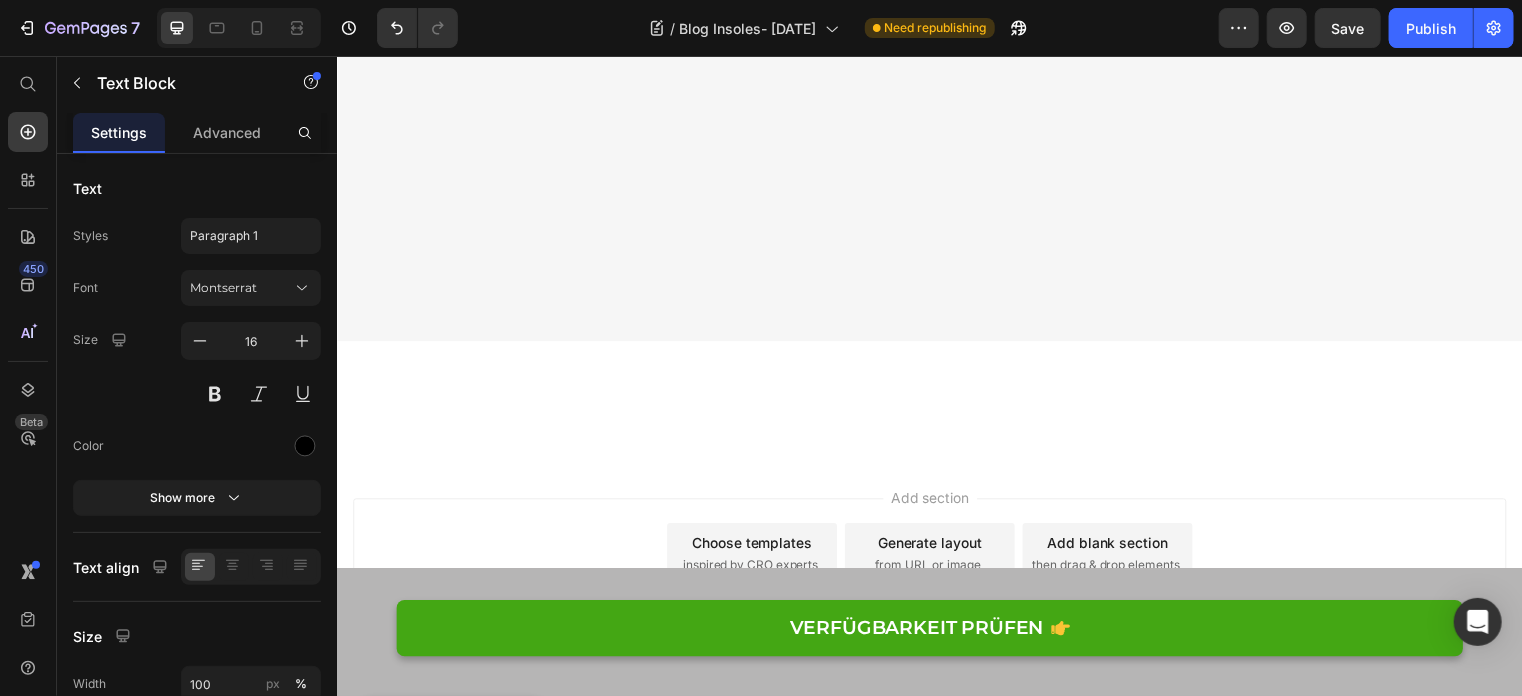 click on "Die Wielbert™ Massageeinlagen VERKAUFEN SICH SCHNELLER als erwartet! Sichern Sie sich jetzt Ihre Bestellung – mit 35 % Rabatt und kostenlosem Versand." at bounding box center [762, -1613] 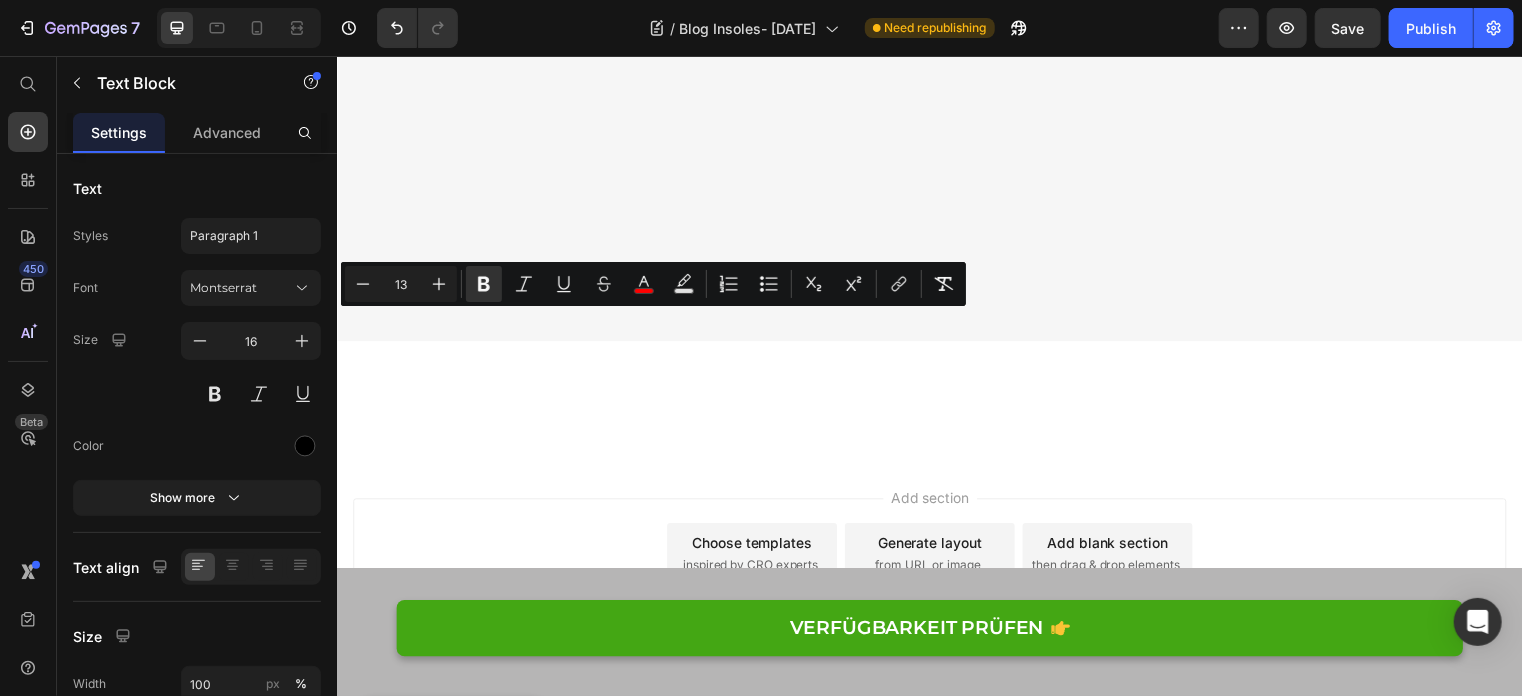 click on "ACHTUNG:" at bounding box center (390, -1627) 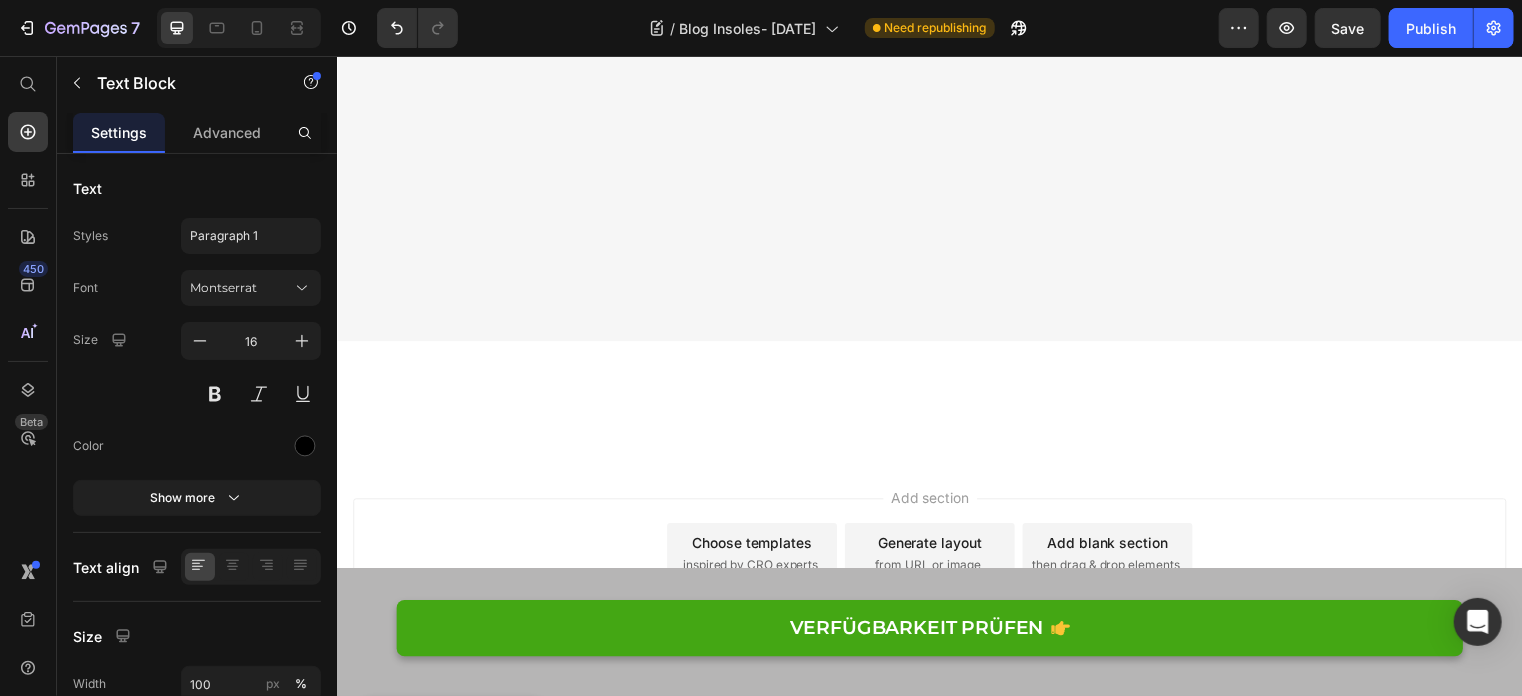 click at bounding box center [766, -1541] 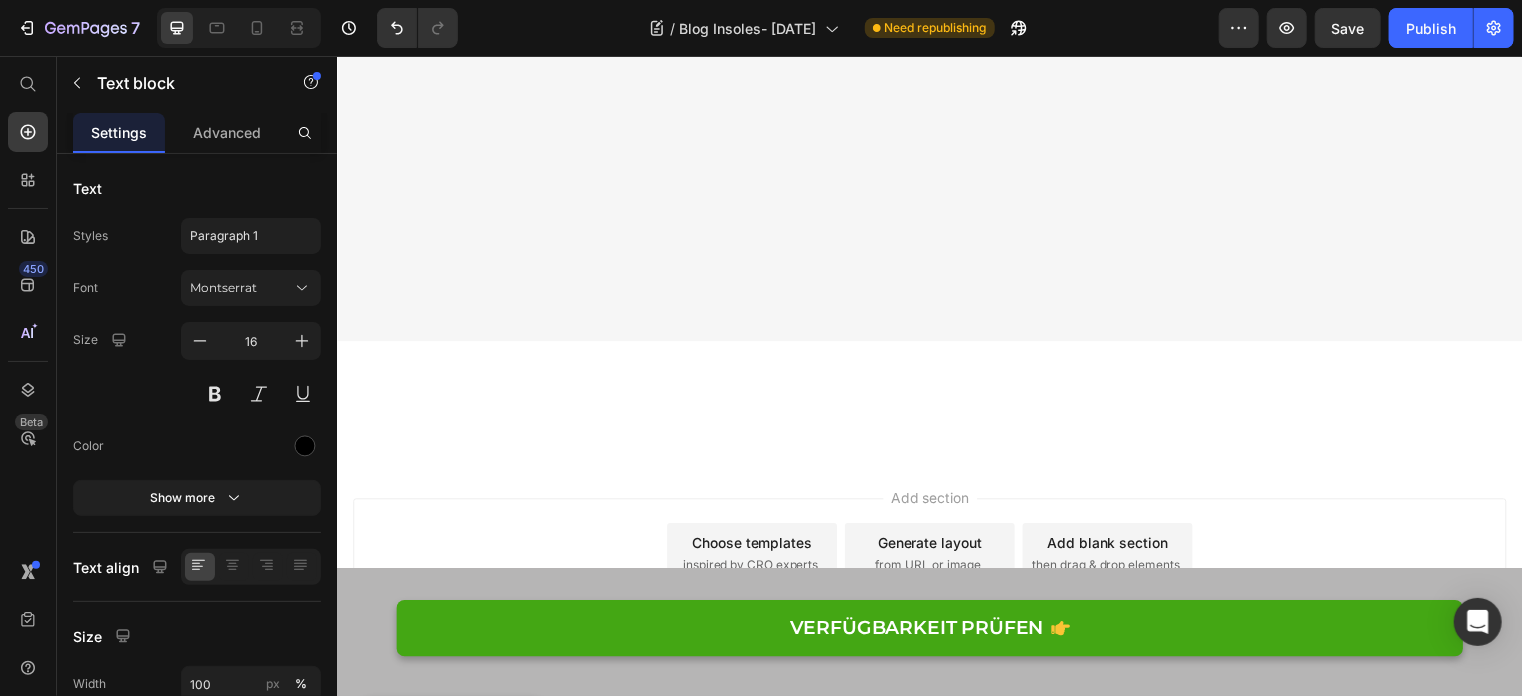 click on "ACHTUNG:  Die Wielbert™ Massageeinlagen VERKAUFEN SICH SCHNELLER als erwartet! Sichern Sie sich jetzt Ihre Bestellung – mit 35 % Rabatt und kostenlosem Versand." at bounding box center [766, -1612] 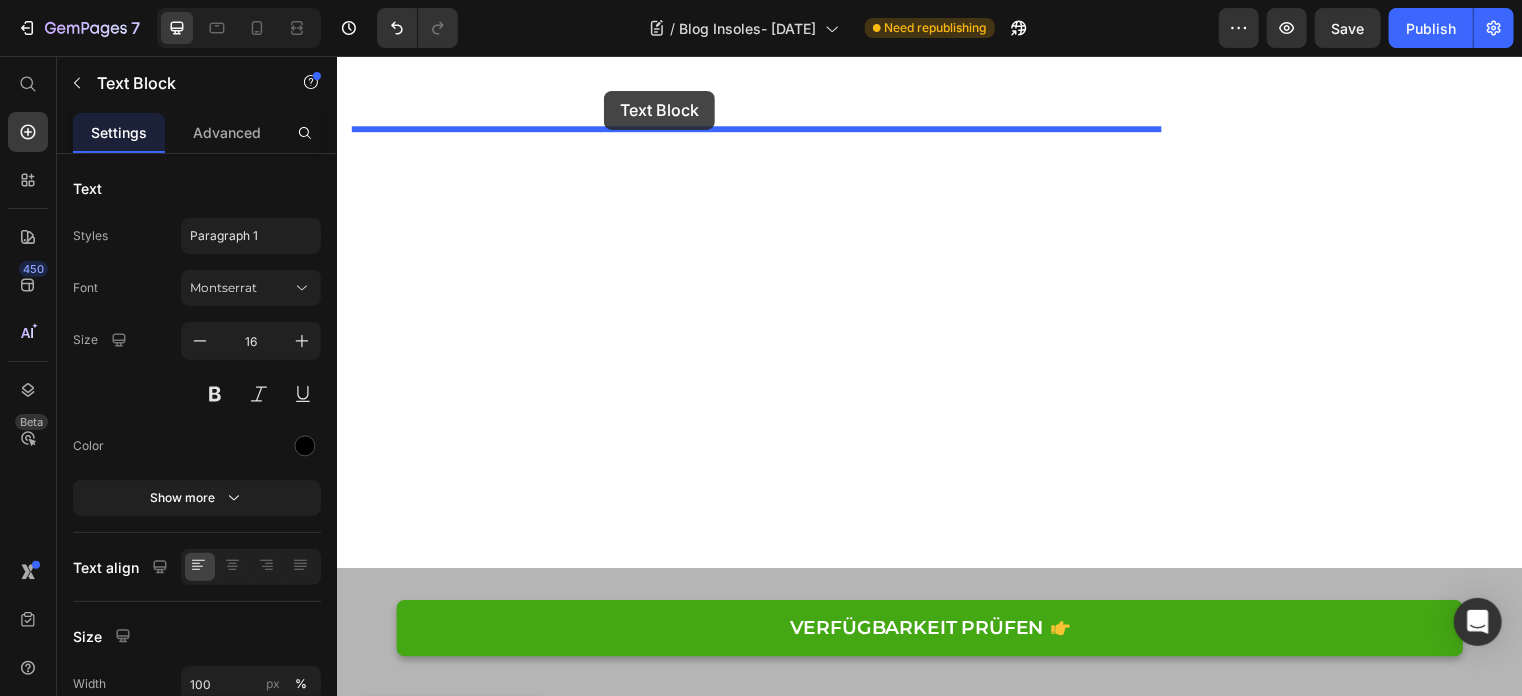 scroll, scrollTop: 15572, scrollLeft: 0, axis: vertical 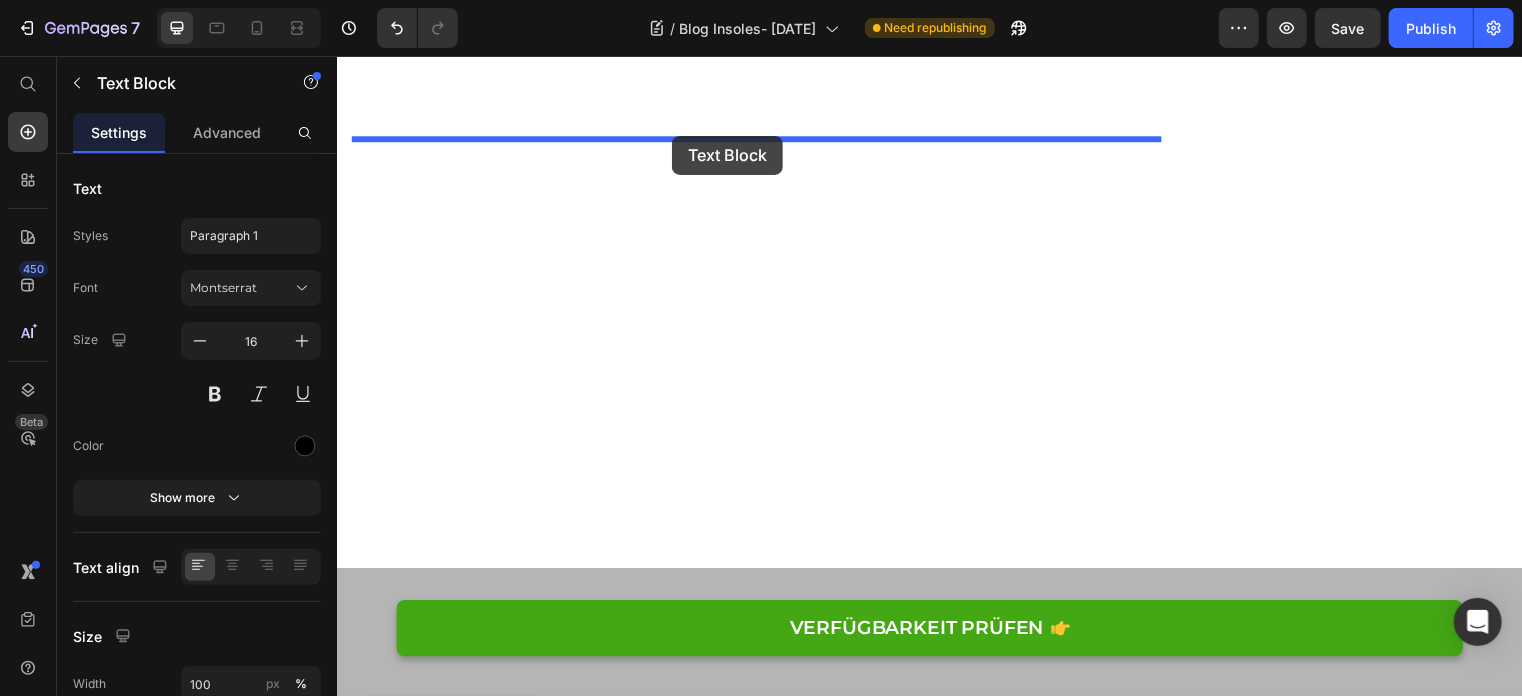 drag, startPoint x: 395, startPoint y: 293, endPoint x: 675, endPoint y: 136, distance: 321.01245 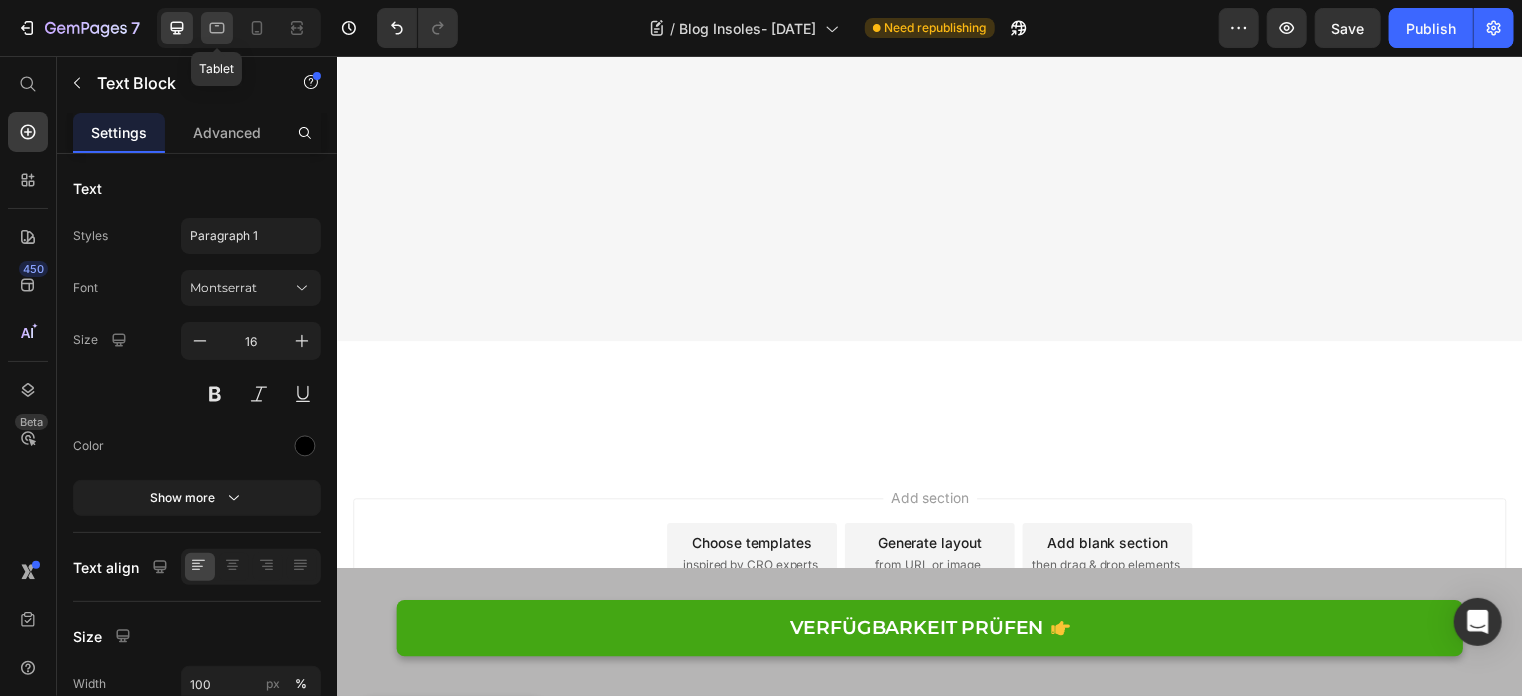 click 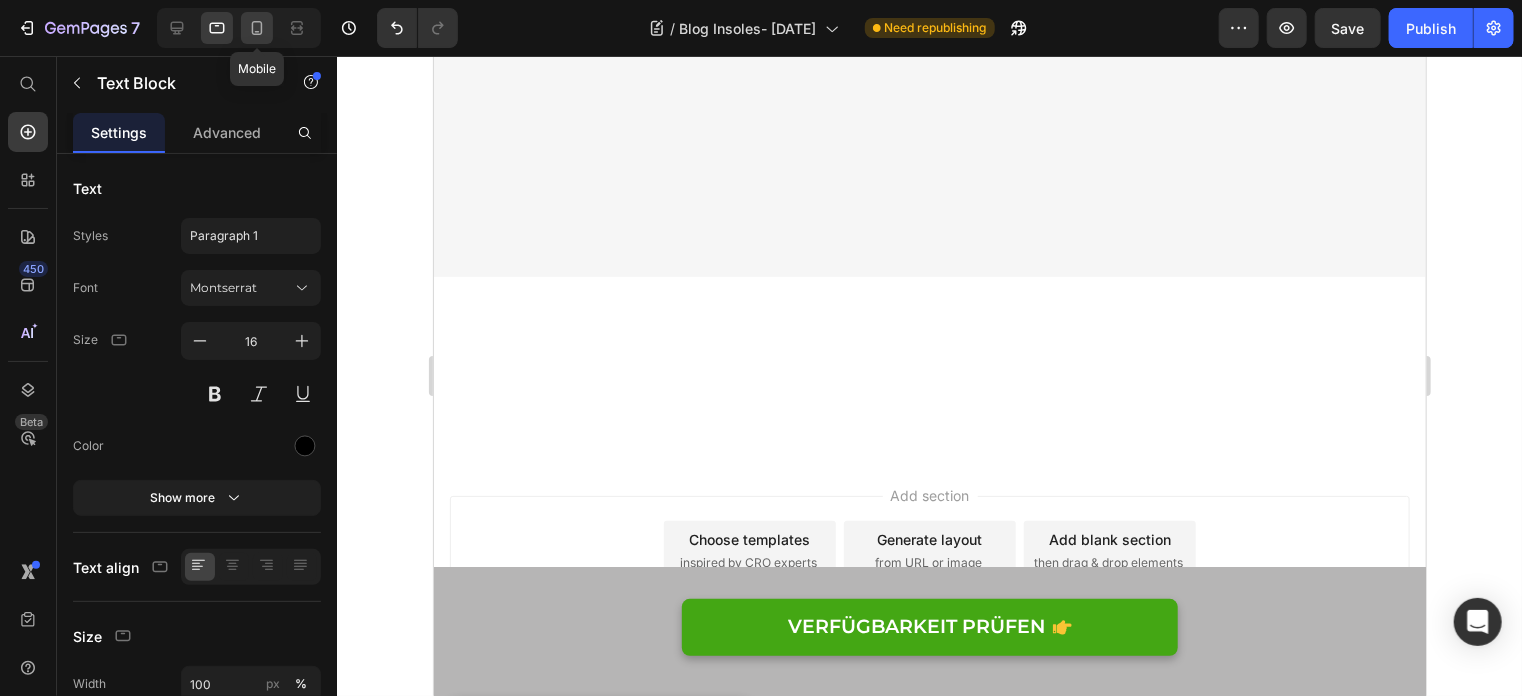 scroll, scrollTop: 15913, scrollLeft: 0, axis: vertical 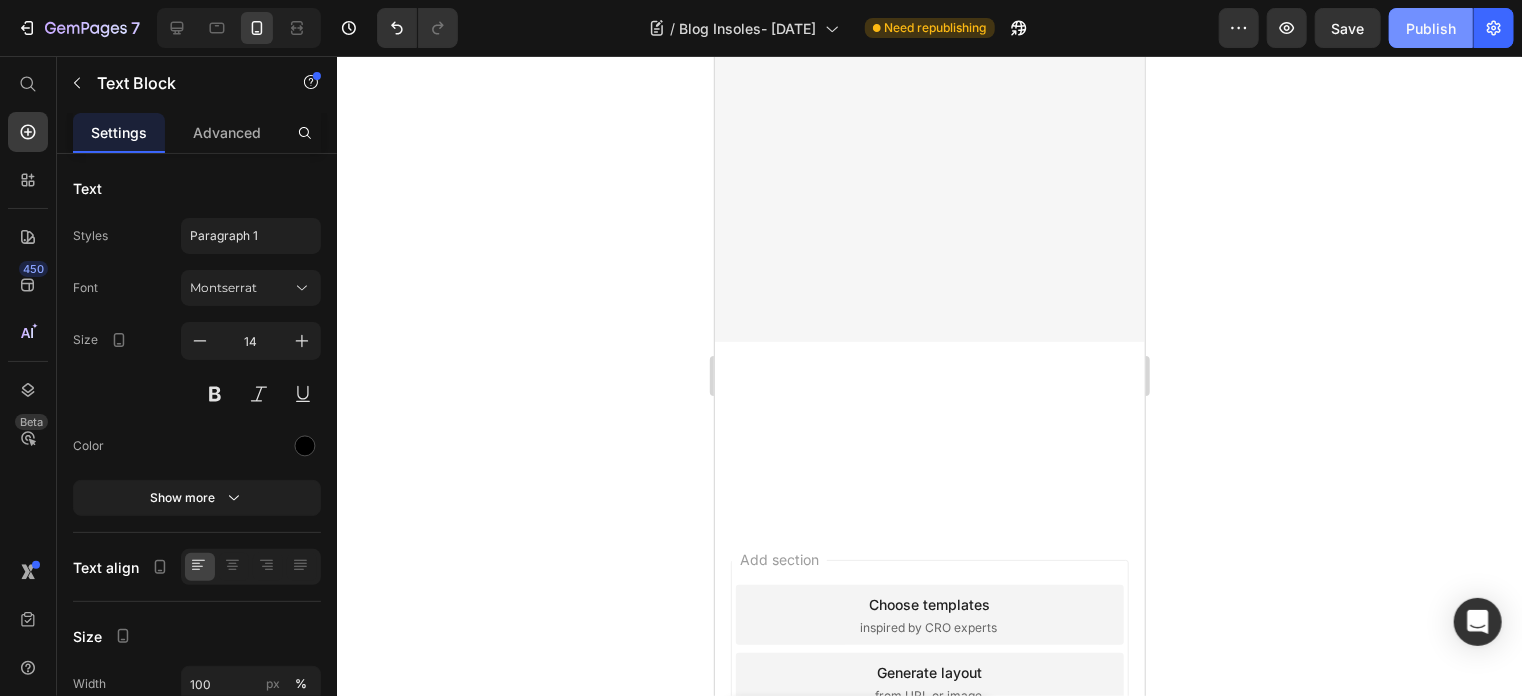 click on "Publish" at bounding box center [1431, 28] 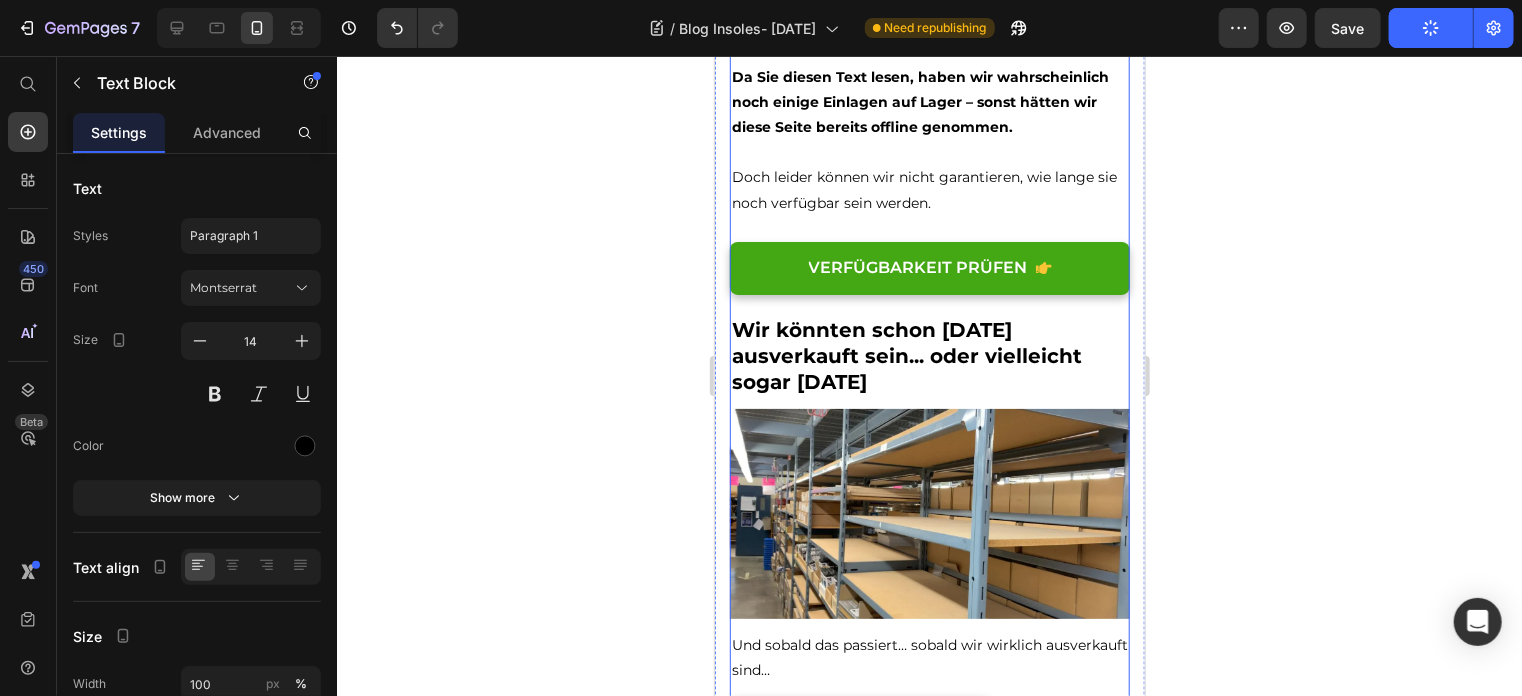 scroll, scrollTop: 9421, scrollLeft: 0, axis: vertical 